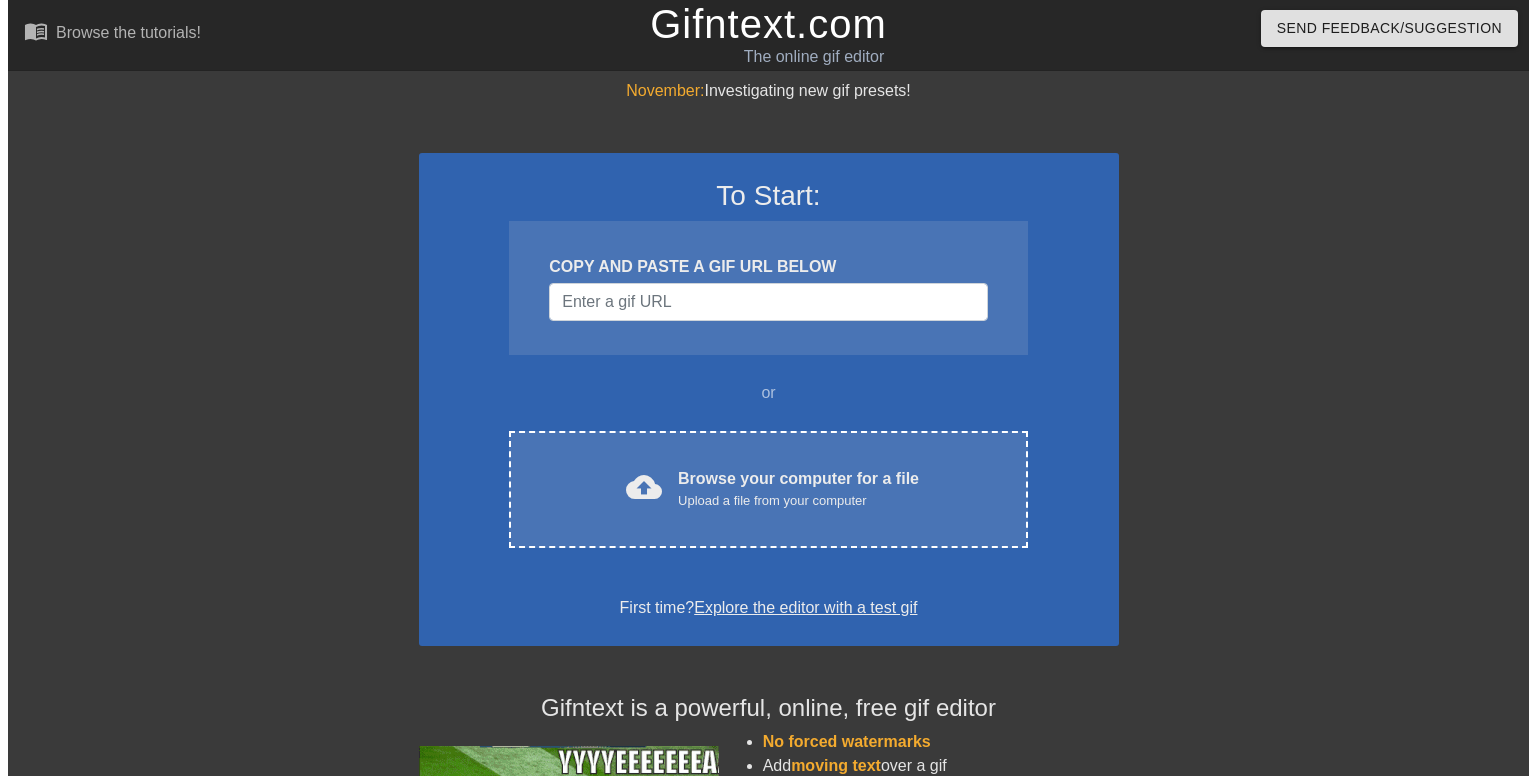 scroll, scrollTop: 0, scrollLeft: 0, axis: both 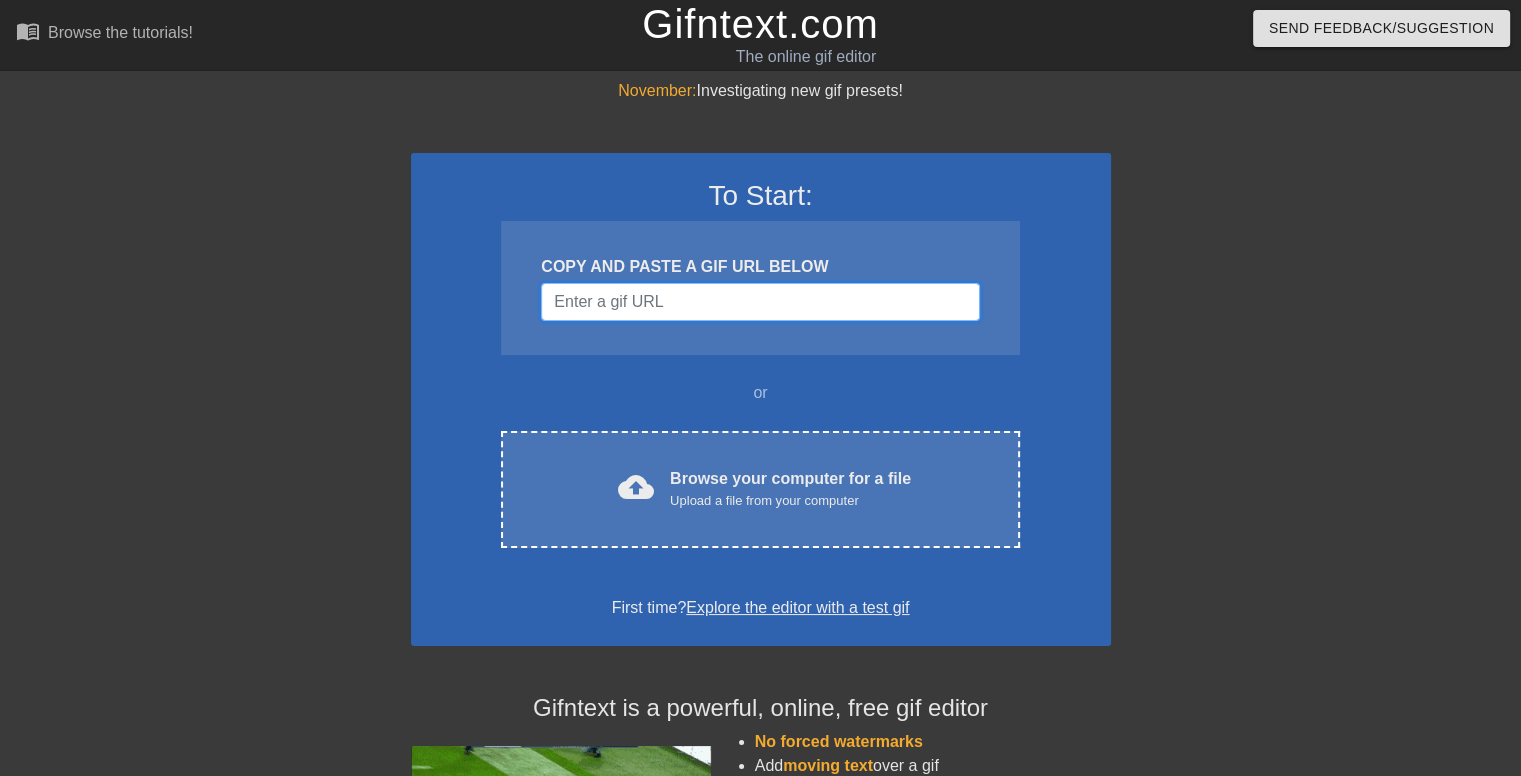 click at bounding box center (760, 302) 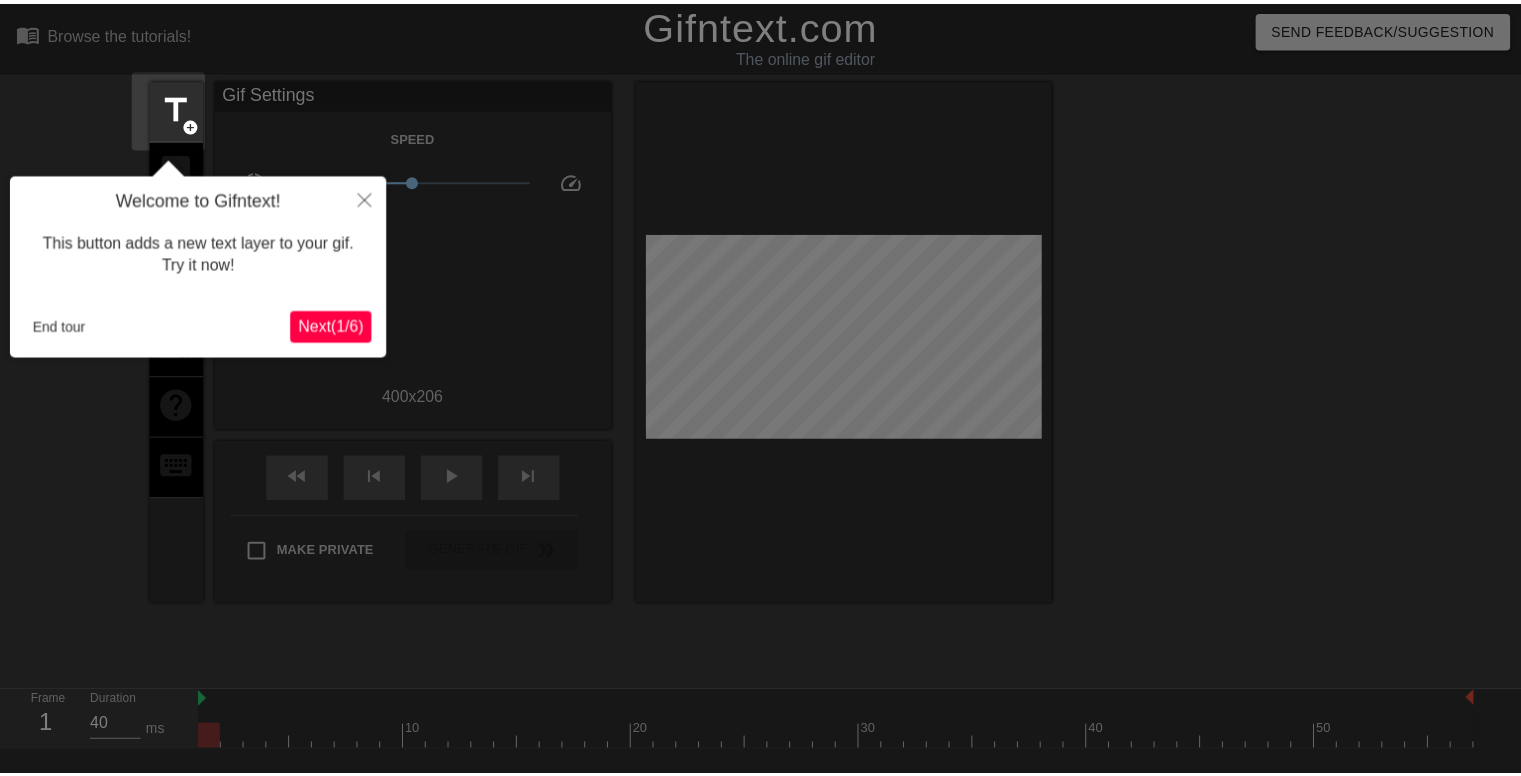 scroll, scrollTop: 48, scrollLeft: 0, axis: vertical 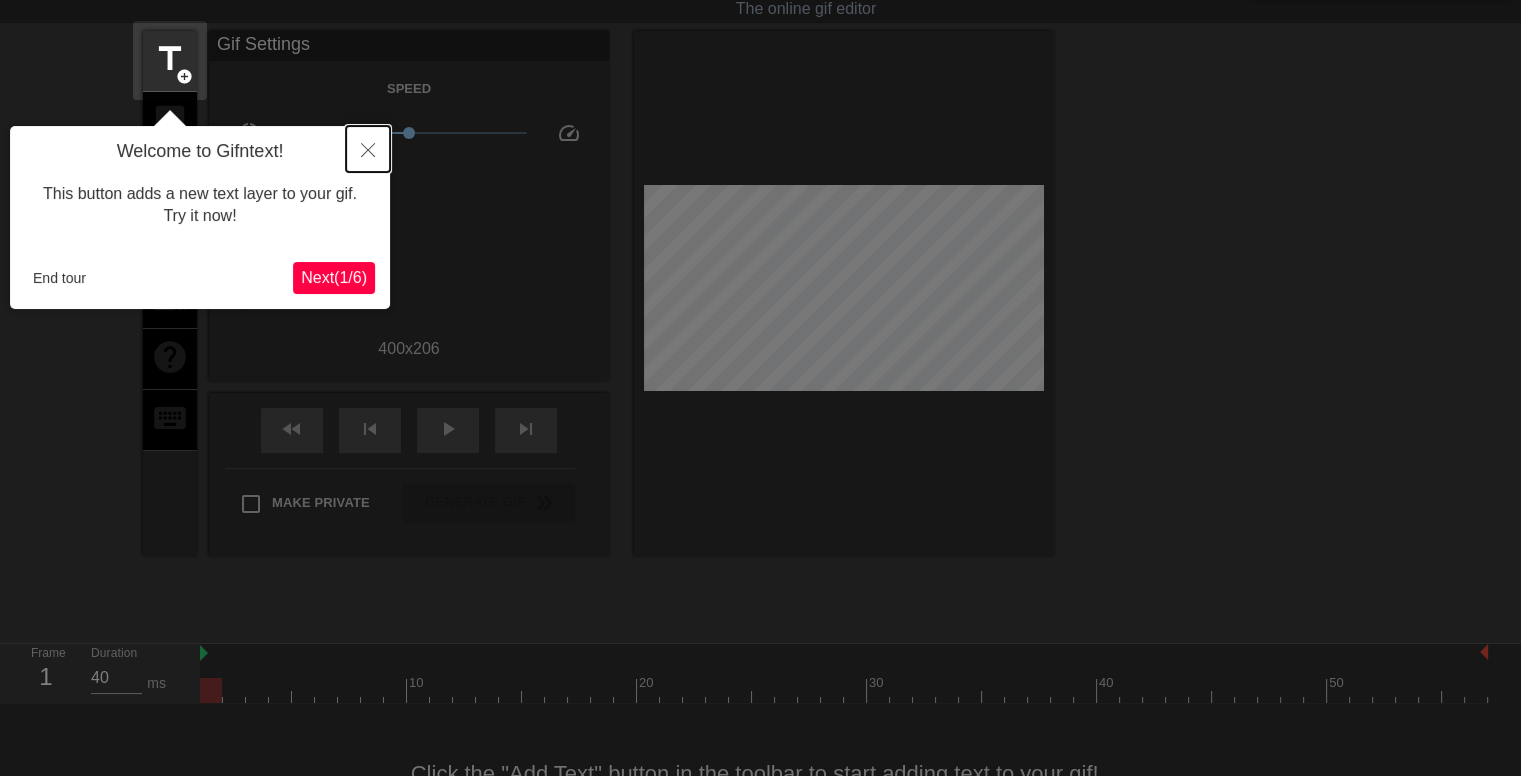 click 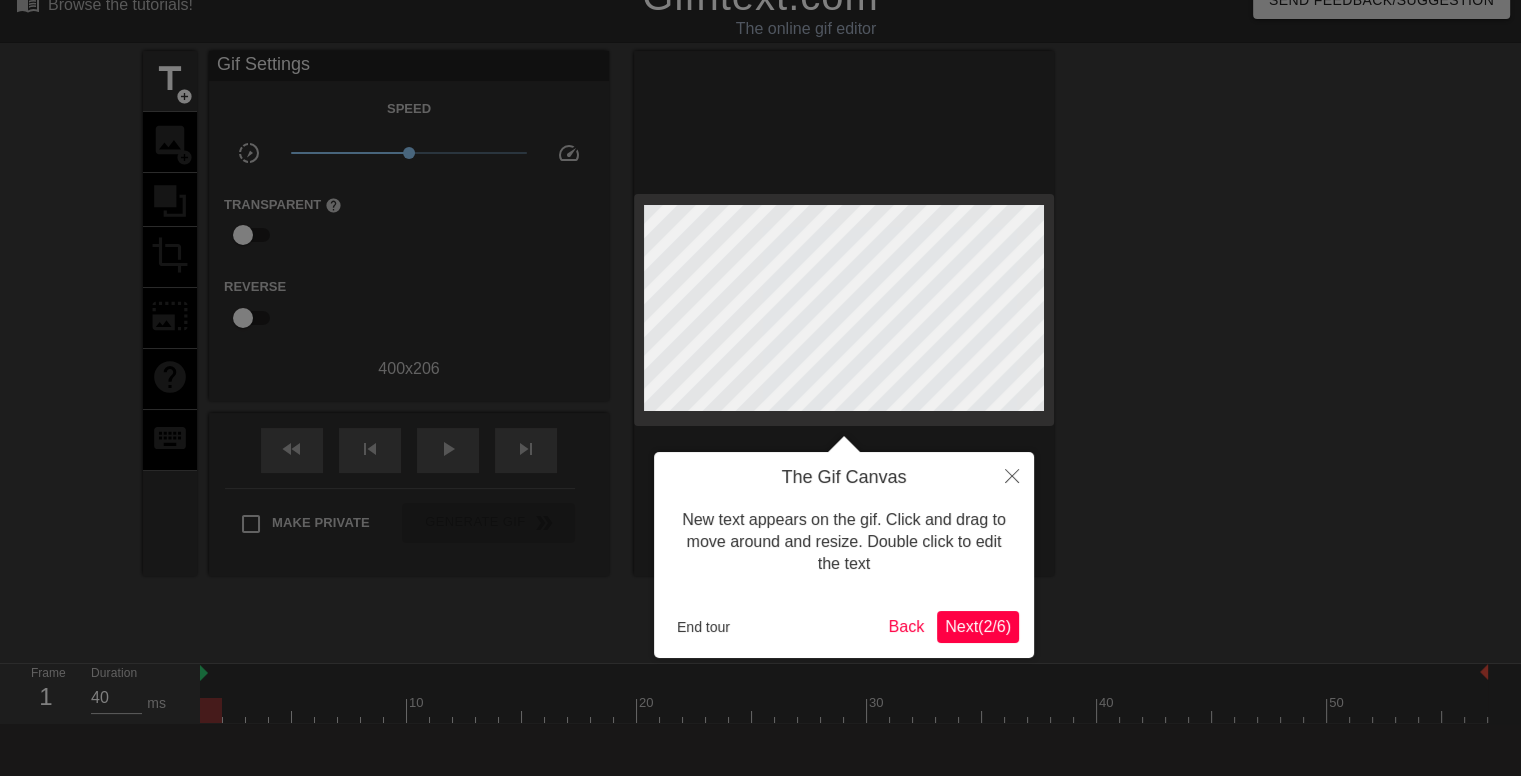 scroll, scrollTop: 0, scrollLeft: 0, axis: both 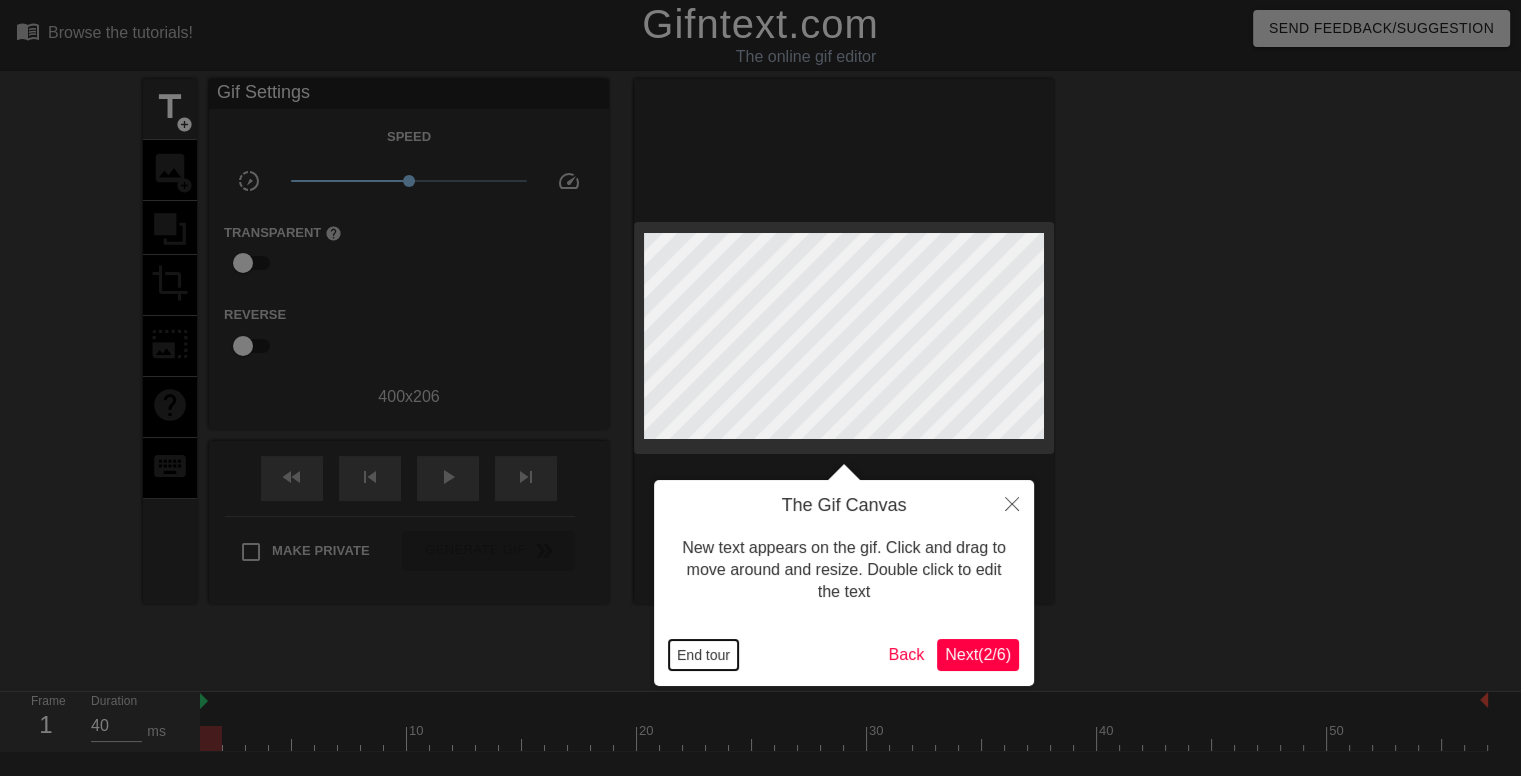 click on "End tour" at bounding box center [703, 655] 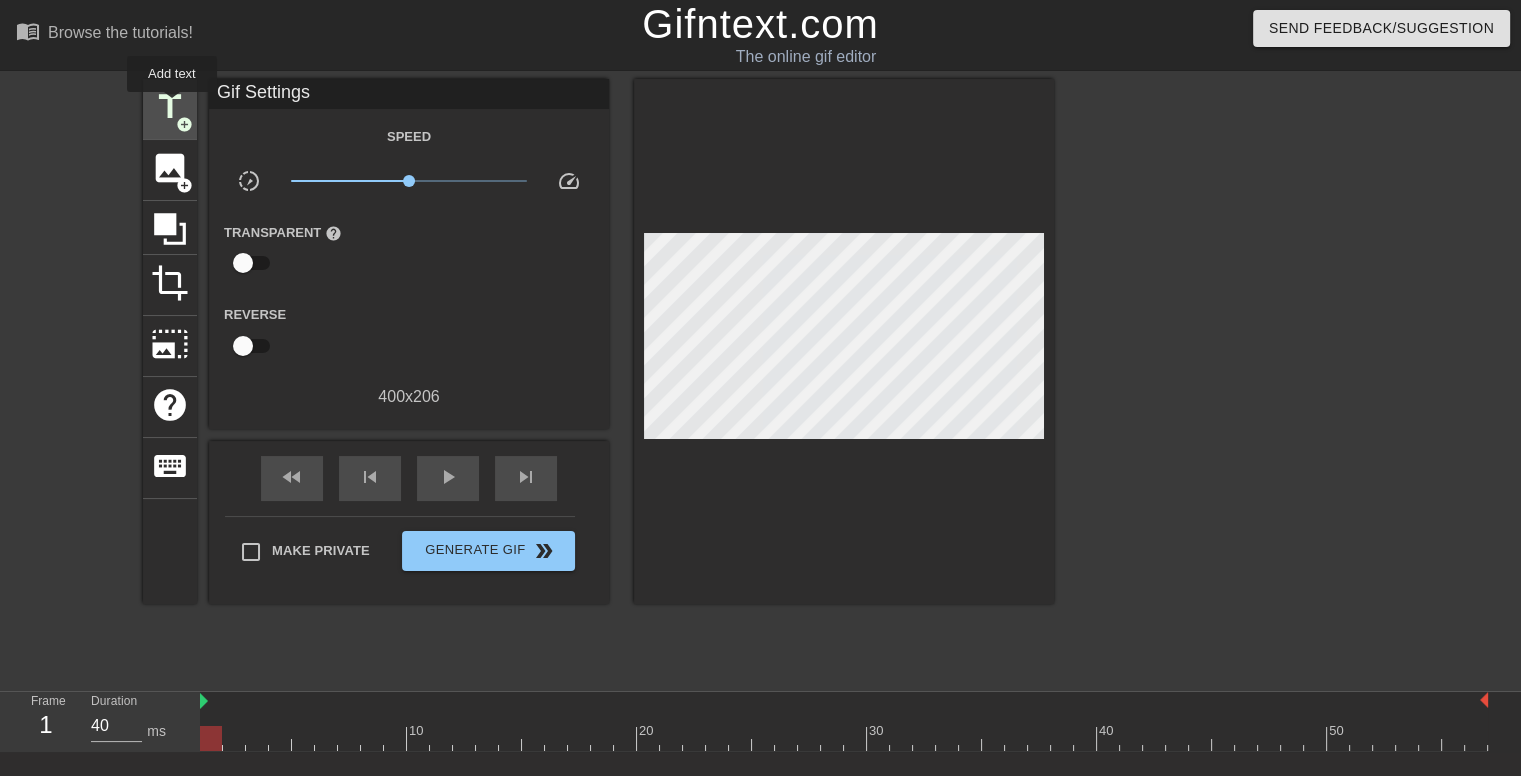 click on "title" at bounding box center (170, 107) 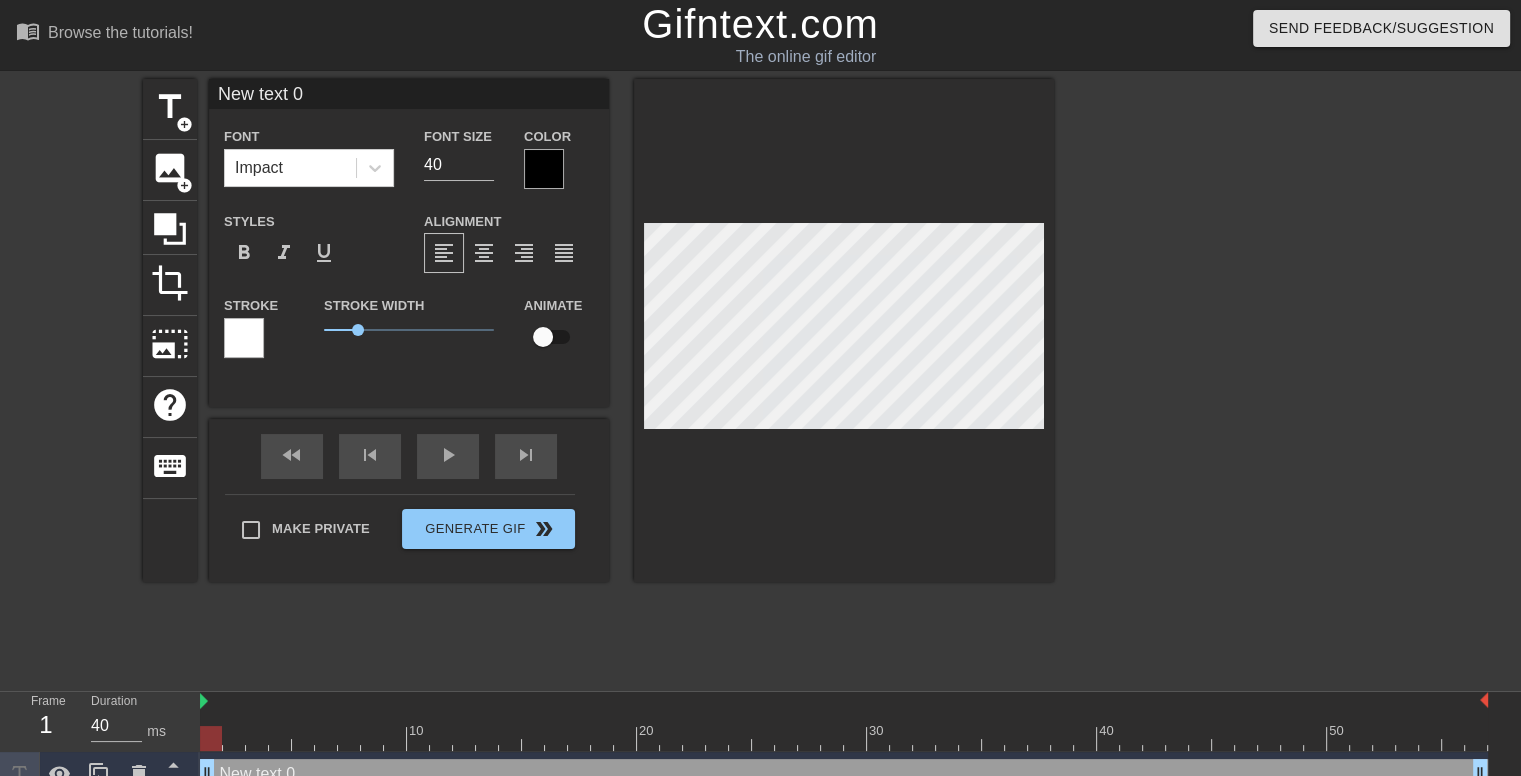 scroll, scrollTop: 2, scrollLeft: 5, axis: both 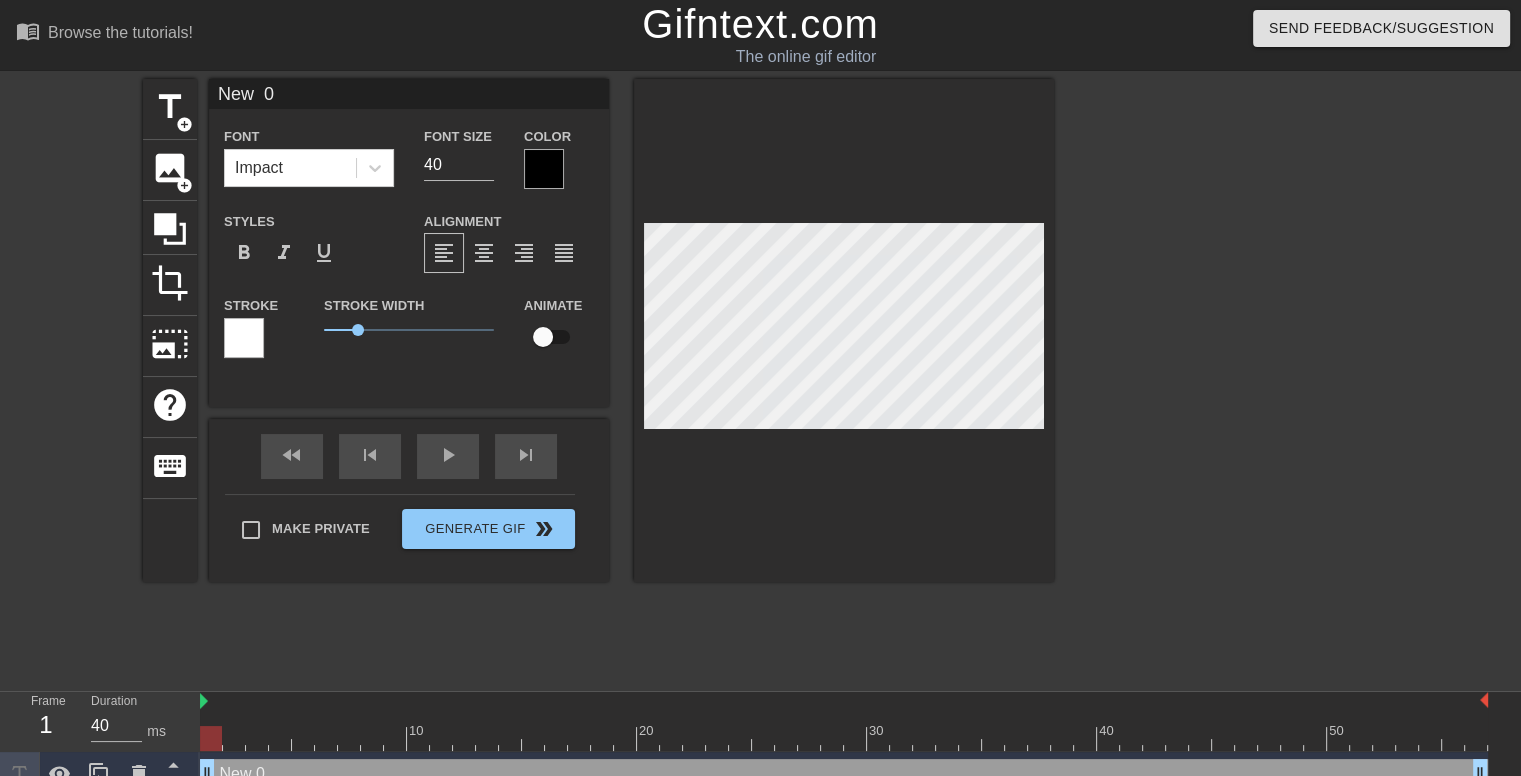 type on "New 0" 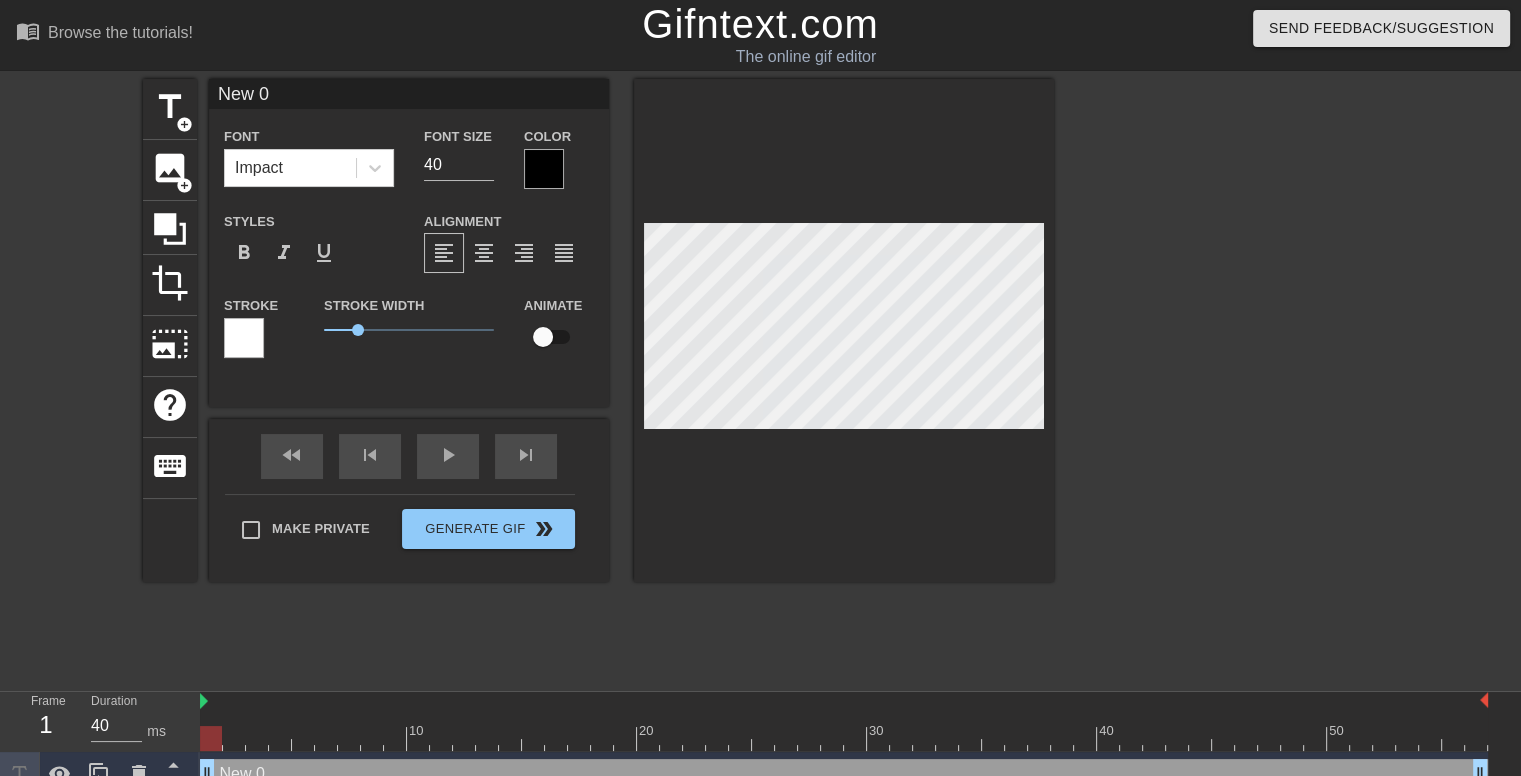 type on "Ne 0" 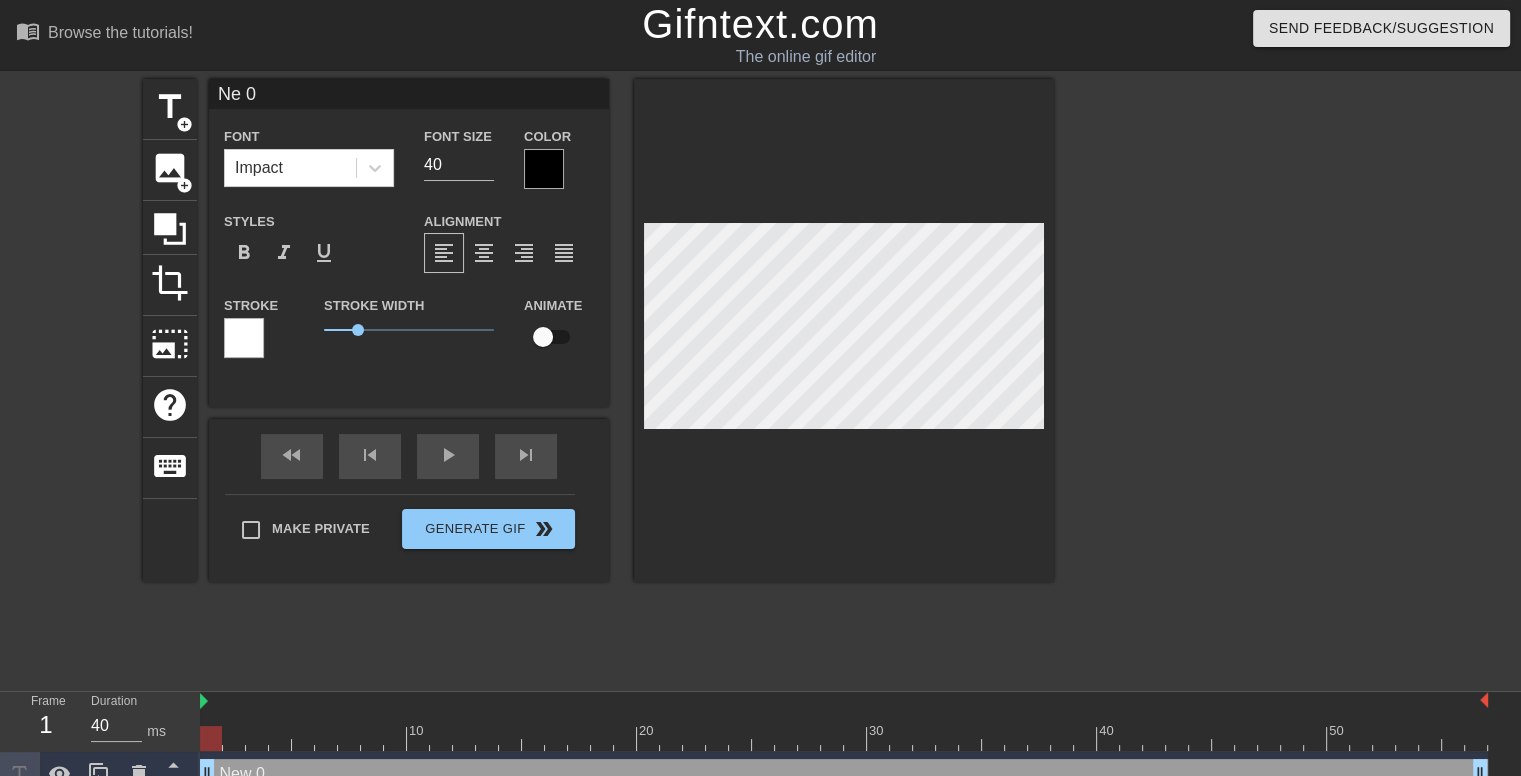 type on "Ne 0" 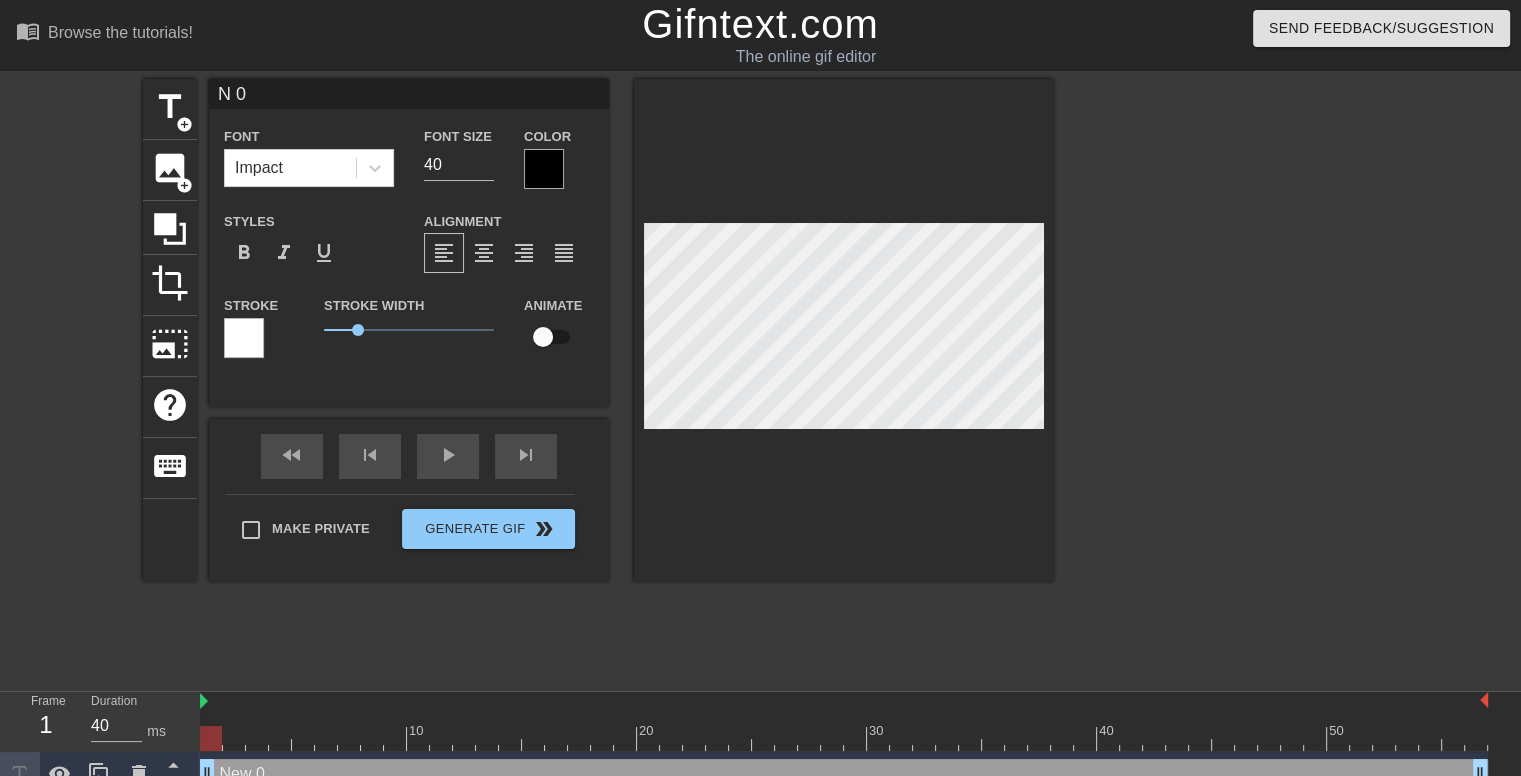 type on "0" 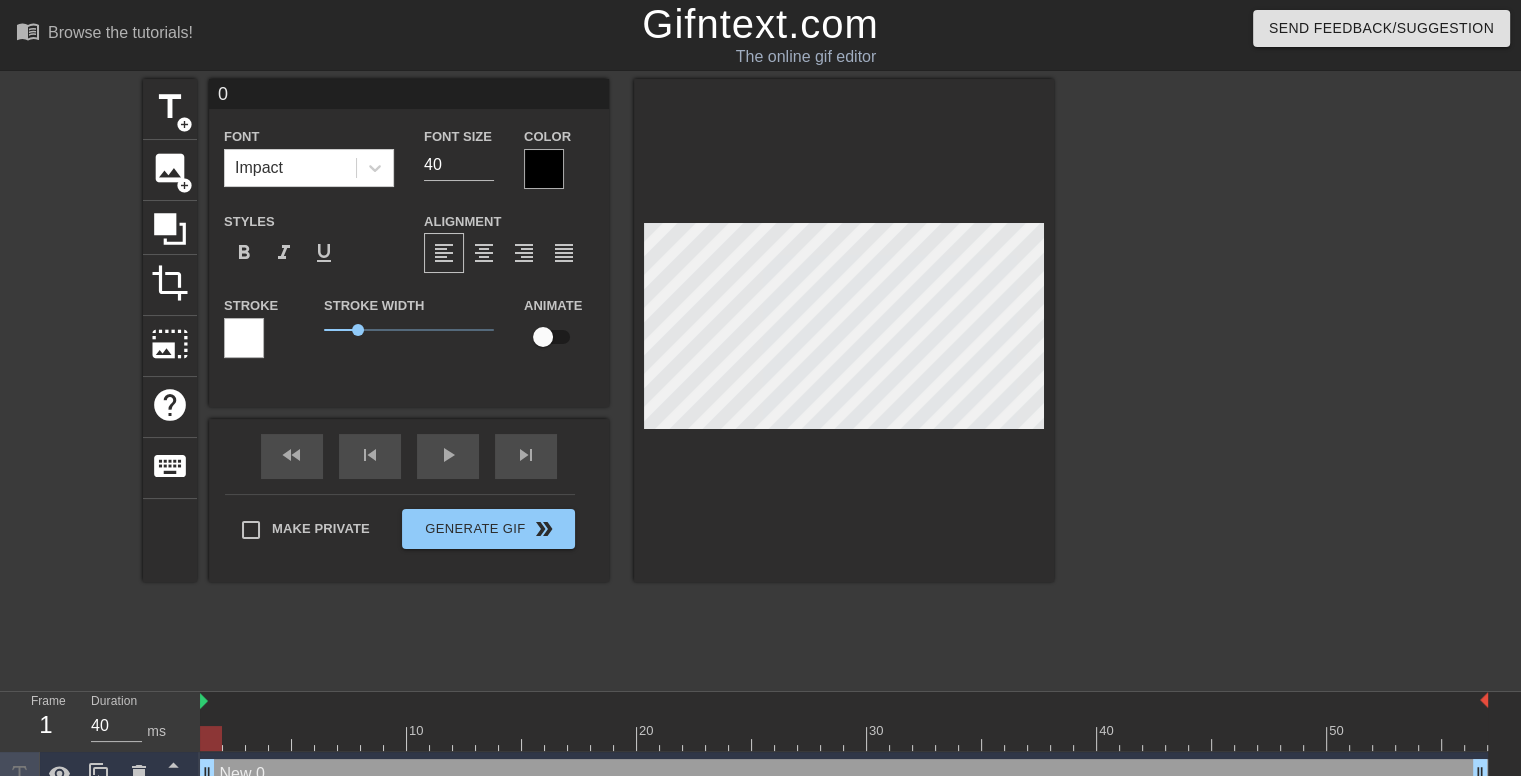 scroll, scrollTop: 2, scrollLeft: 2, axis: both 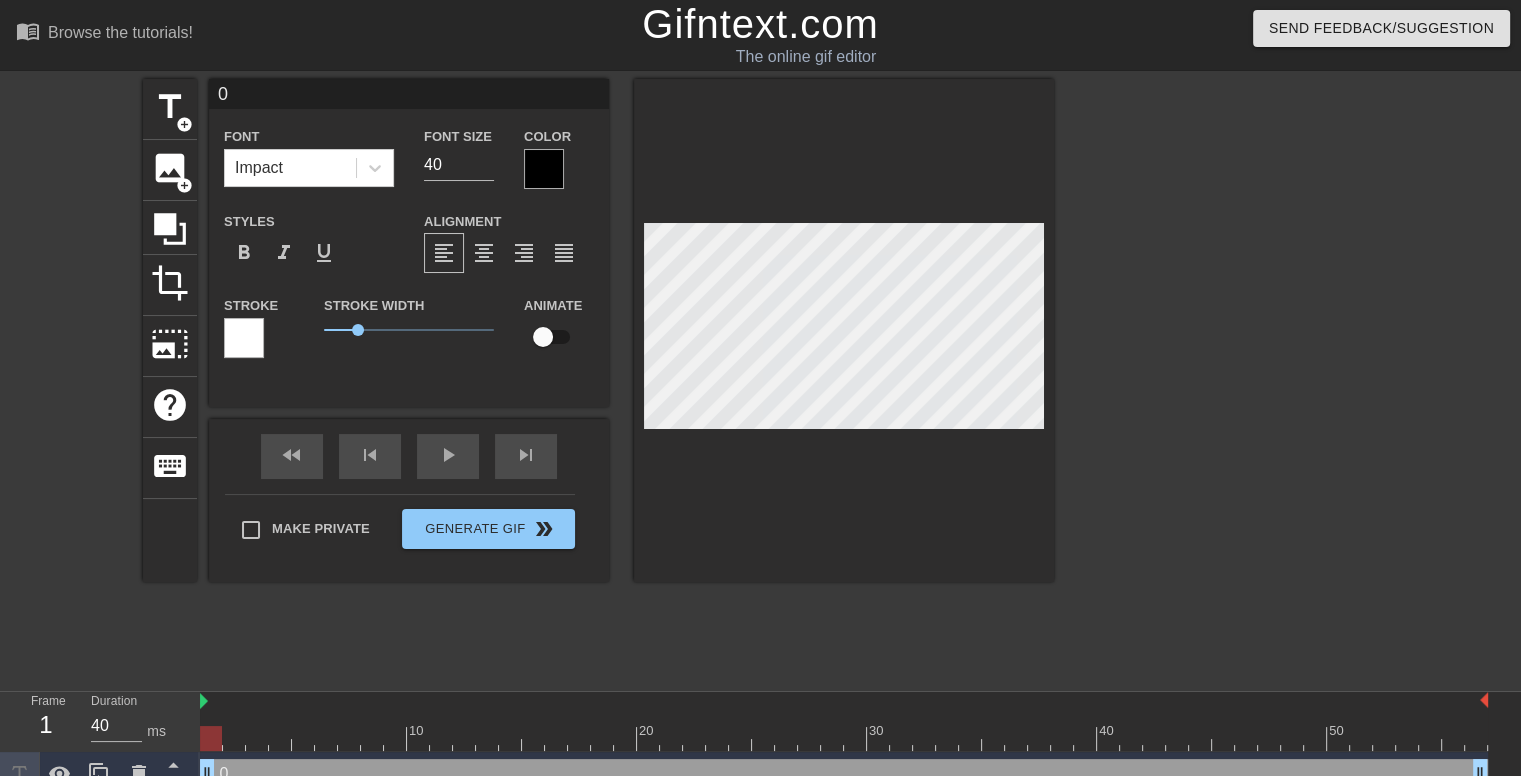 type 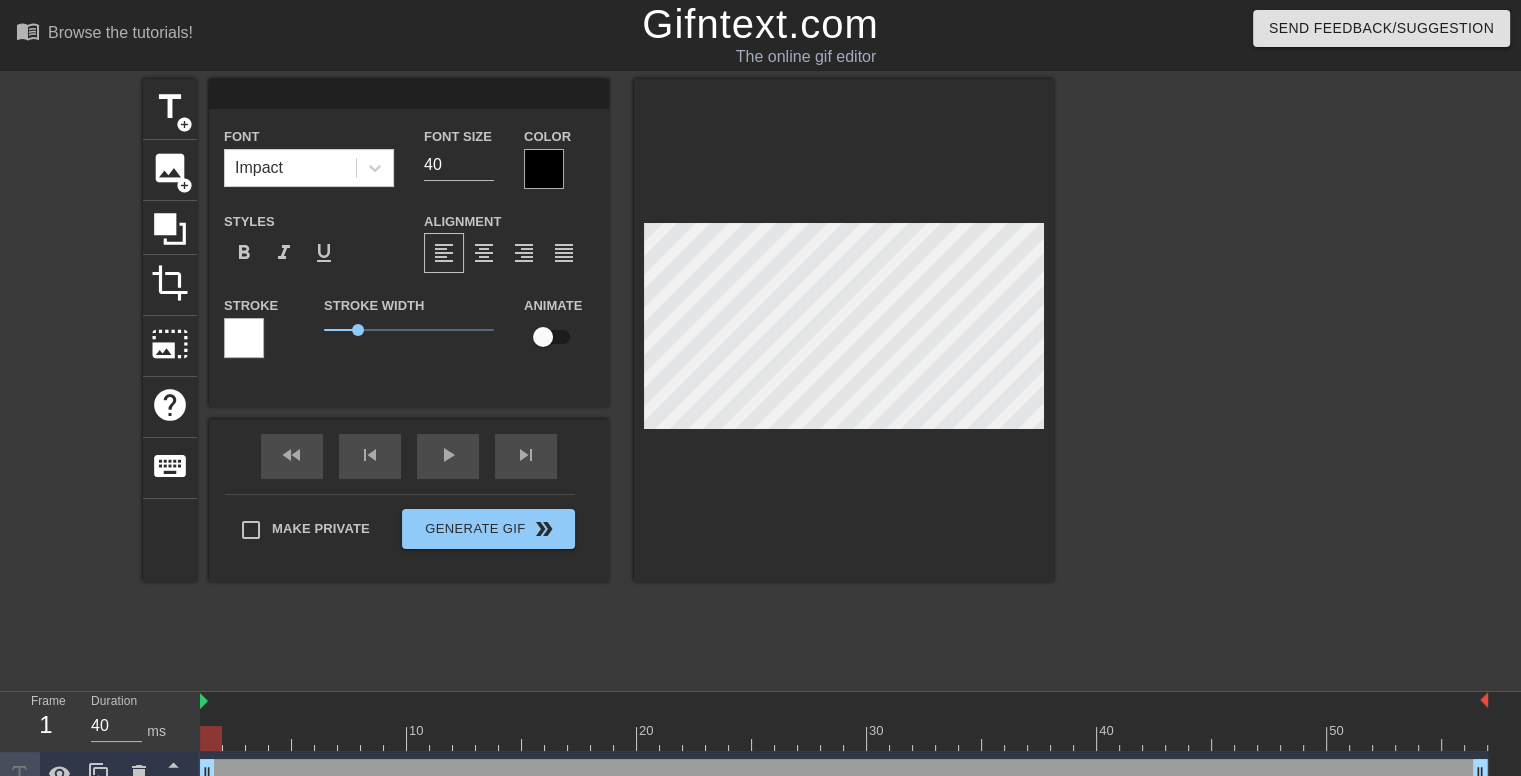 type 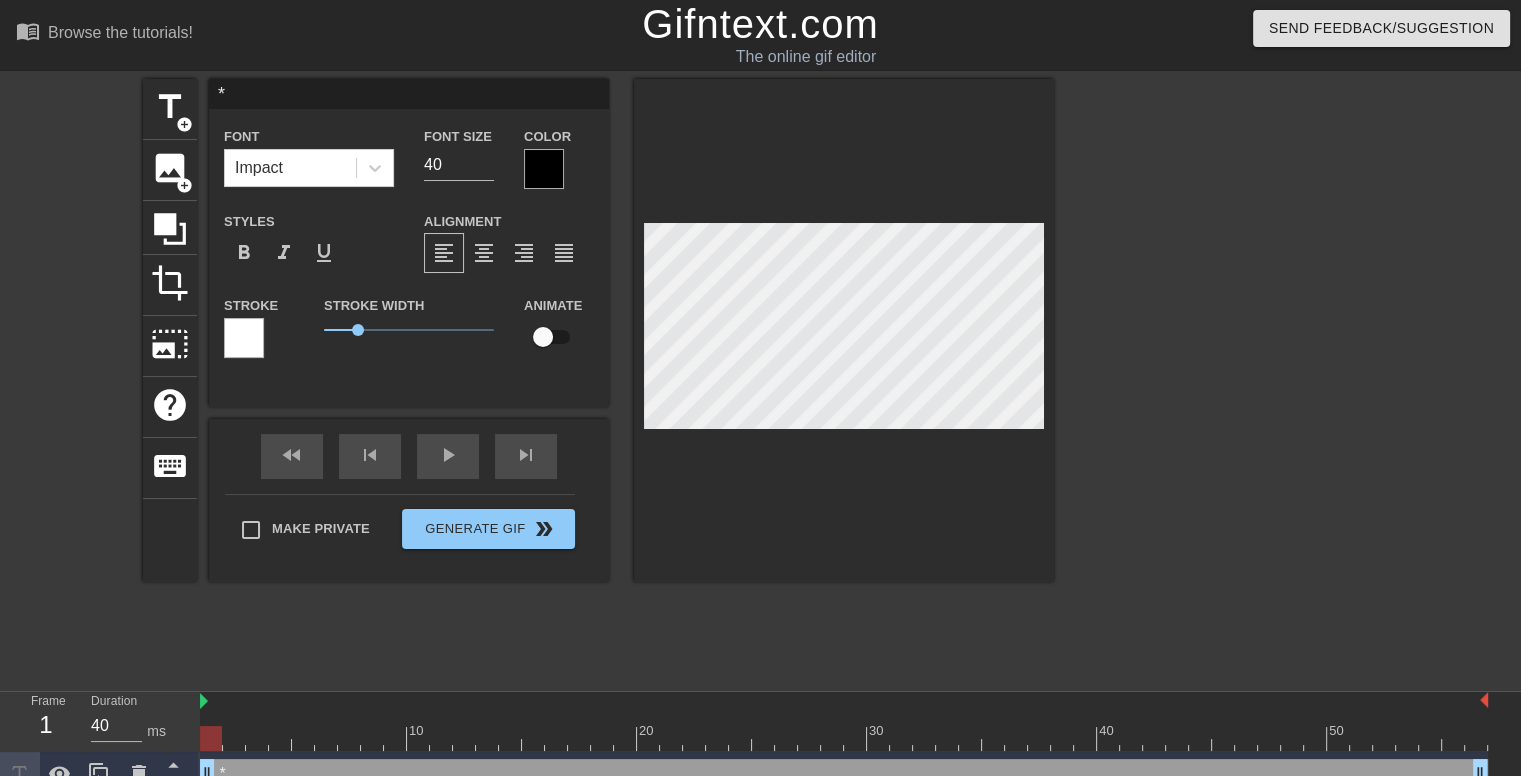 type on "*l" 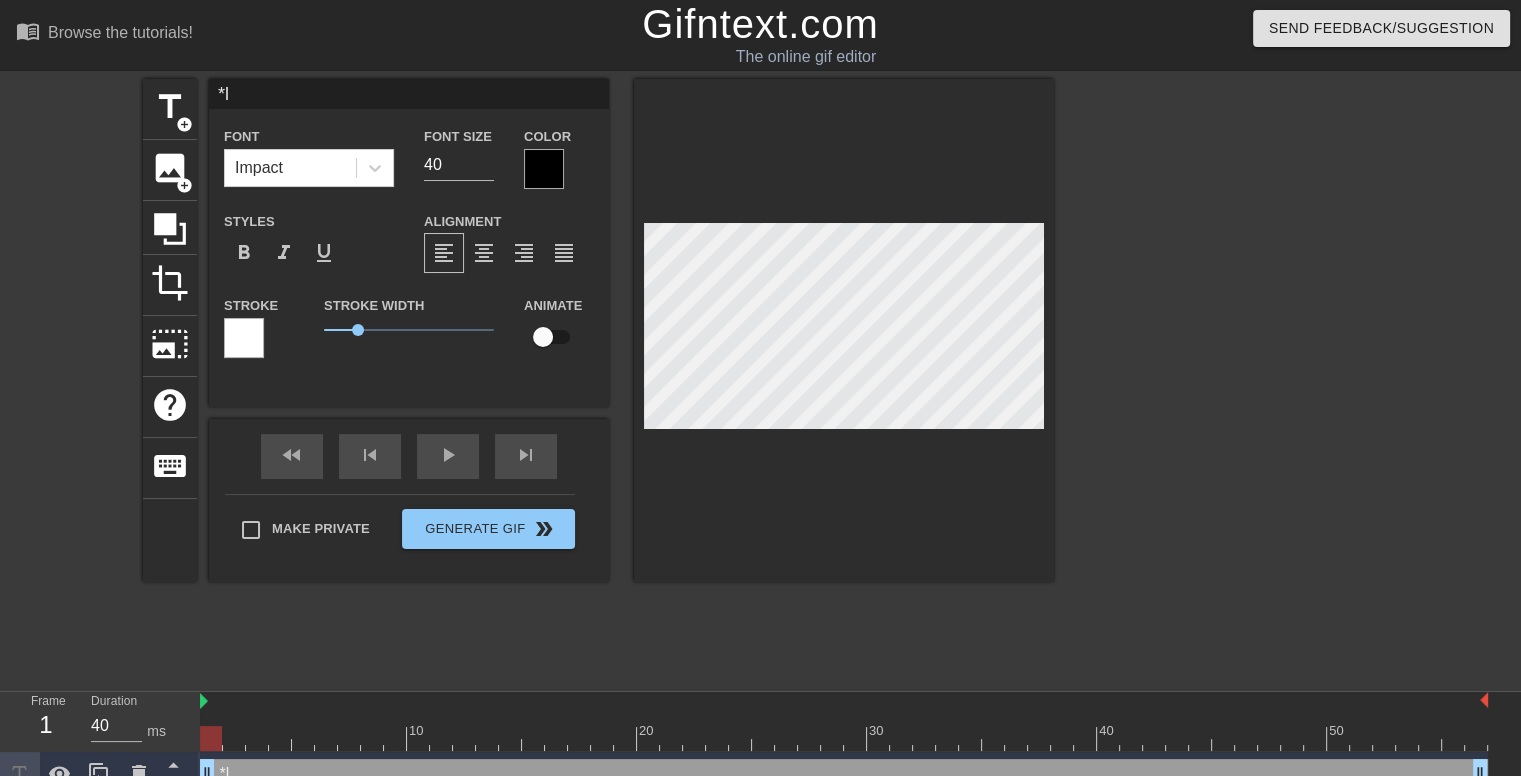 type on "*lo" 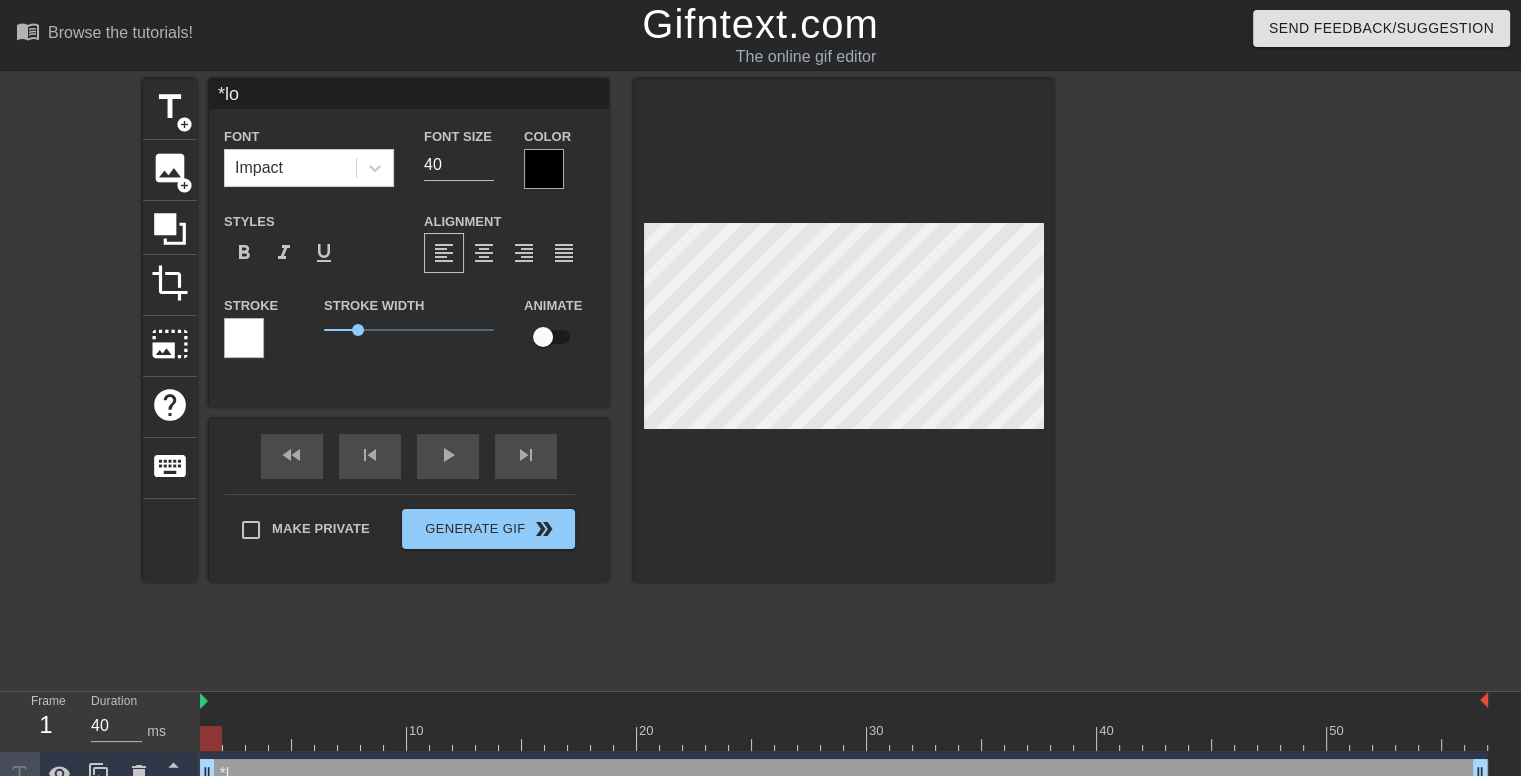 type on "*loo" 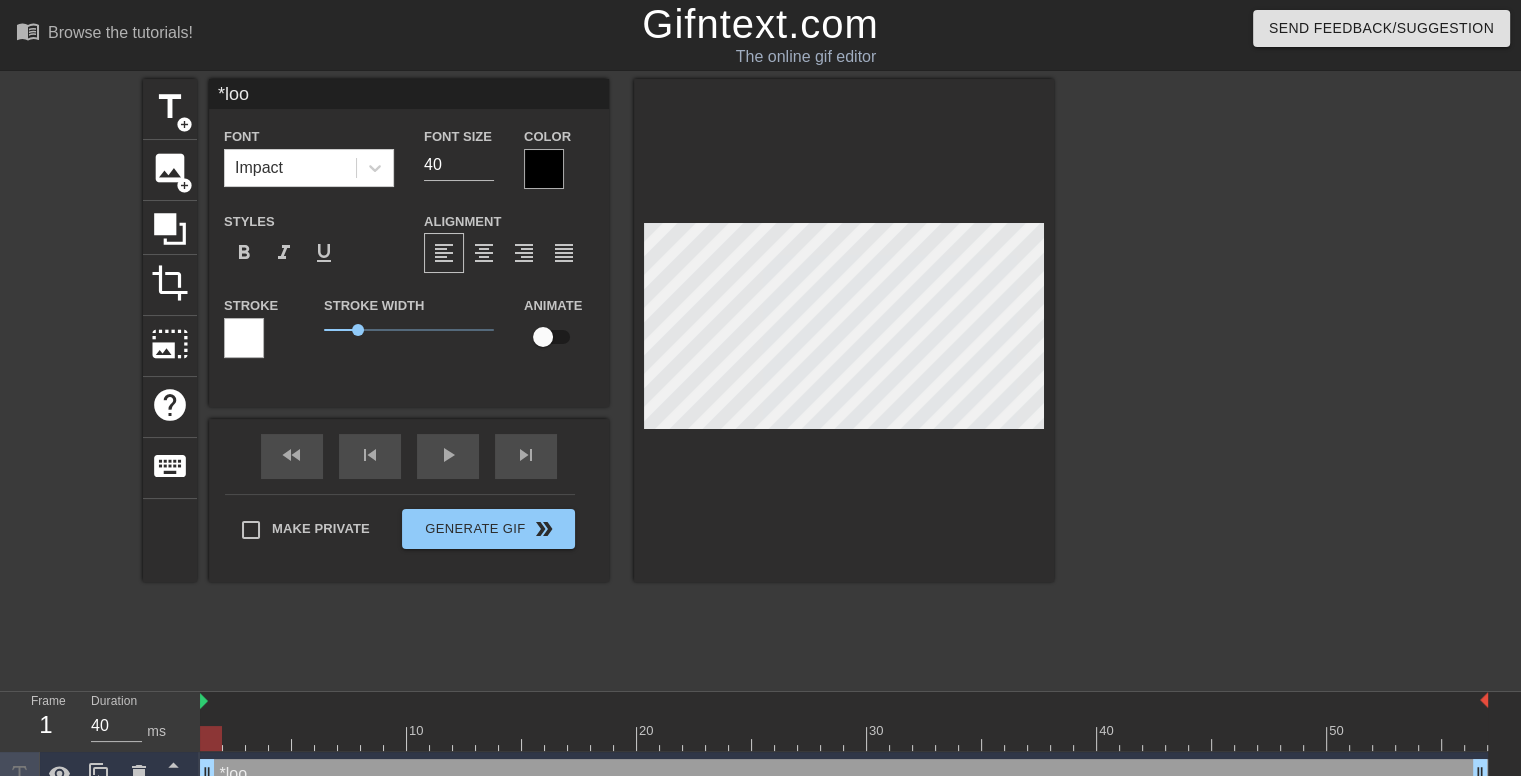 type on "*look" 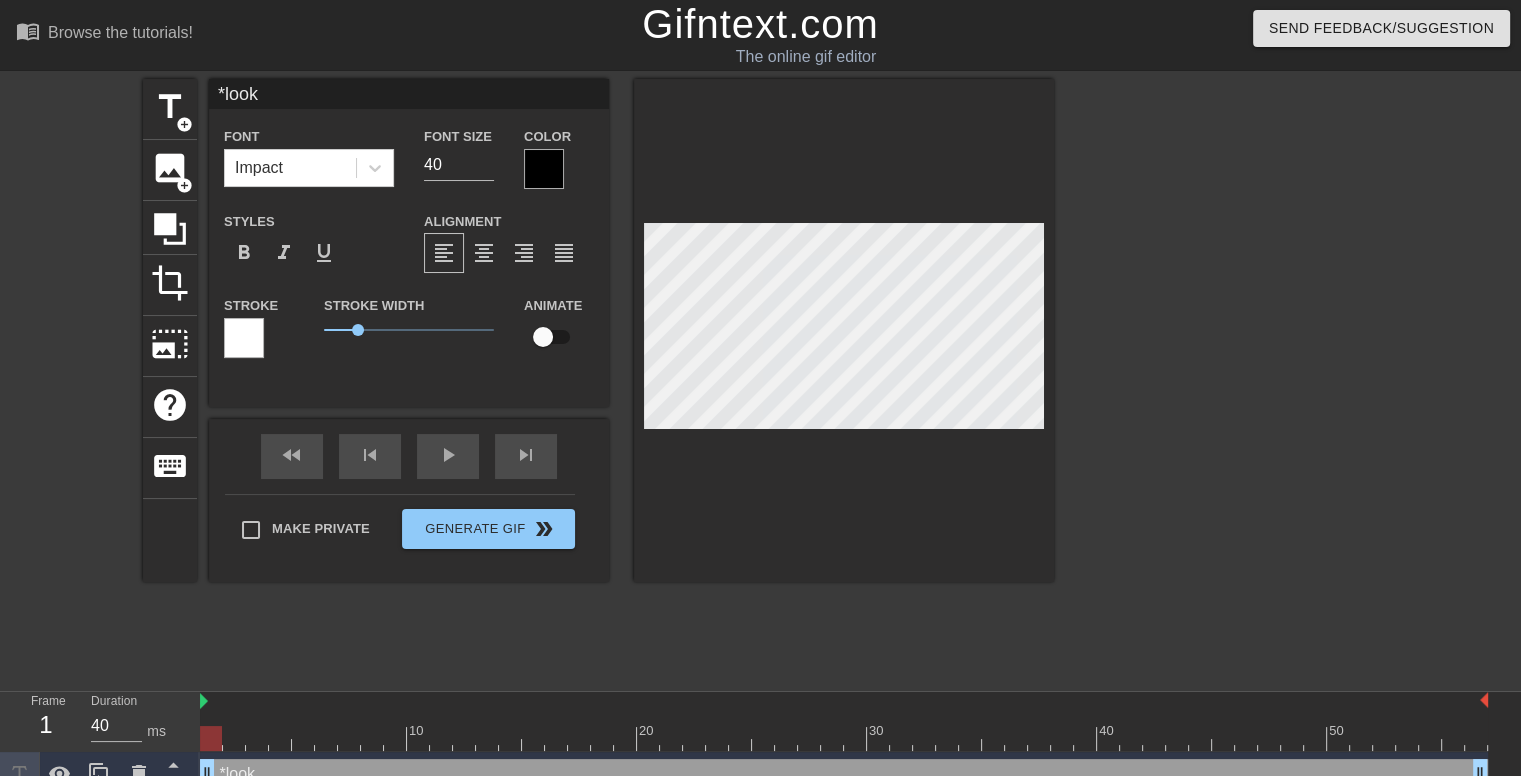 type on "*looki" 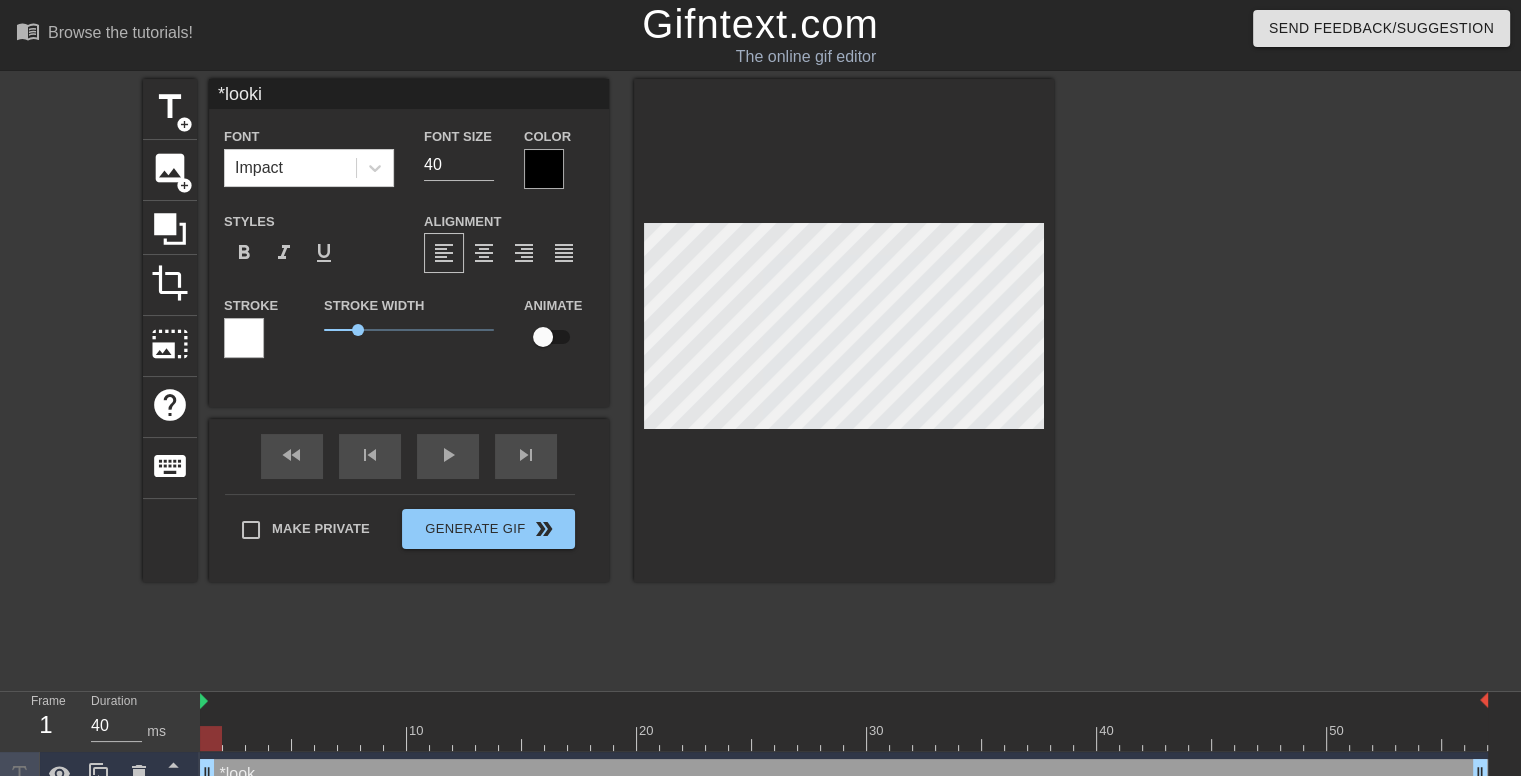 type on "*lookin" 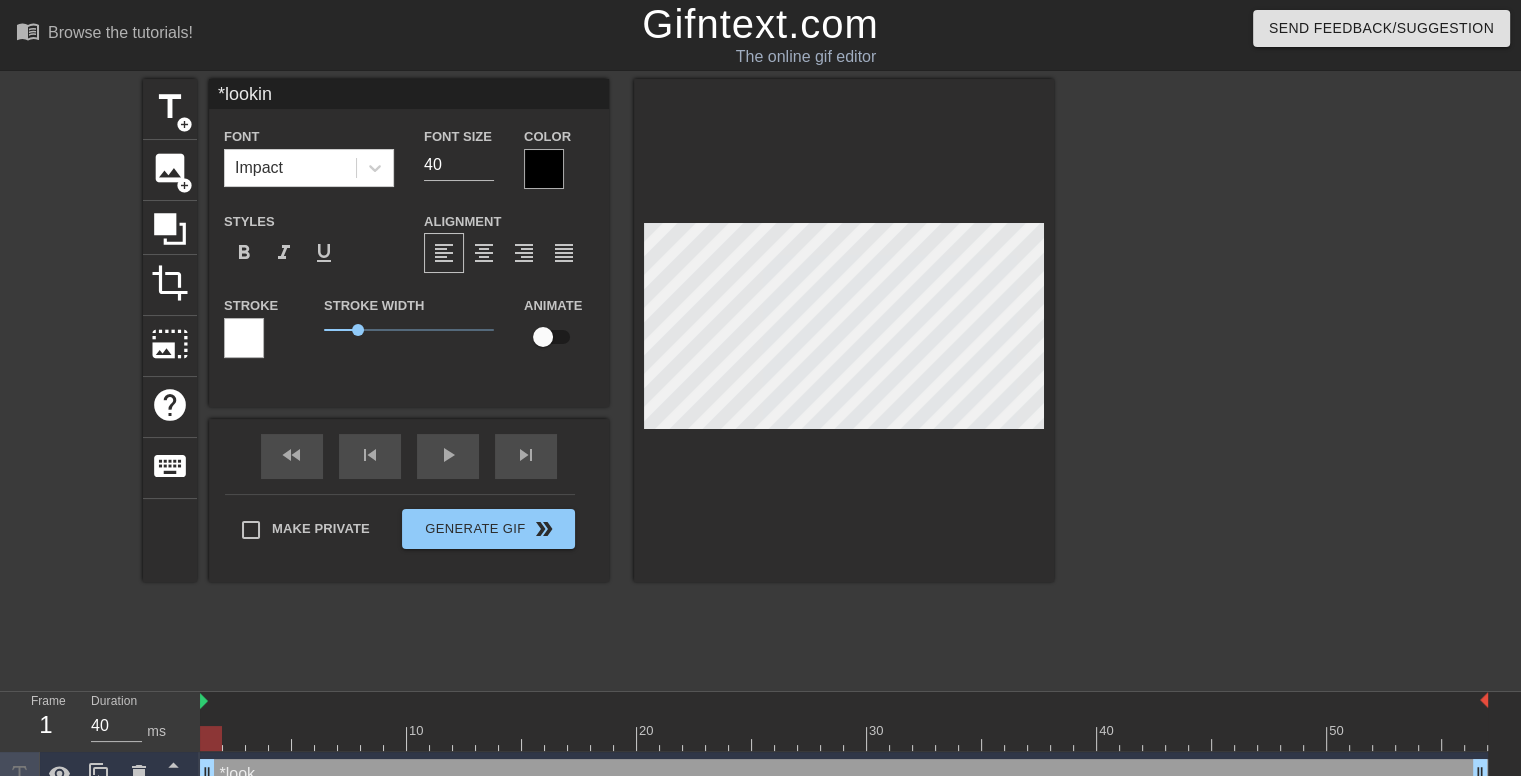 type on "*looking" 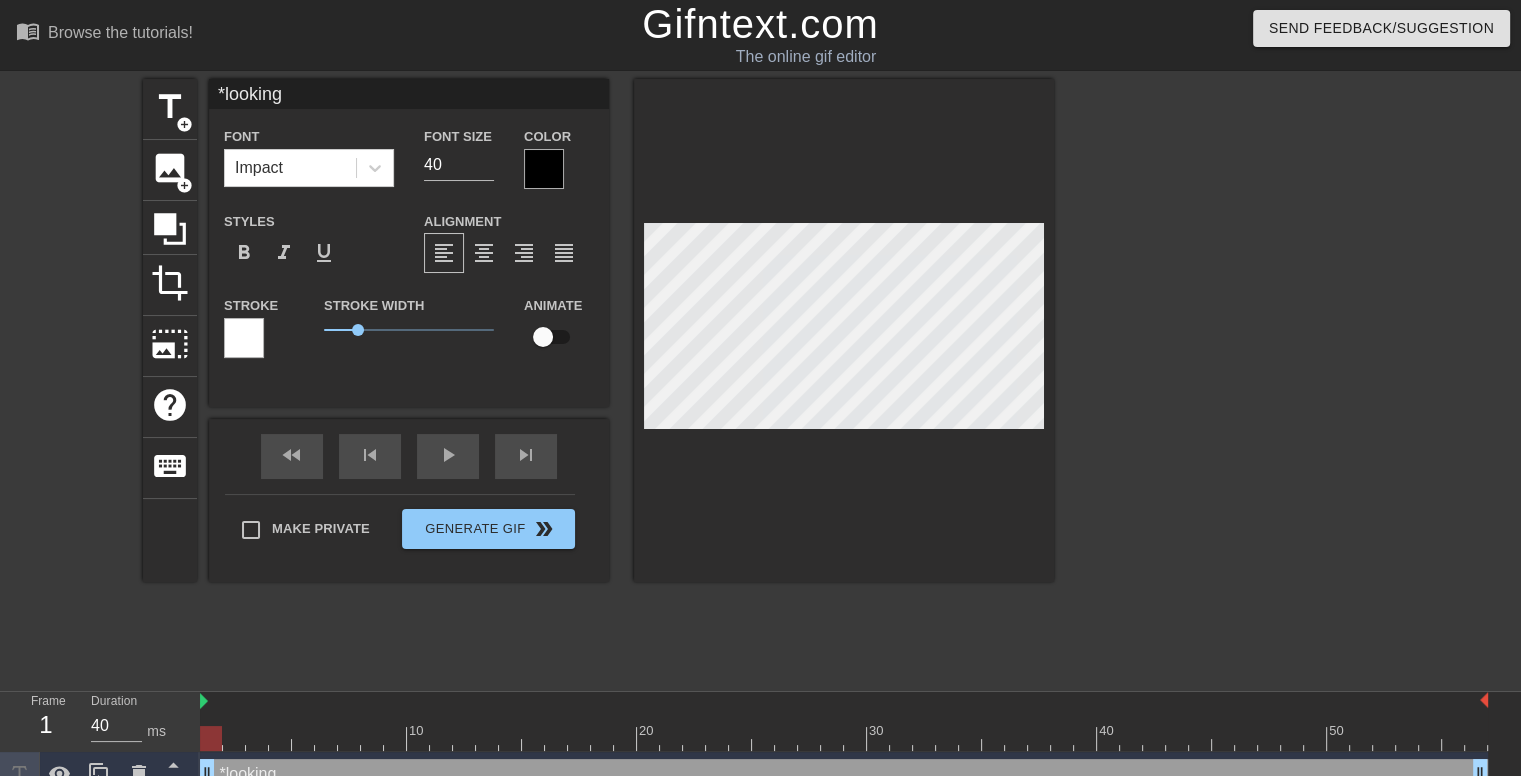 type on "*looking" 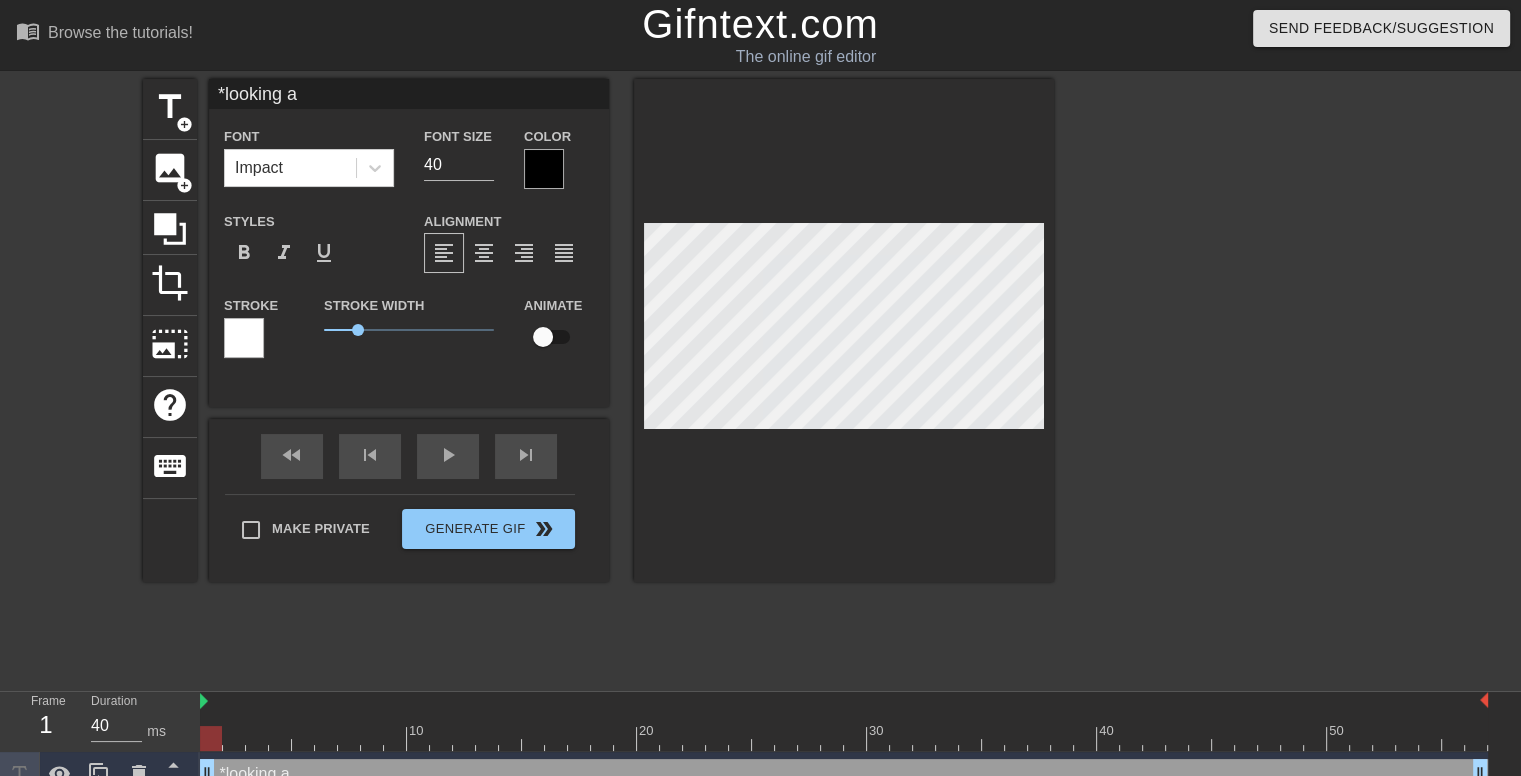 type on "*looking at*" 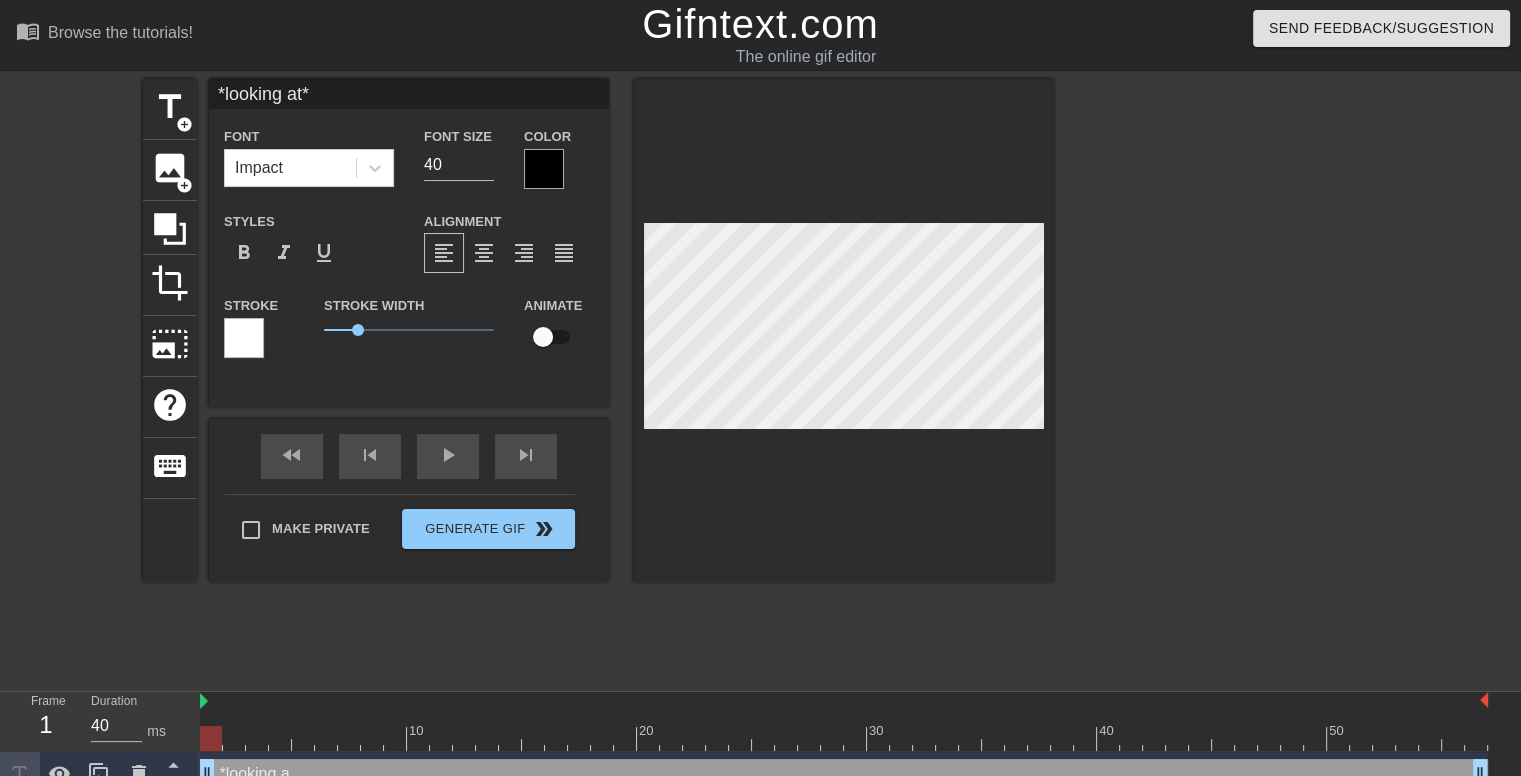 type on "*looking at*" 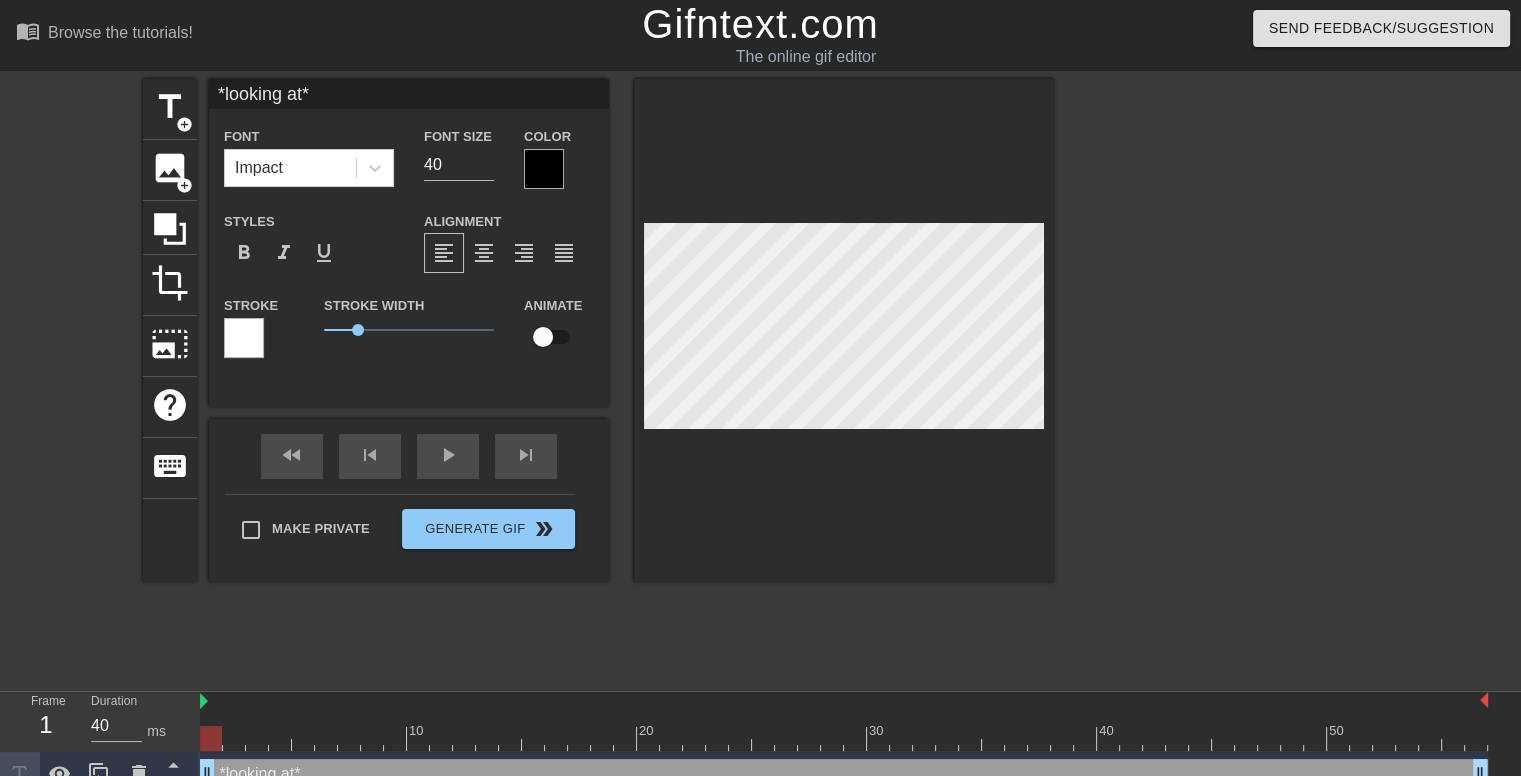 type on "*looking at t*" 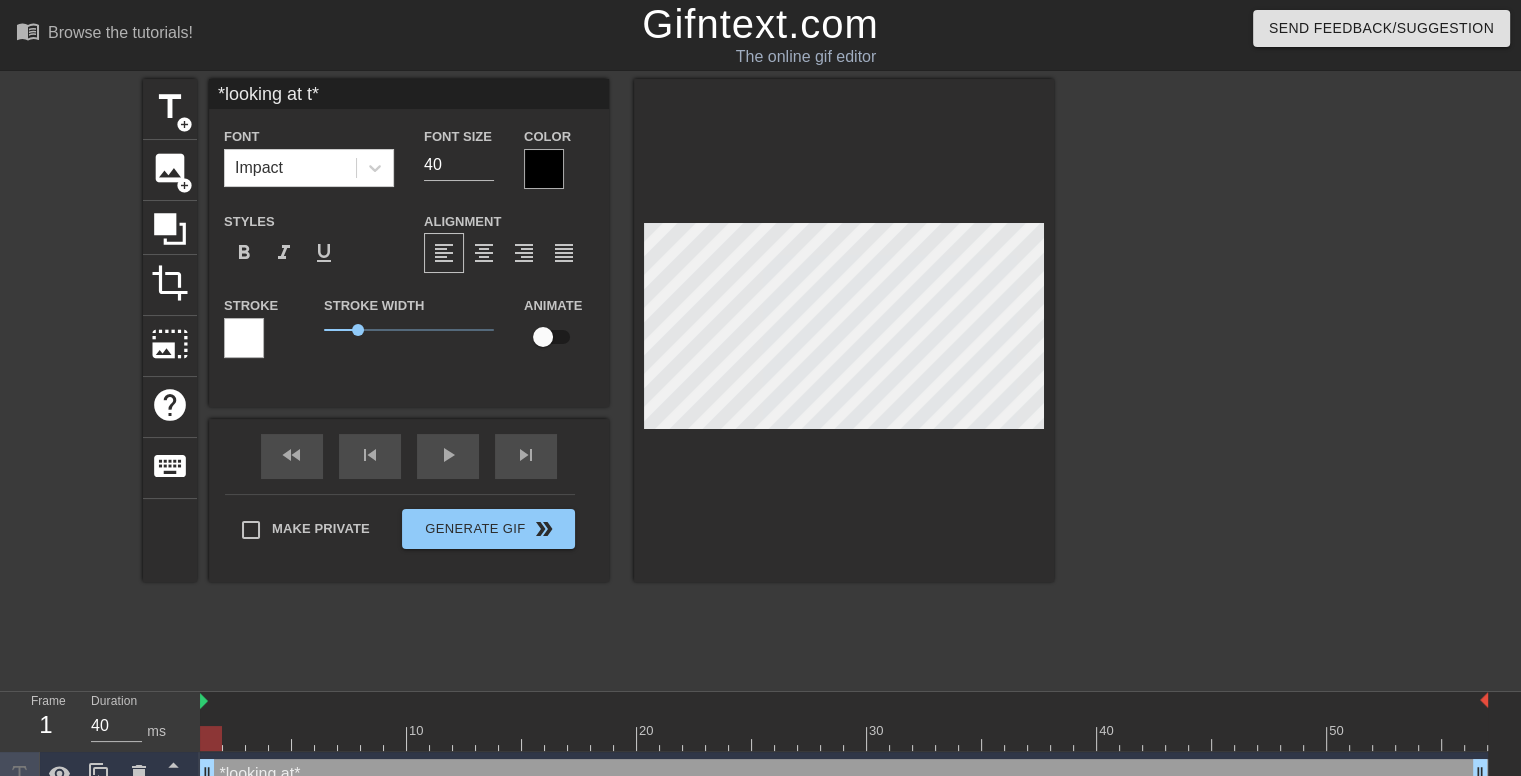 type on "*looking at th*" 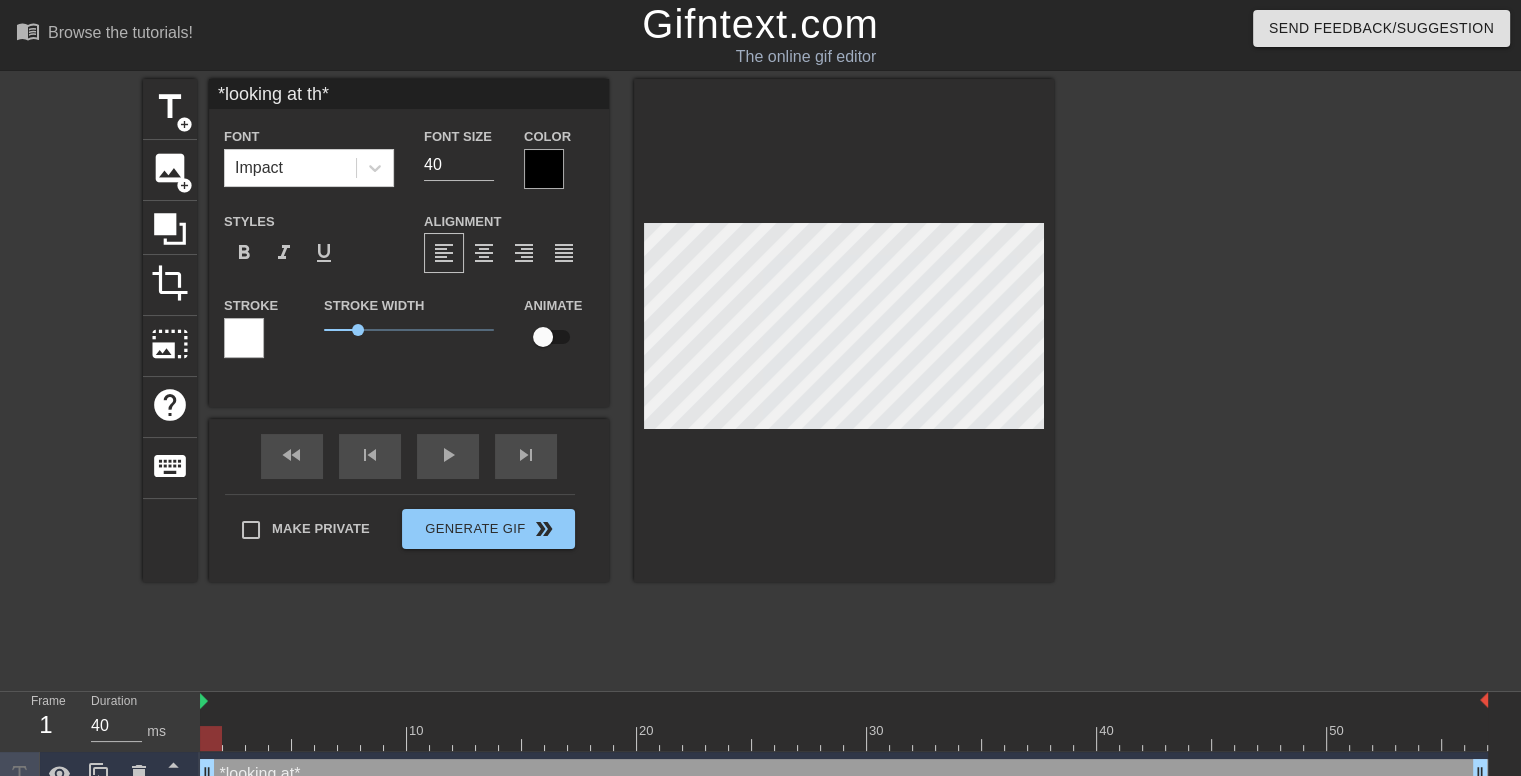 type on "*looking at the" 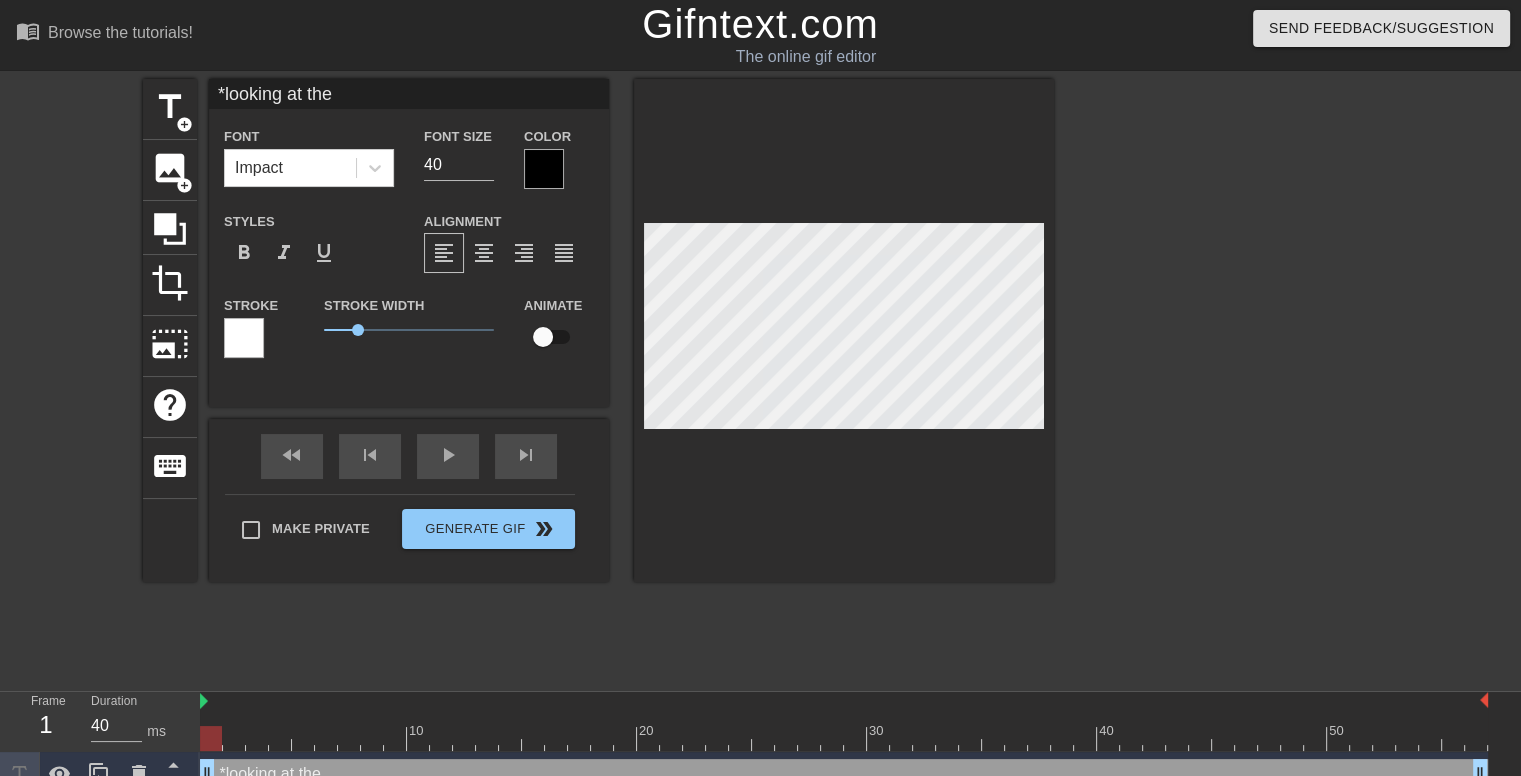 type on "*looking at the" 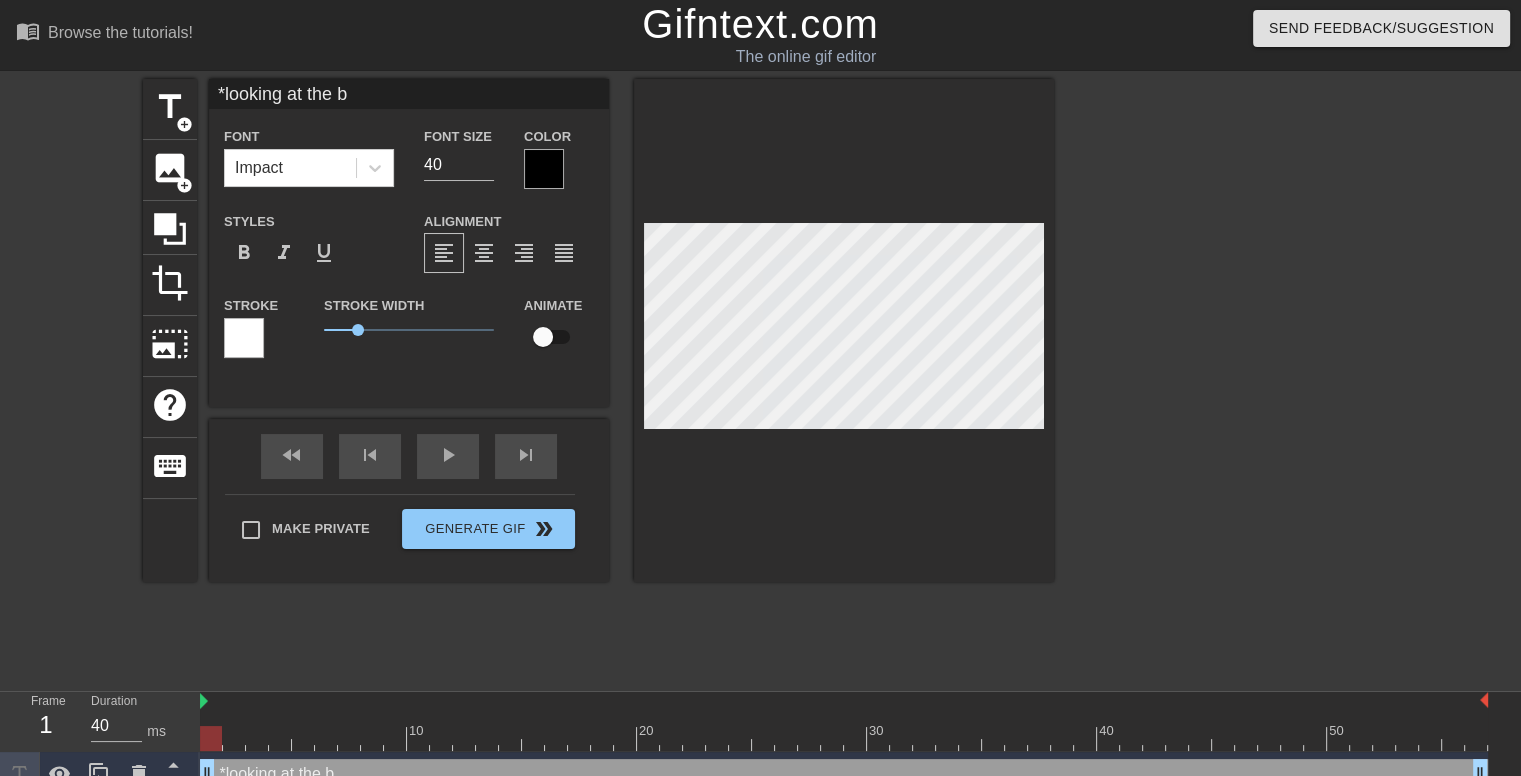type on "*looking at the bu" 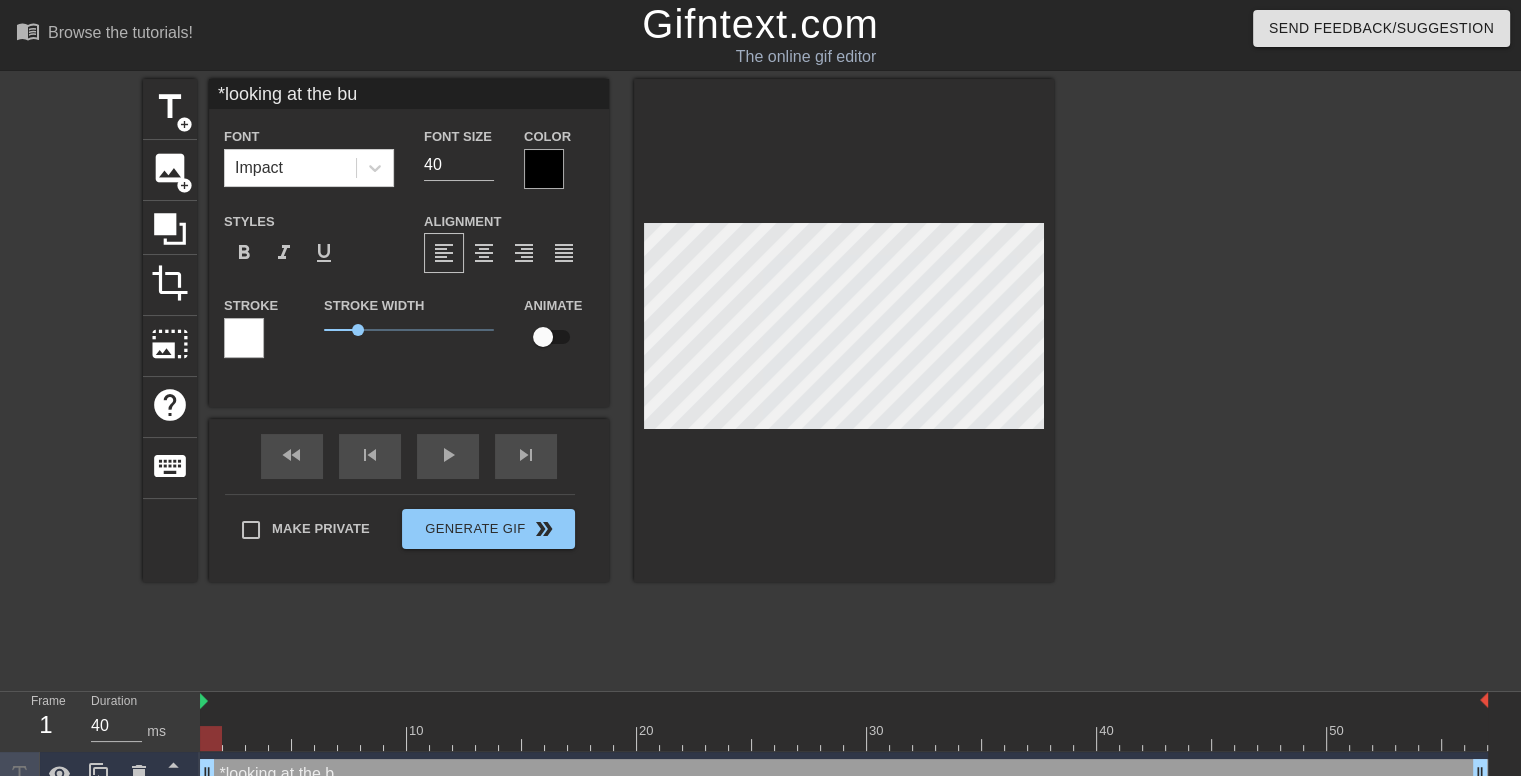 type on "*looking at the but*" 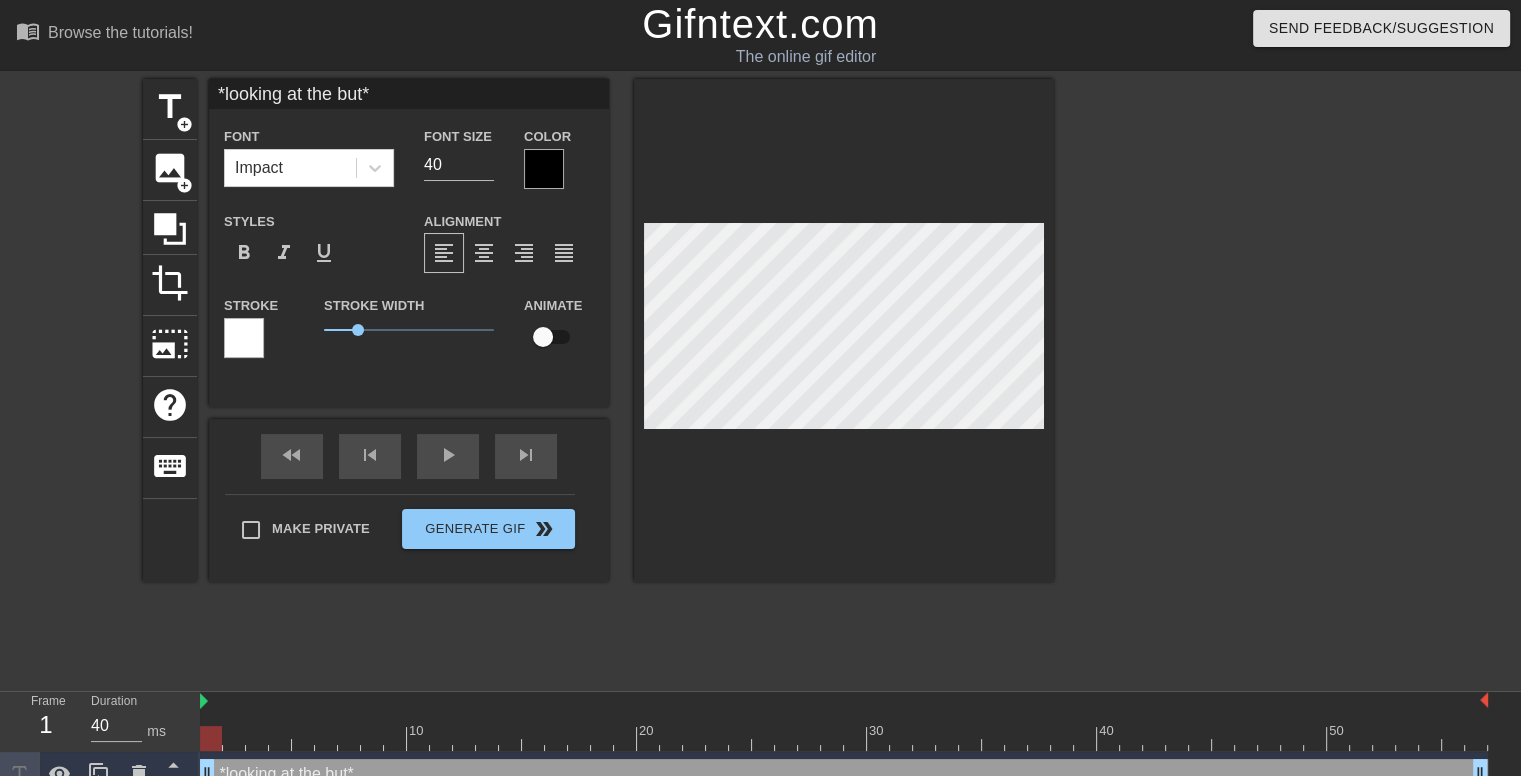 type on "*looking at the butt" 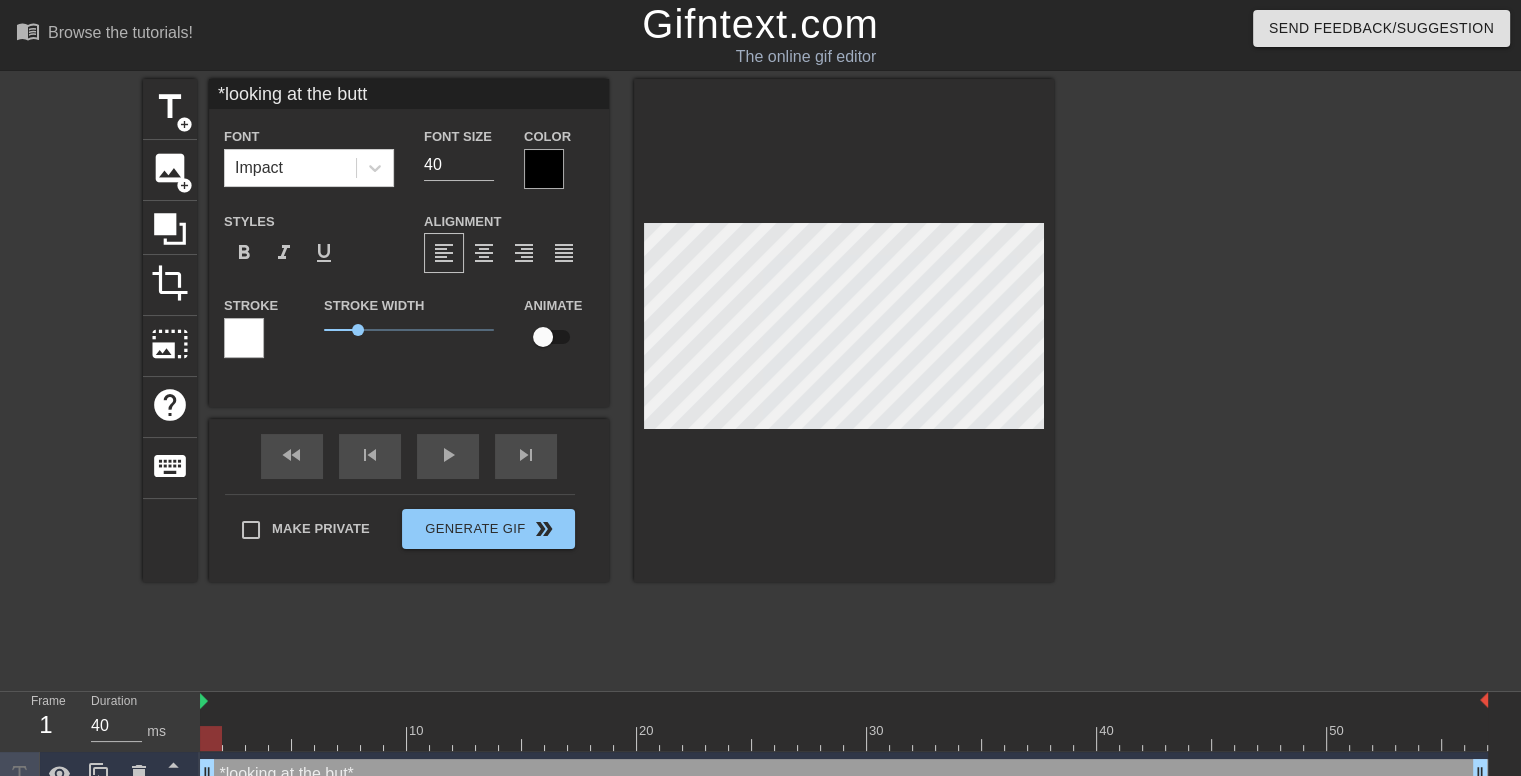 type on "*looking at the butte" 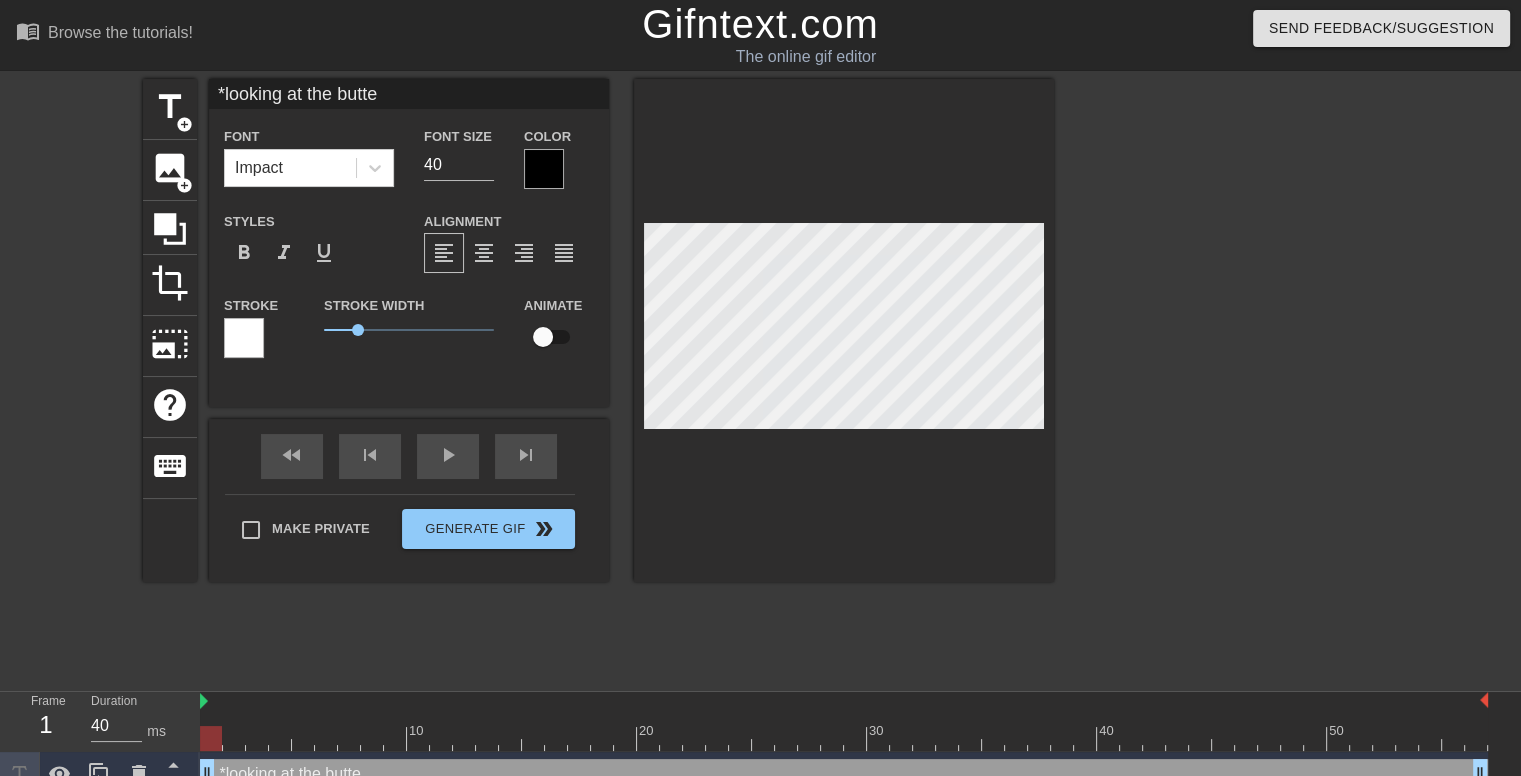 type on "*looking at the butter" 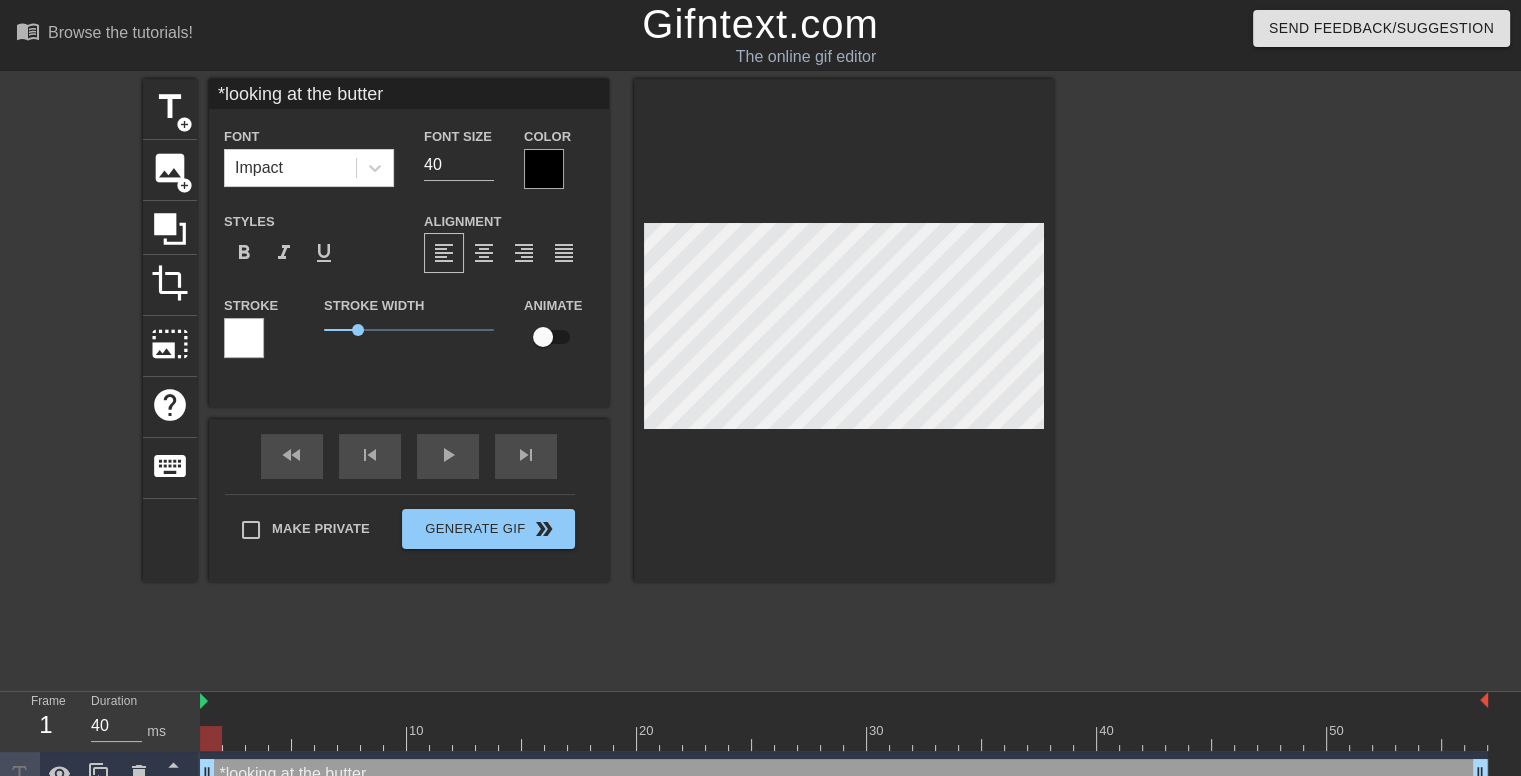 type on "*looking at the butterf" 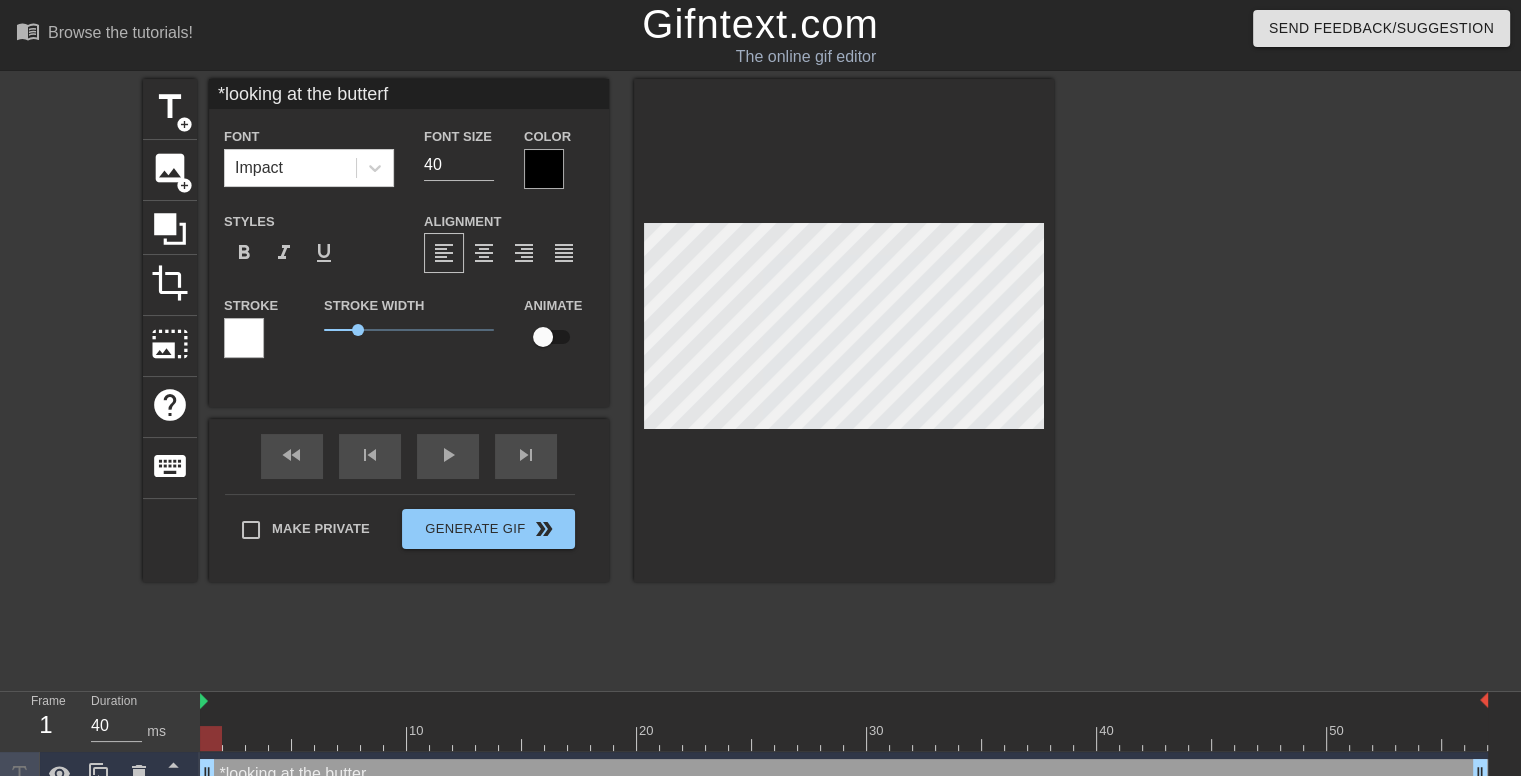 type on "*looking at the butterf" 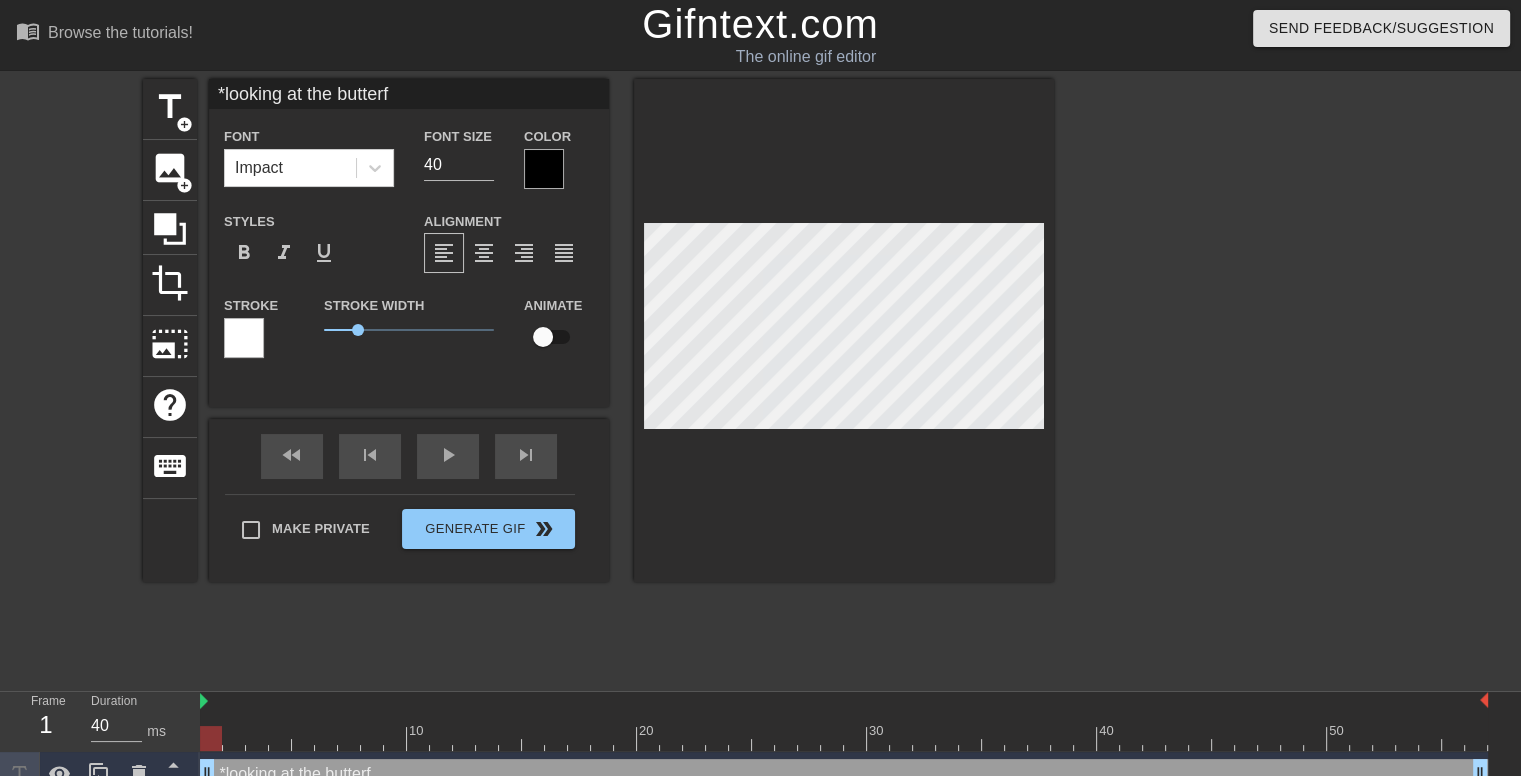 type on "*looking at the butterfl" 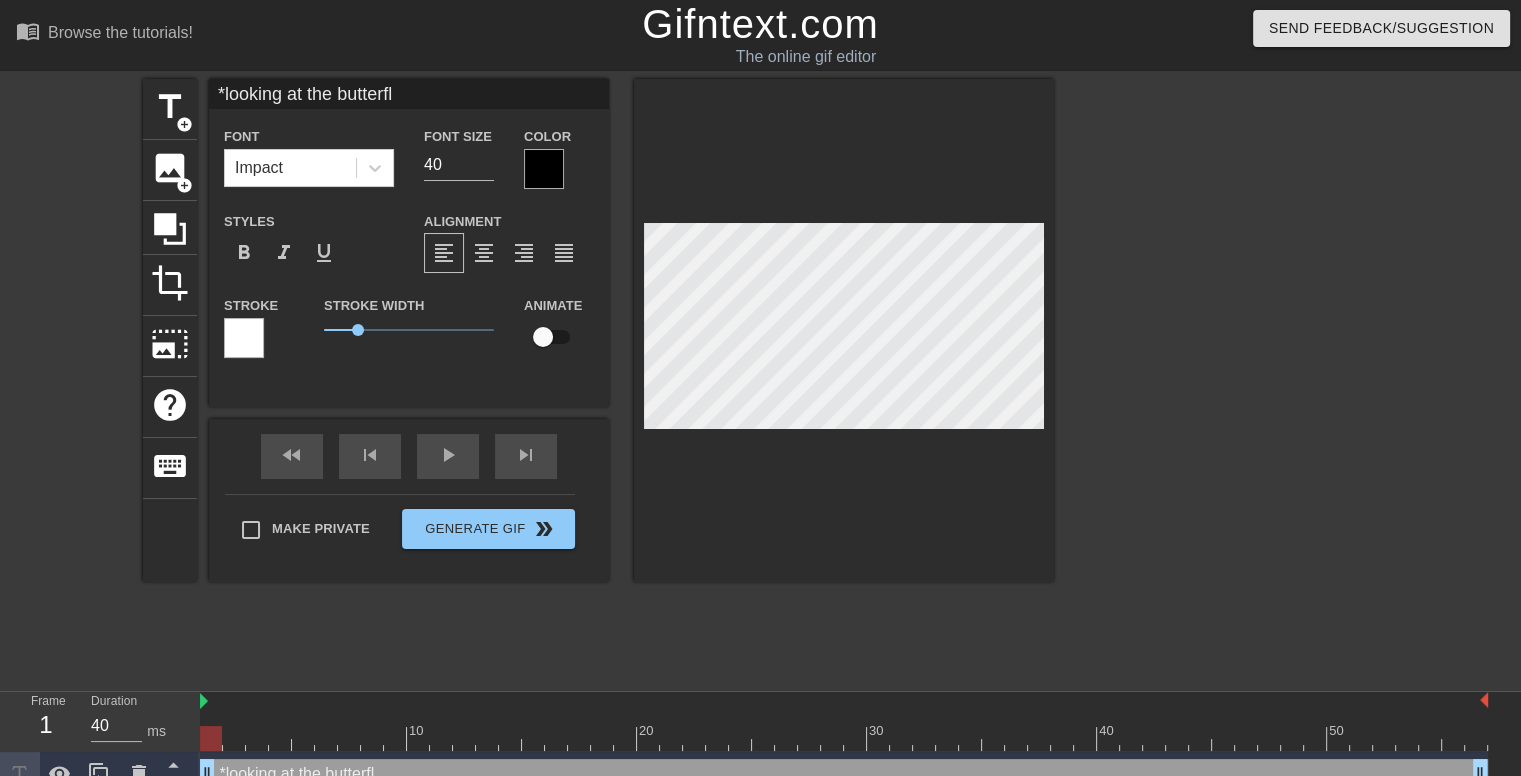 type on "*looking at the butterfly*" 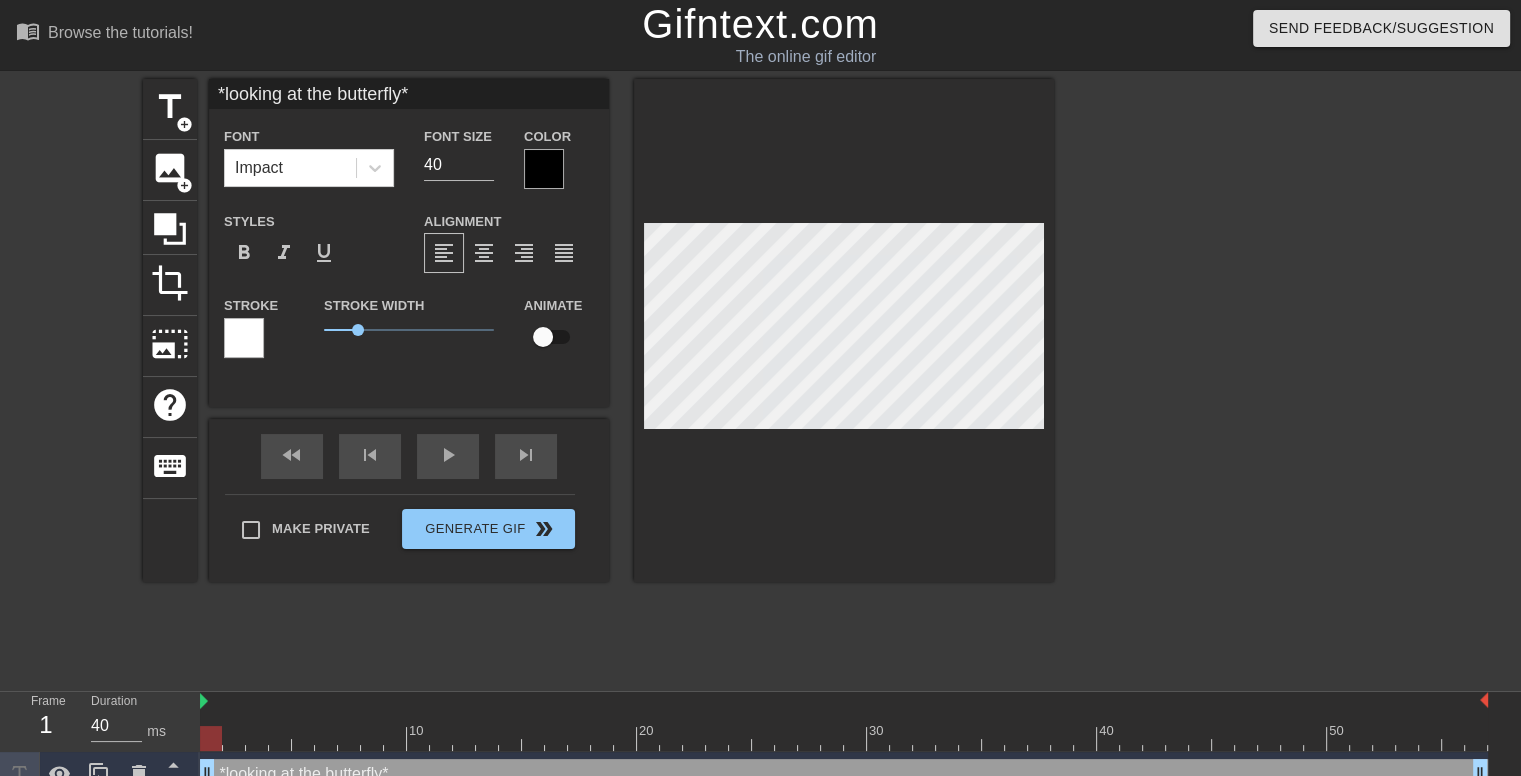 type on "*looking at the butterfly*" 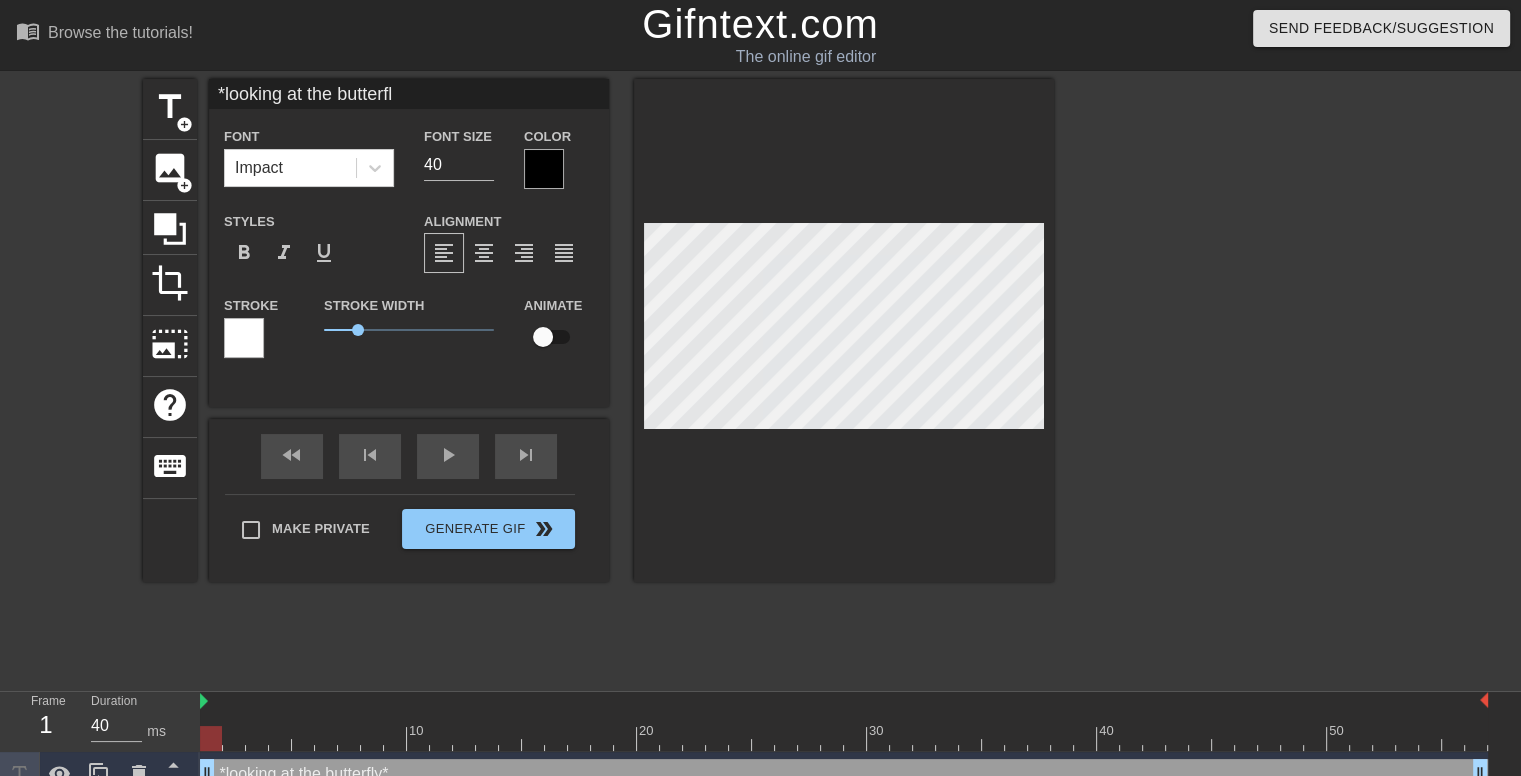 type on "*looking at the butterf" 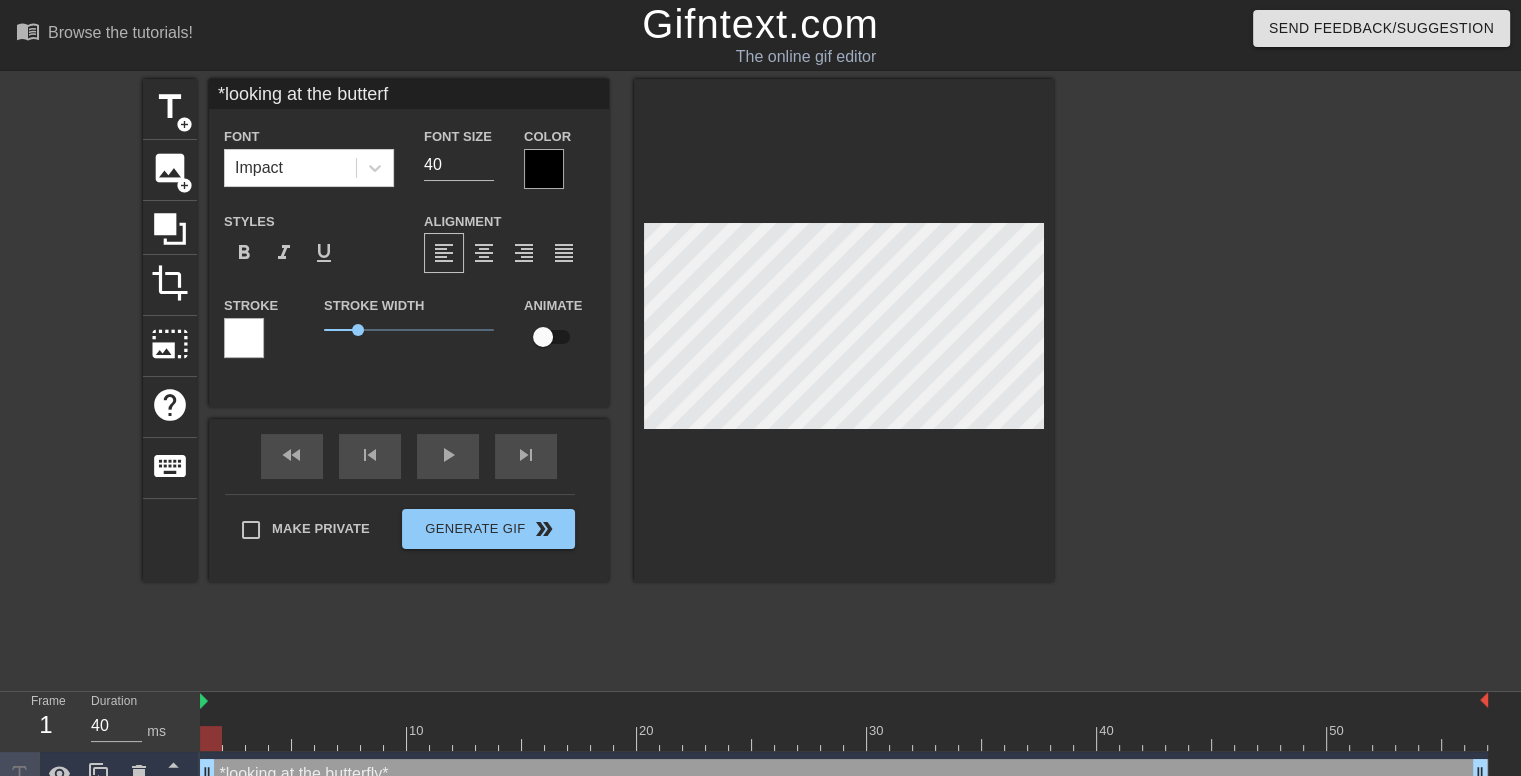 type on "*looking at the butter" 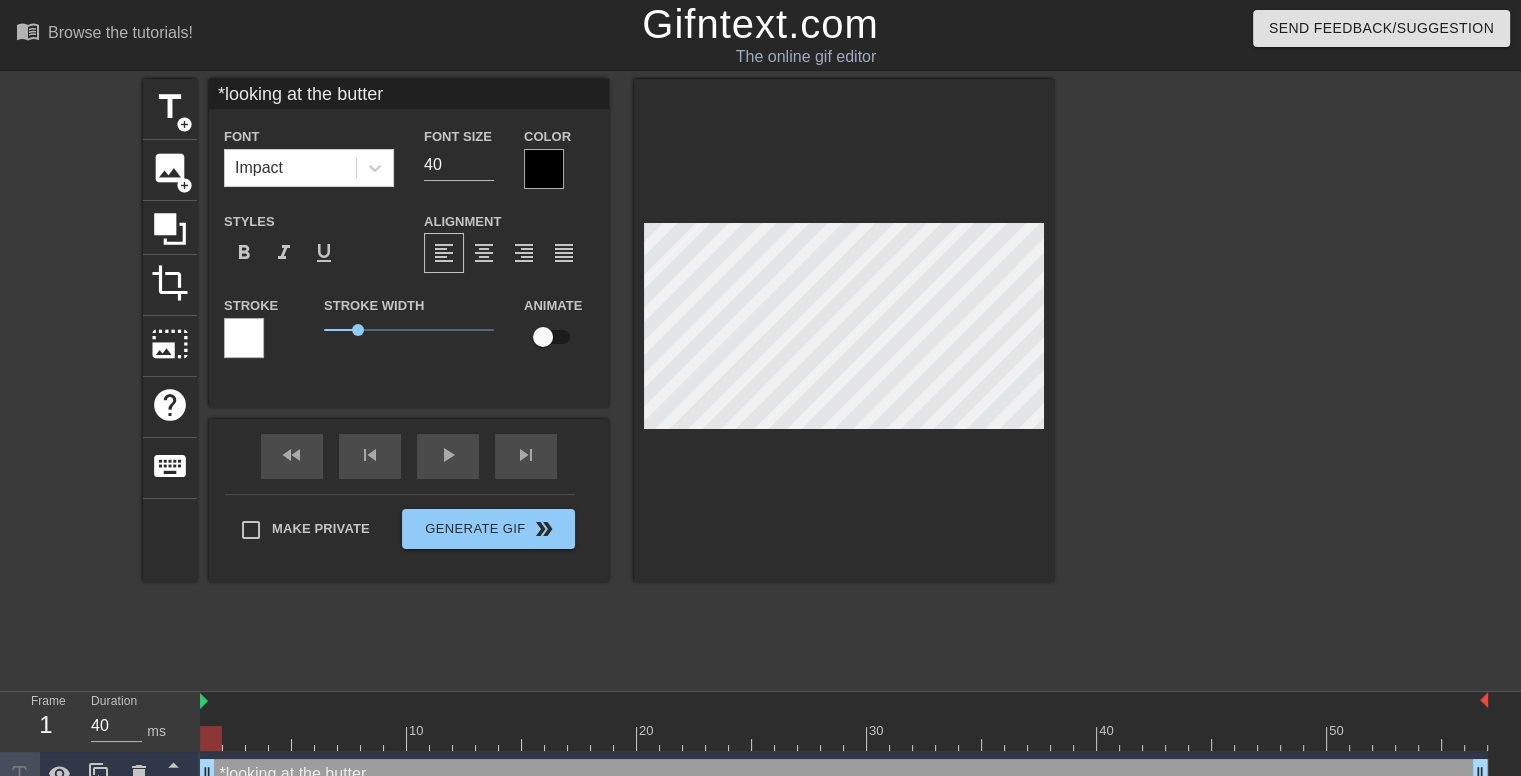 type on "*looking at the butte" 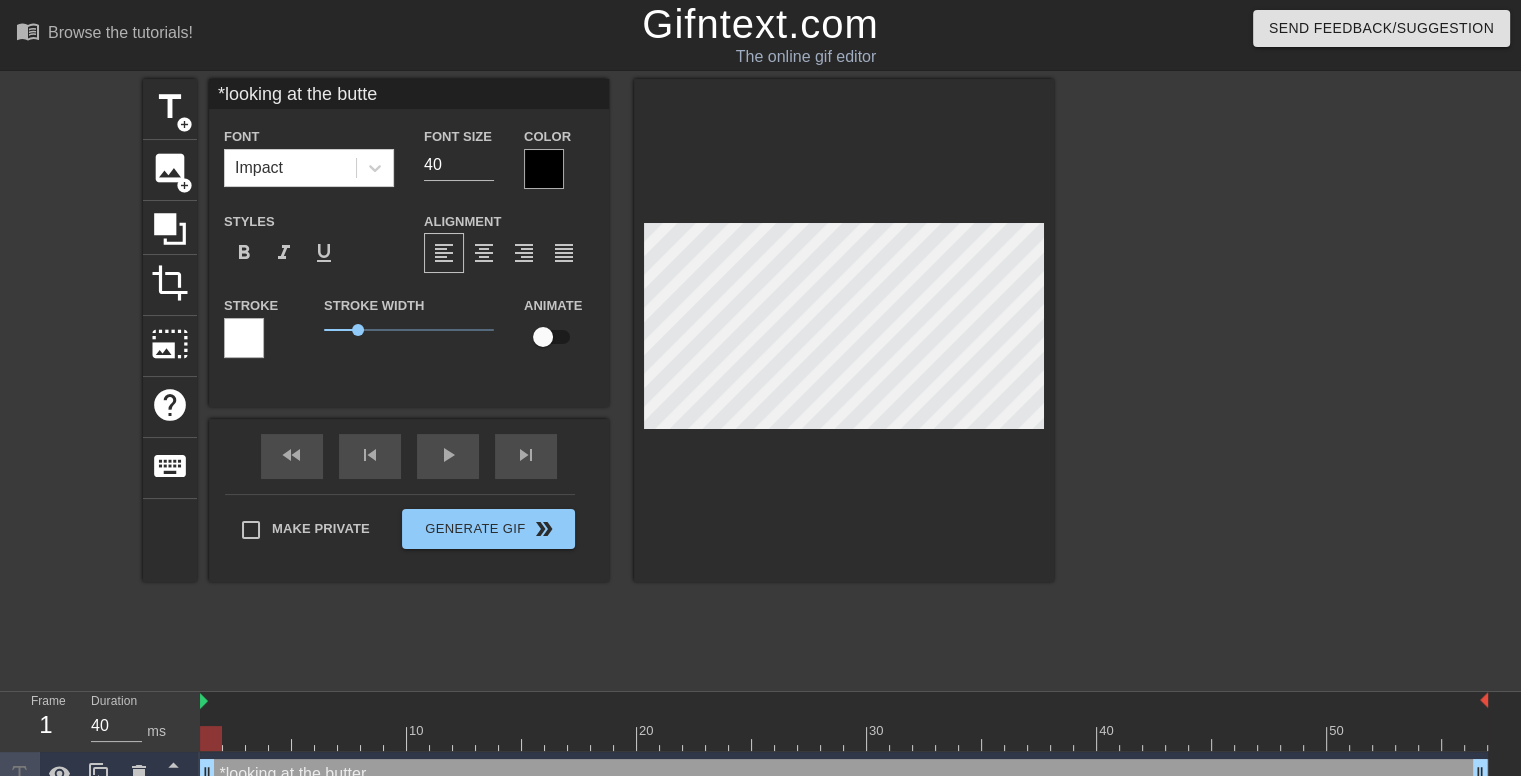 type on "*looking at the butt" 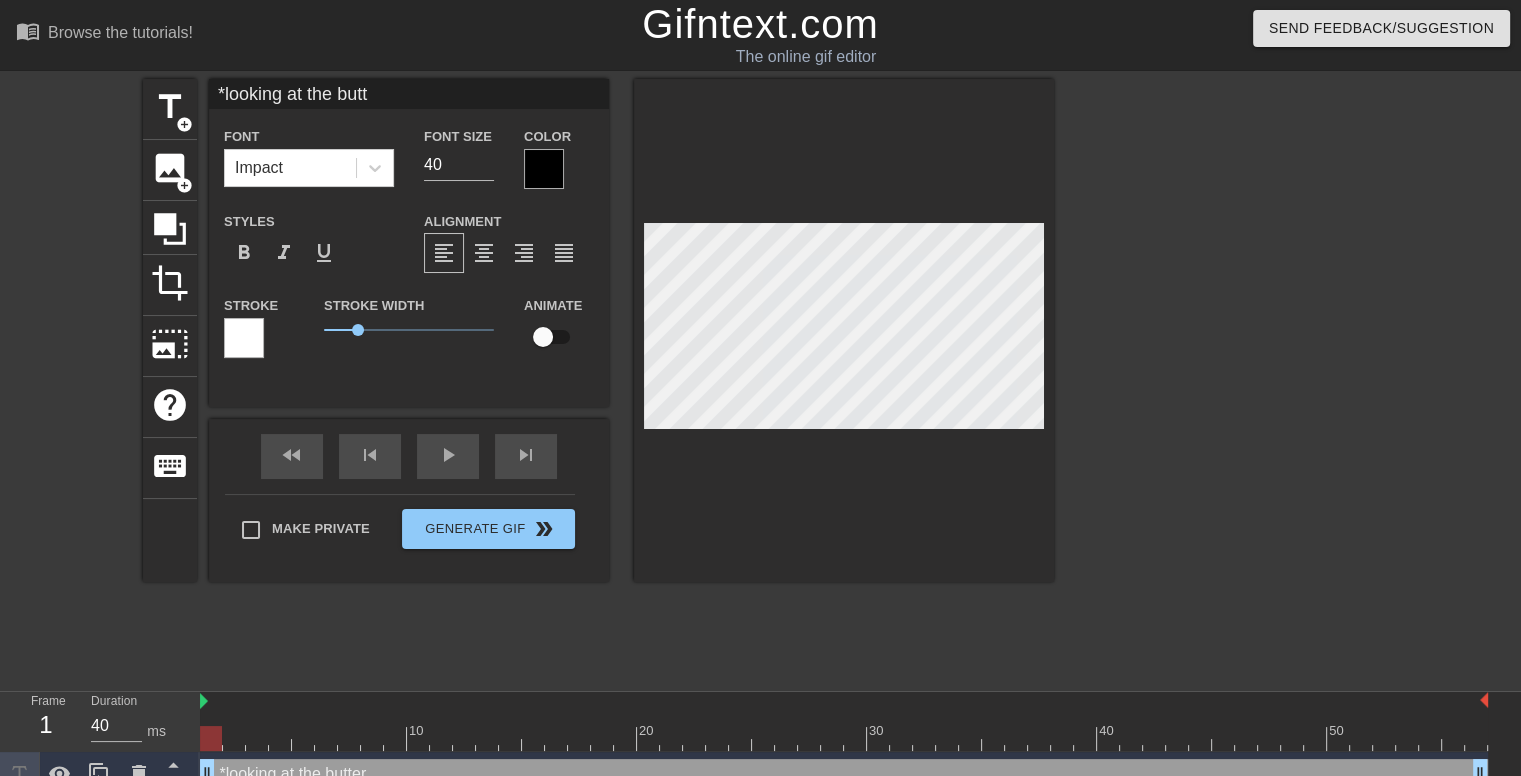 type on "*looking at the but*" 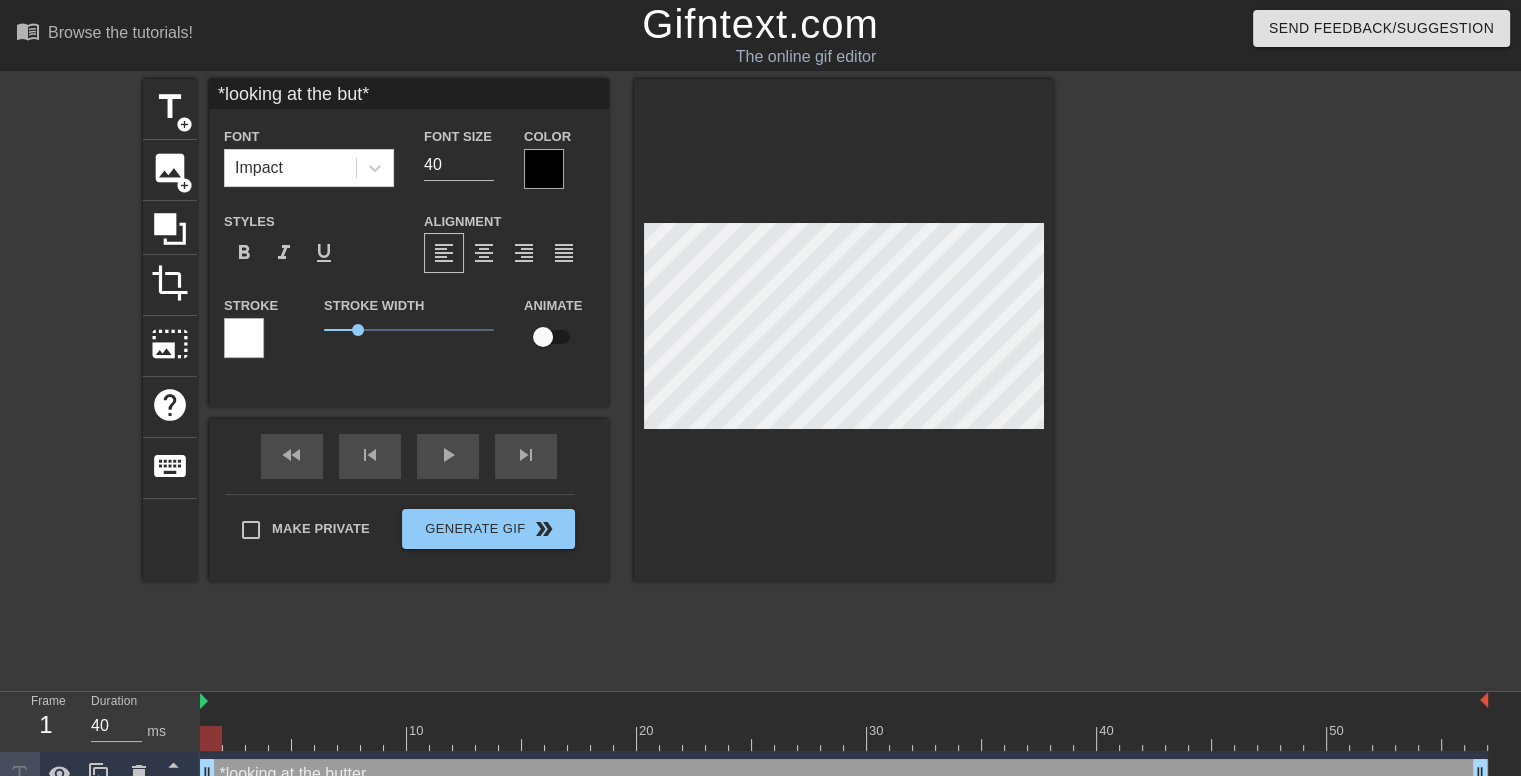 type on "*looking at the bu" 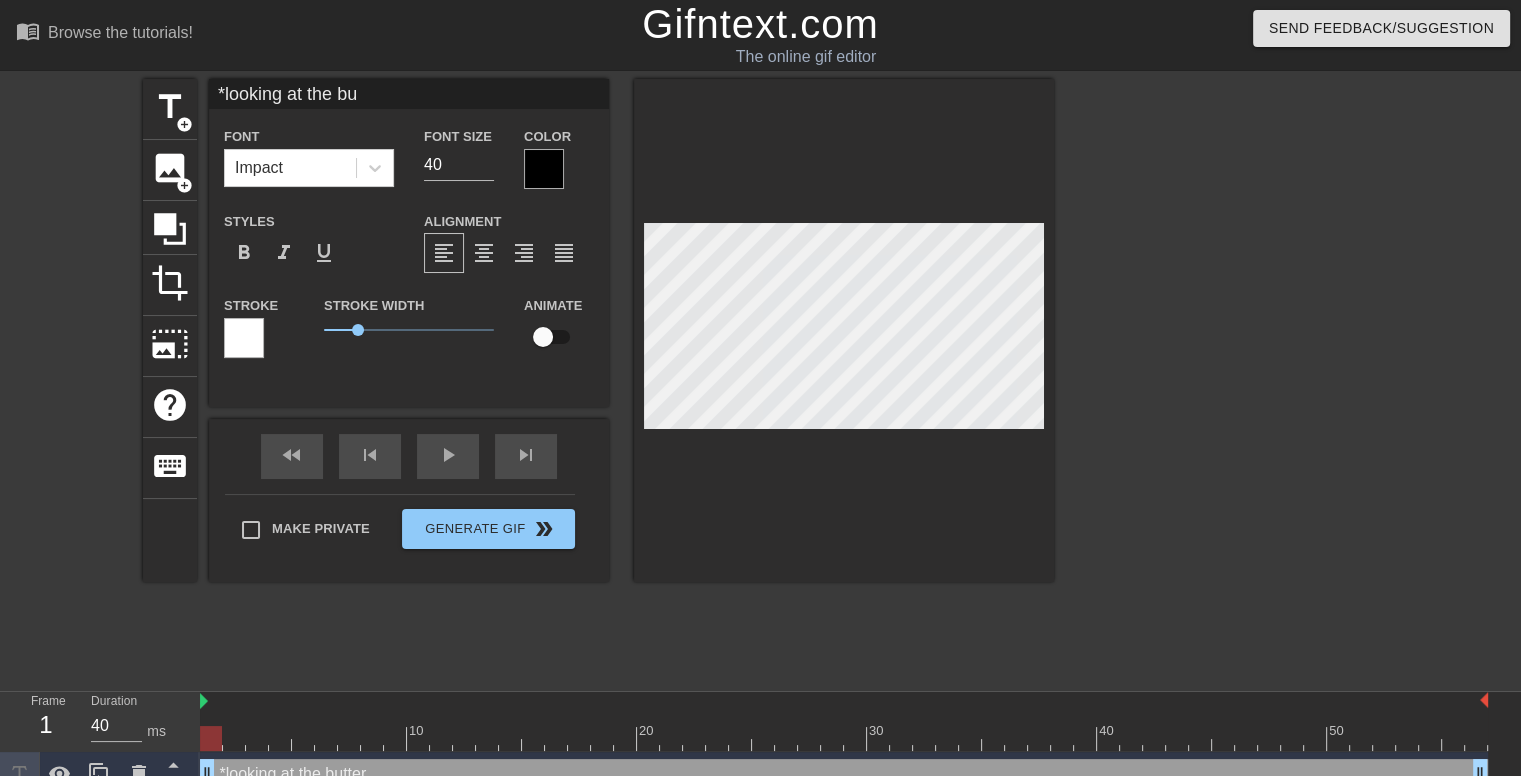 type on "*looking at the b" 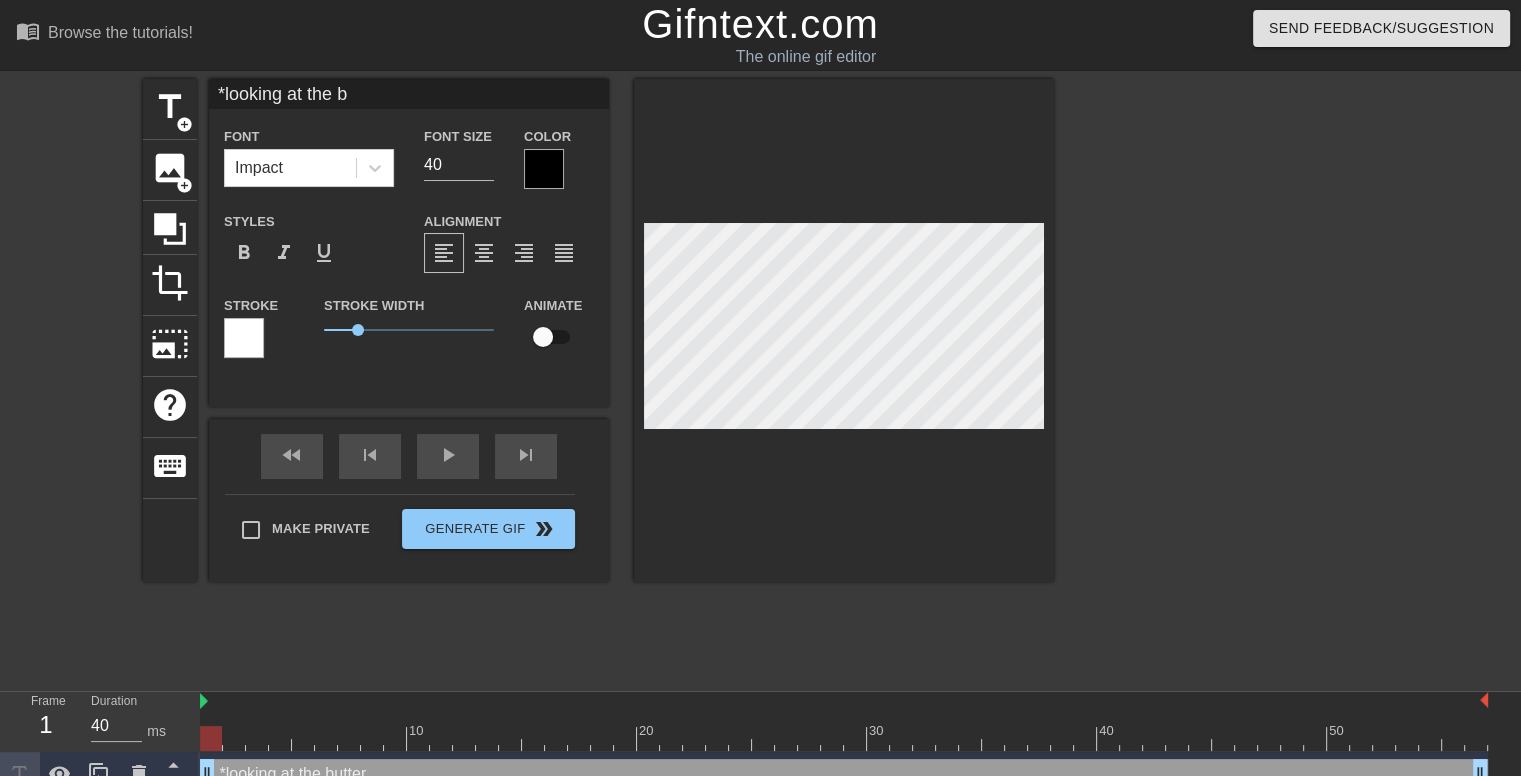 type on "*looking at the" 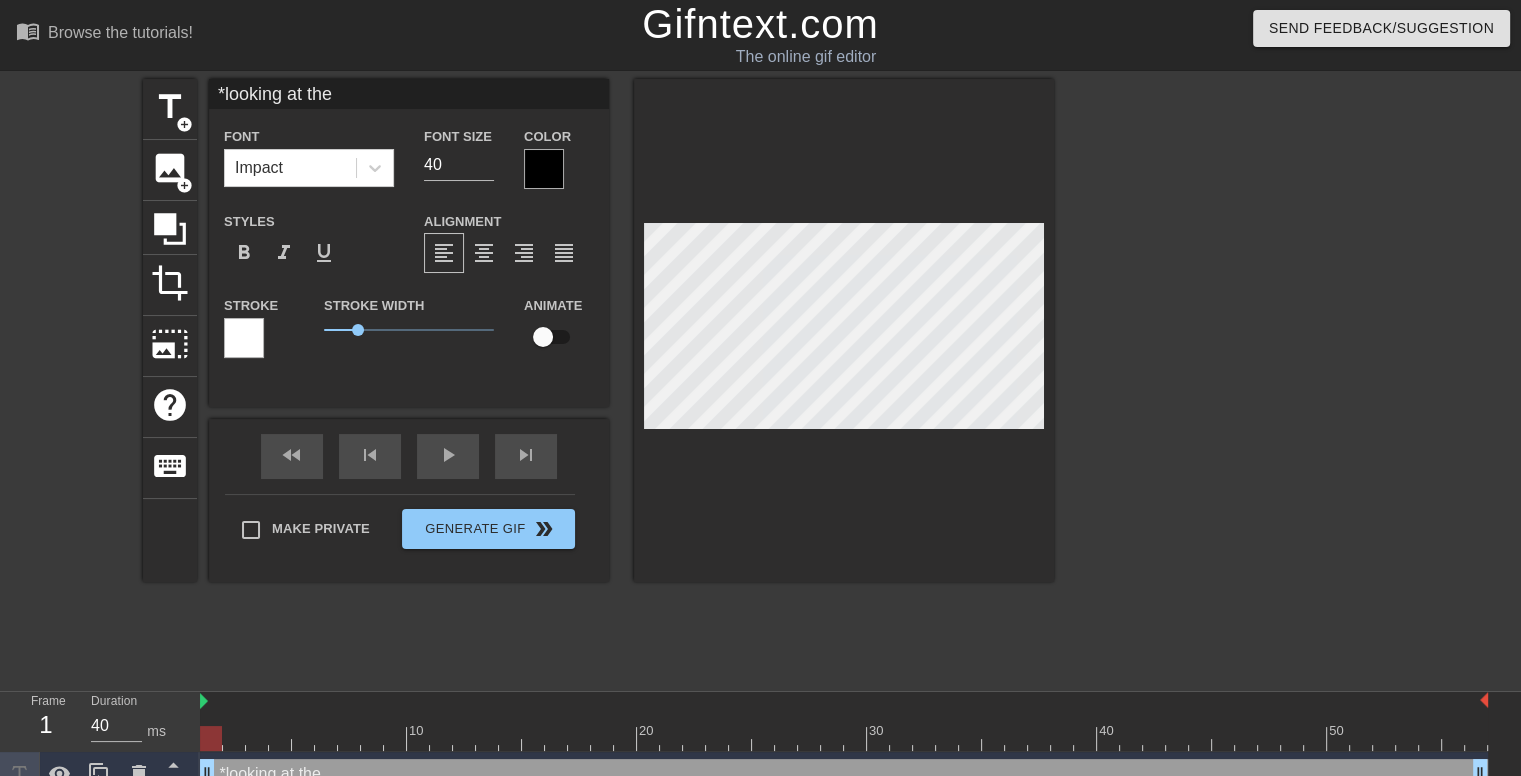 type on "*looking at the" 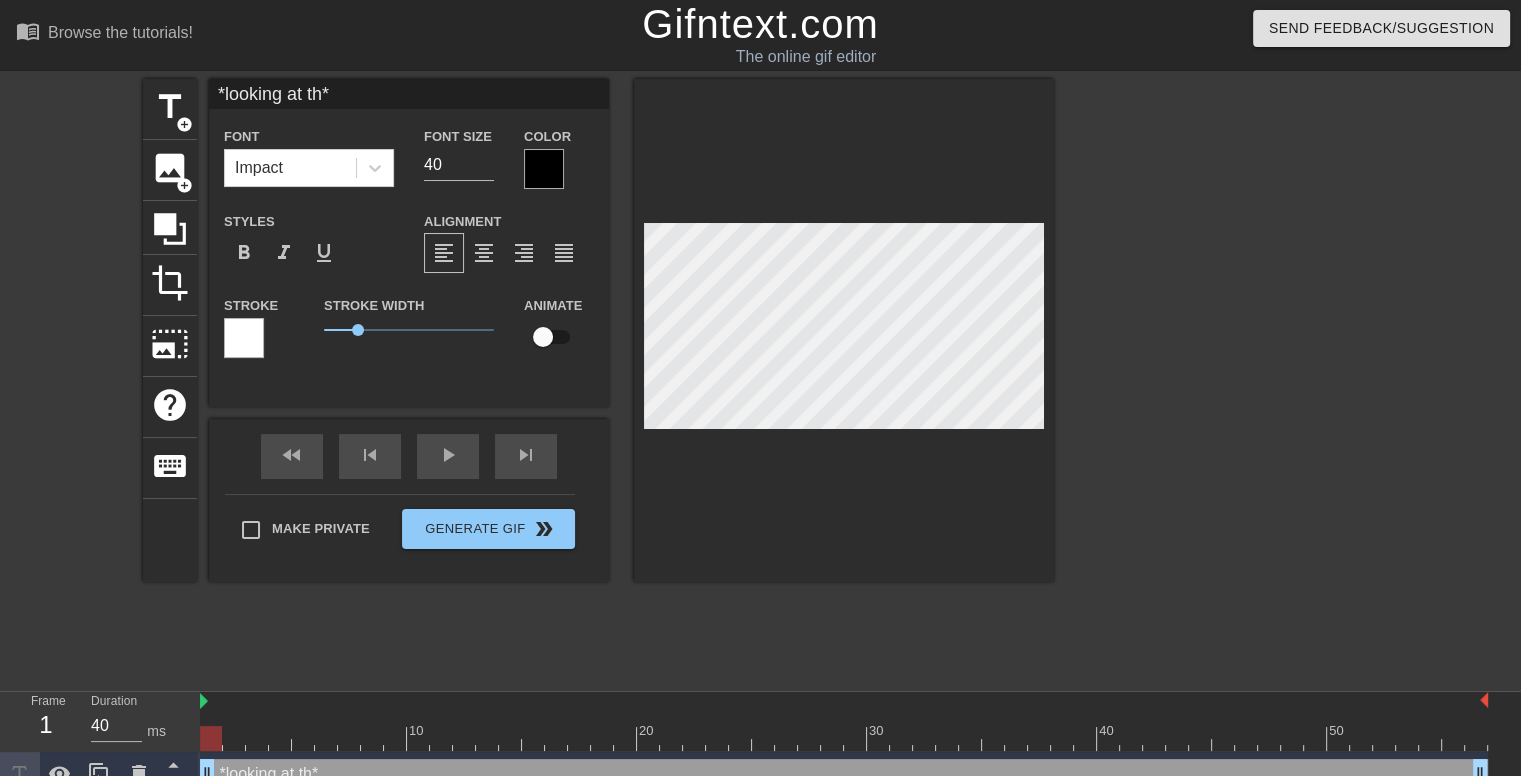 type on "*looking at t*" 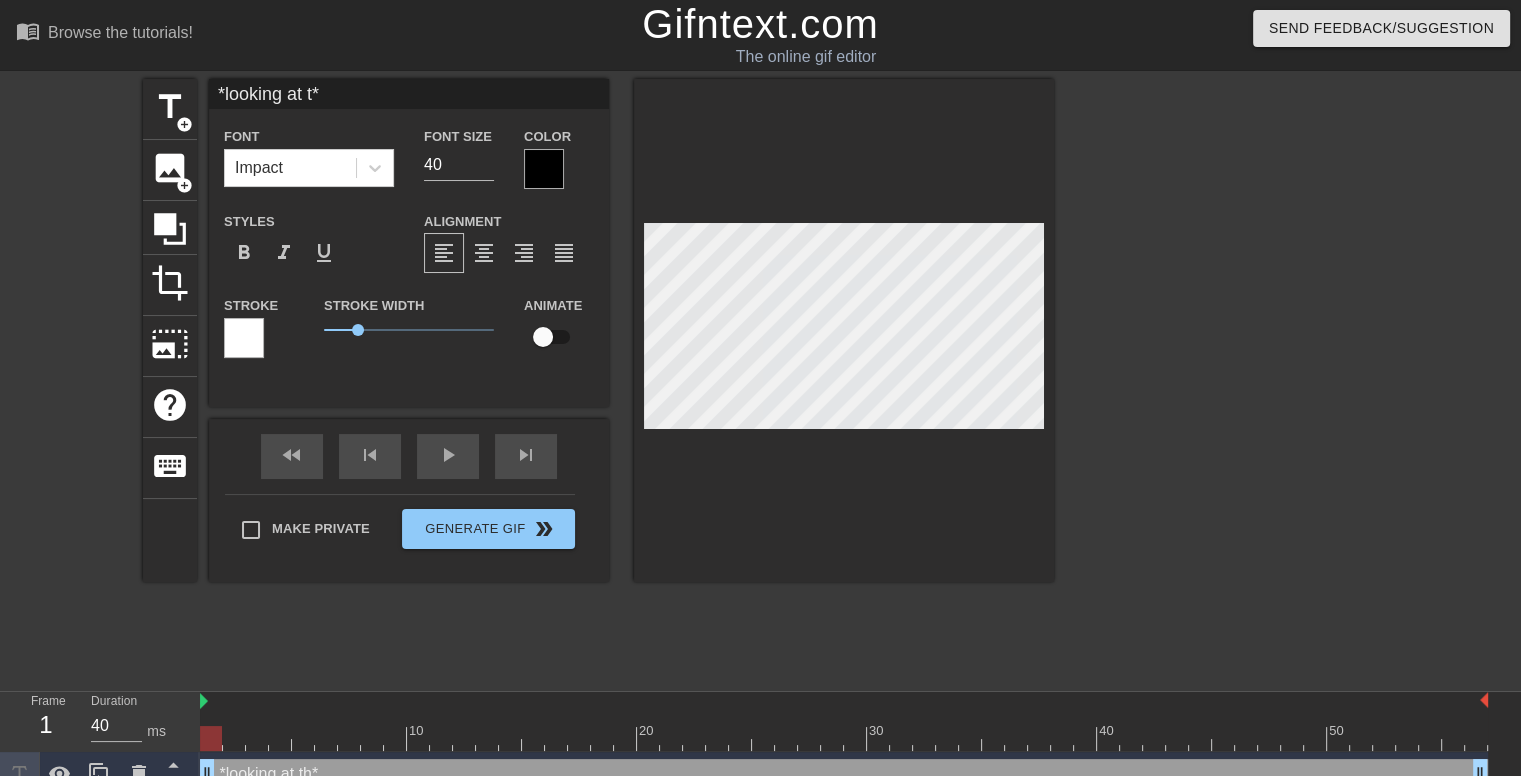 scroll, scrollTop: 2, scrollLeft: 7, axis: both 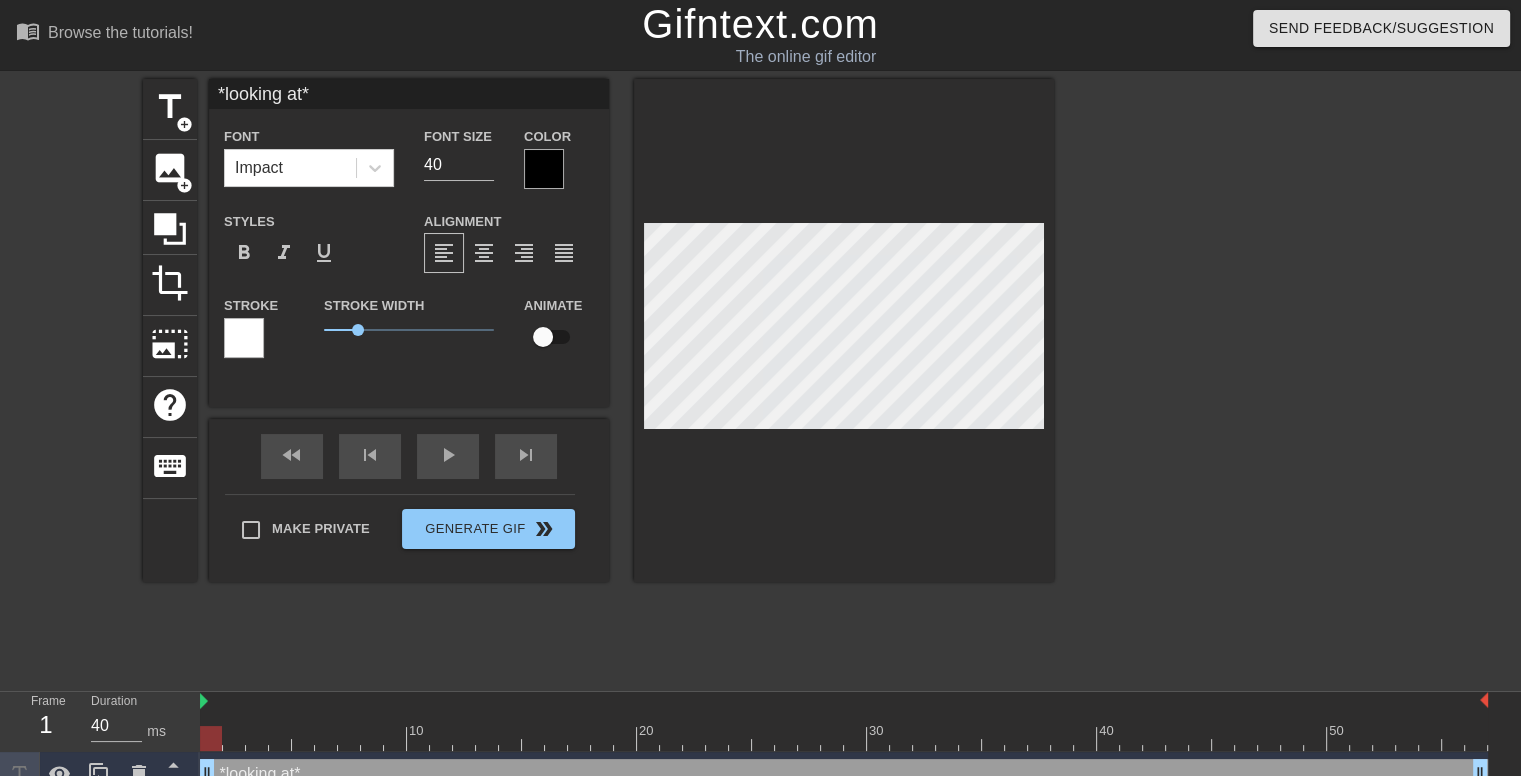 type on "*looking at [NAME]*" 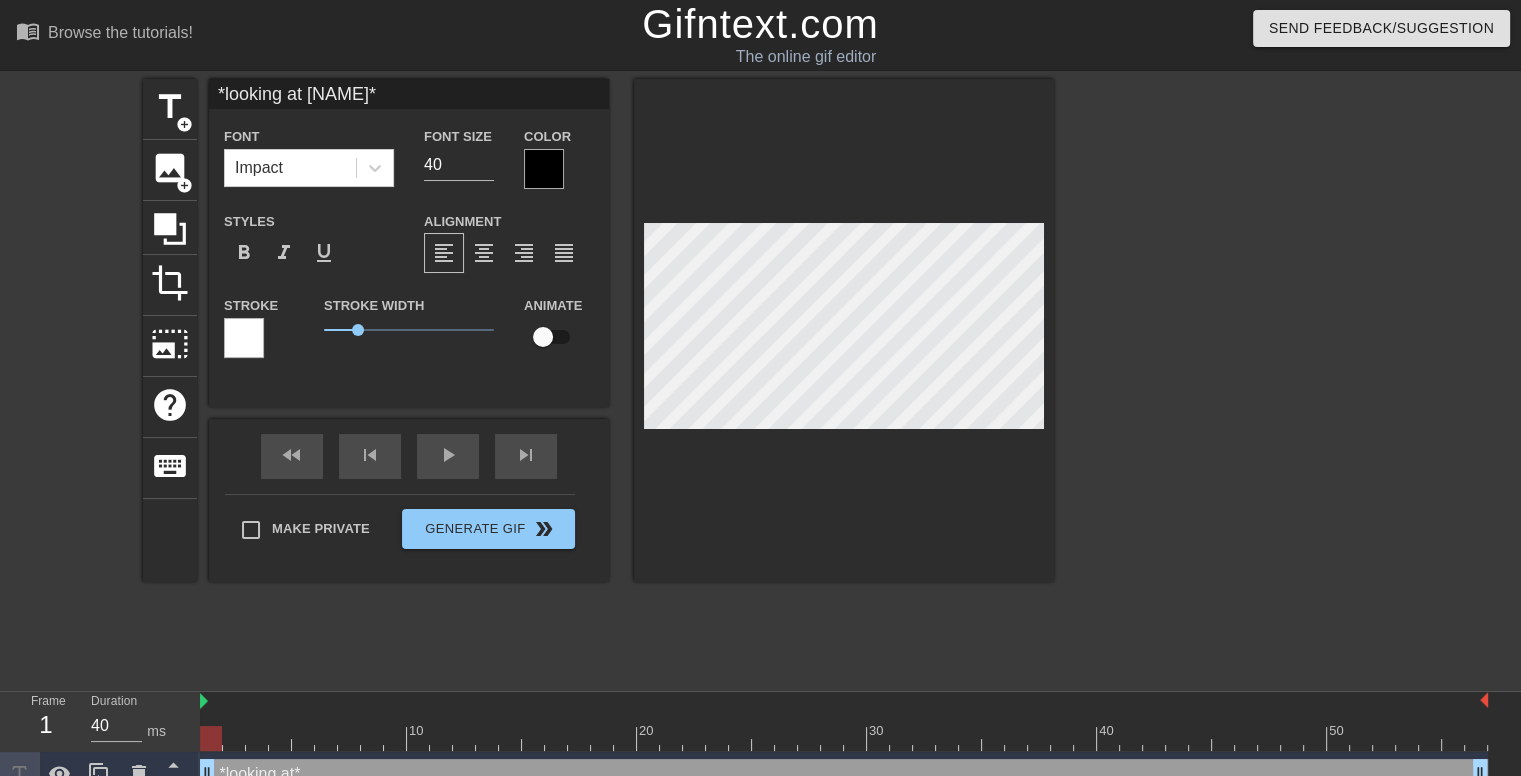 type on "*looking at [NAME]*" 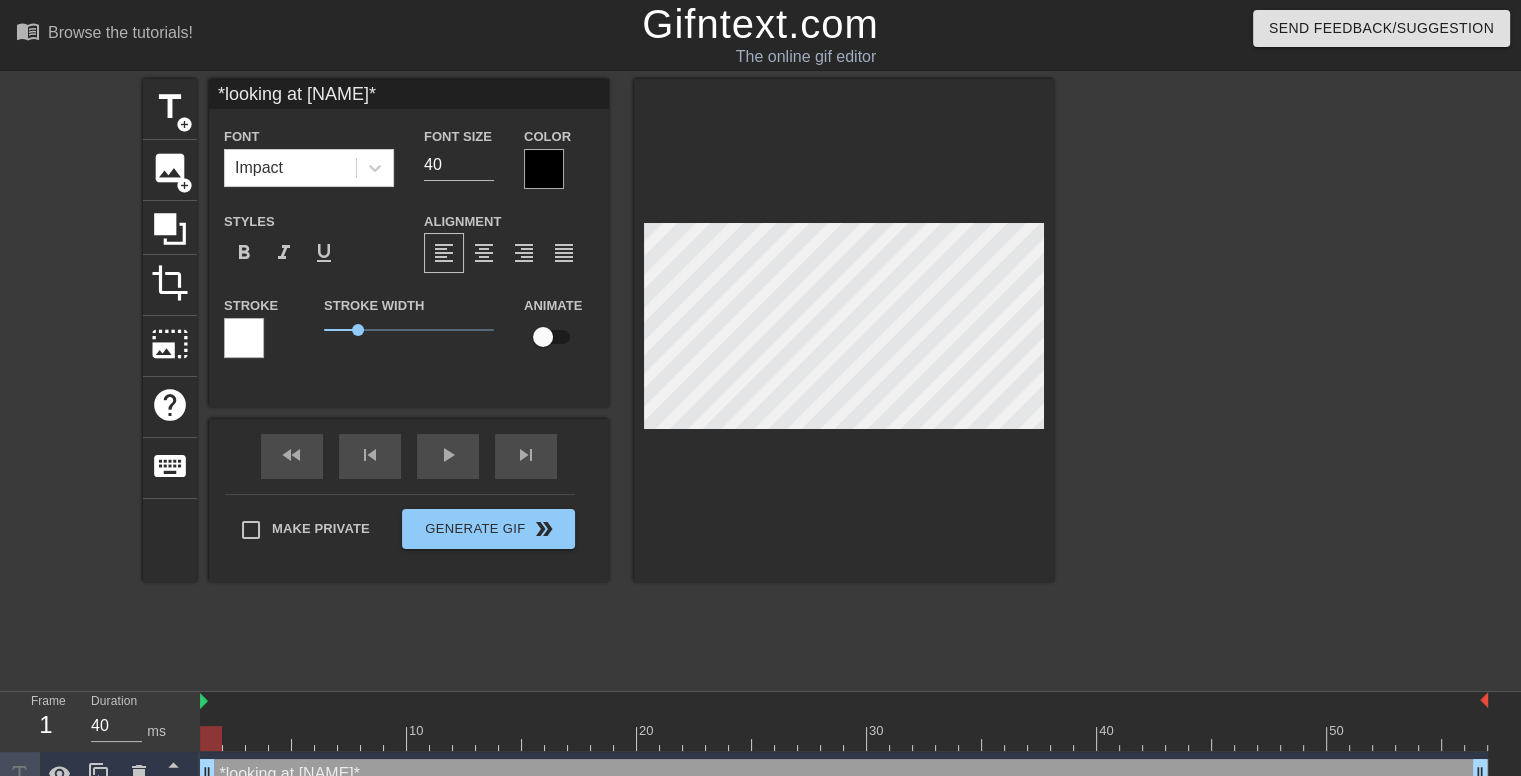 type on "*looking at [NAME]*" 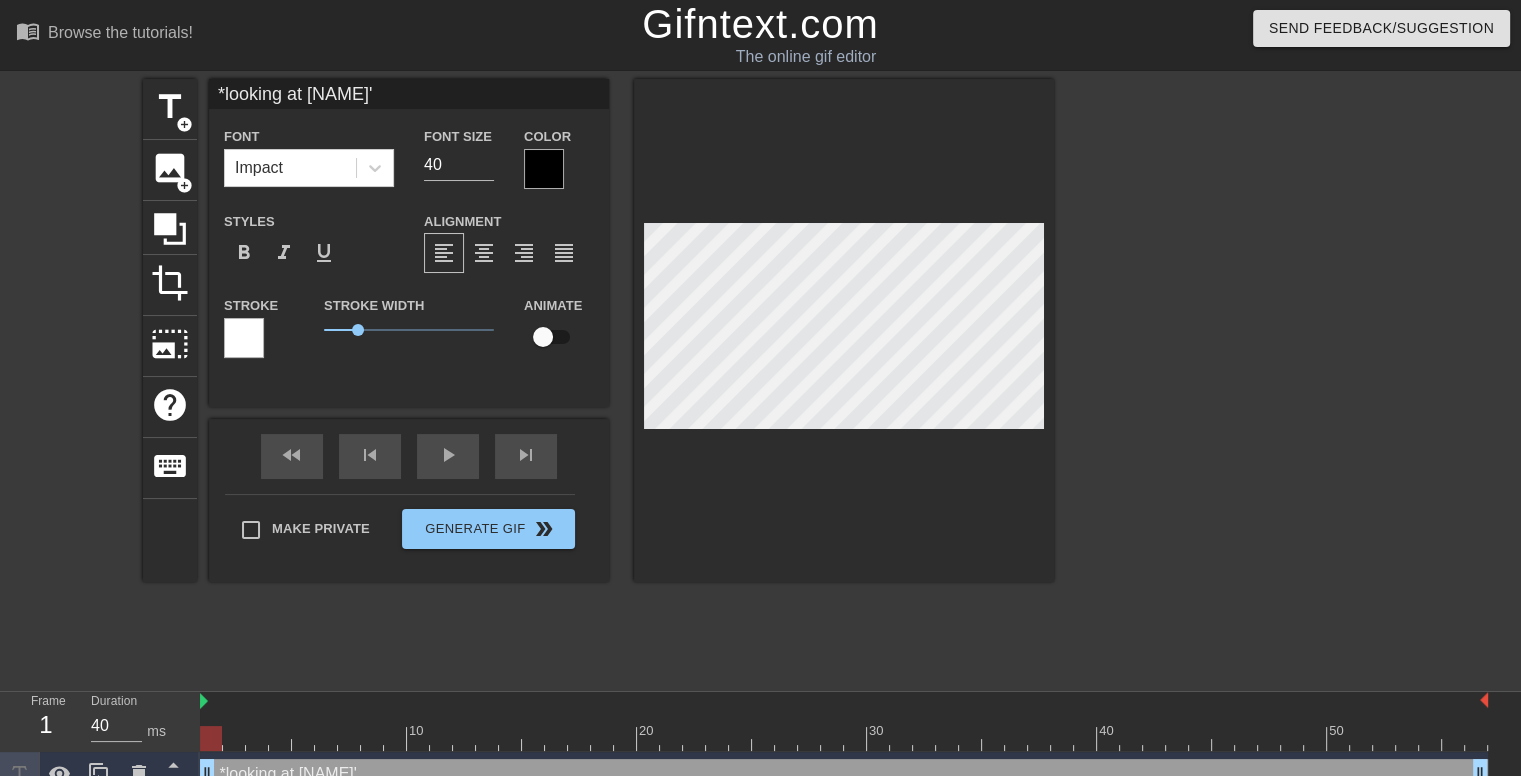 type on "*looking at [NAME]'s*" 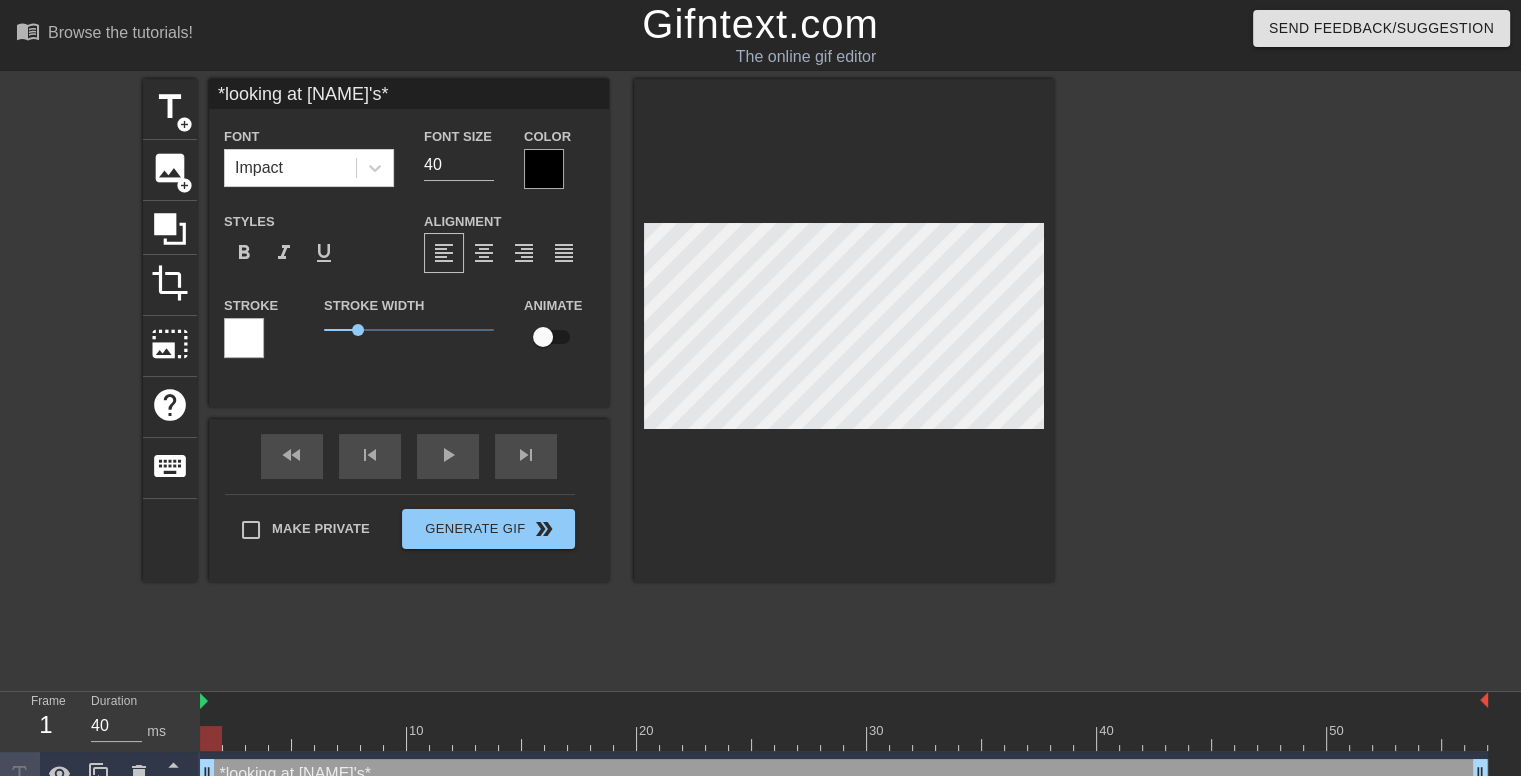 type on "*looking at [NAME]'s*" 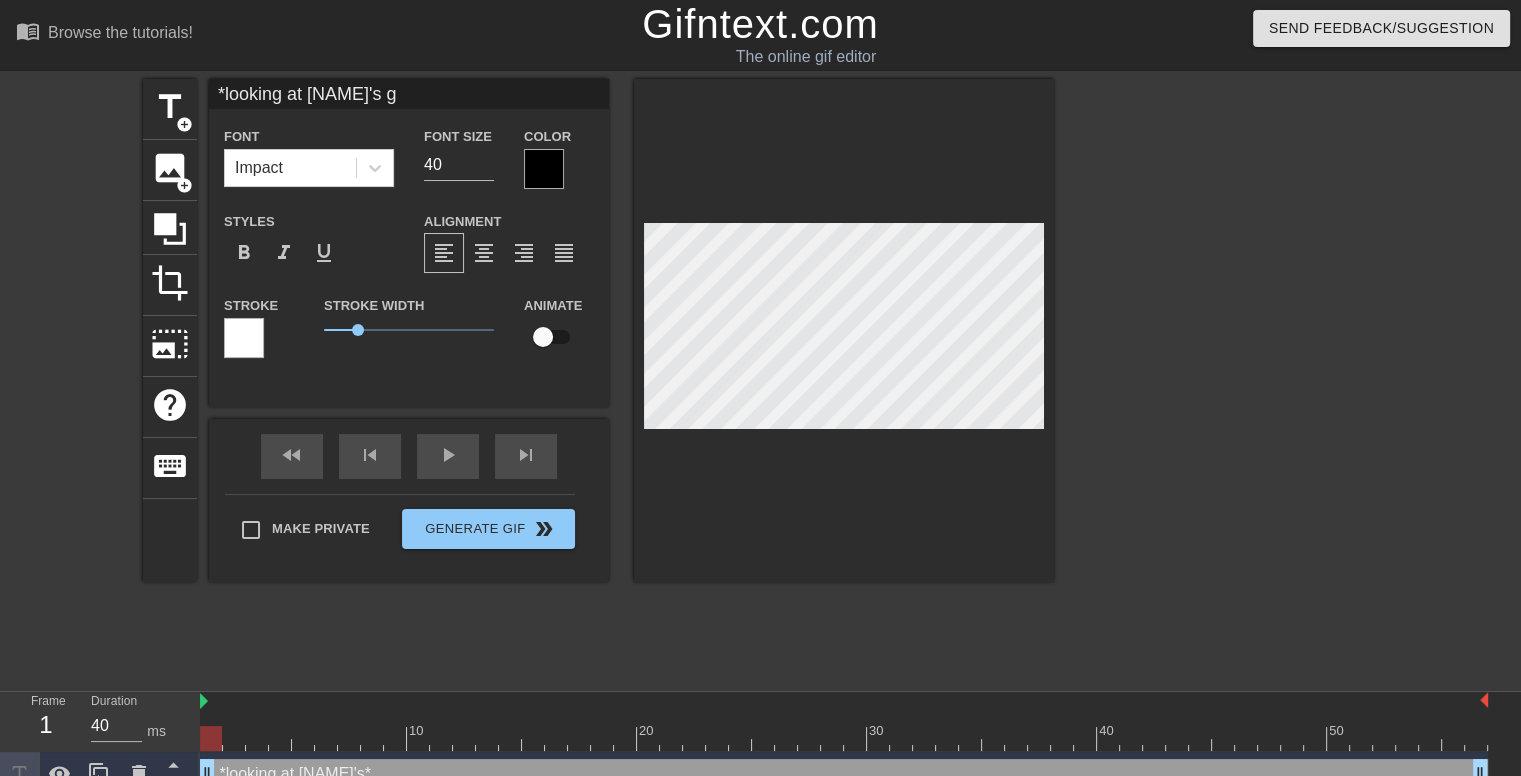 type on "*looking at [NAME]'s gi" 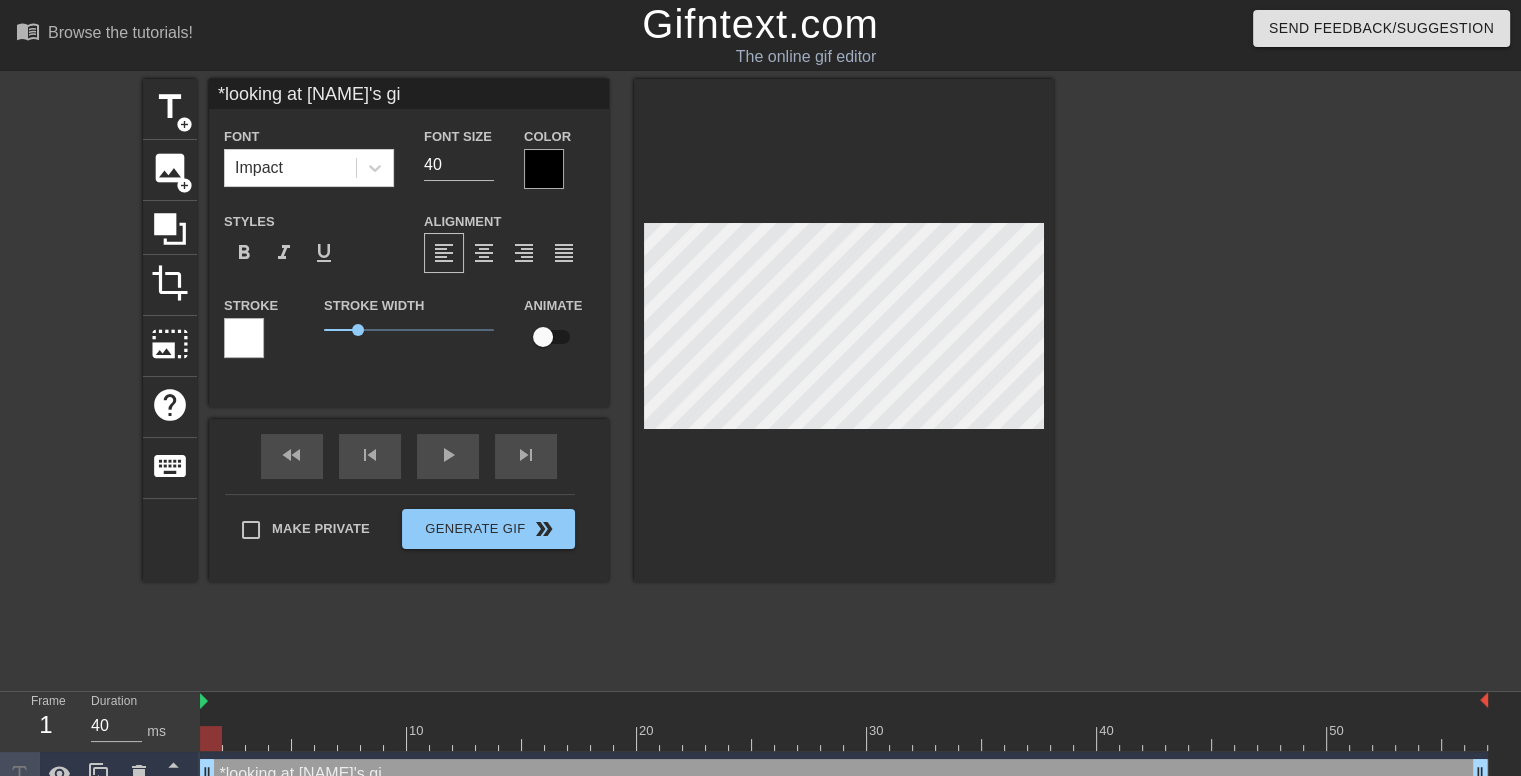 type on "*looking at [NAME]'s gif*" 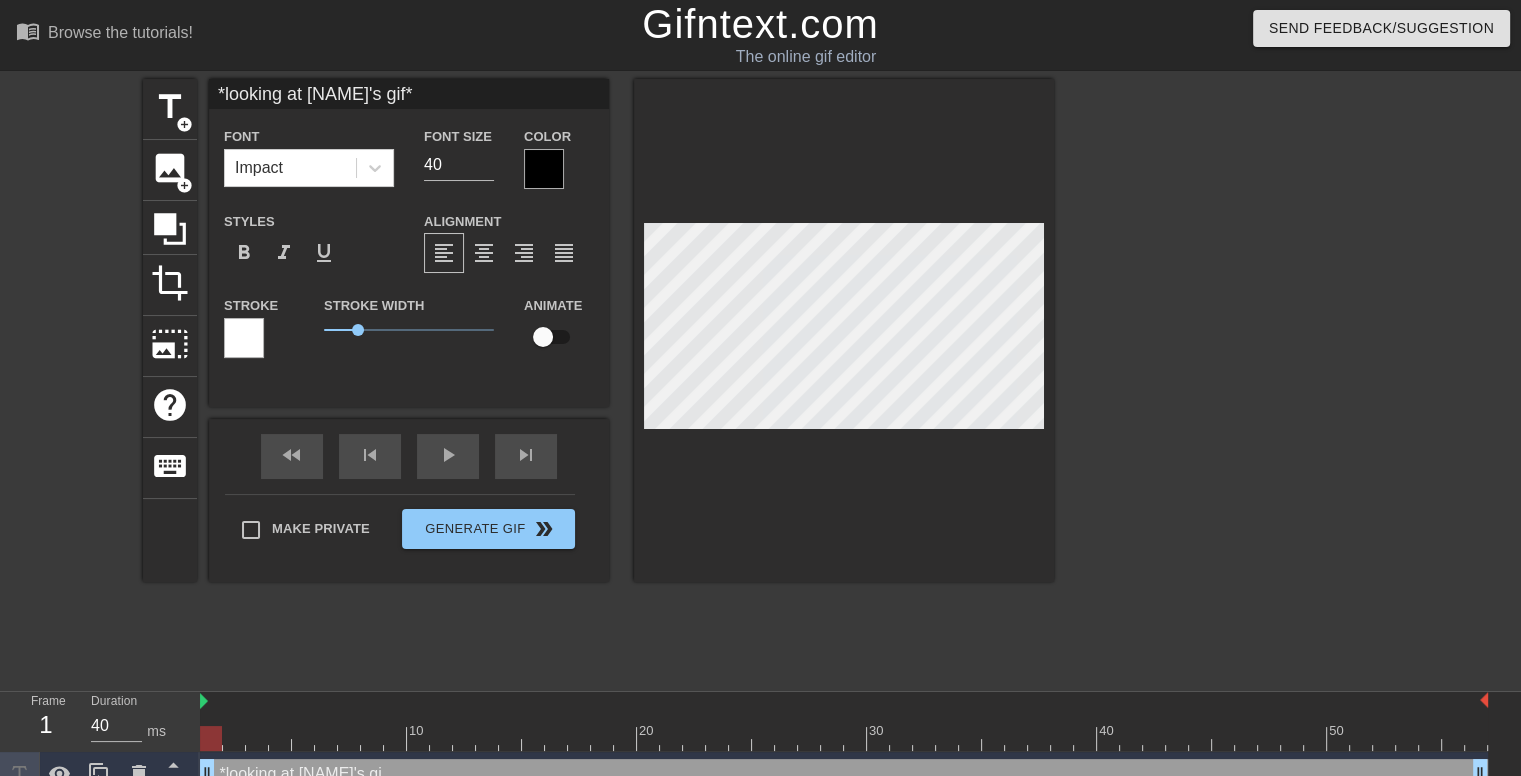 scroll, scrollTop: 2, scrollLeft: 9, axis: both 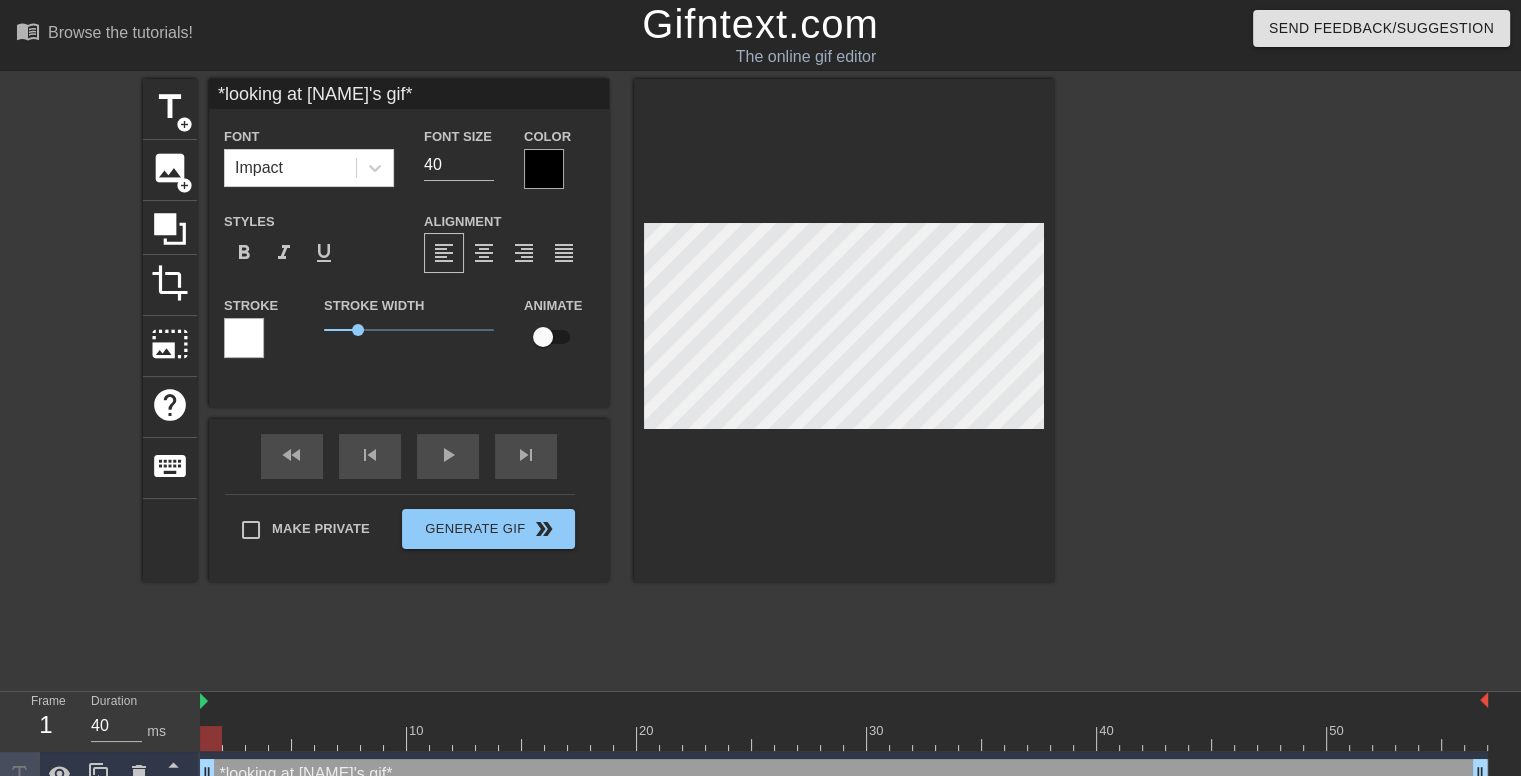 type on "*looking at [NAME]'s gif*" 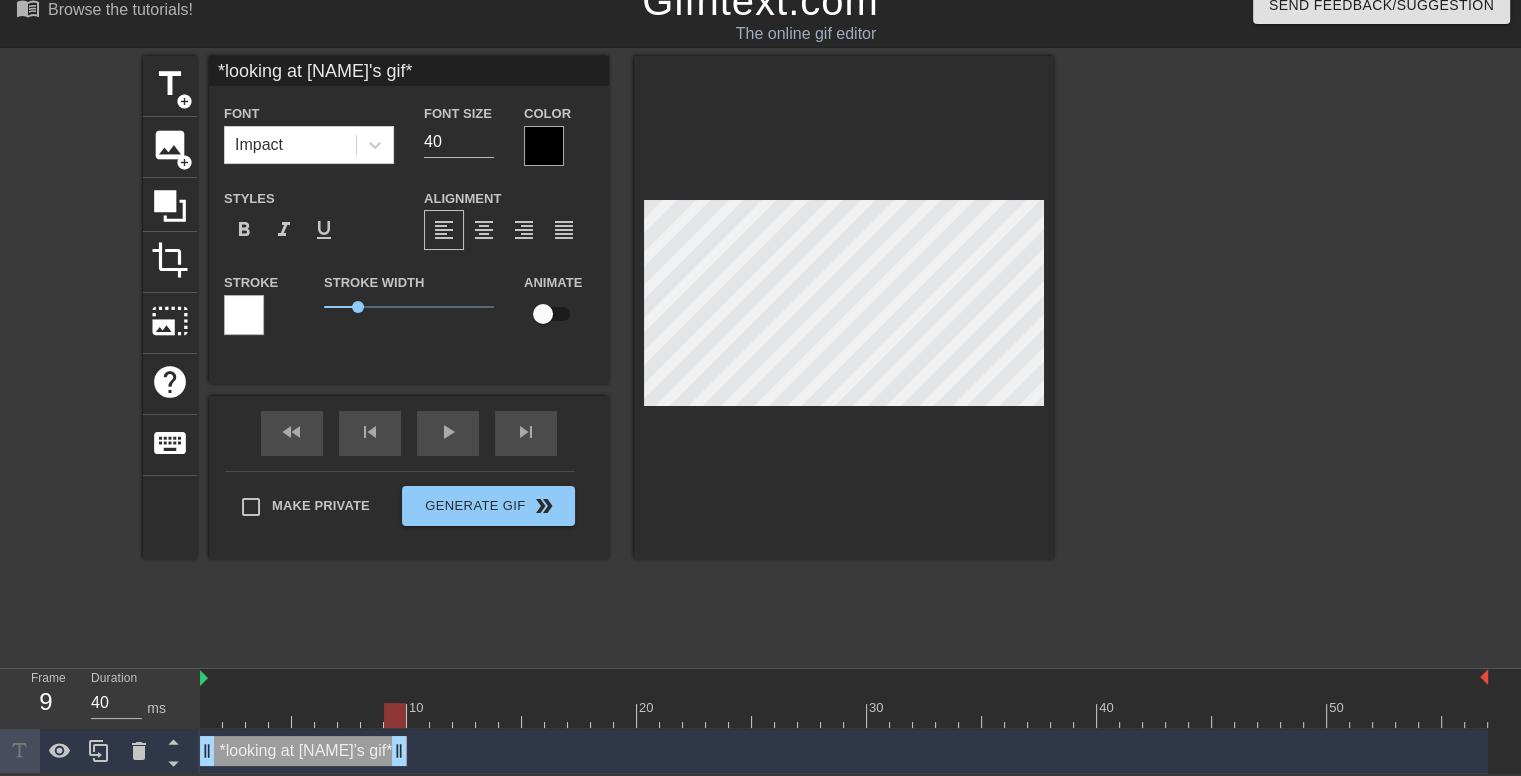 drag, startPoint x: 1482, startPoint y: 751, endPoint x: 397, endPoint y: 716, distance: 1085.5643 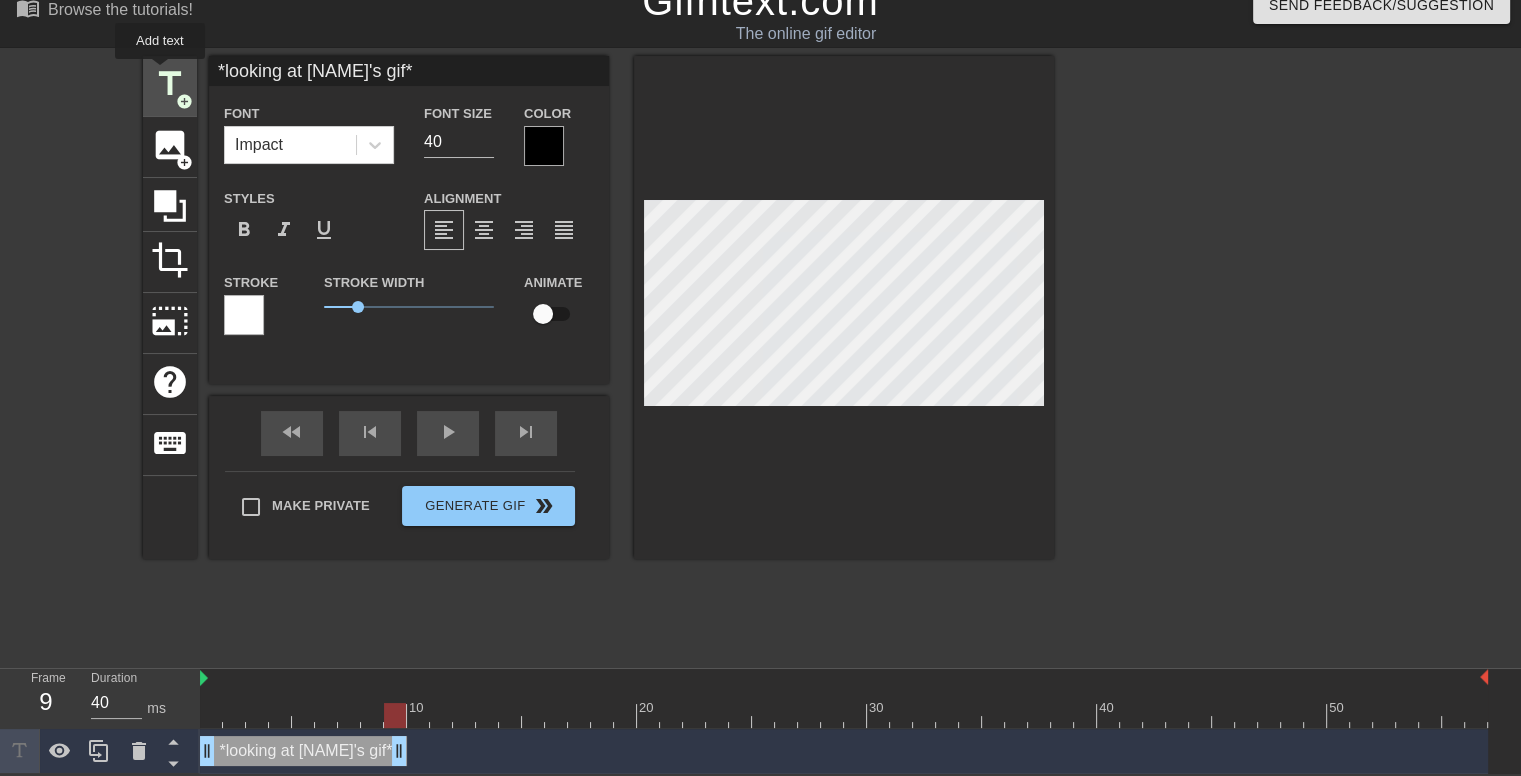 click on "title" at bounding box center (170, 84) 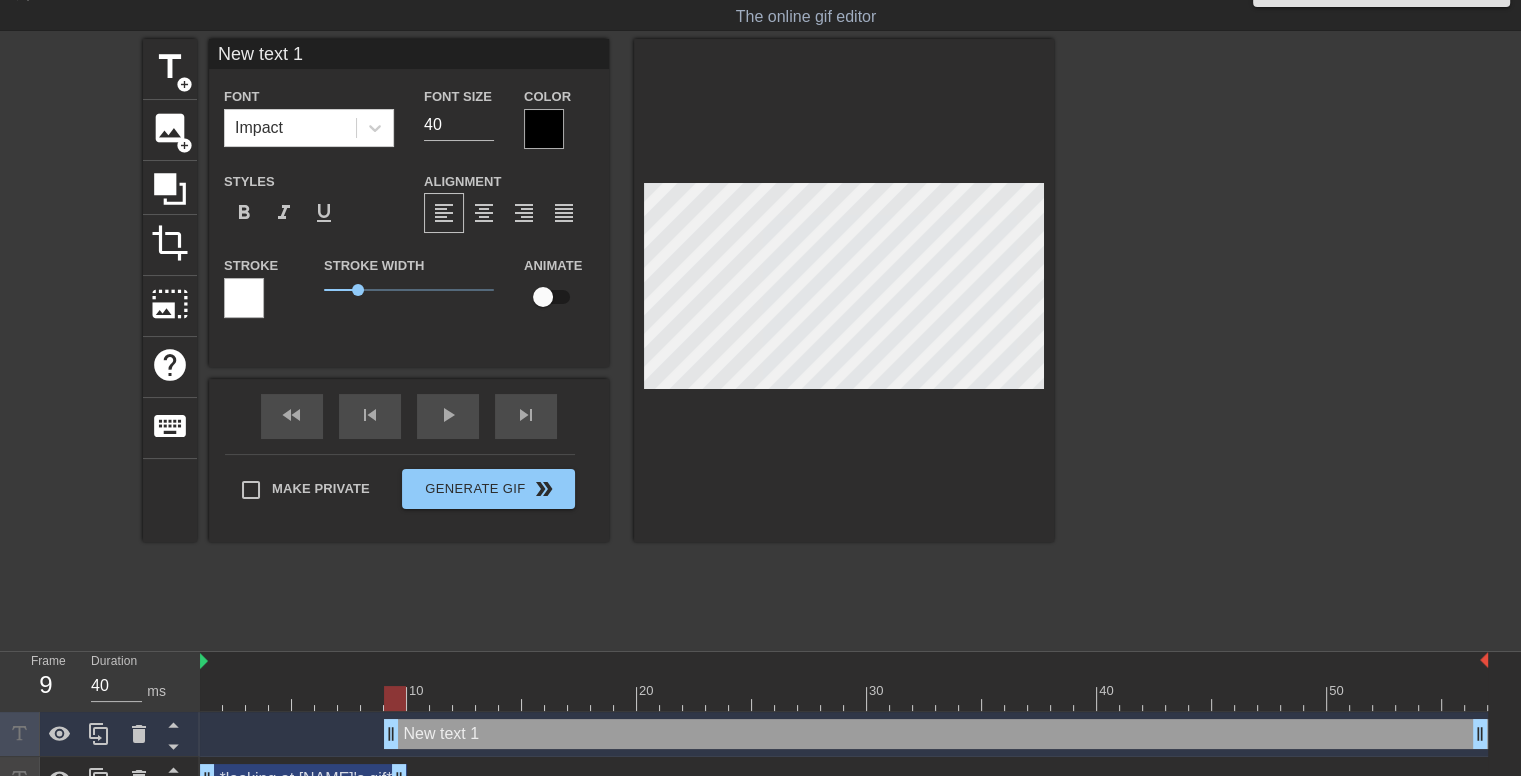 scroll, scrollTop: 69, scrollLeft: 0, axis: vertical 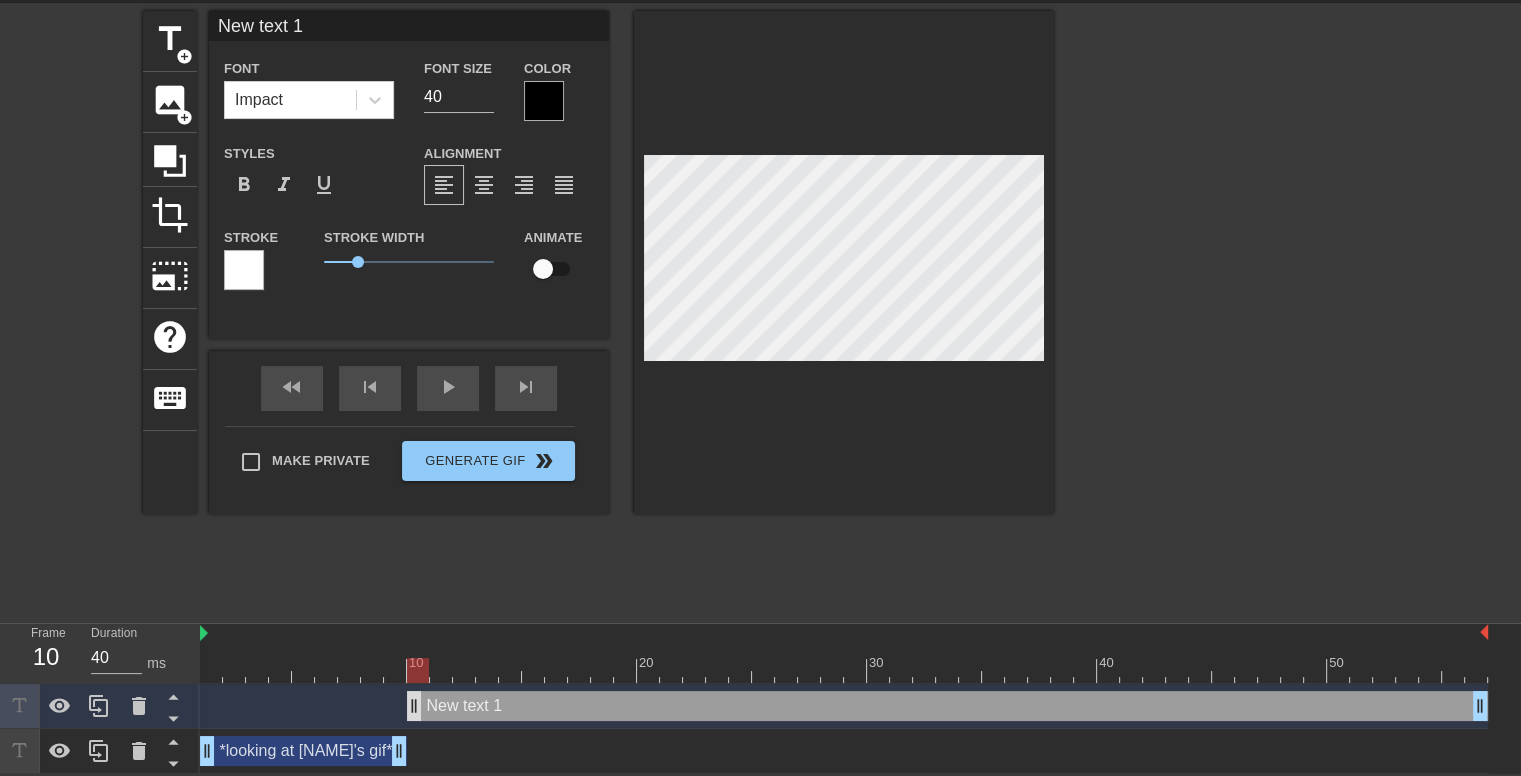 drag, startPoint x: 392, startPoint y: 708, endPoint x: 406, endPoint y: 707, distance: 14.035668 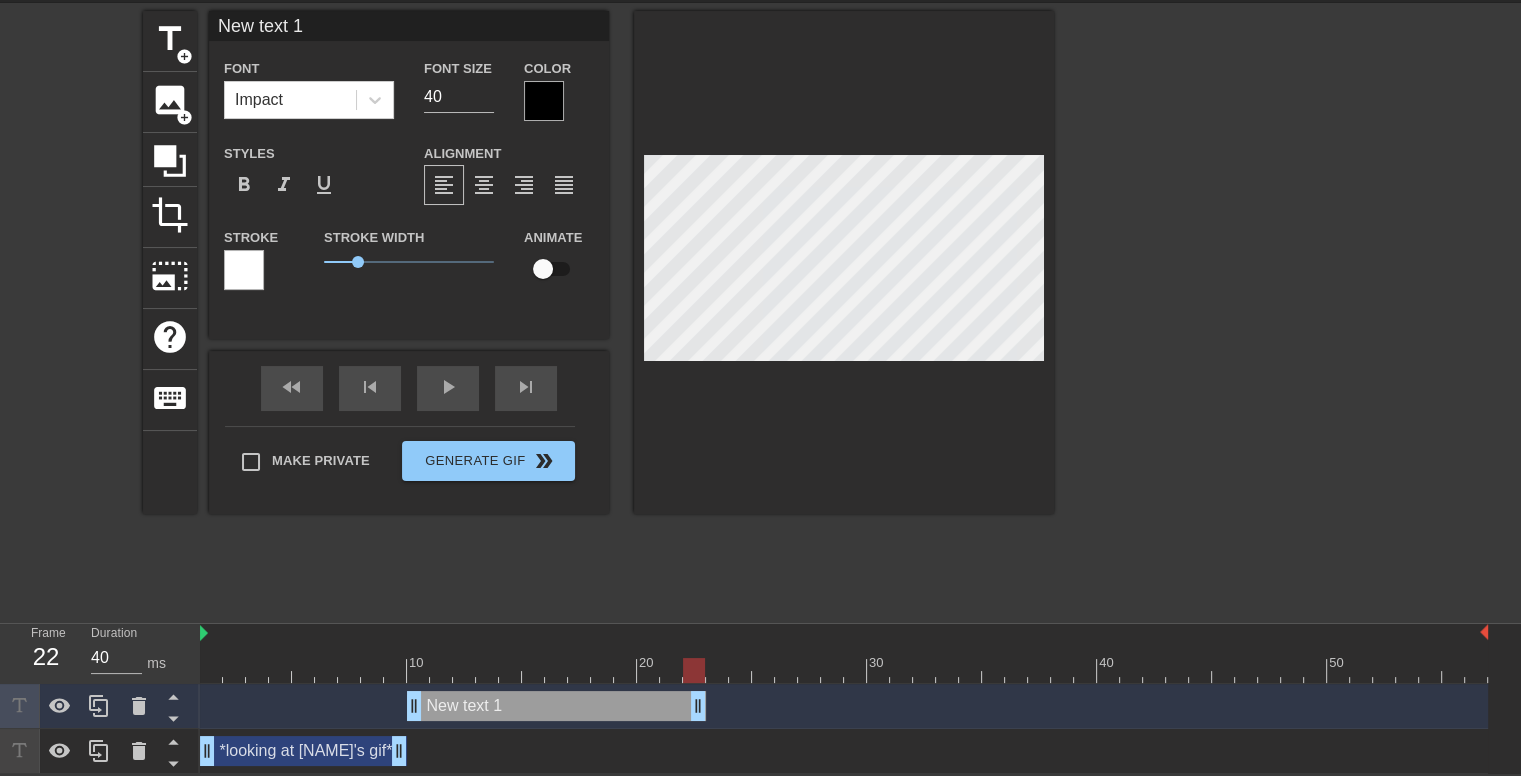 drag, startPoint x: 1480, startPoint y: 704, endPoint x: 700, endPoint y: 654, distance: 781.6009 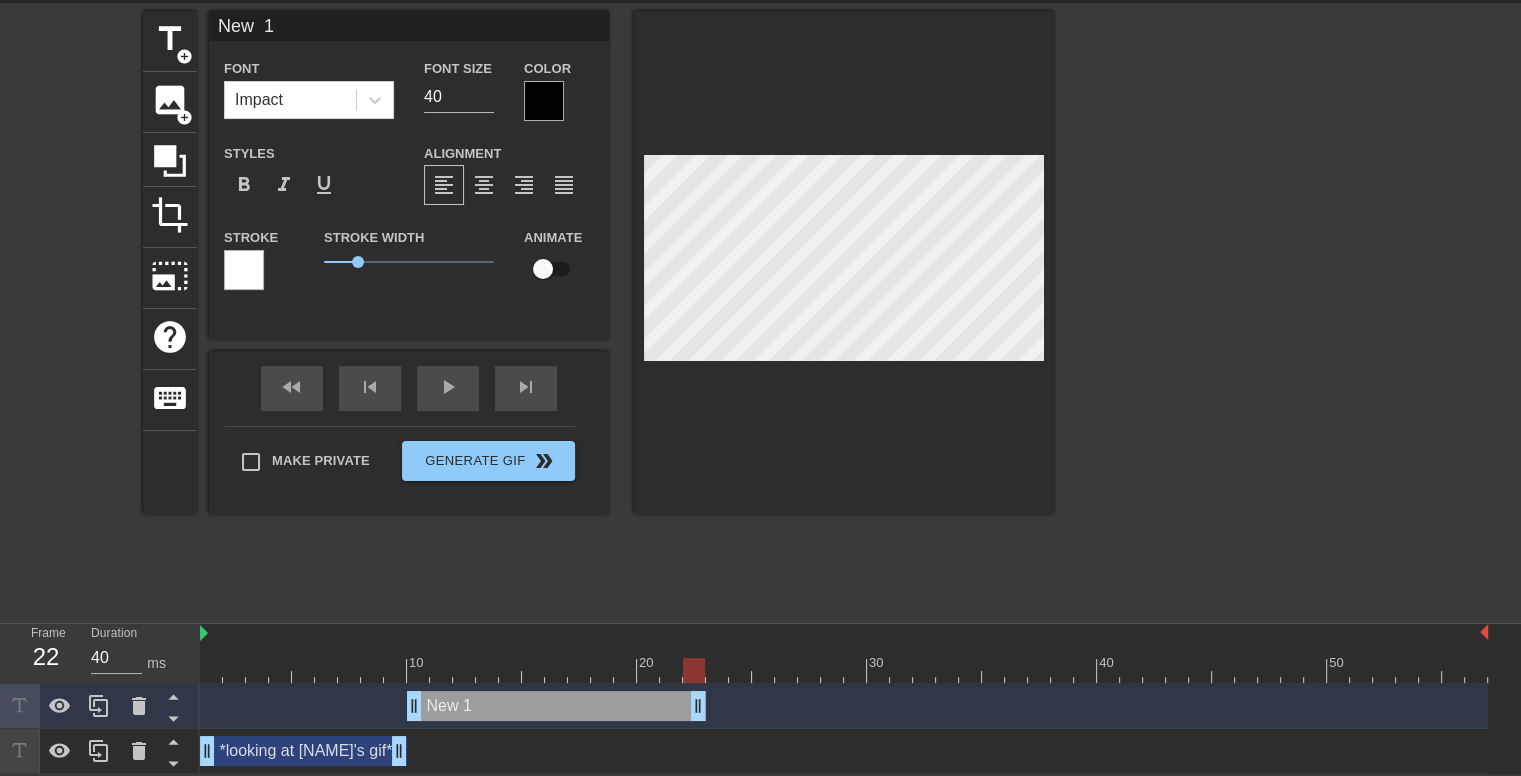 type on "New 1" 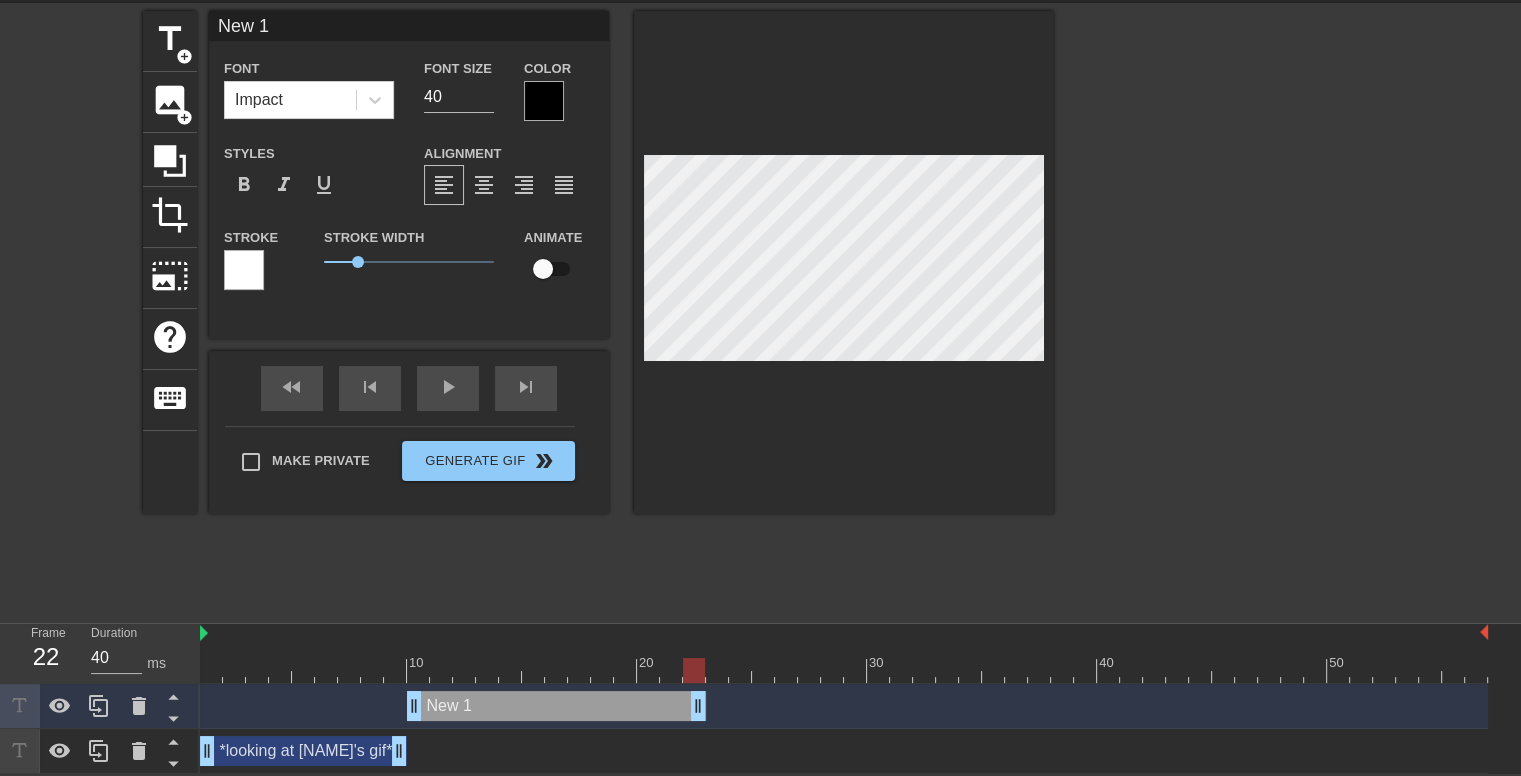 type on "Ne 1" 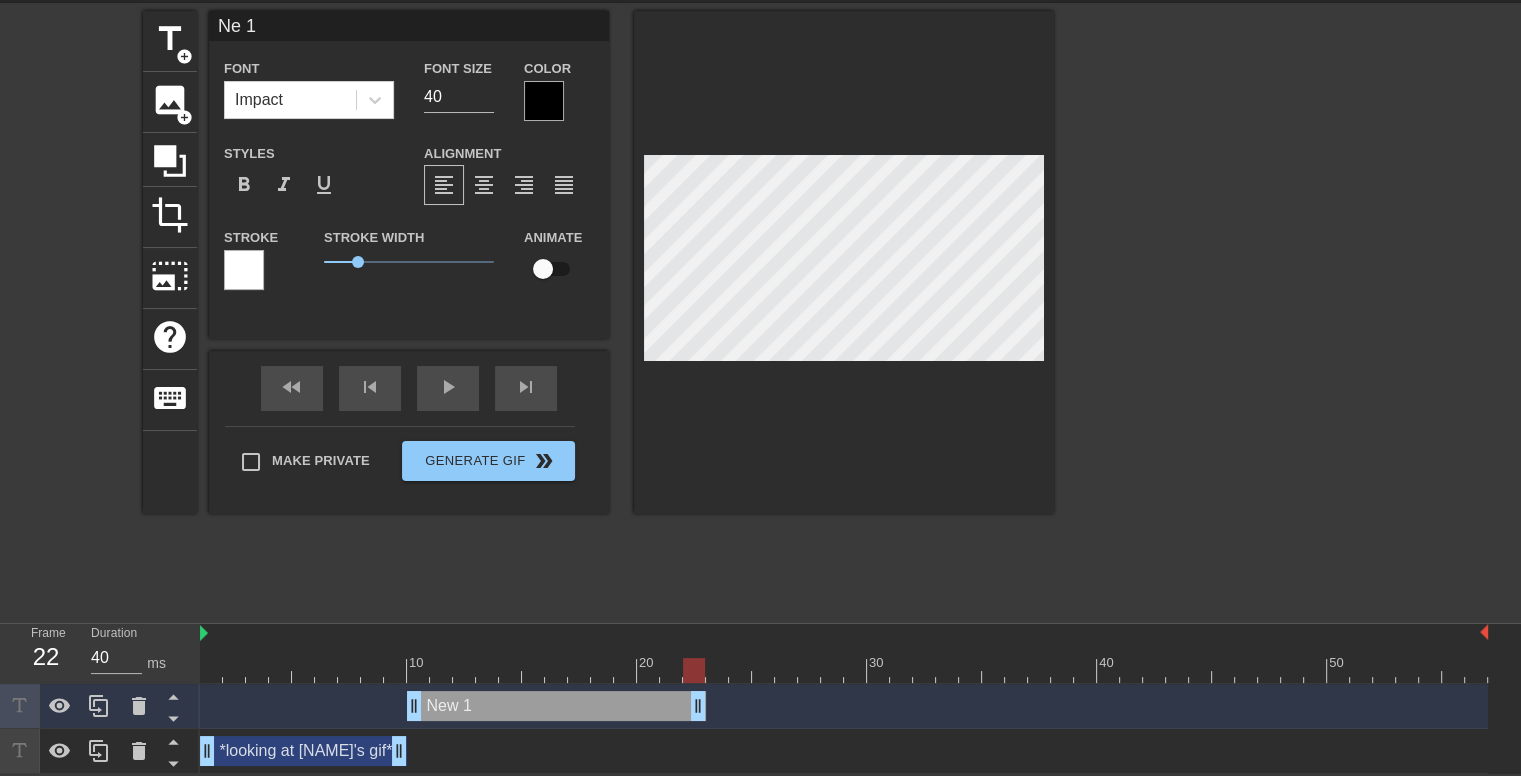 type on "N 1" 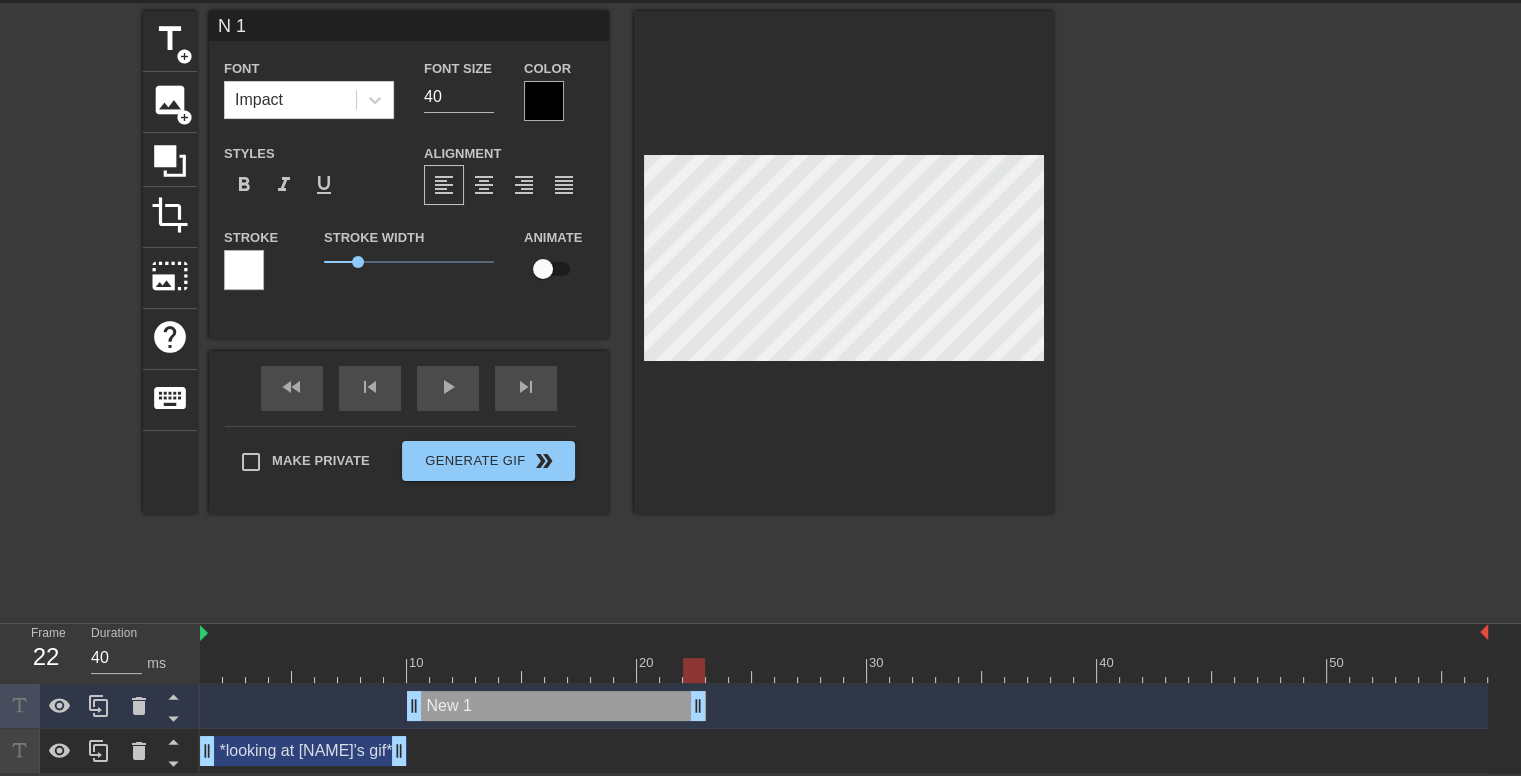 type on "1" 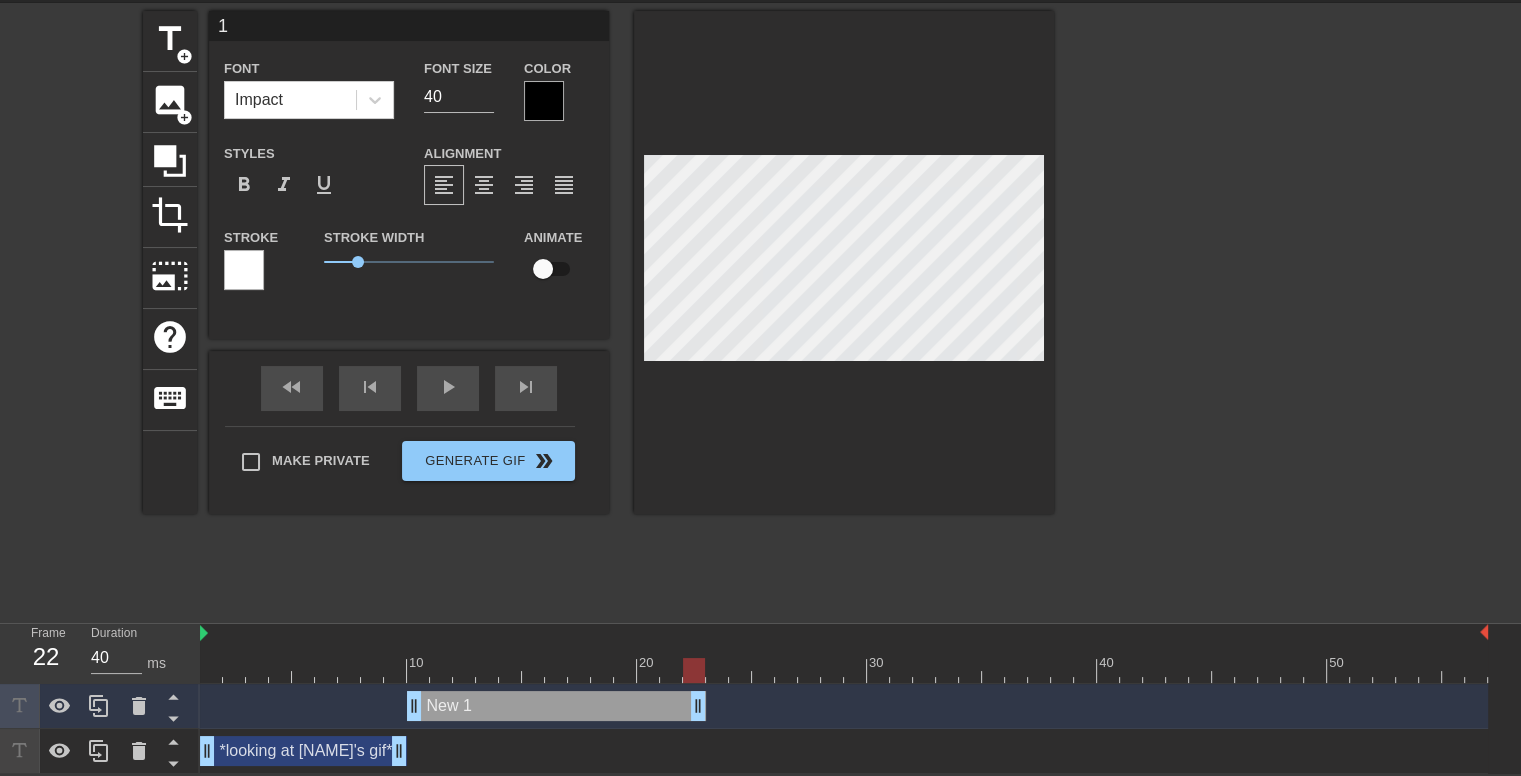 scroll, scrollTop: 2, scrollLeft: 3, axis: both 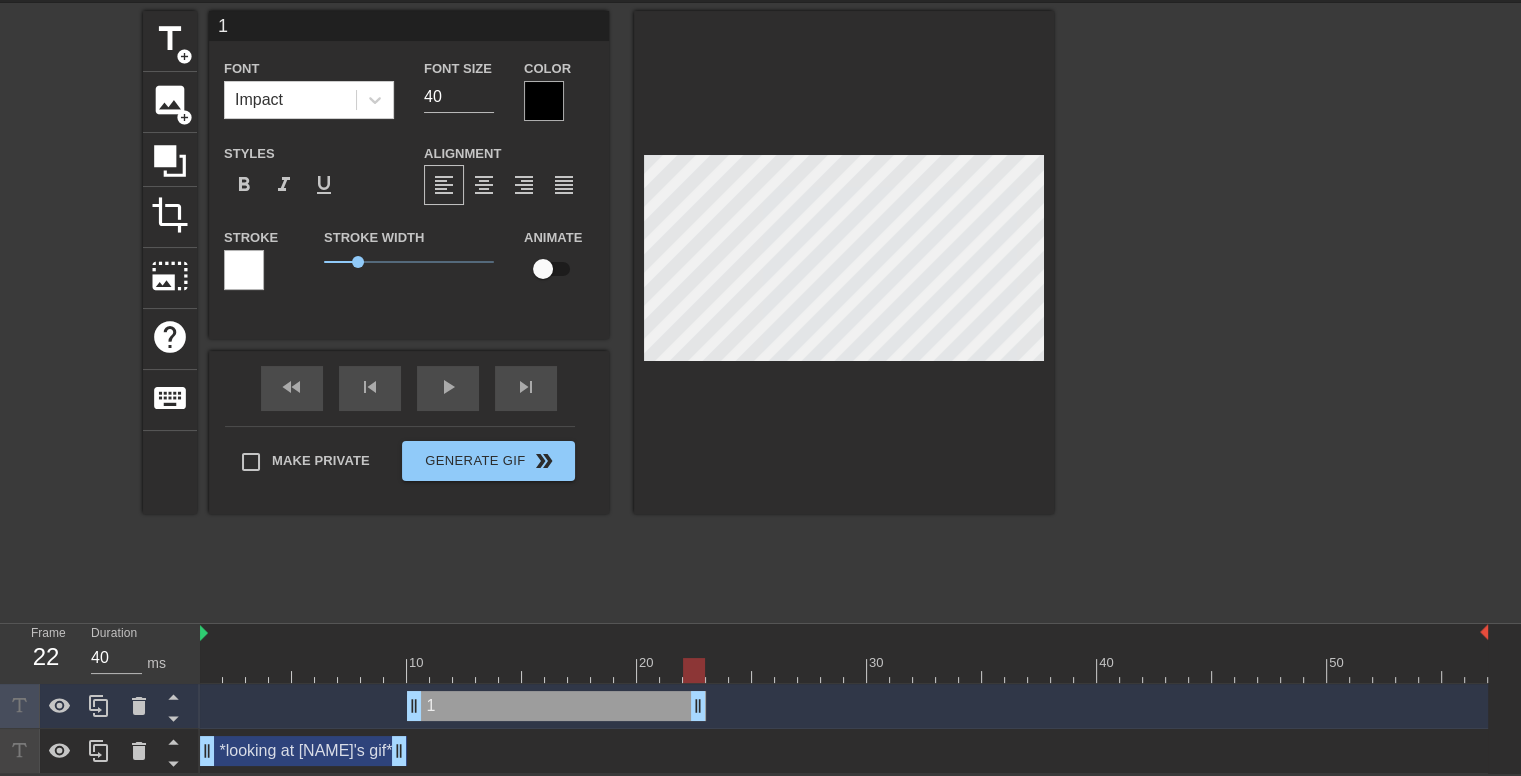 type 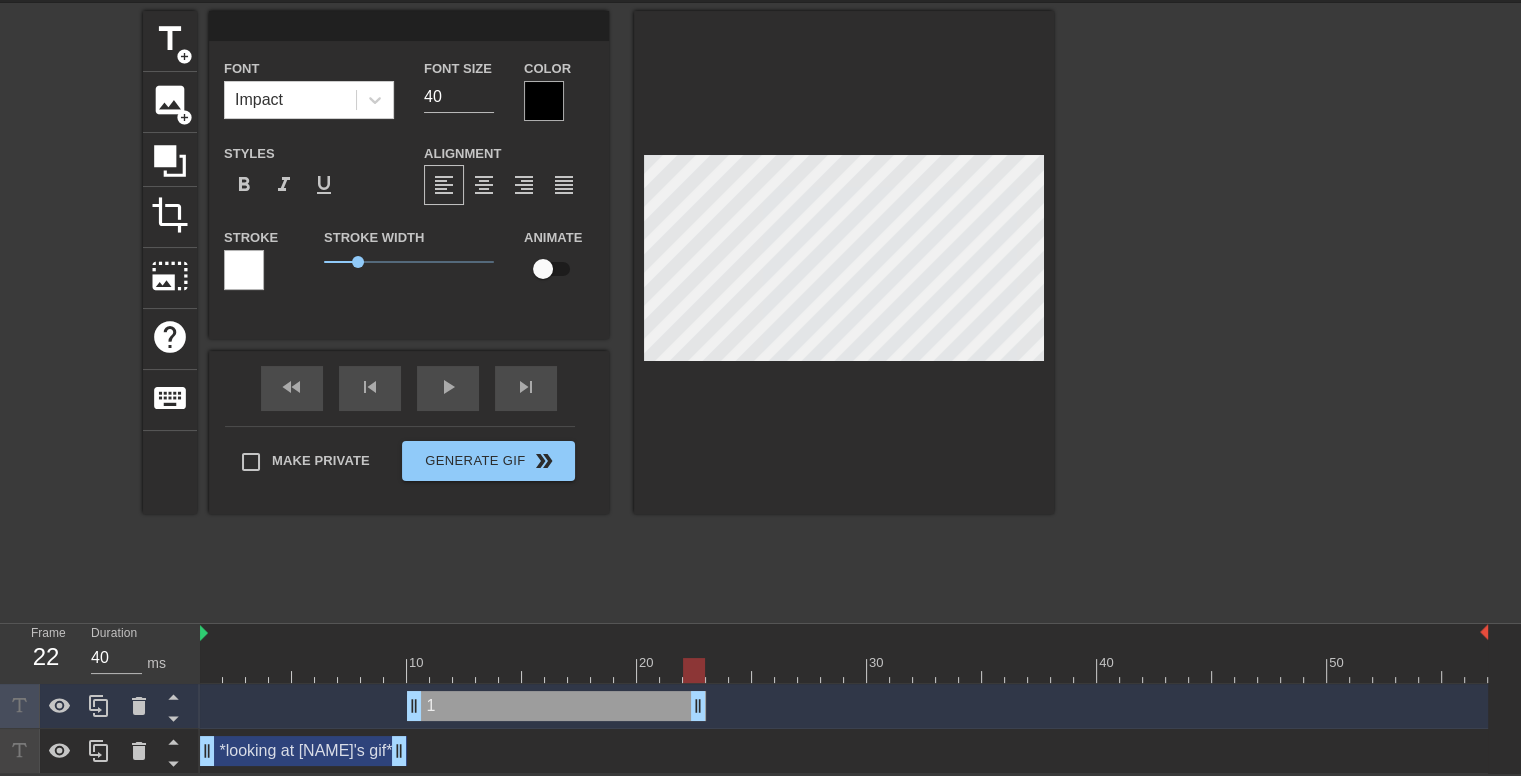 scroll, scrollTop: 2, scrollLeft: 2, axis: both 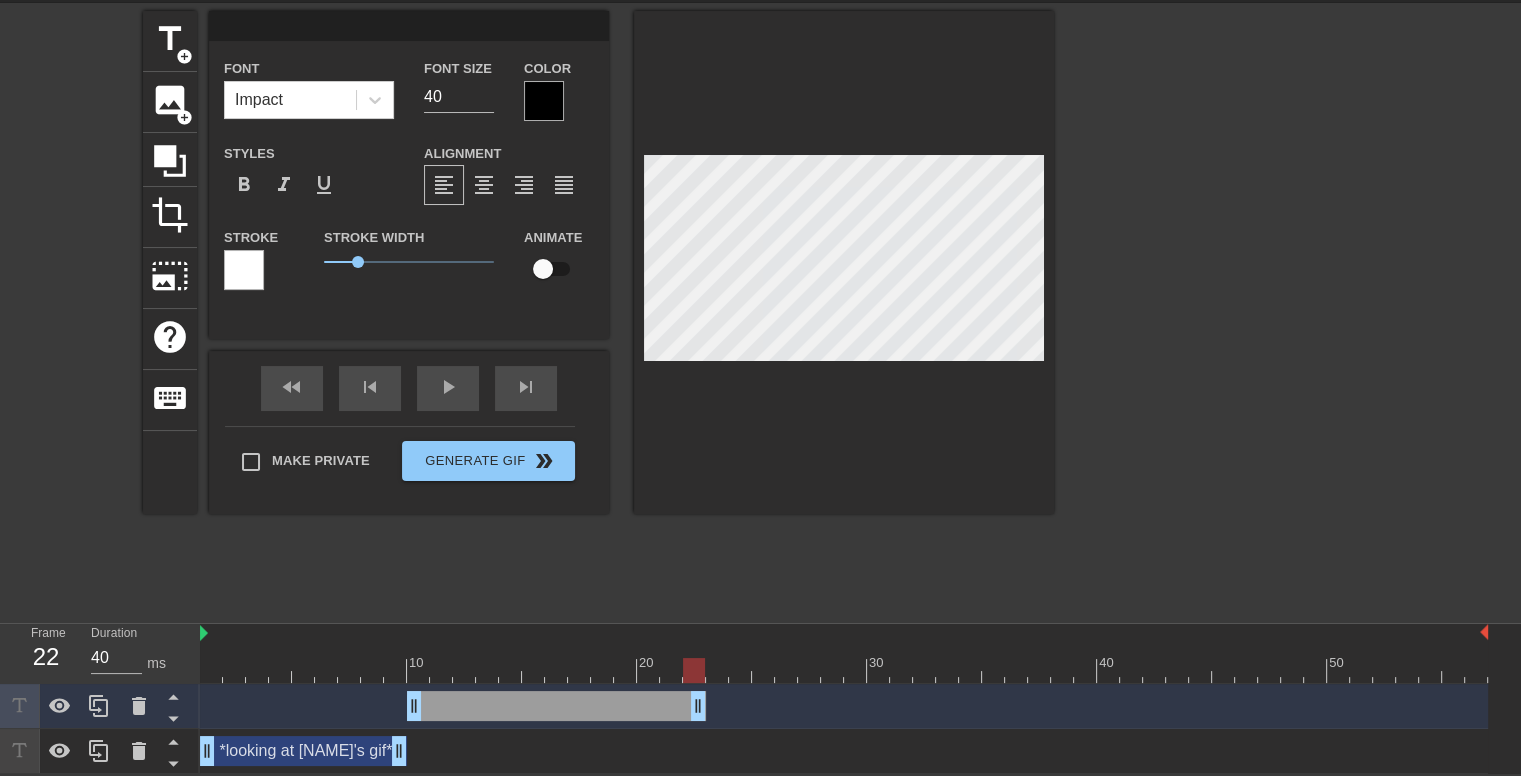 type 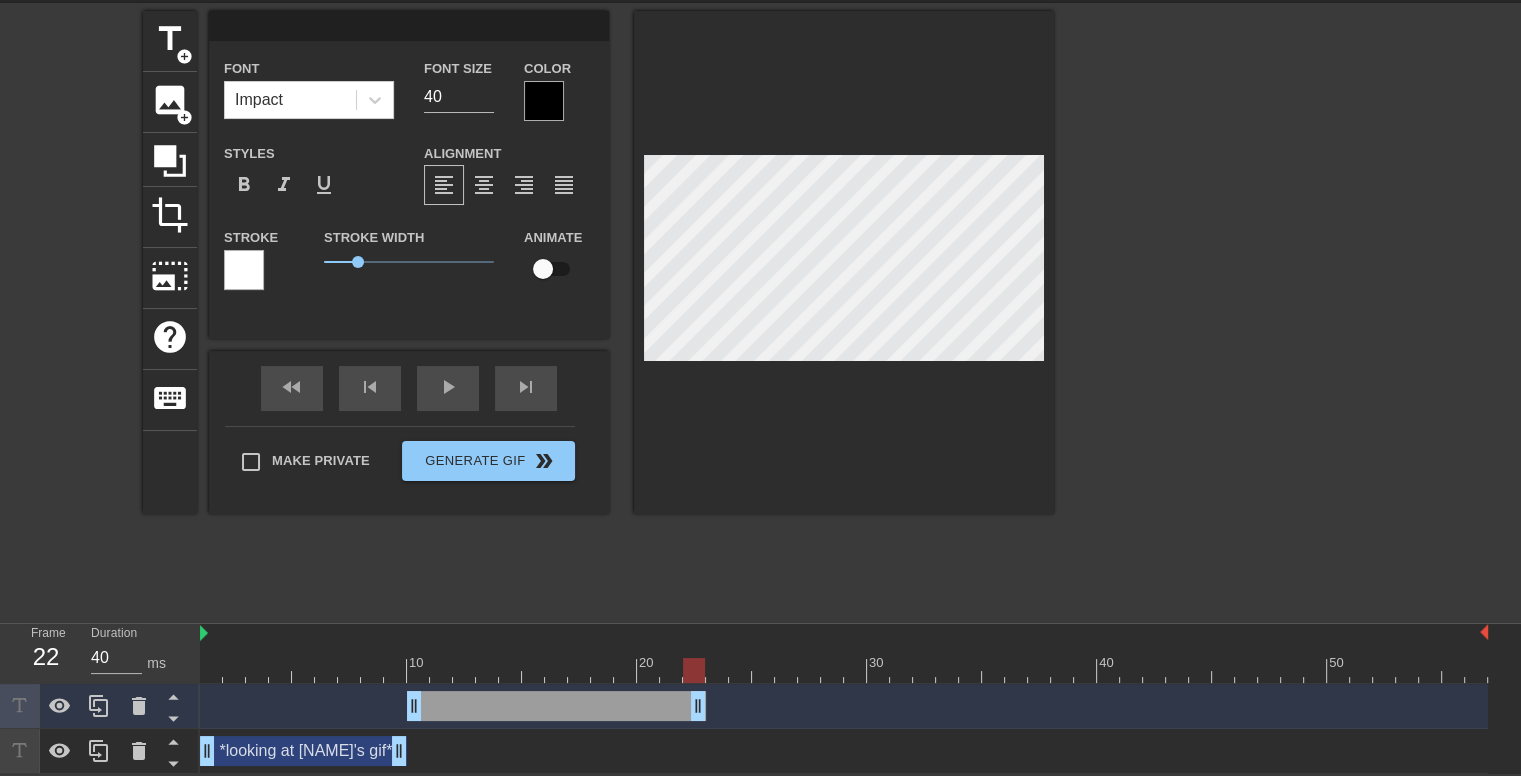 type on "*" 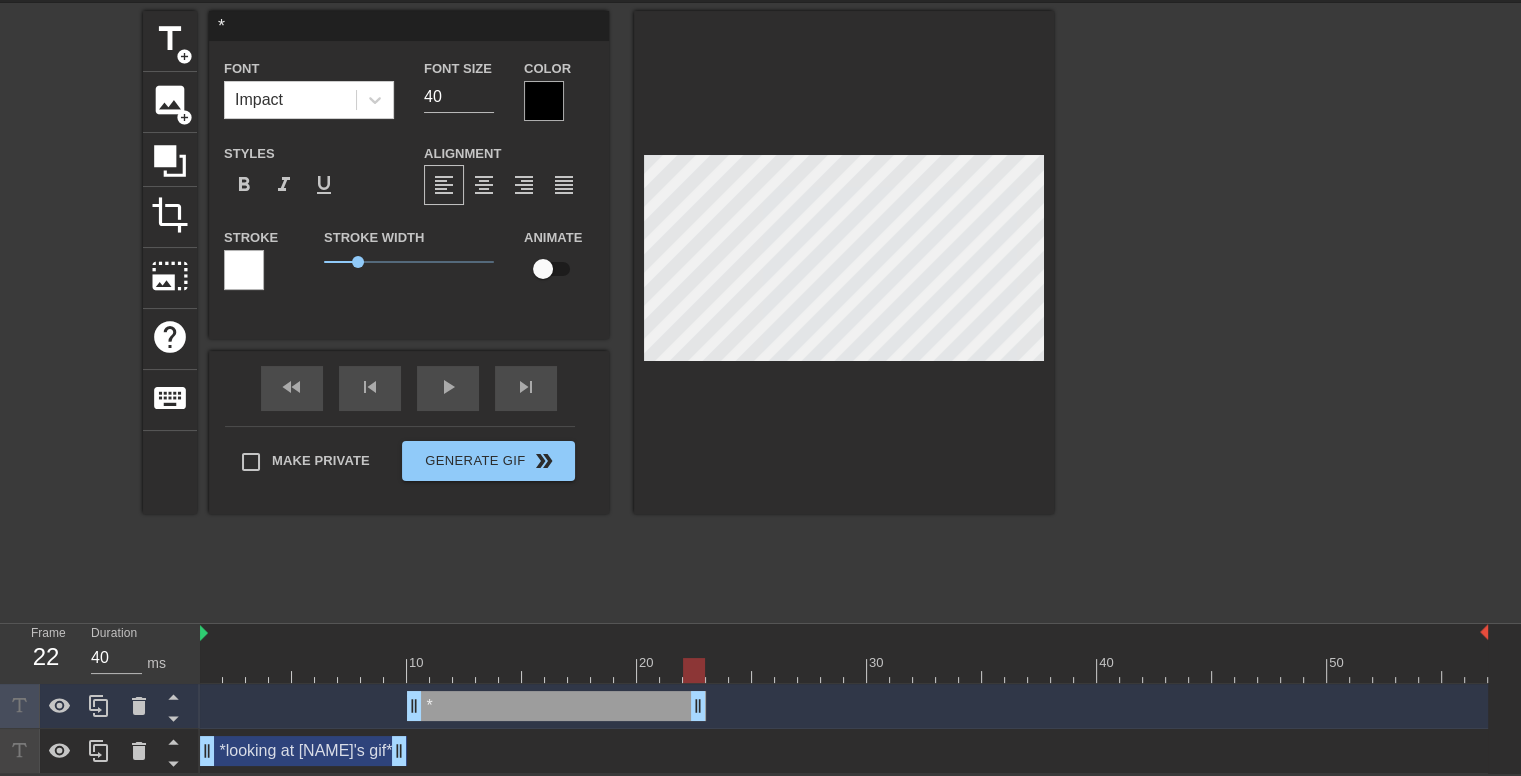 type on "*l" 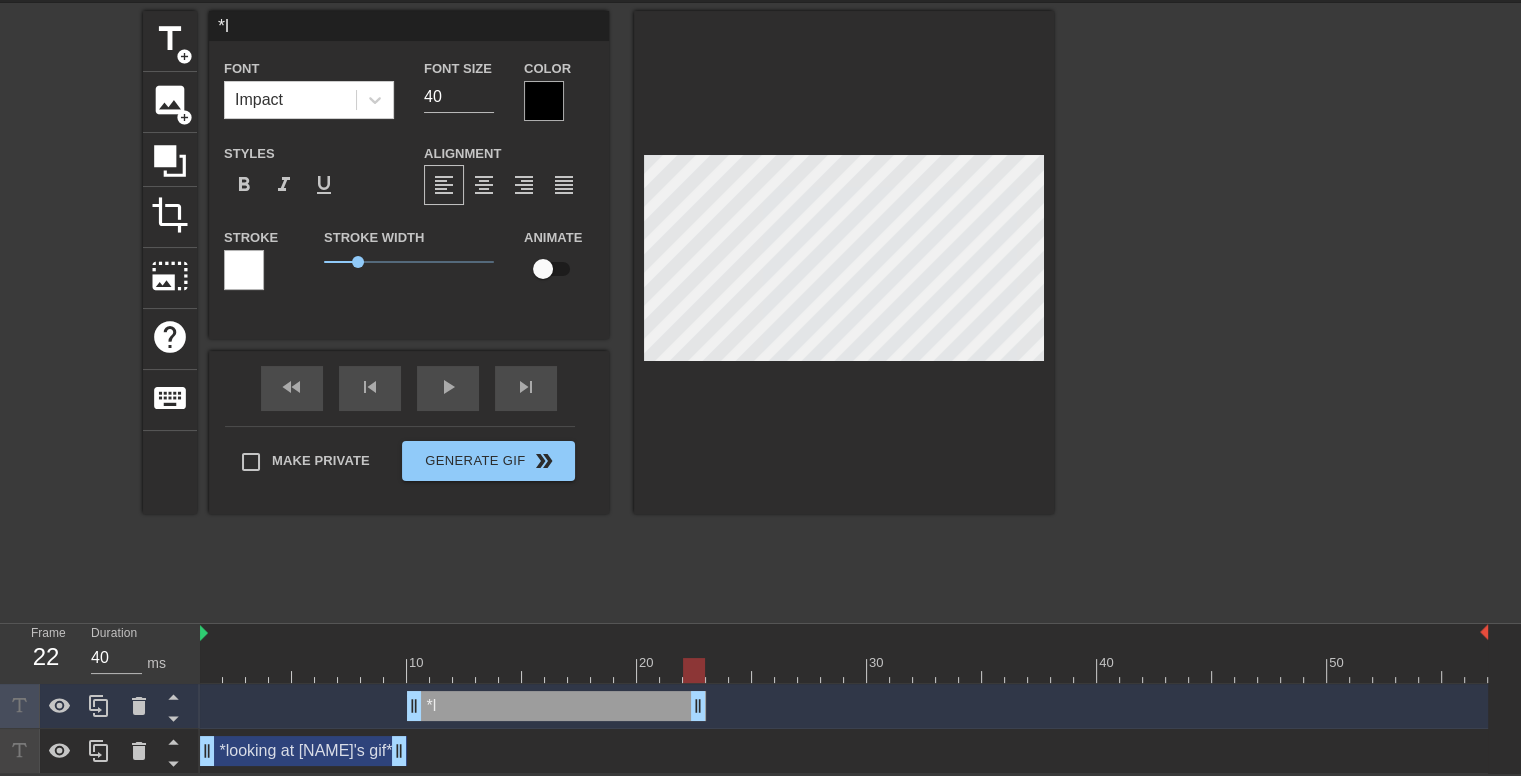 type on "*lo" 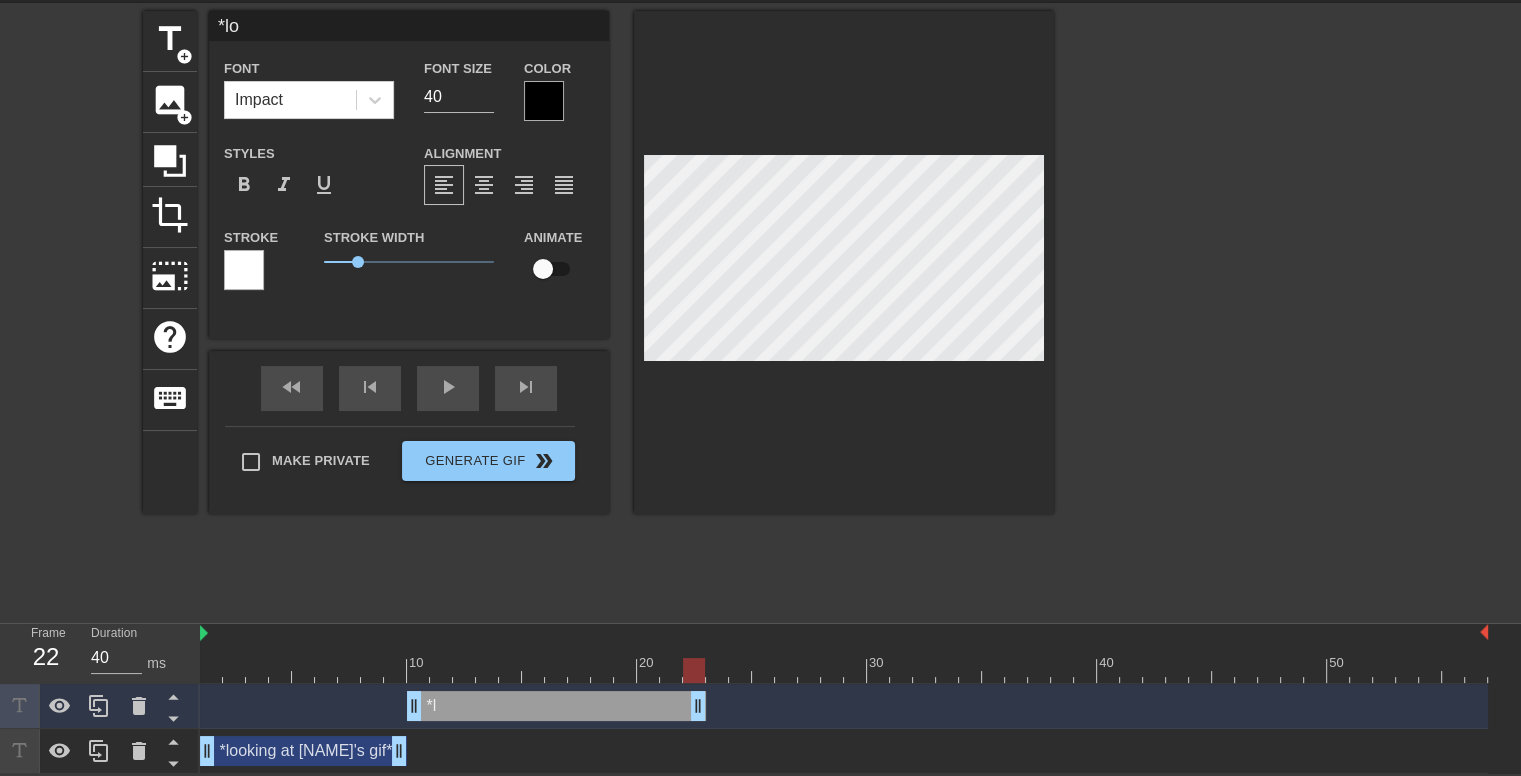 type on "*loo" 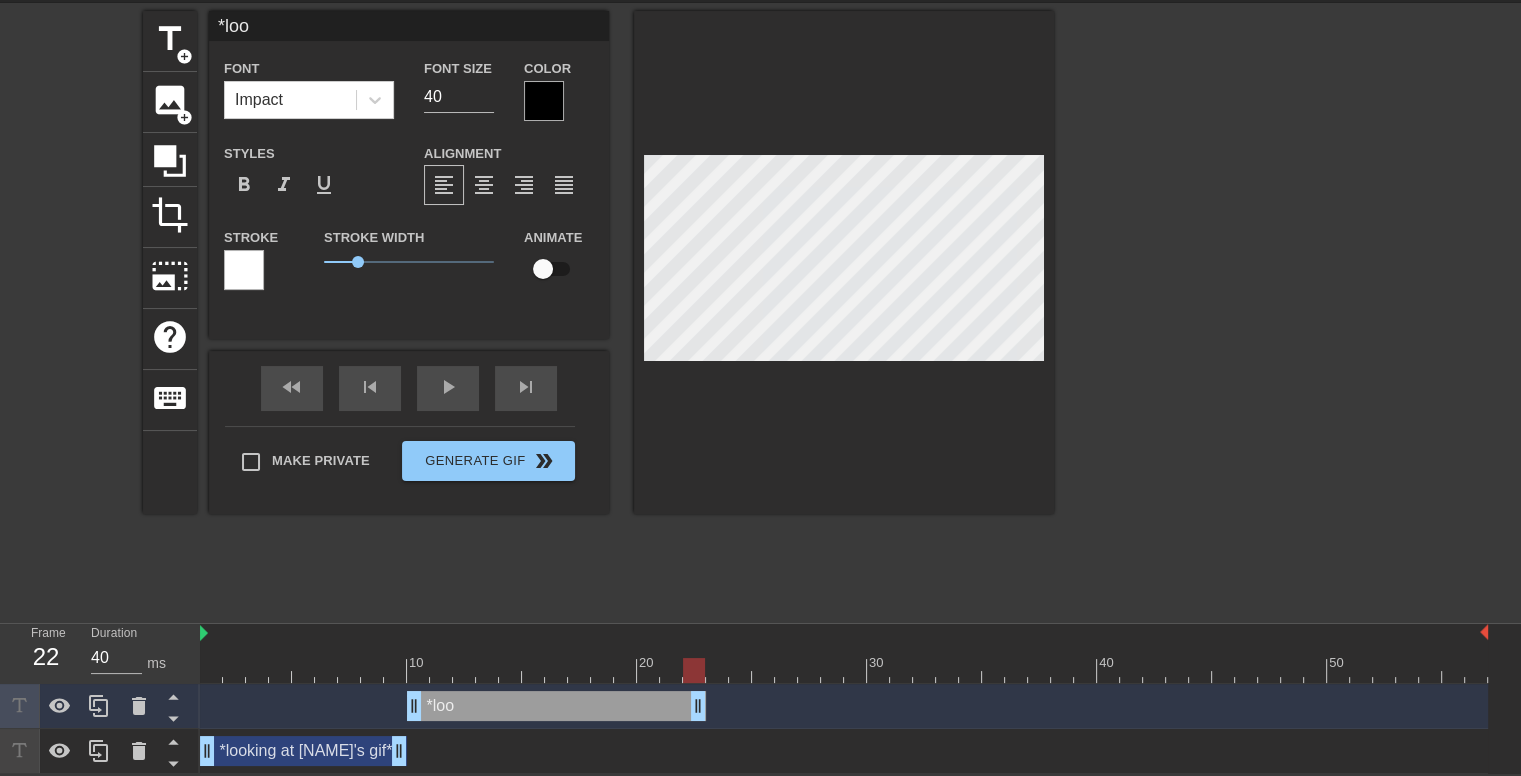 type on "*look" 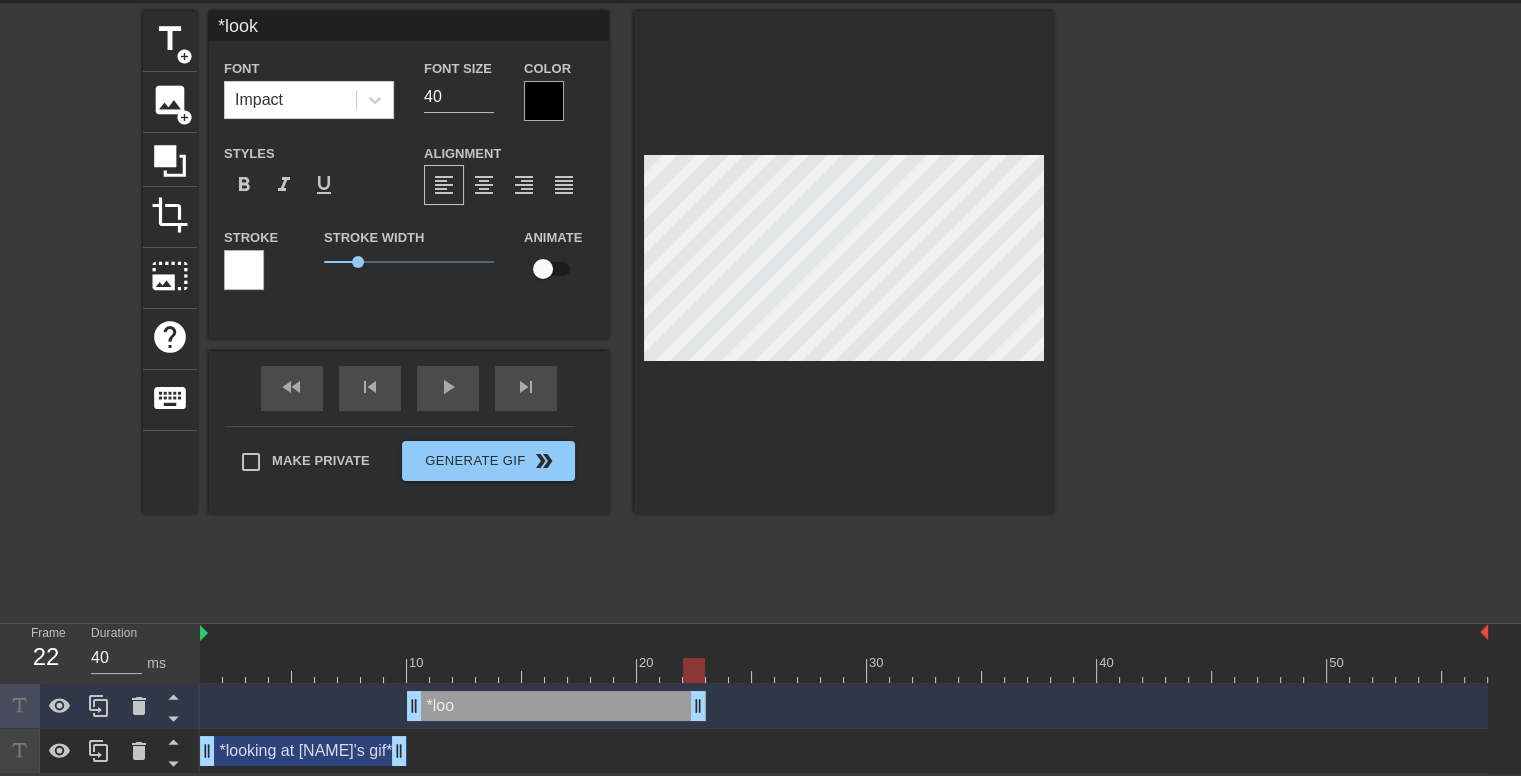 type on "*looki" 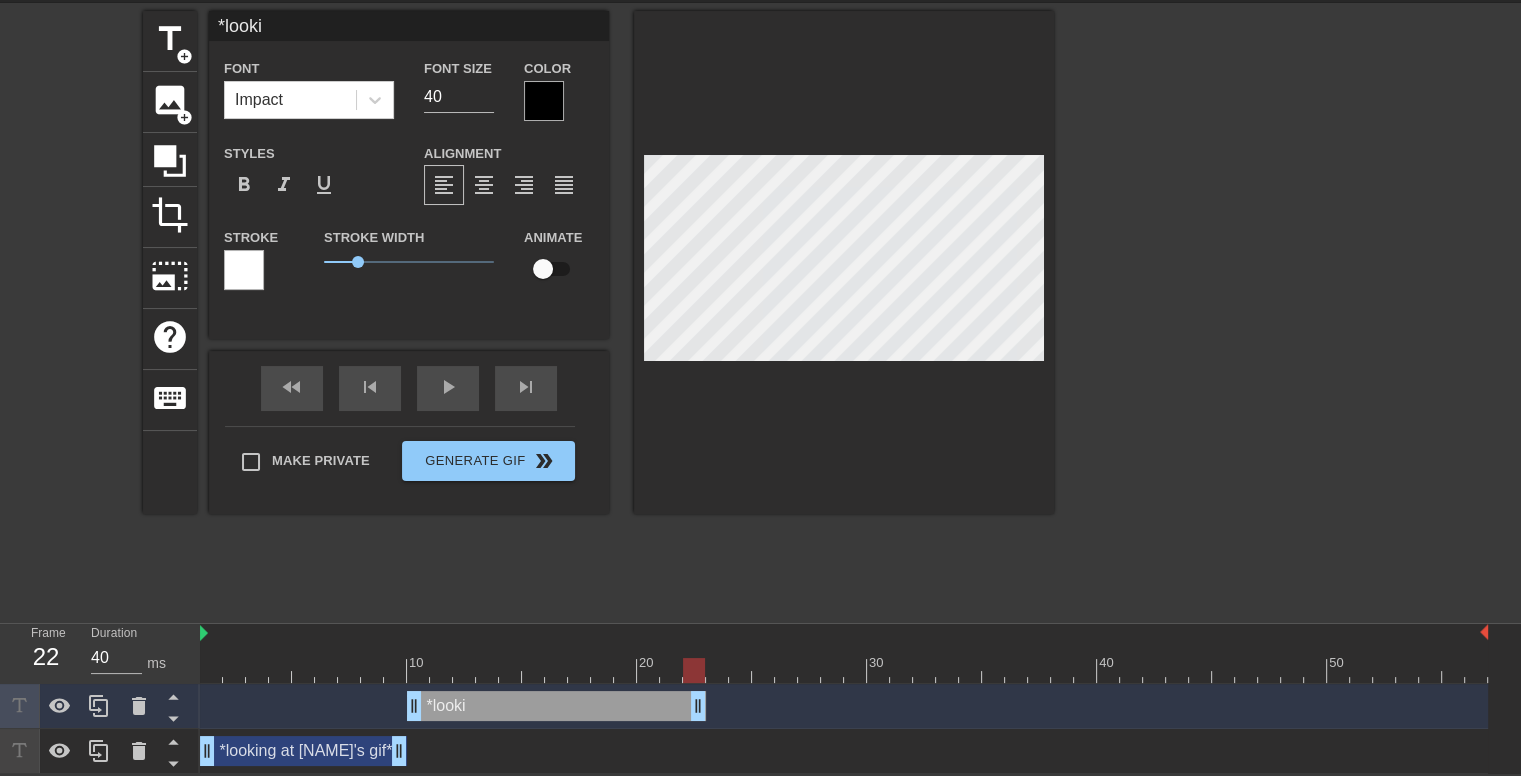 type on "*lookin" 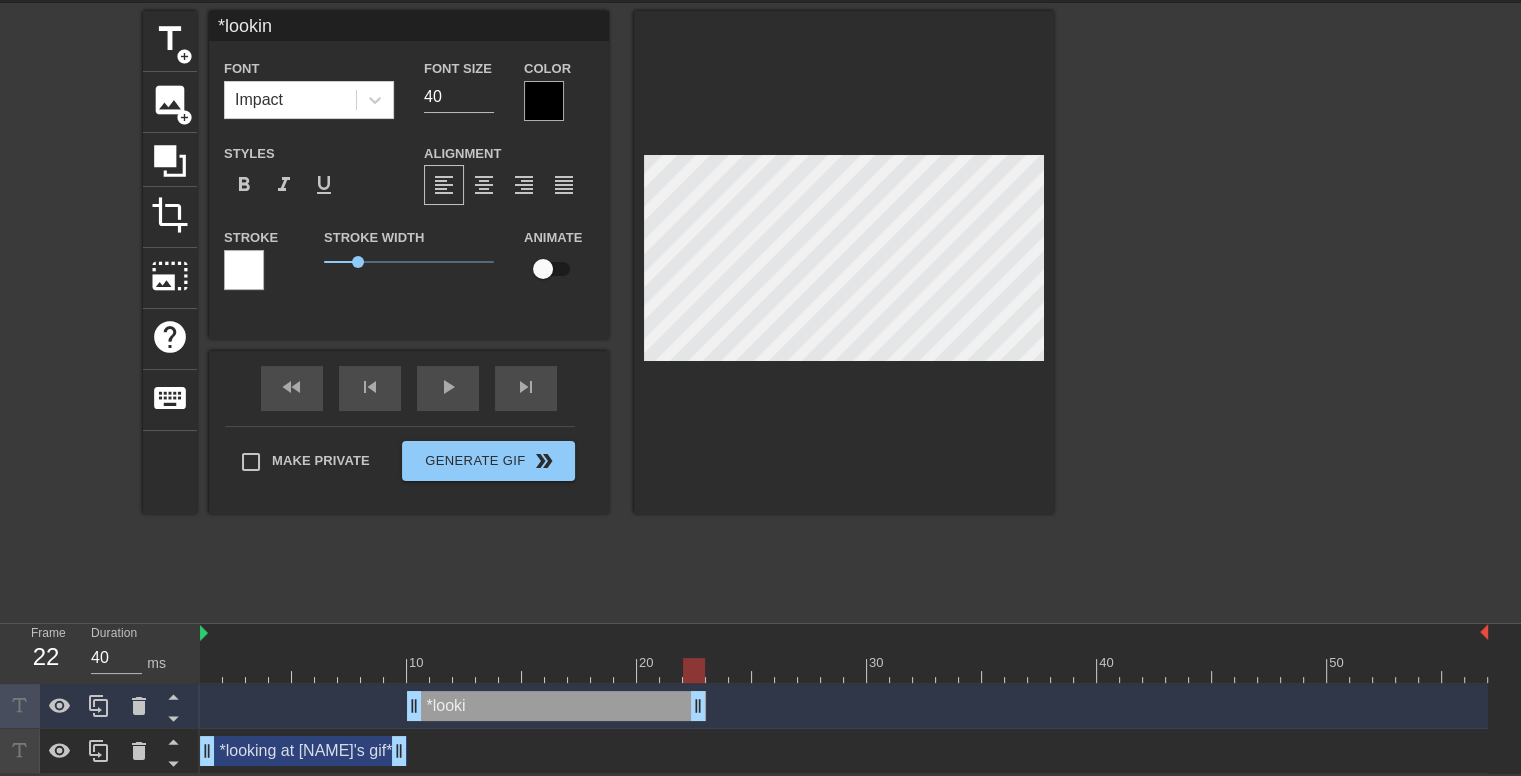 type on "*looking" 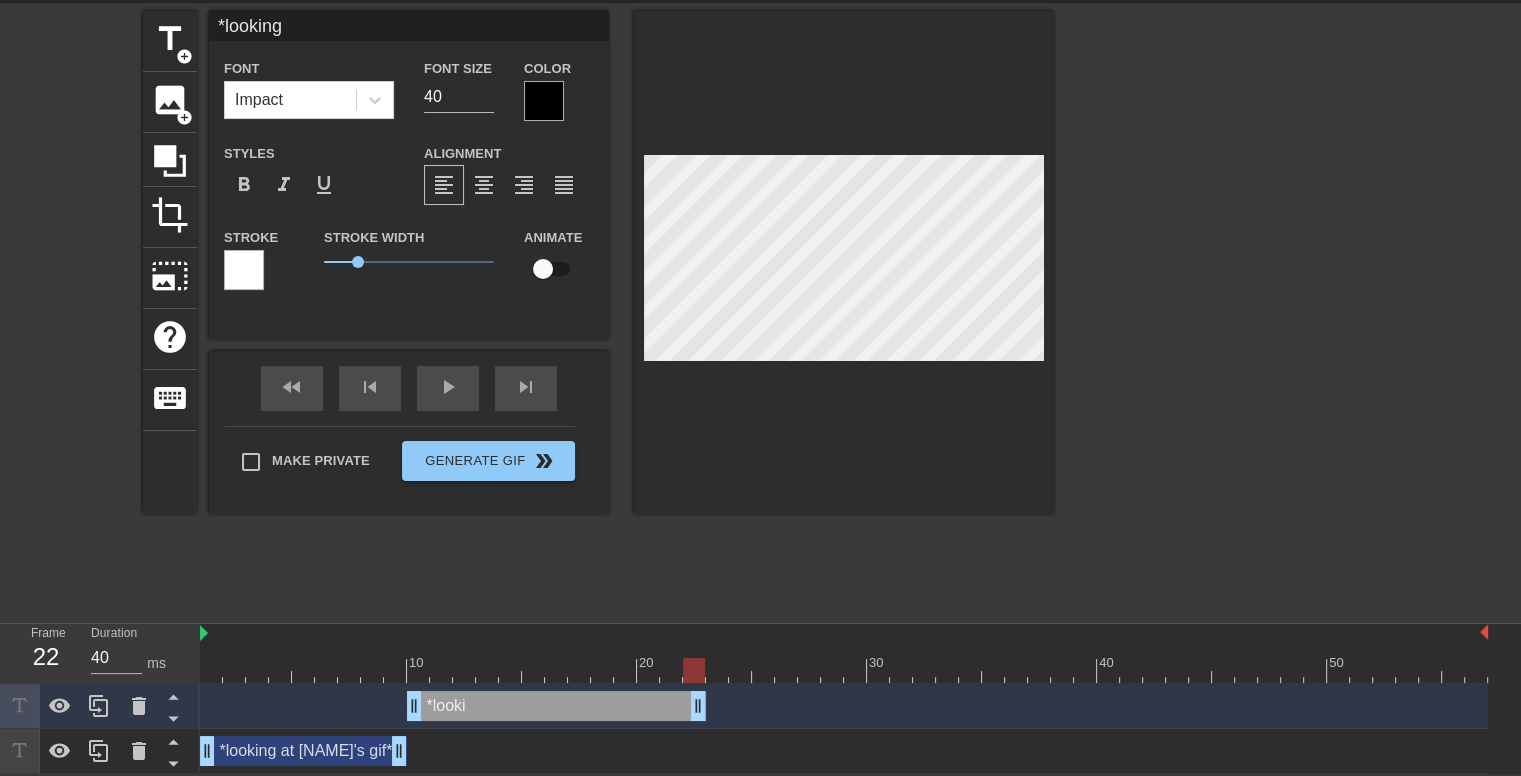 type on "*looking" 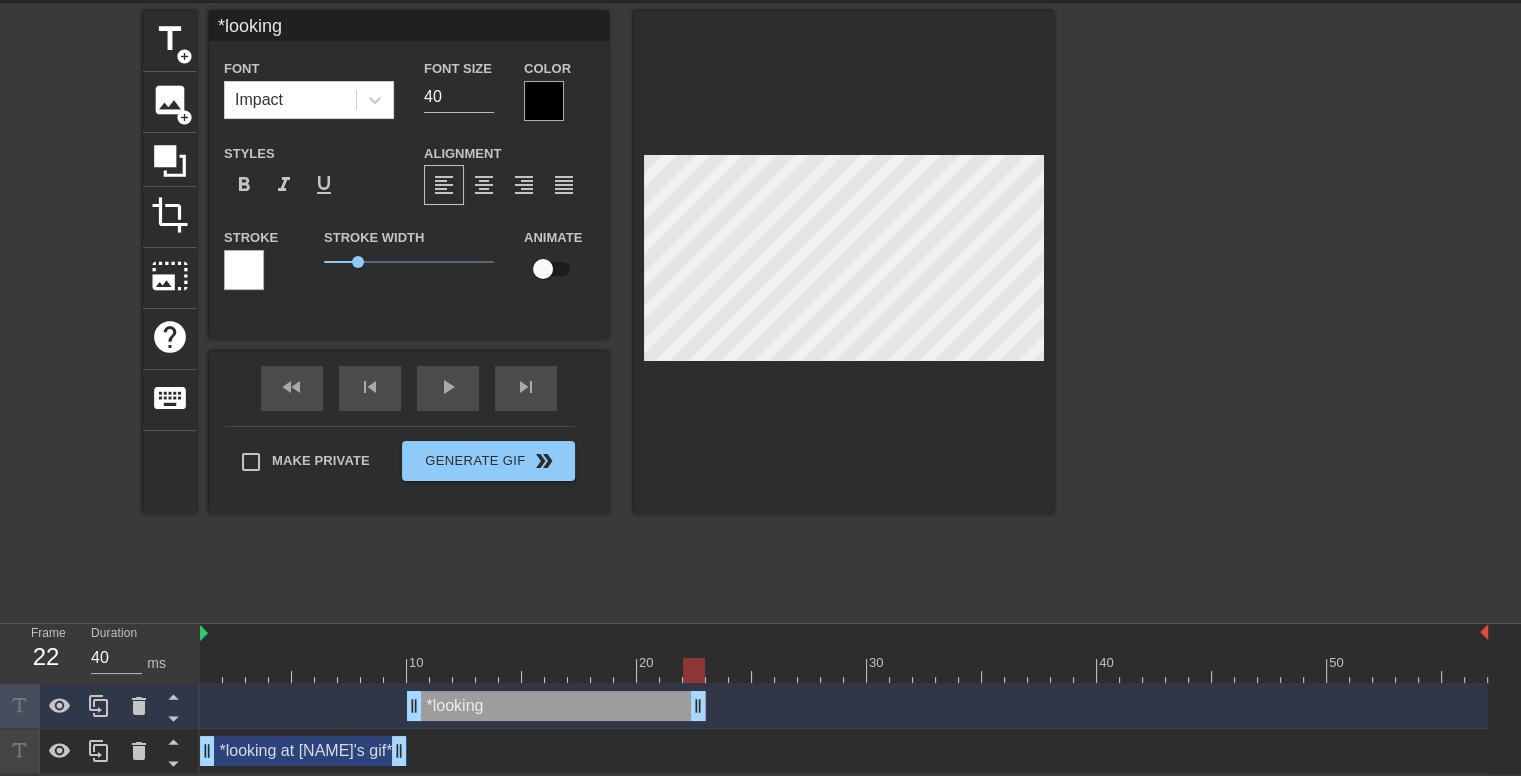 type on "*looking a" 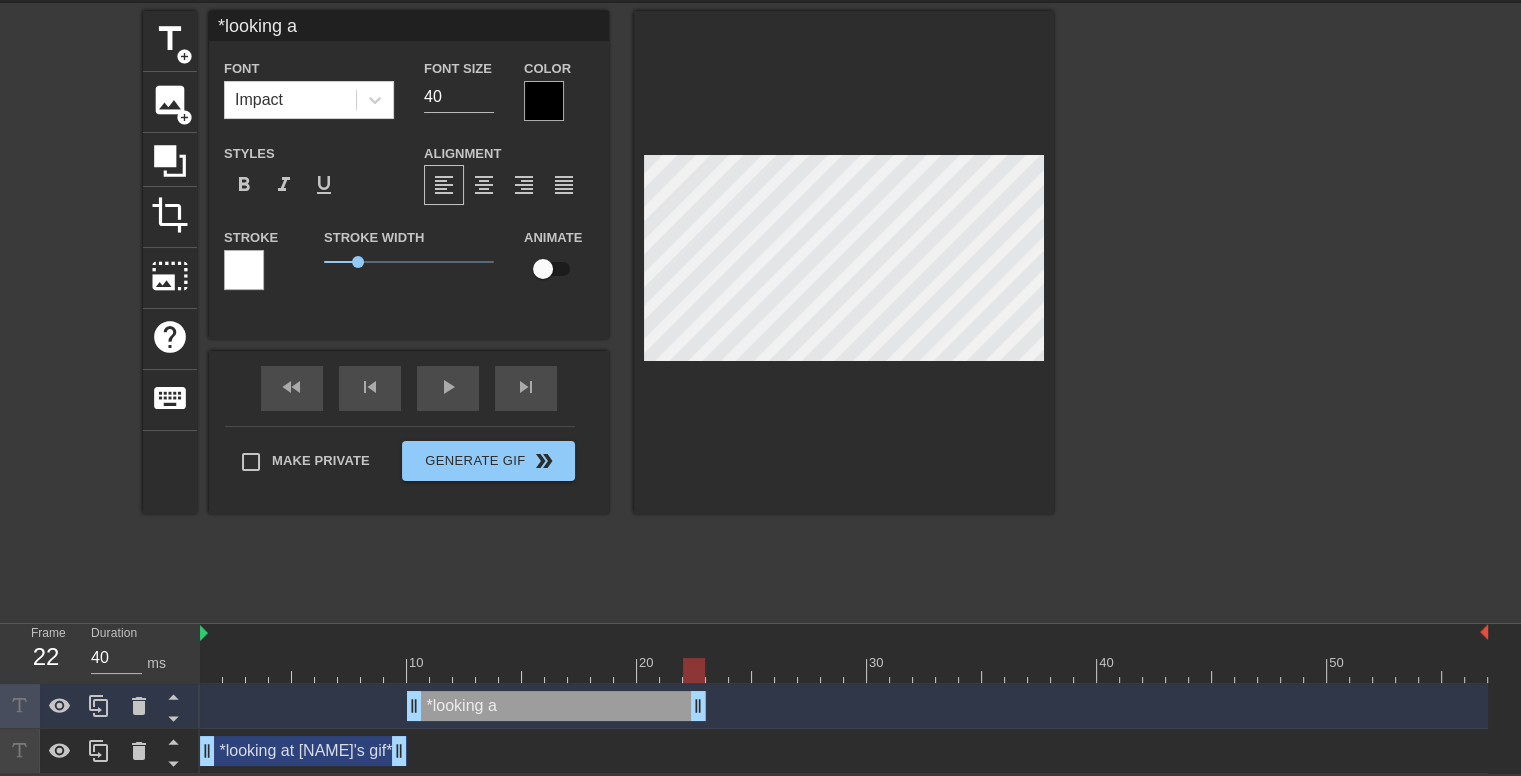 type on "*looking at*" 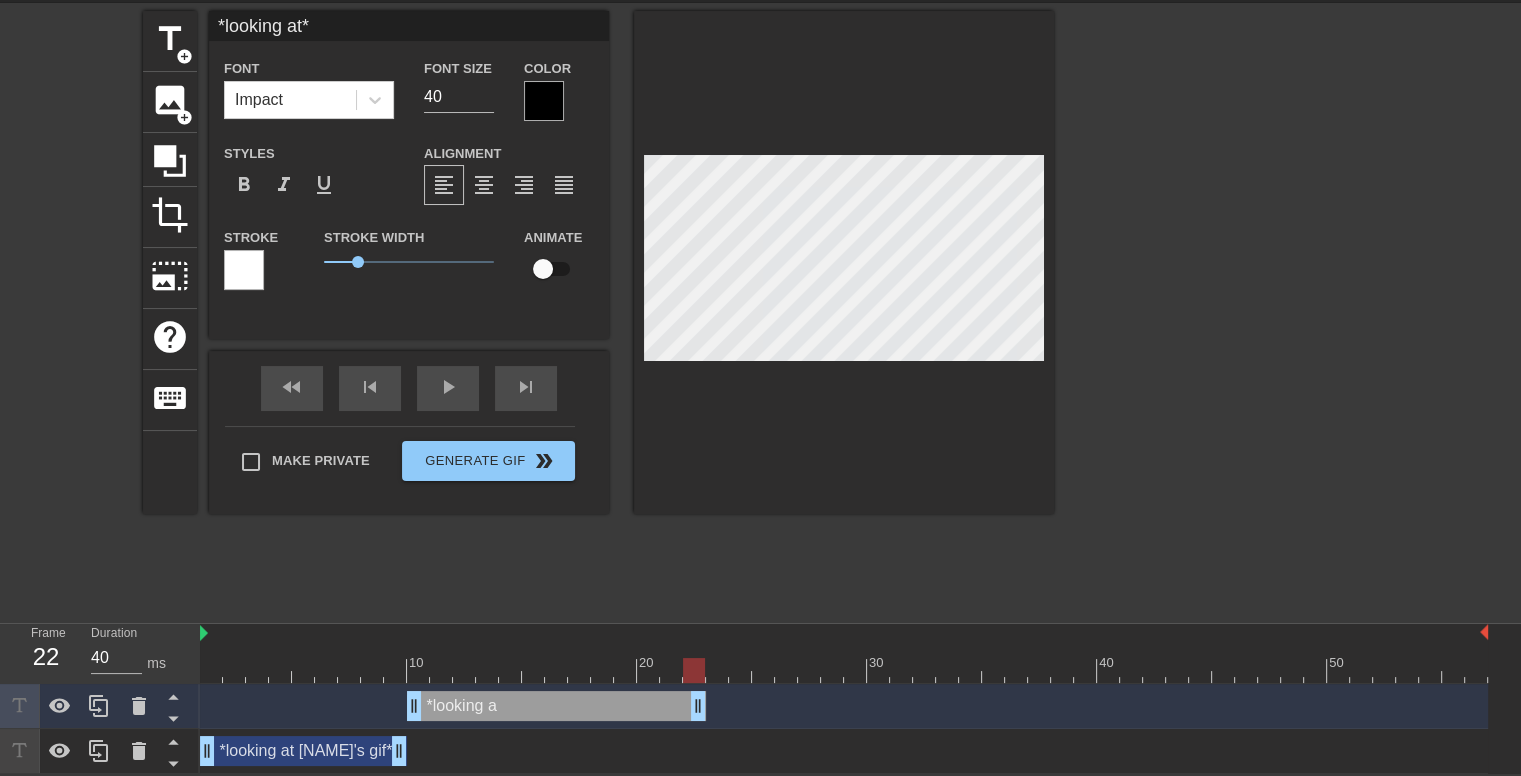 type on "*looking at*" 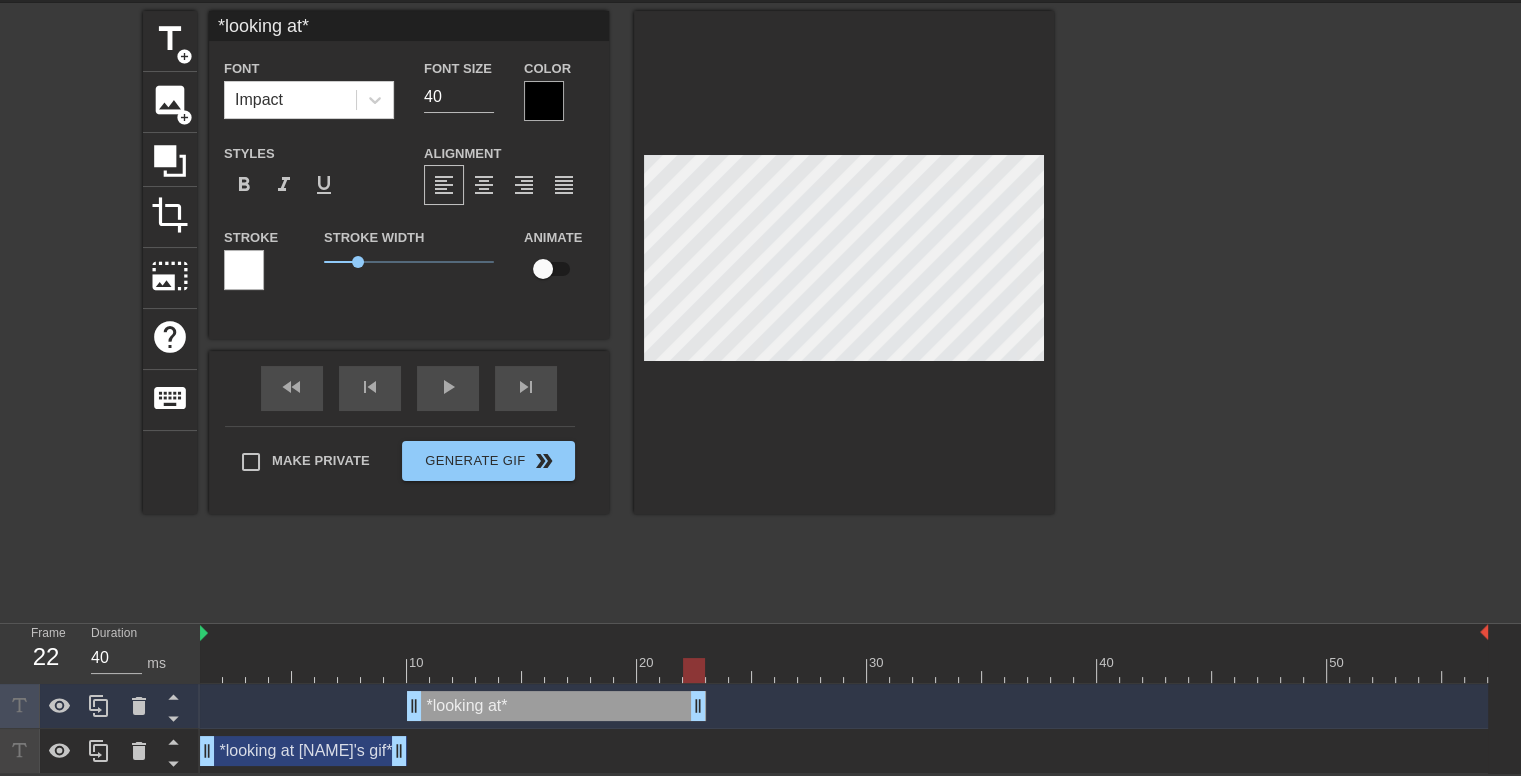 type on "*looking at [NAME]*" 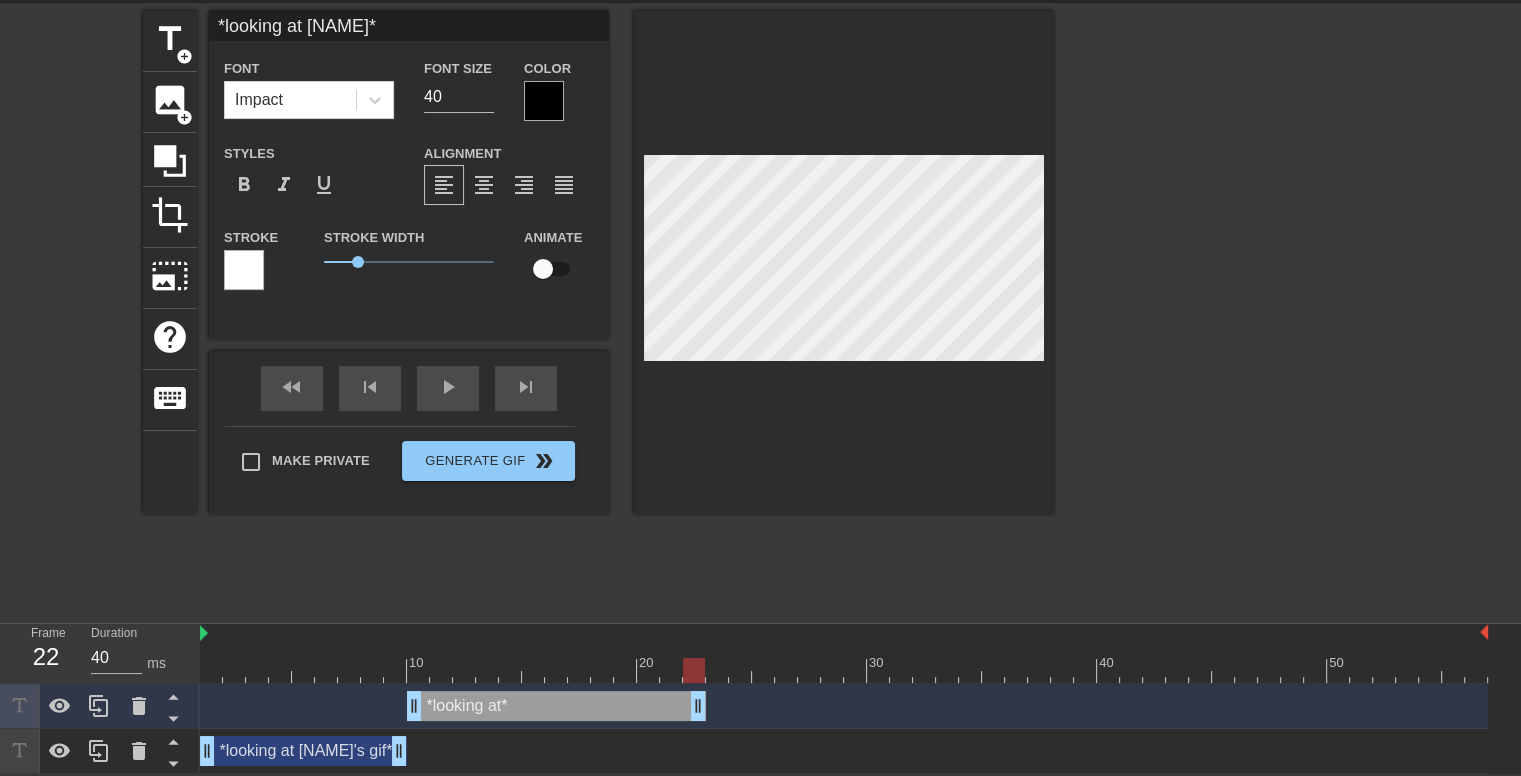 type on "*looking at [NAME]*" 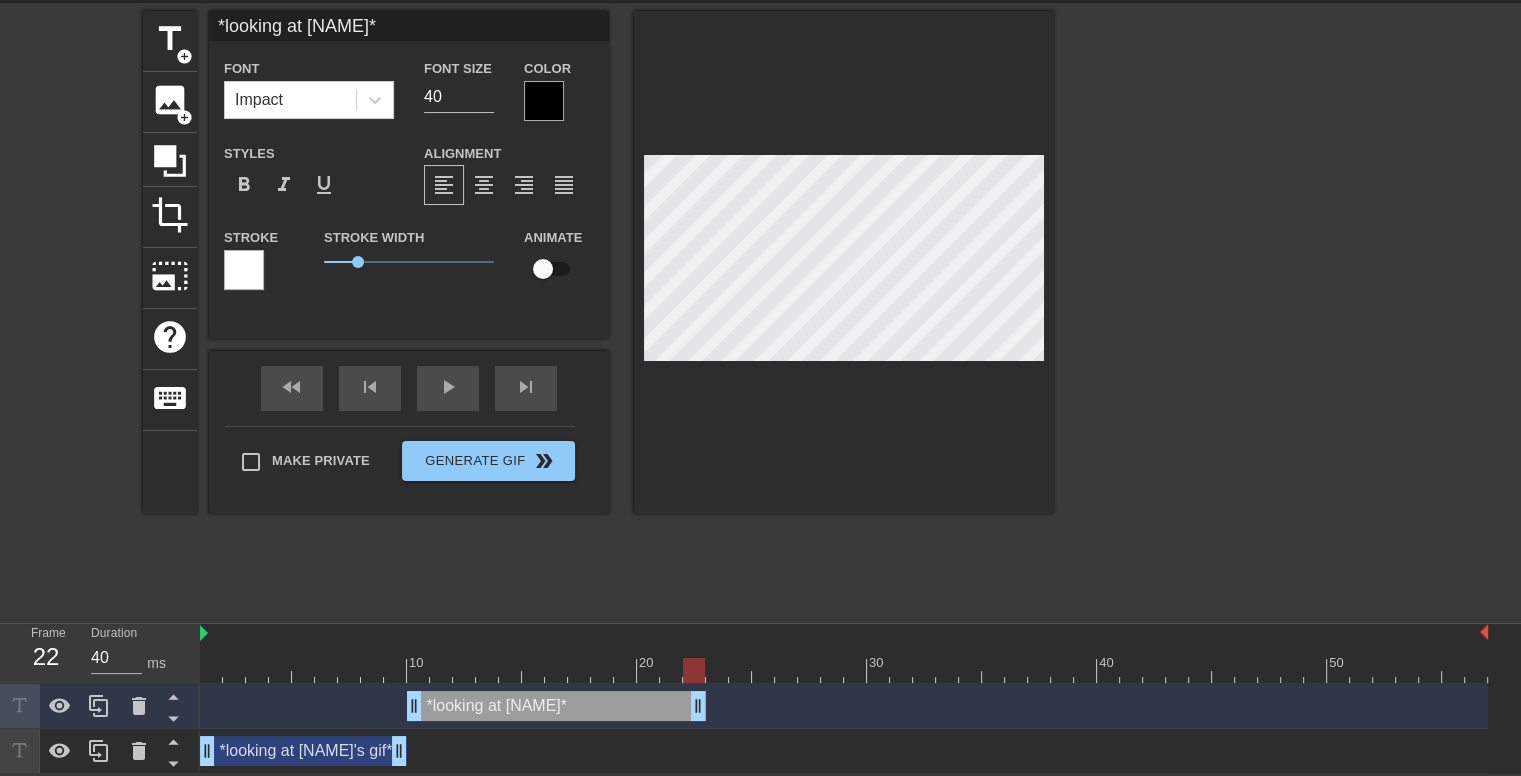 type on "*looking at [NAME]*" 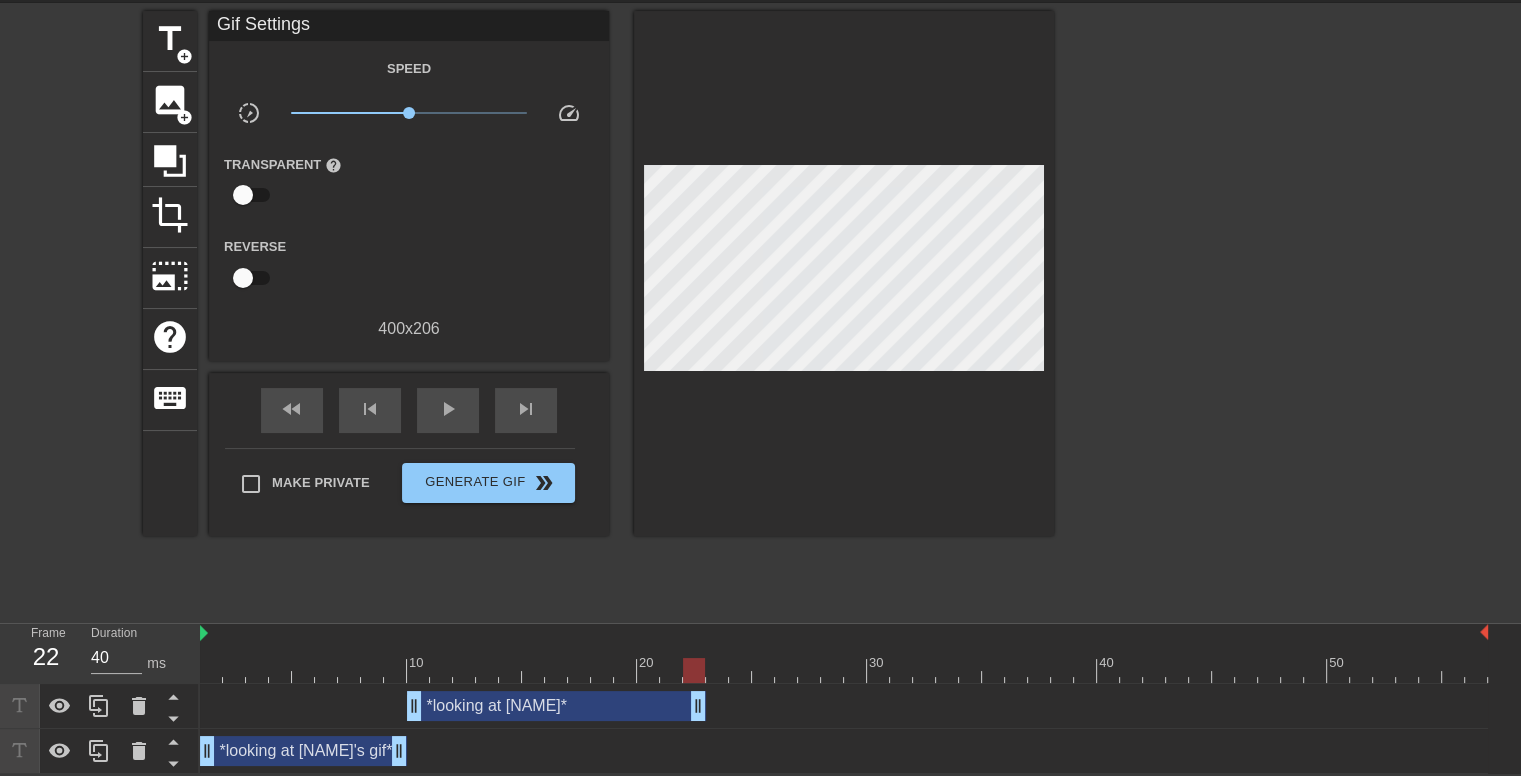 click at bounding box center (844, 273) 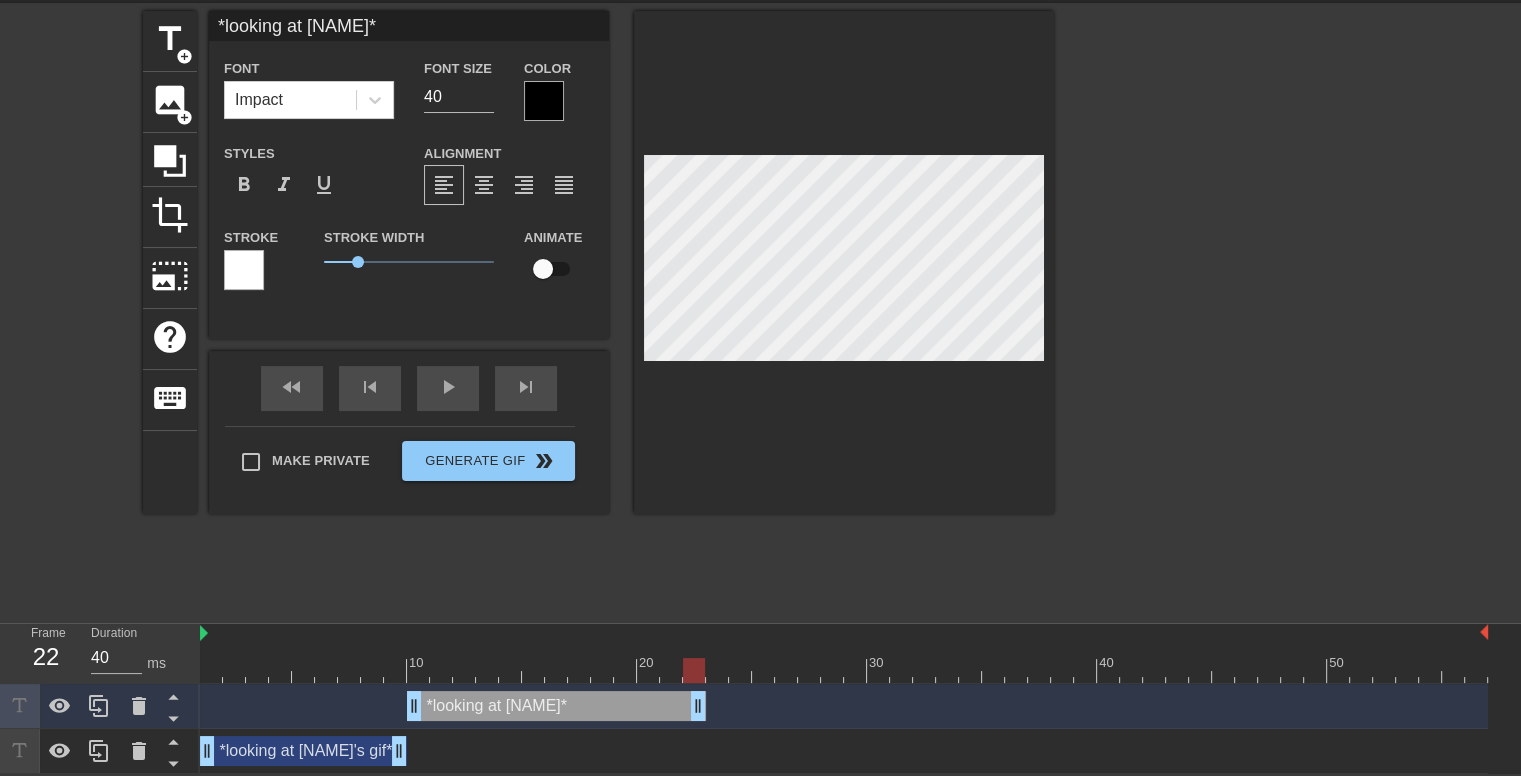click on "title add_circle image add_circle crop photo_size_select_large help keyboard *looking at [NAME]* Font Impact Font Size 40 Color Styles format_bold format_italic format_underline Alignment format_align_left format_align_center format_align_right format_align_justify Stroke Stroke Width 1 Animate fast_rewind skip_previous play_arrow skip_next Make Private Generate Gif double_arrow" at bounding box center (598, 311) 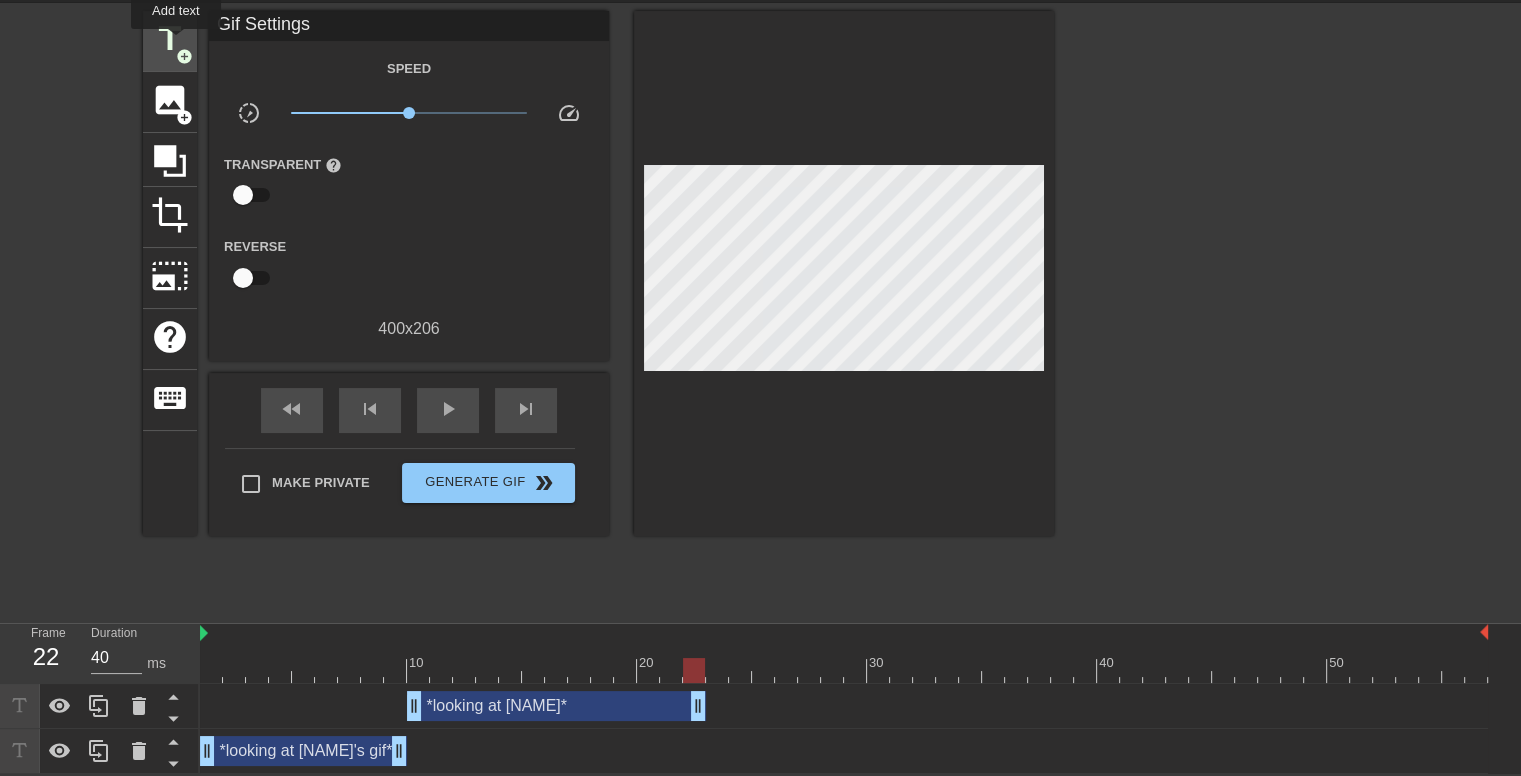 click on "title" at bounding box center [170, 39] 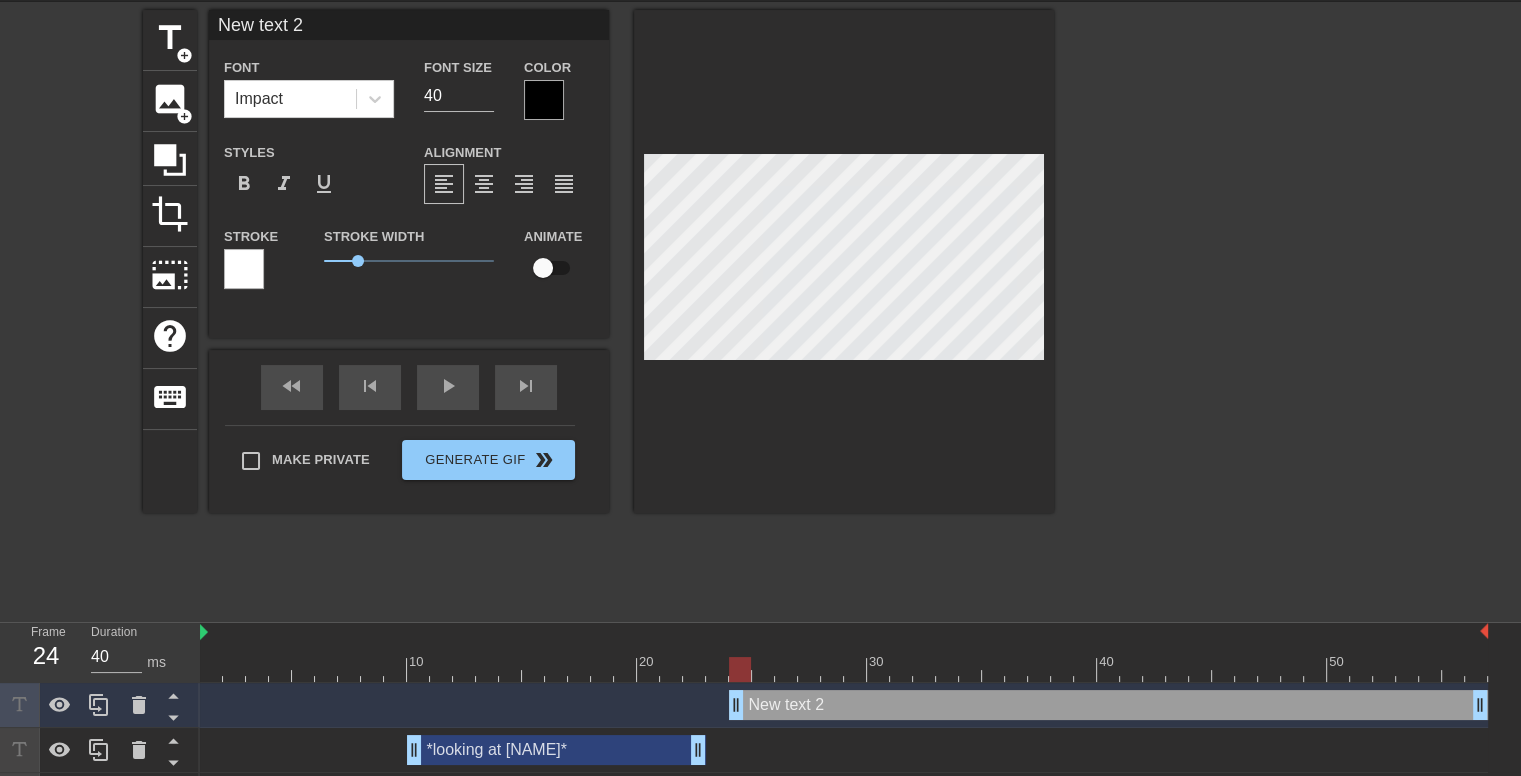 drag, startPoint x: 689, startPoint y: 698, endPoint x: 731, endPoint y: 687, distance: 43.416588 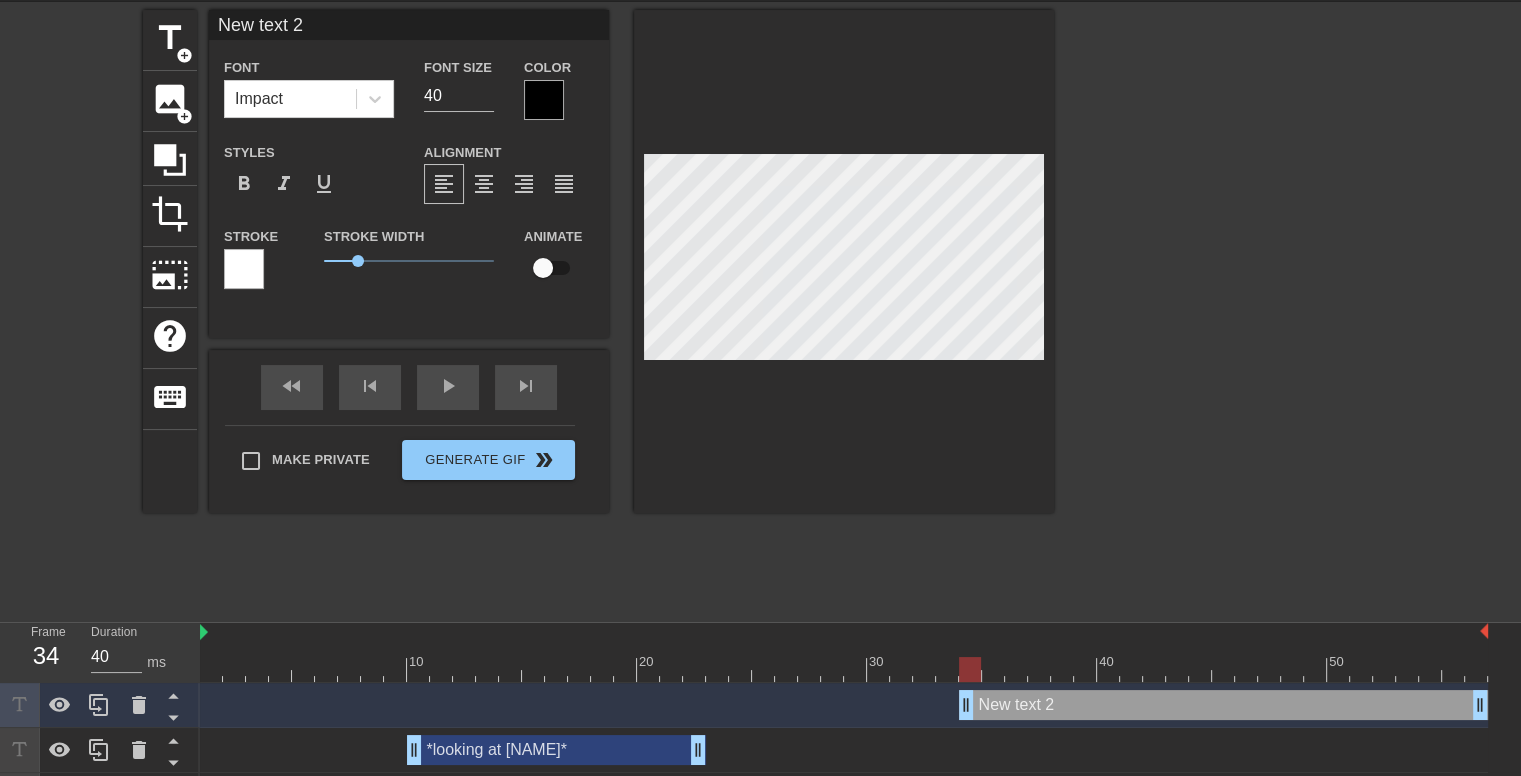 drag, startPoint x: 740, startPoint y: 695, endPoint x: 976, endPoint y: 698, distance: 236.01907 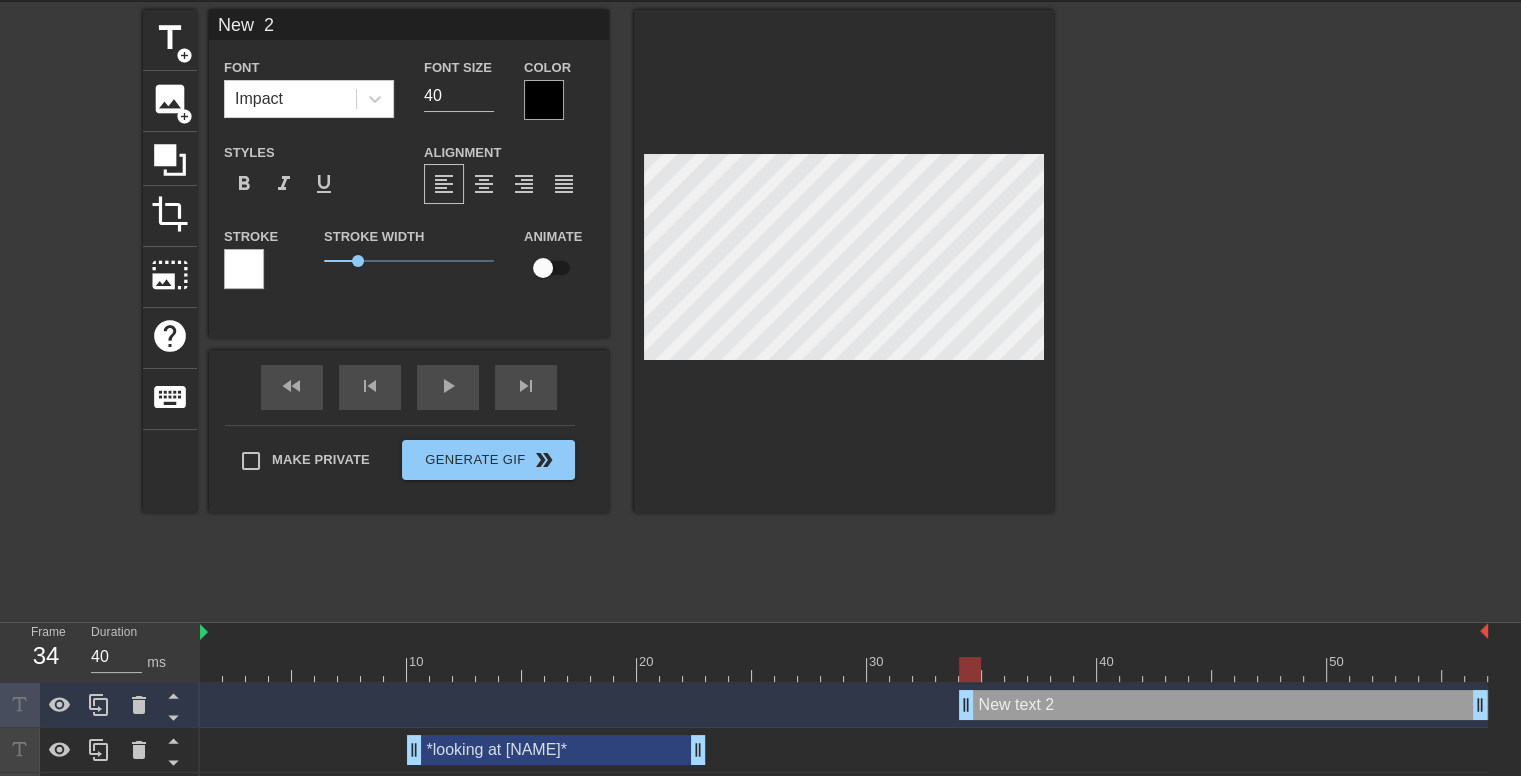 type on "New  2" 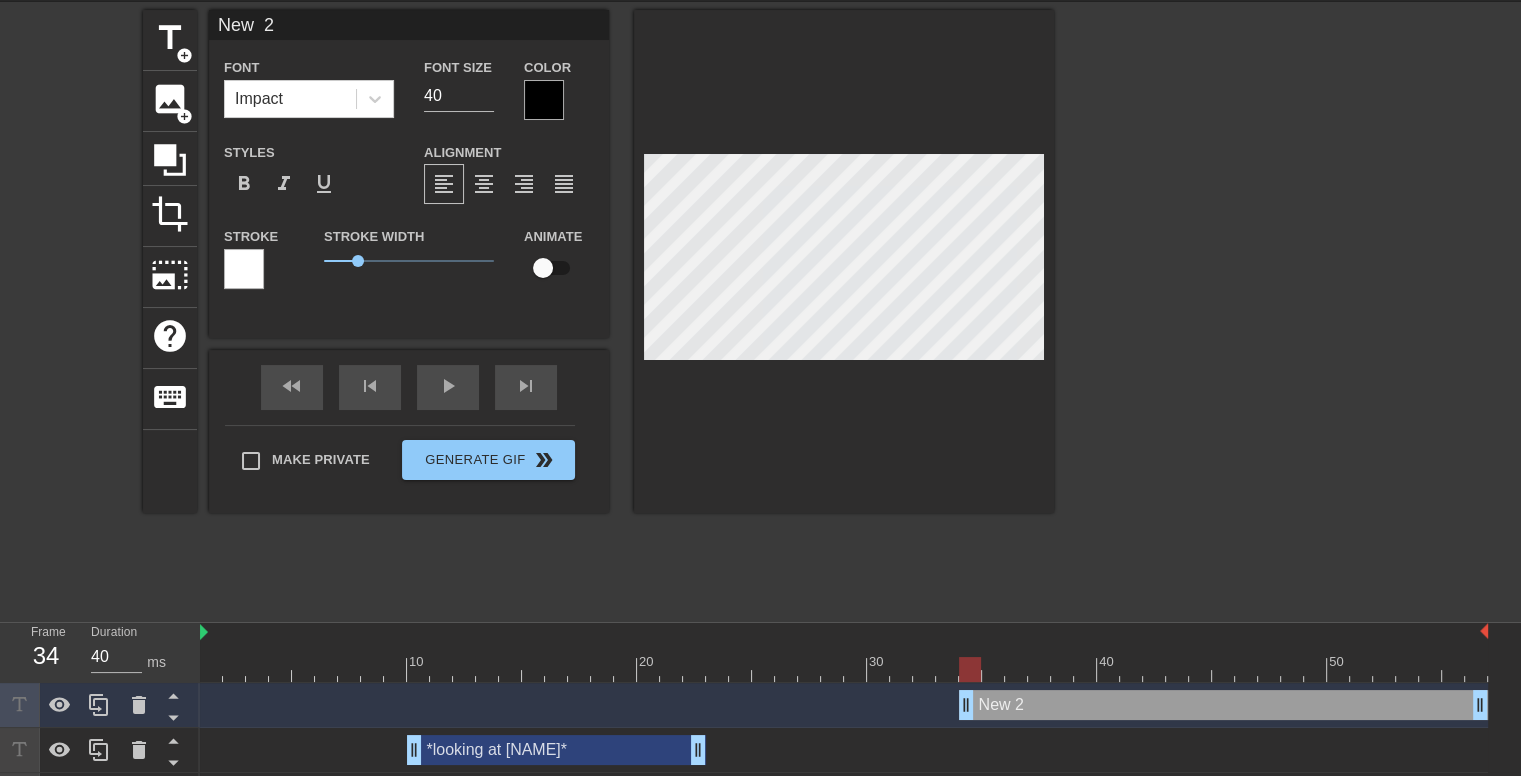 type on "New 2" 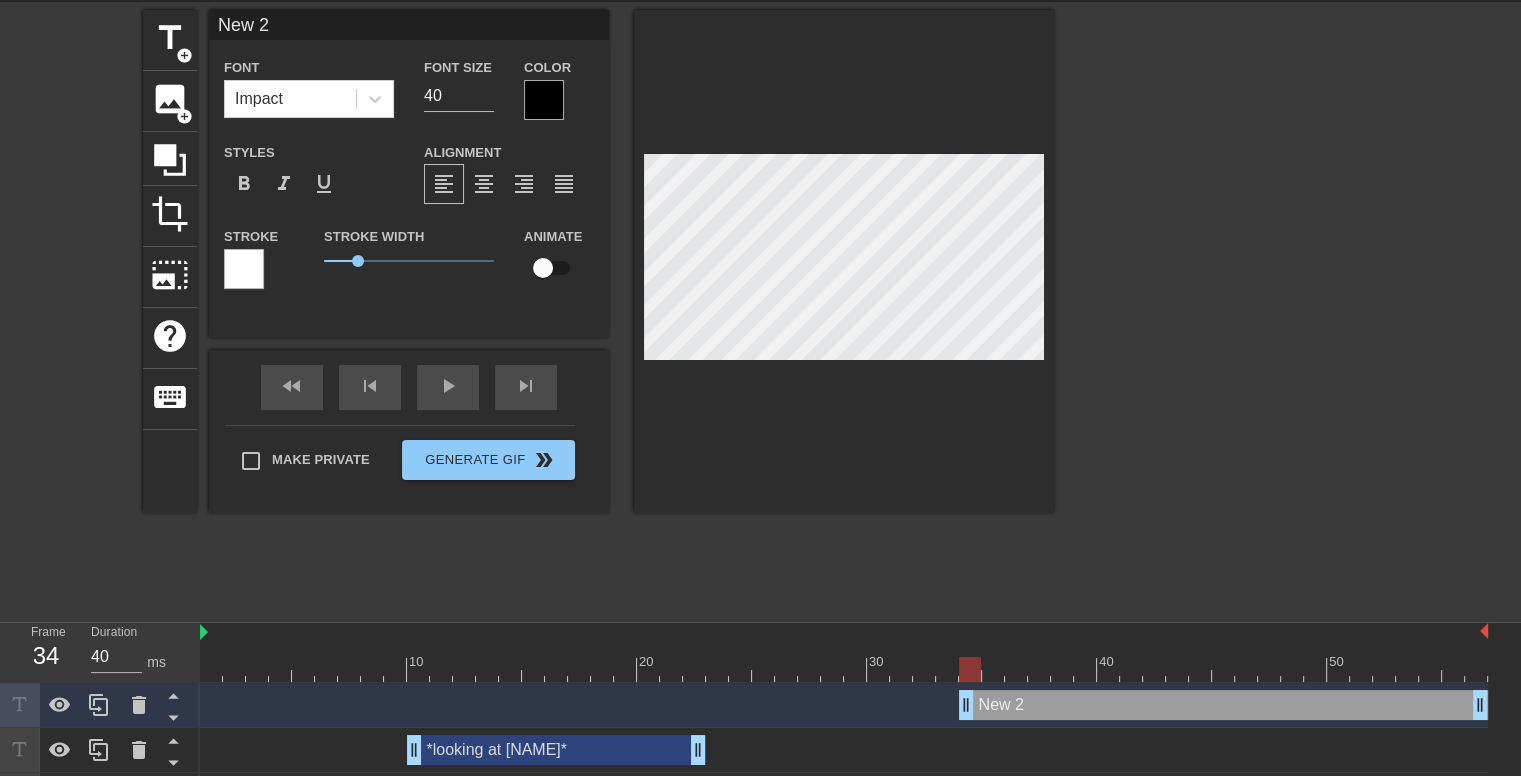 type on "Ne 2" 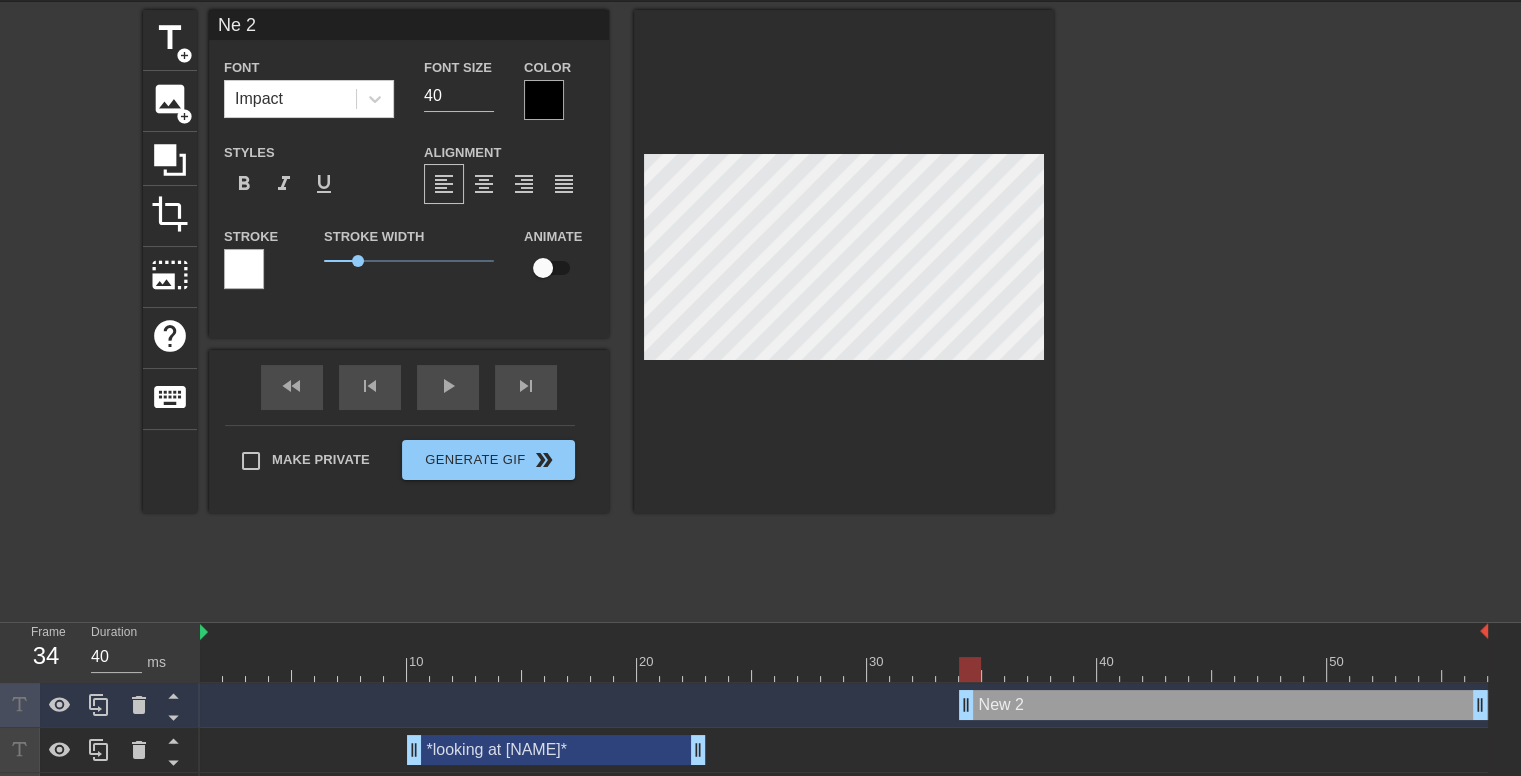 type on "N 2" 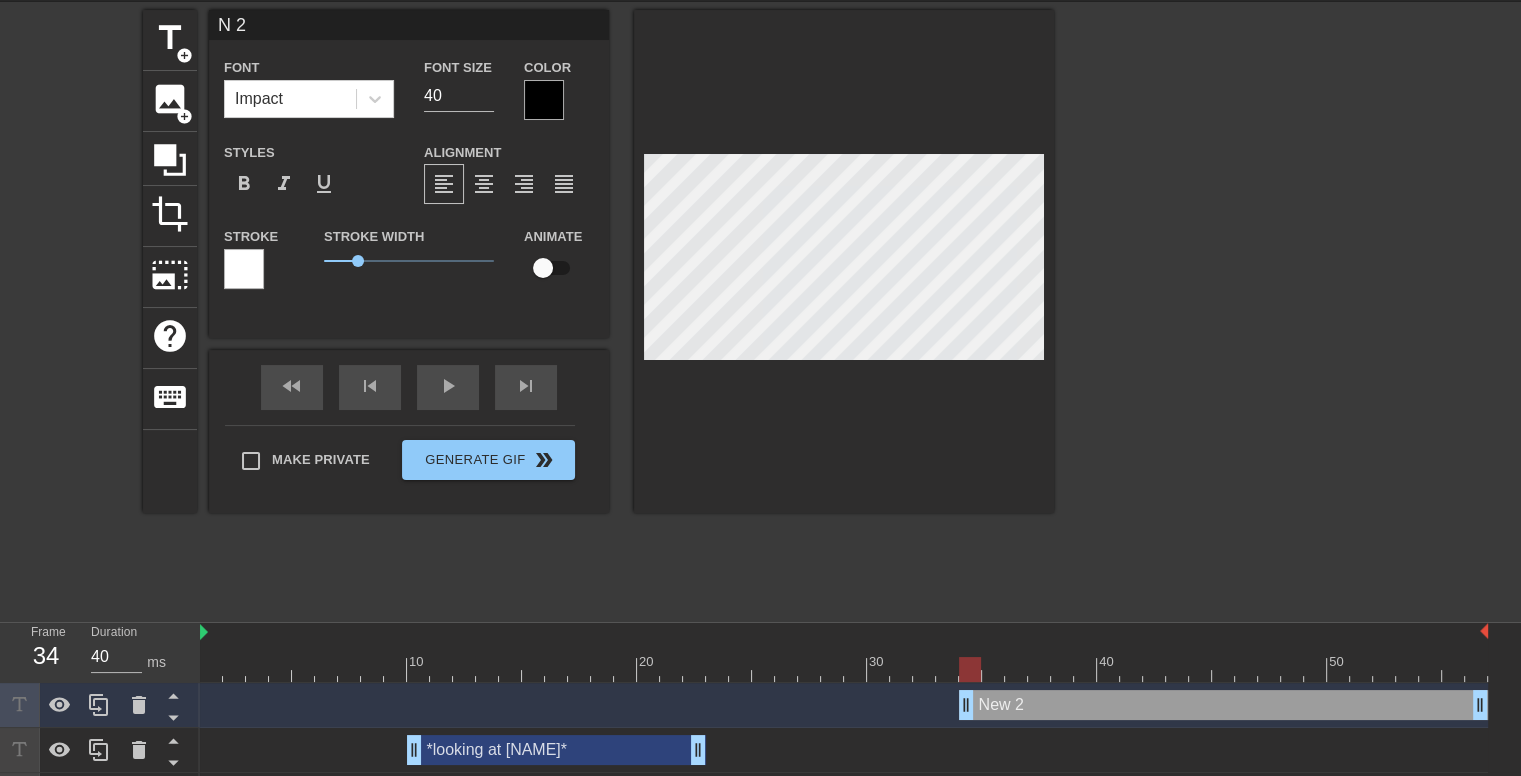 type on "2" 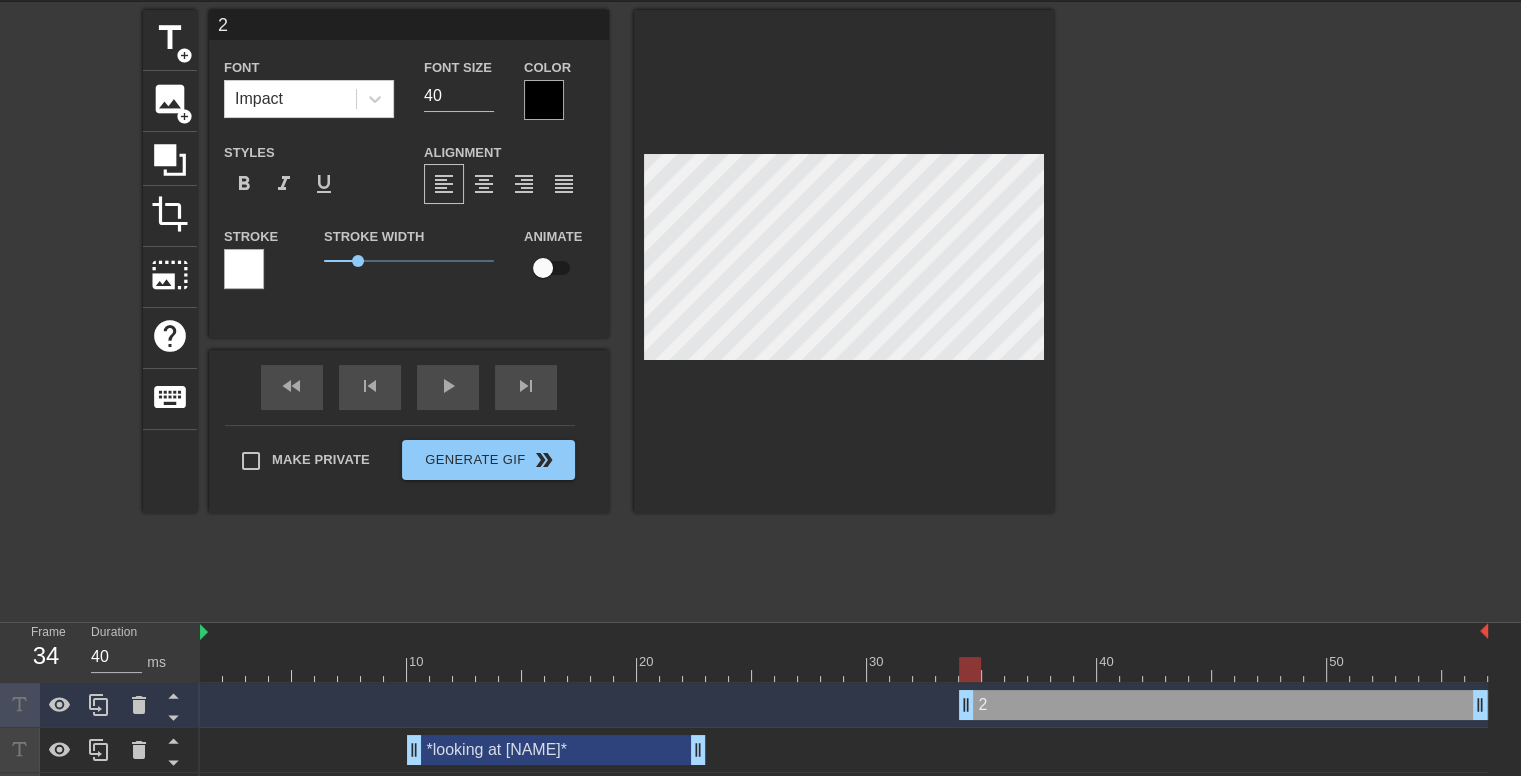 scroll, scrollTop: 2, scrollLeft: 2, axis: both 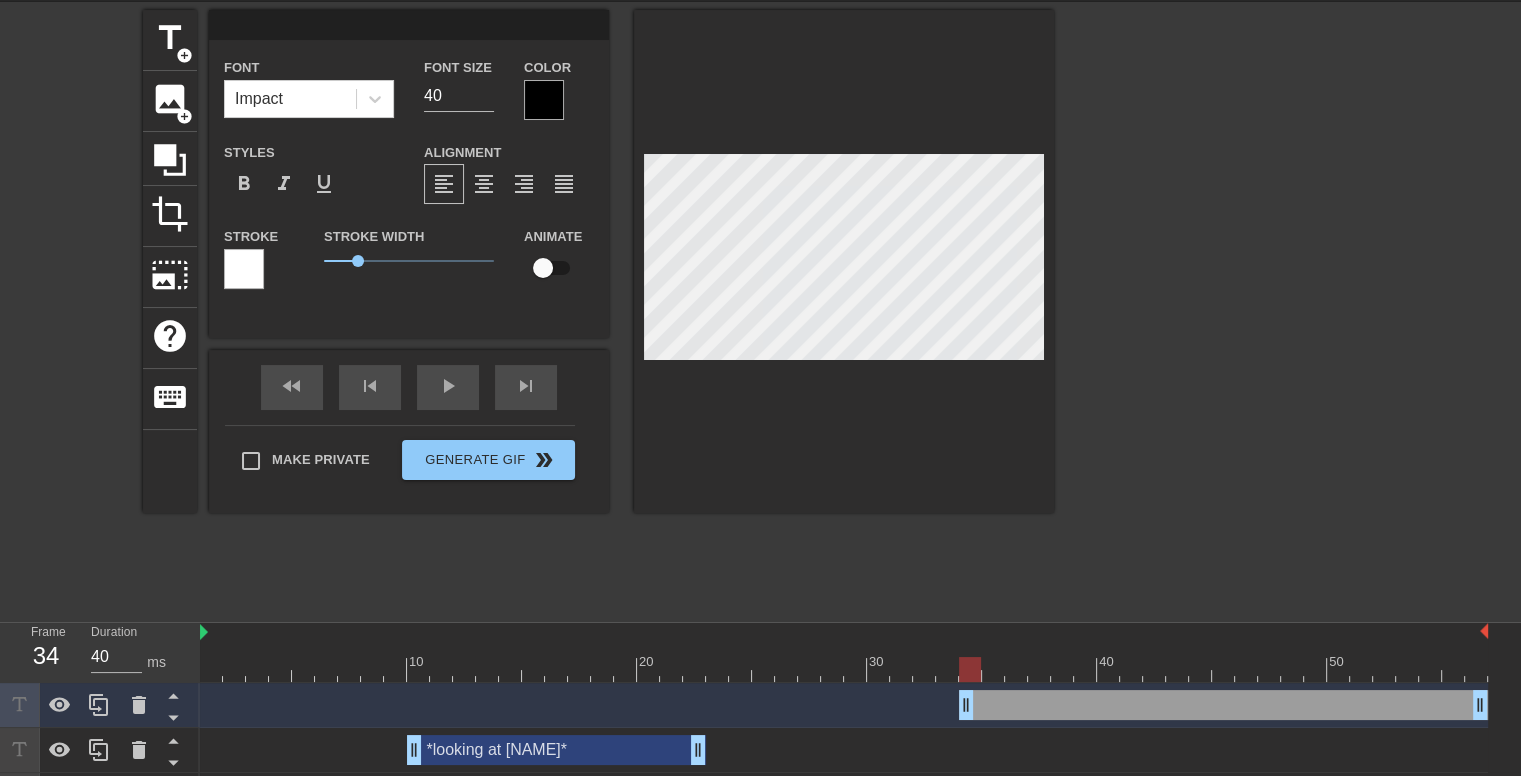 type 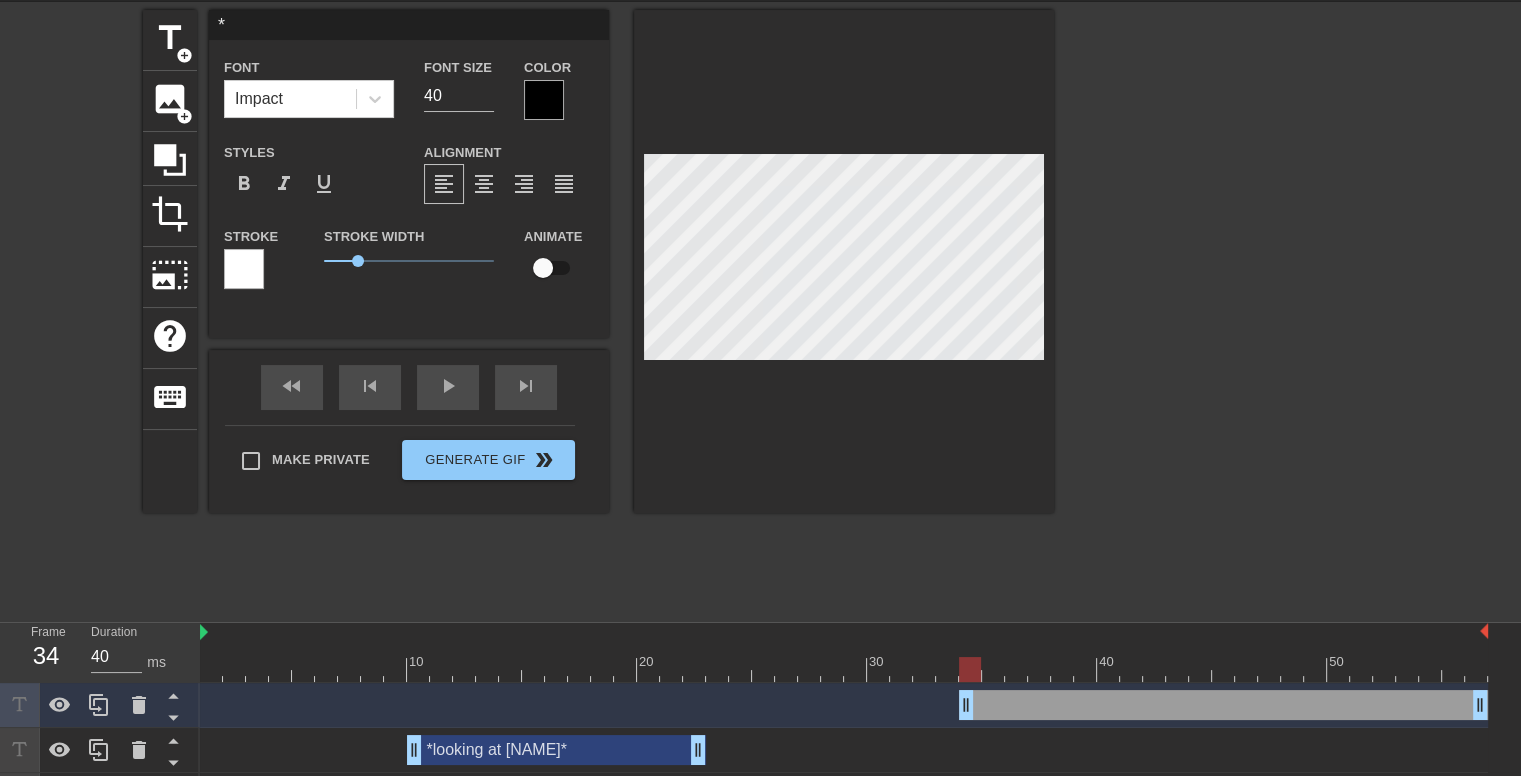type on "*" 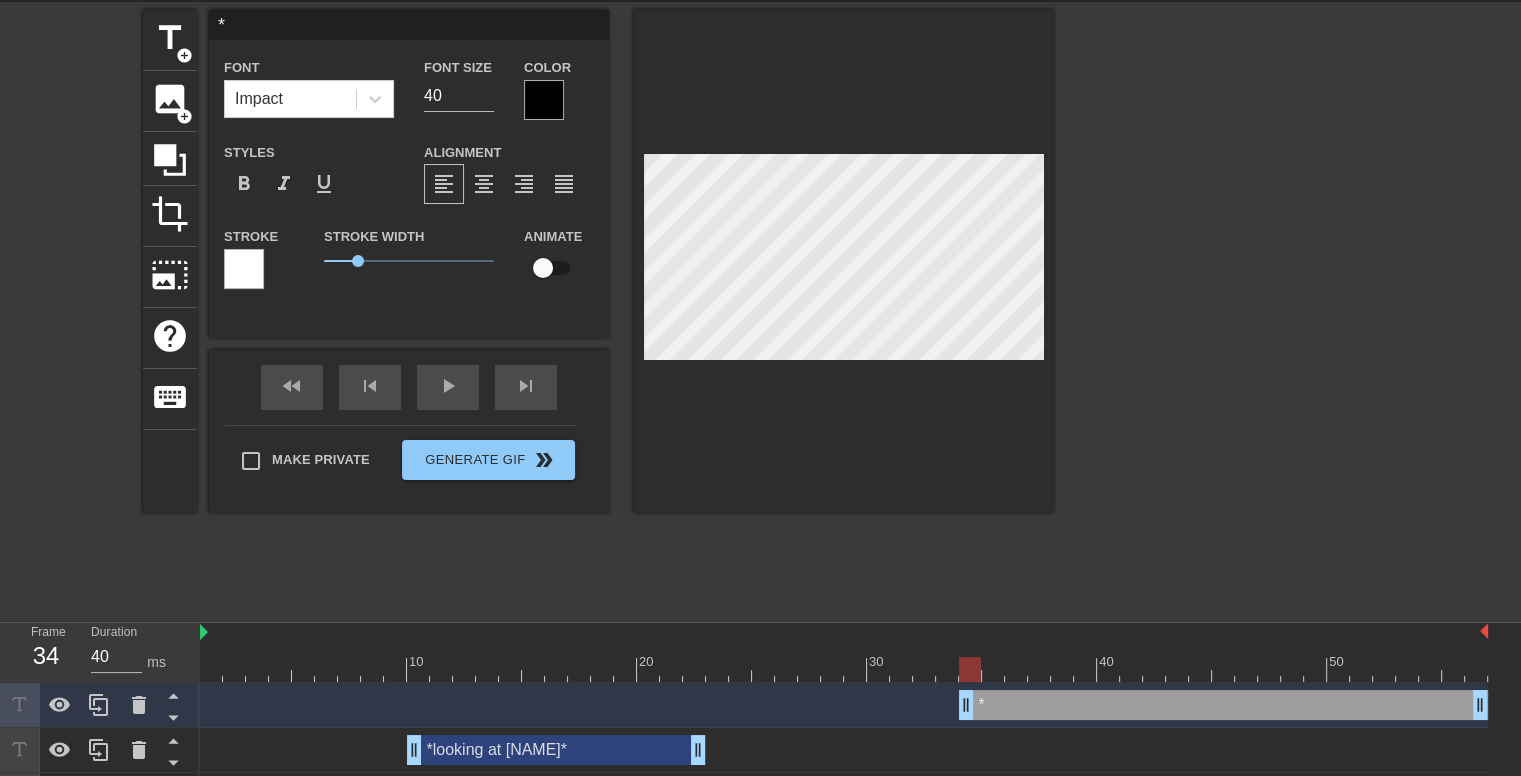 type on "*p" 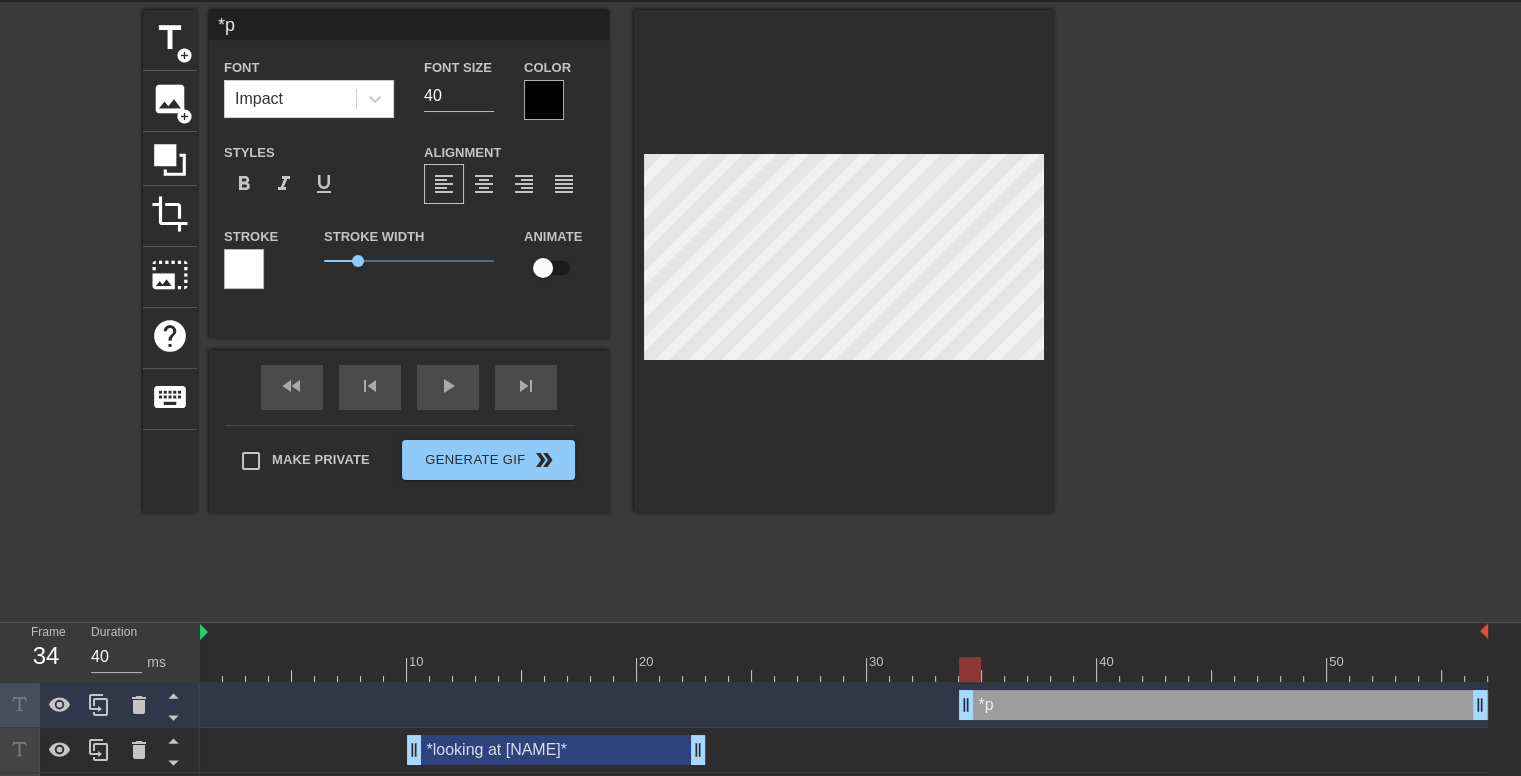 type on "*po" 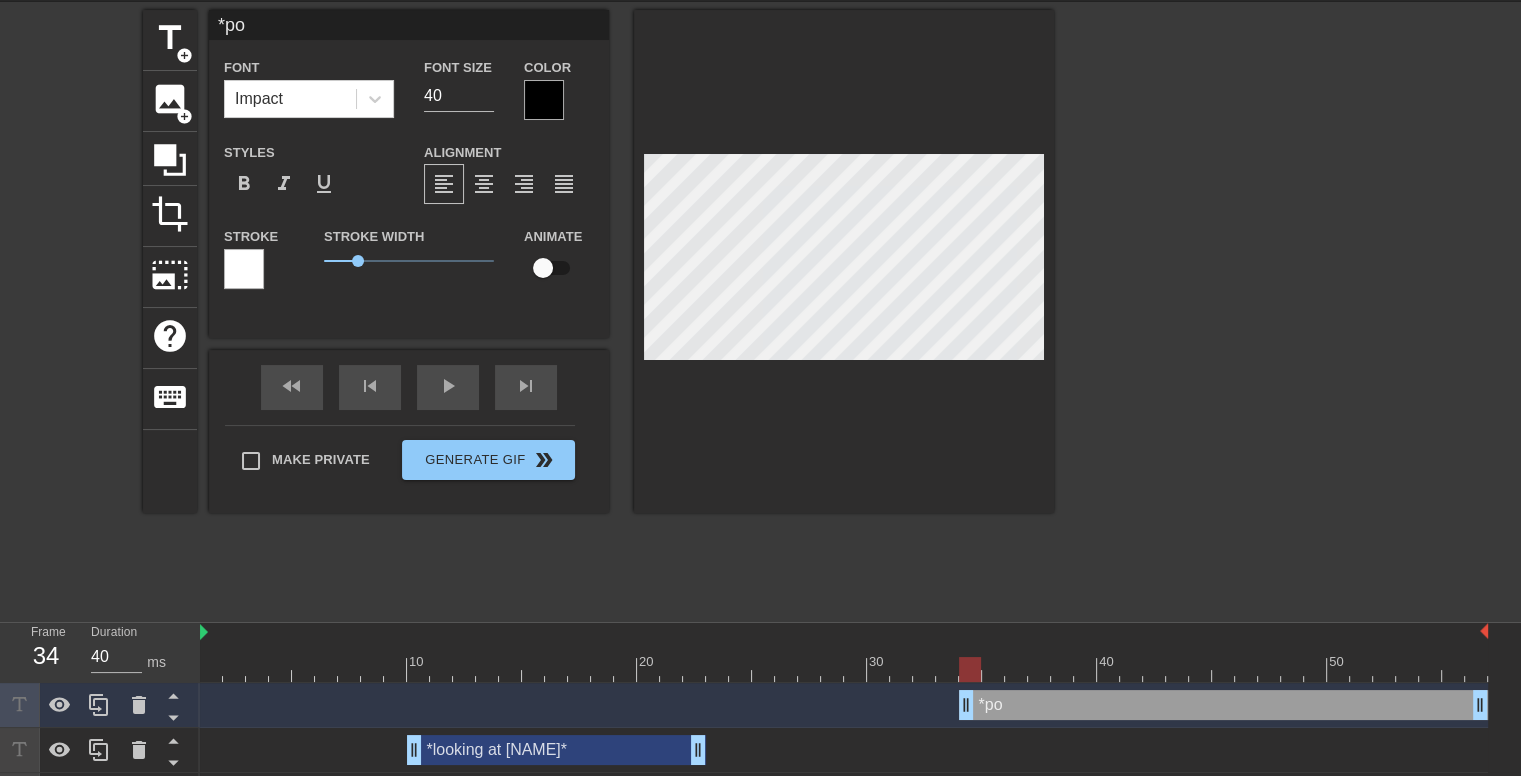 type on "*poi" 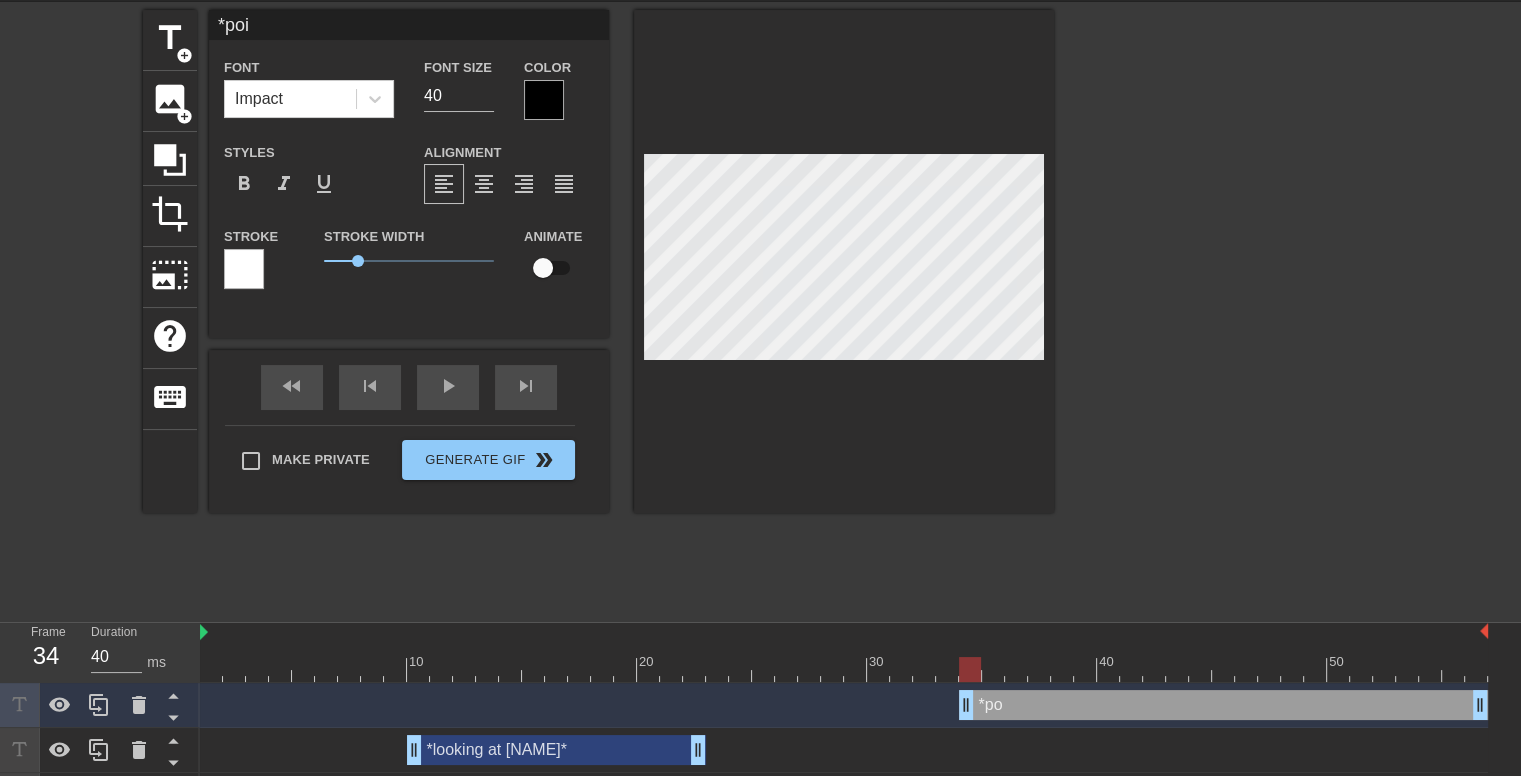 type on "*poin" 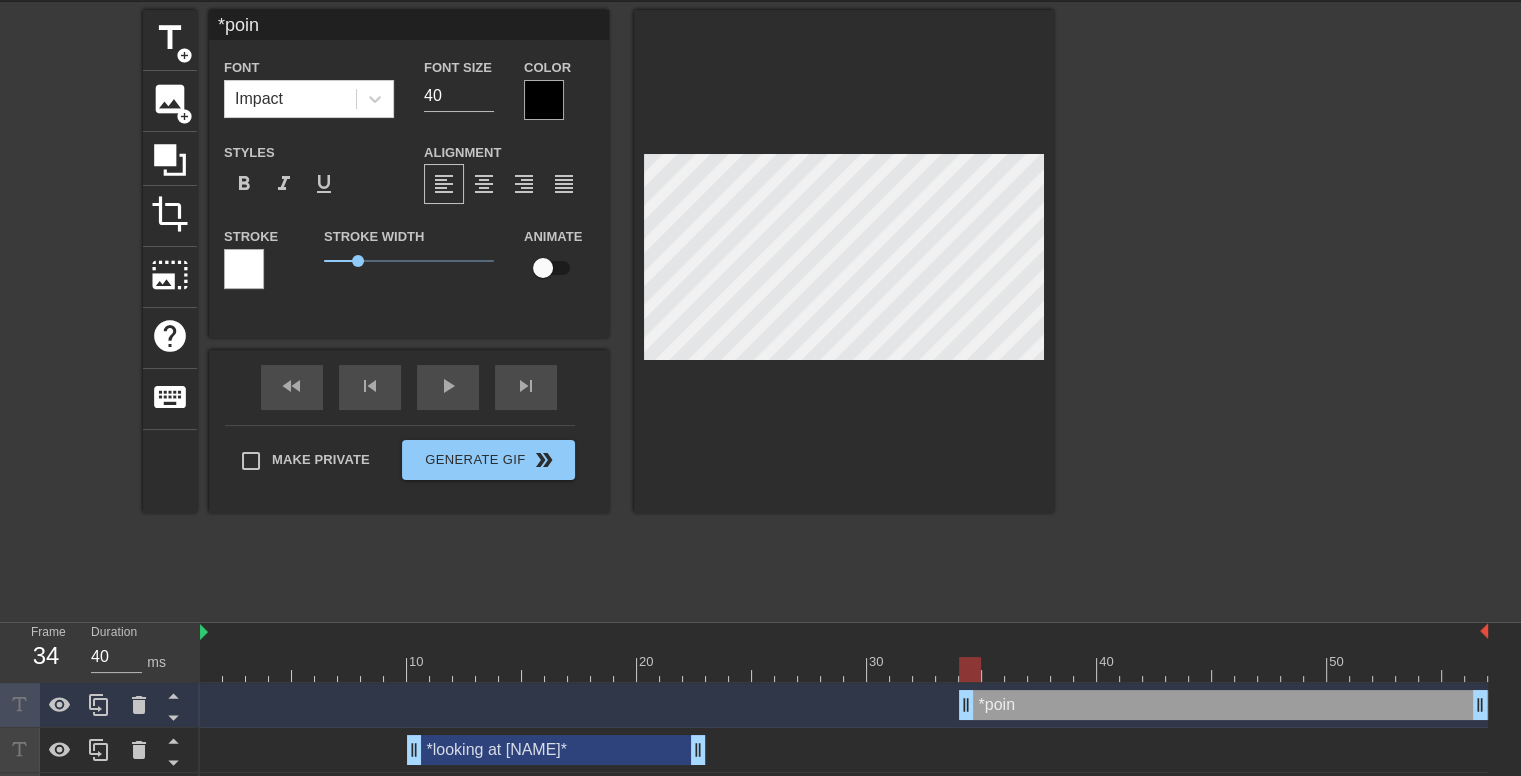 type on "*point" 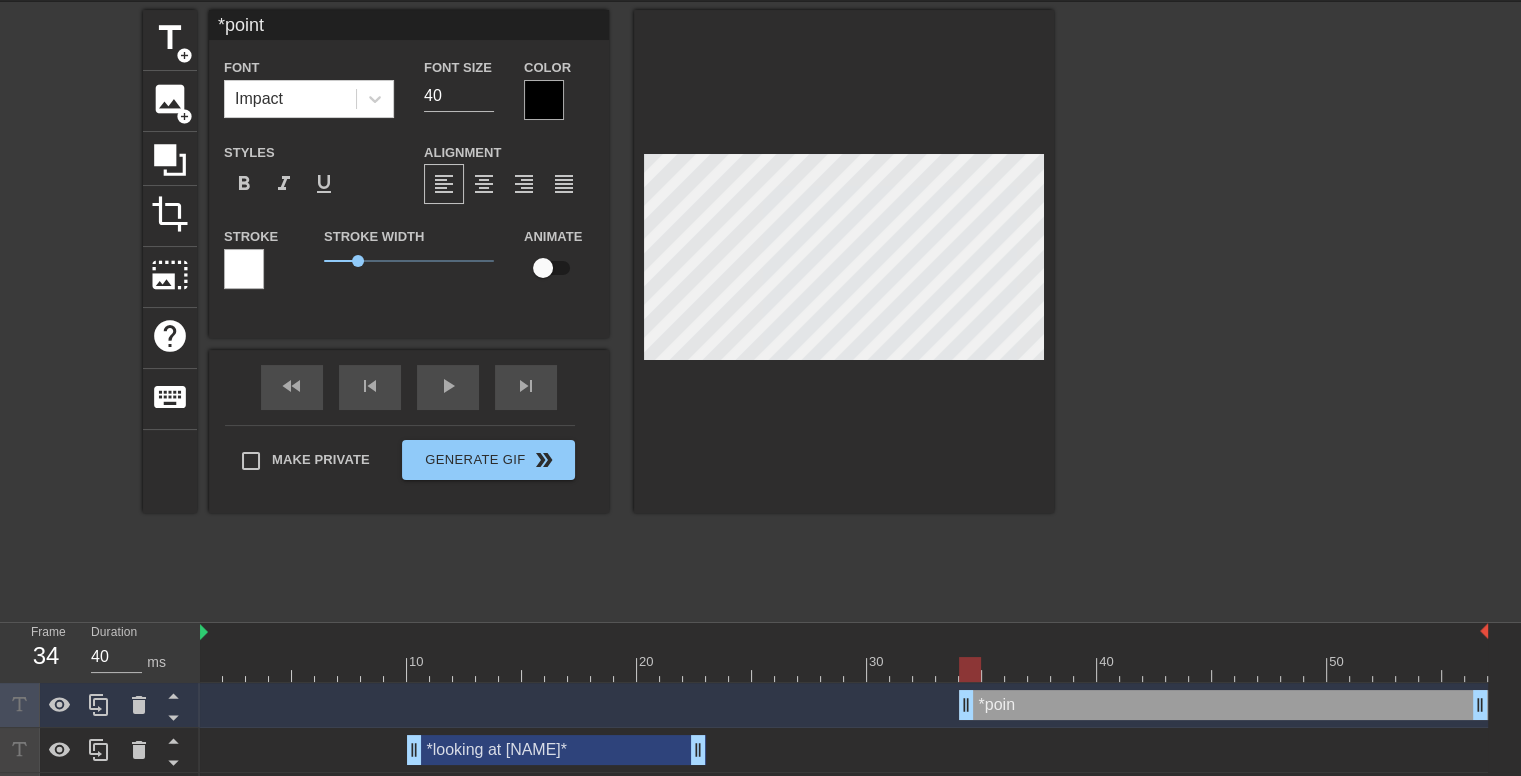 type on "*pointi" 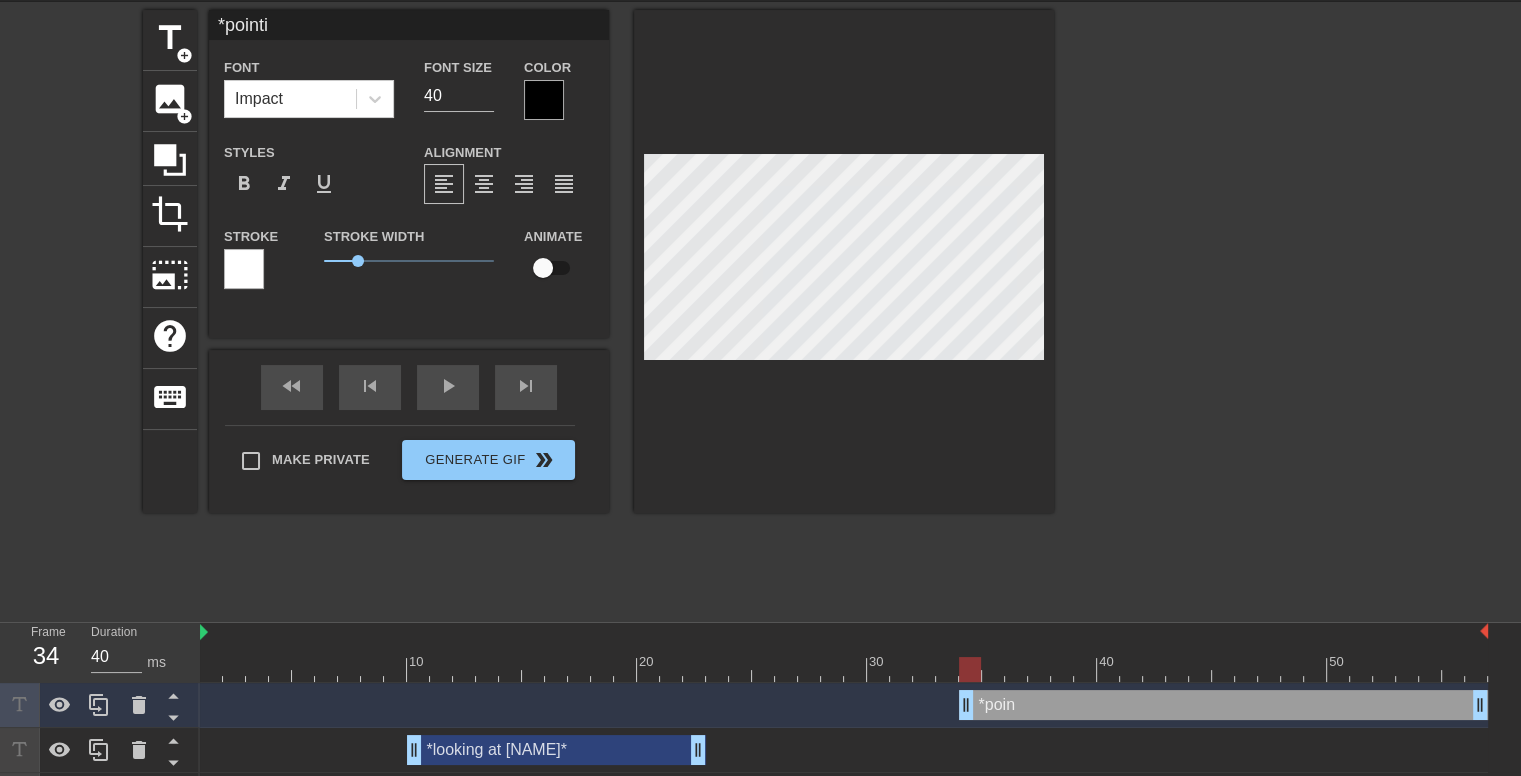 type on "*pointin" 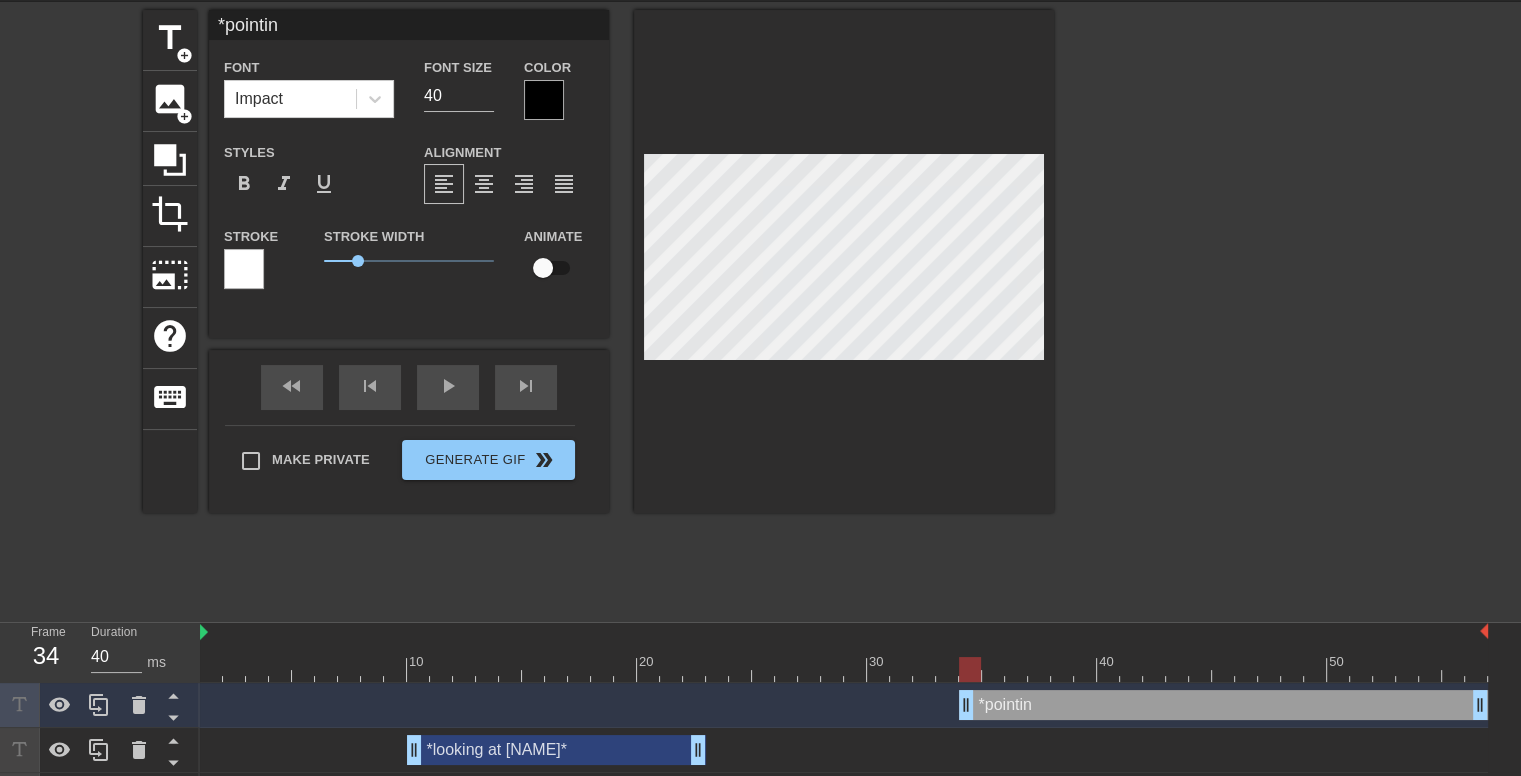 type on "*pointing*" 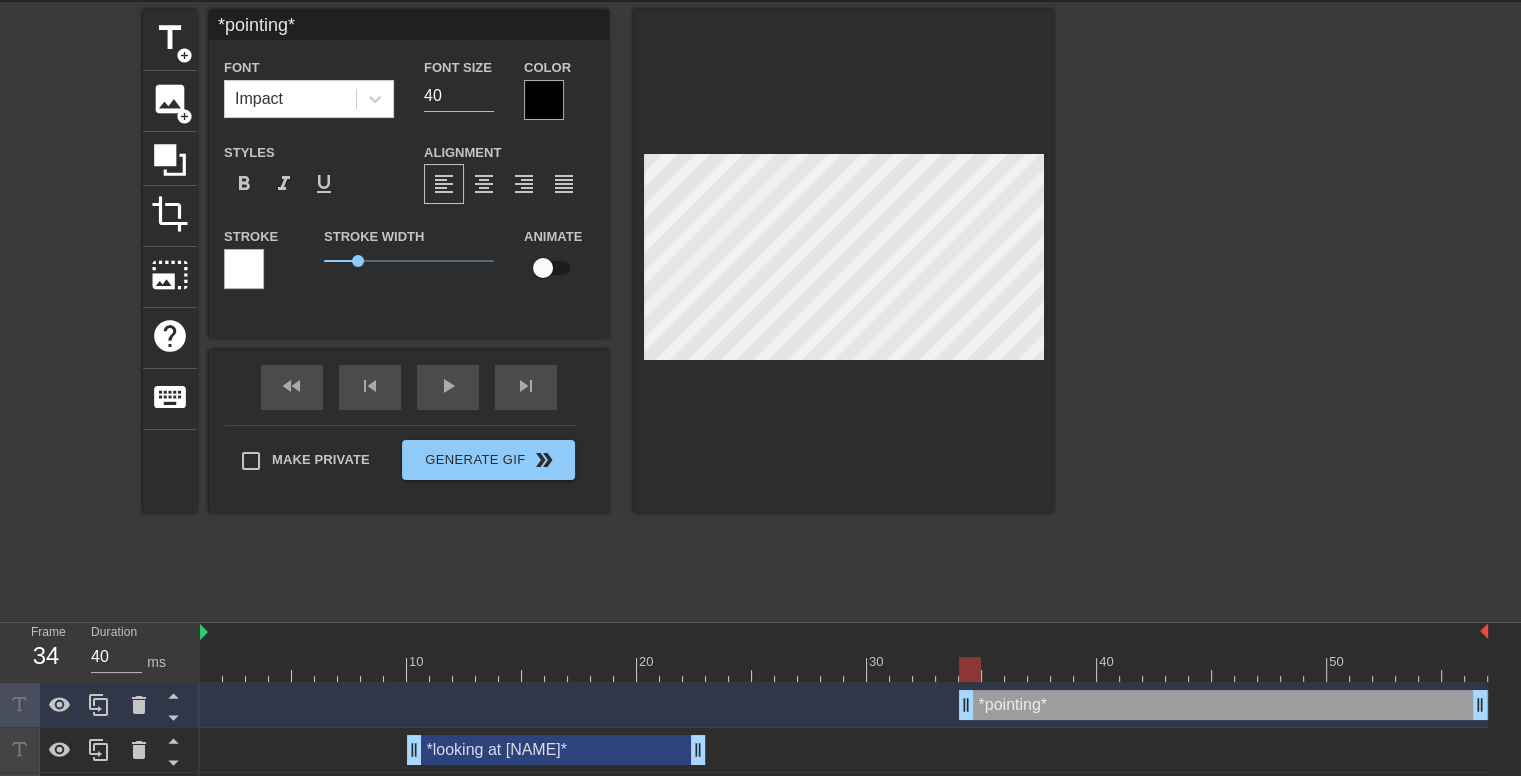 type on "*pointing*" 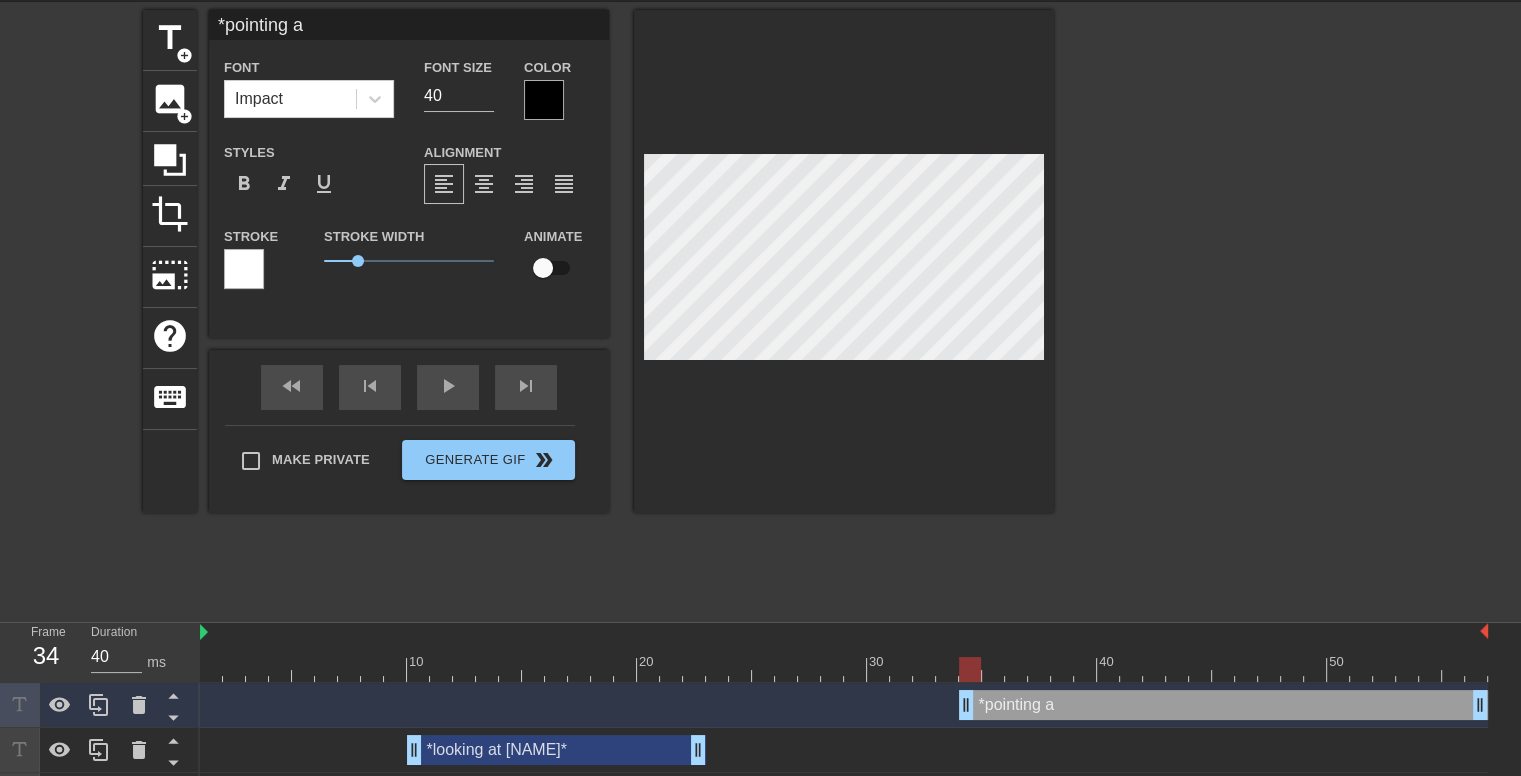 type on "*pointing at" 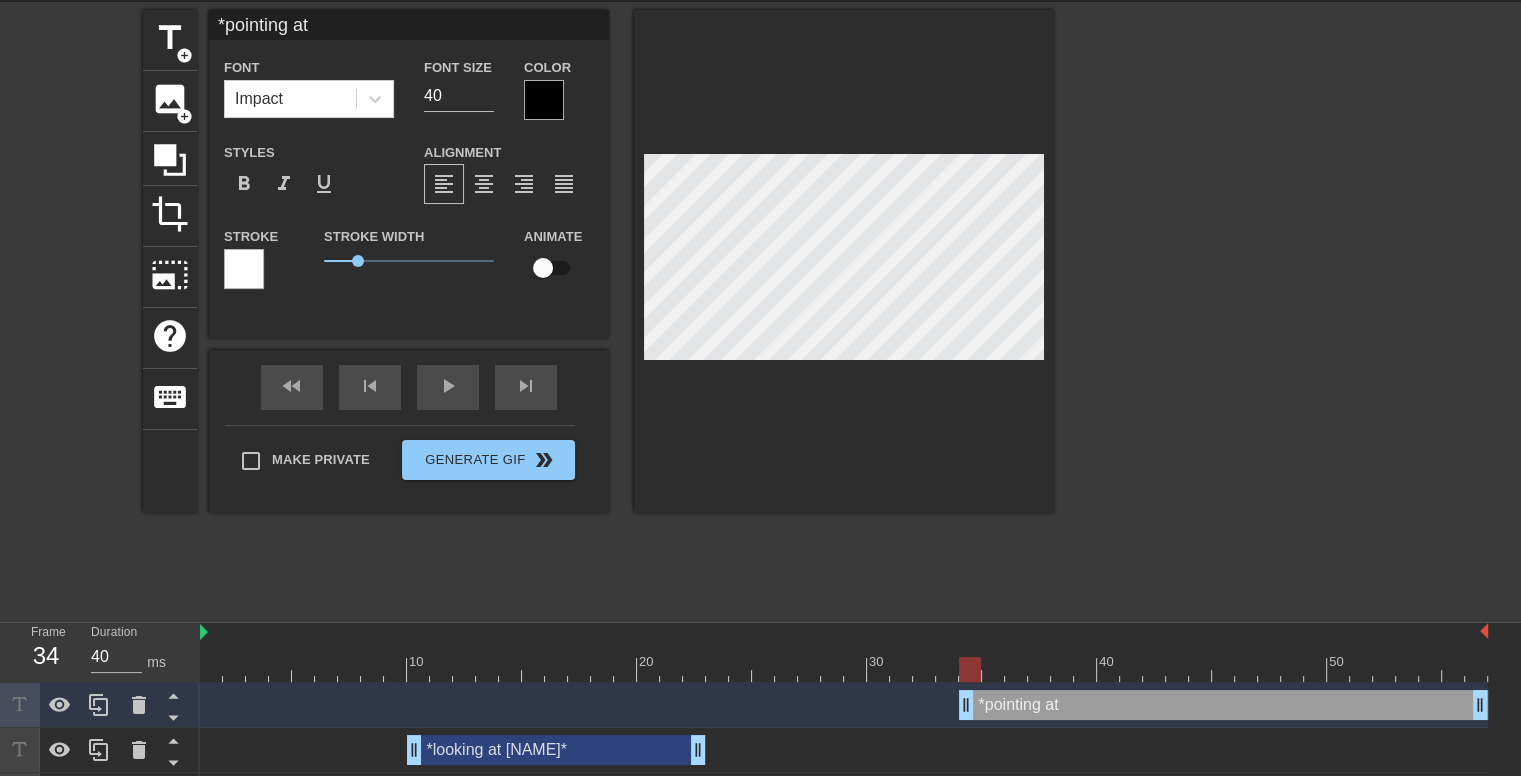 type on "*pointing at" 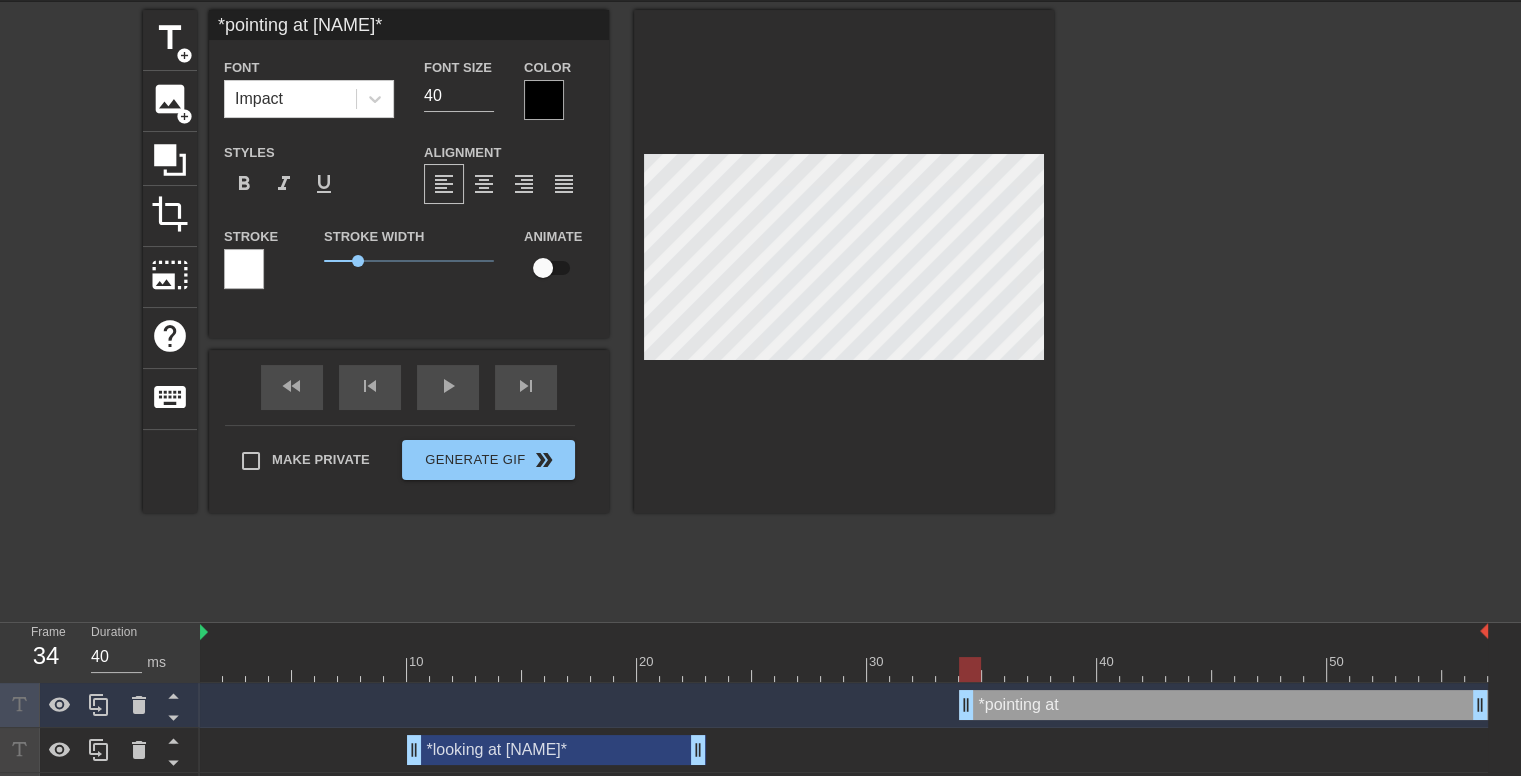 type on "*pointing at [NAME]*" 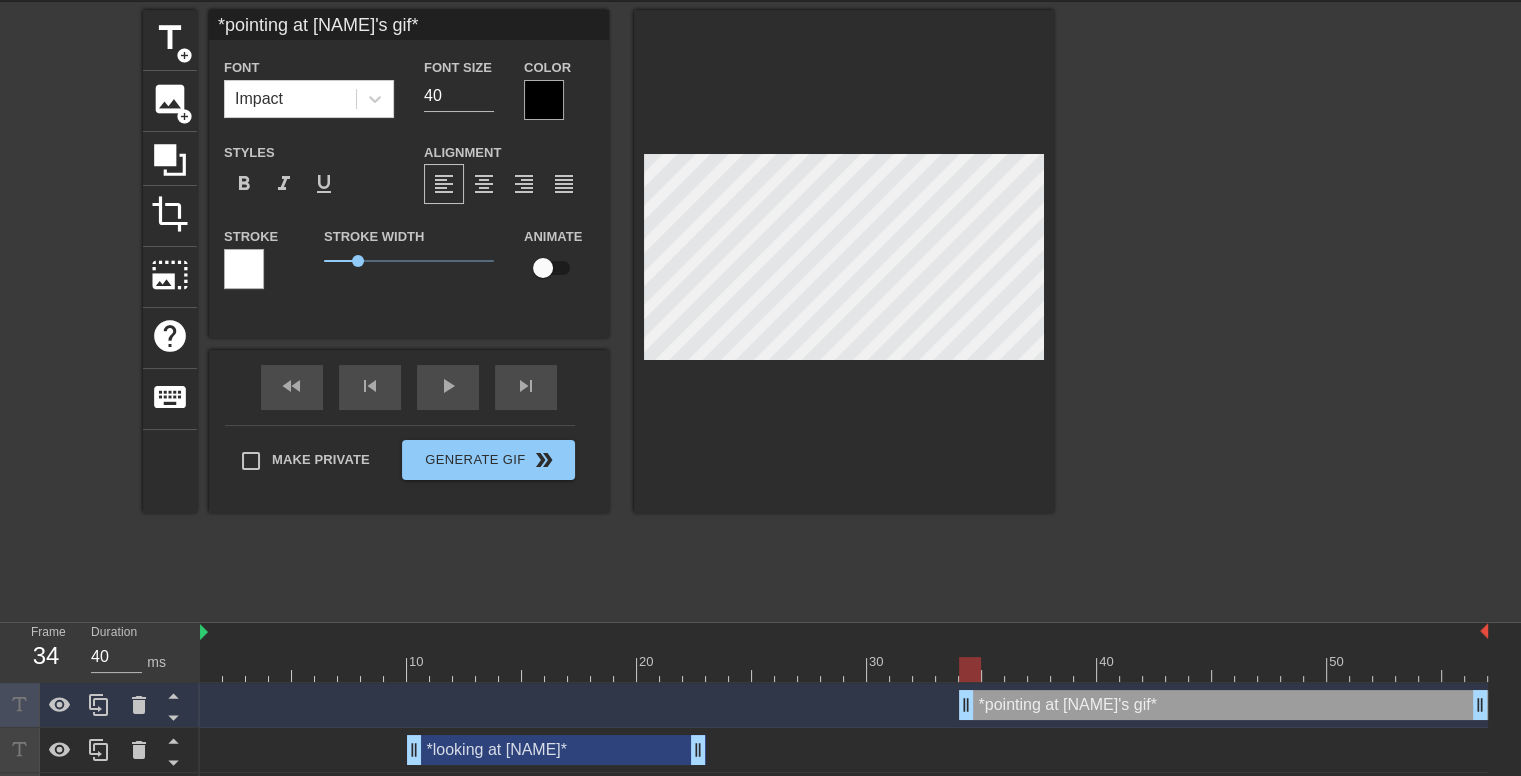 scroll, scrollTop: 2, scrollLeft: 10, axis: both 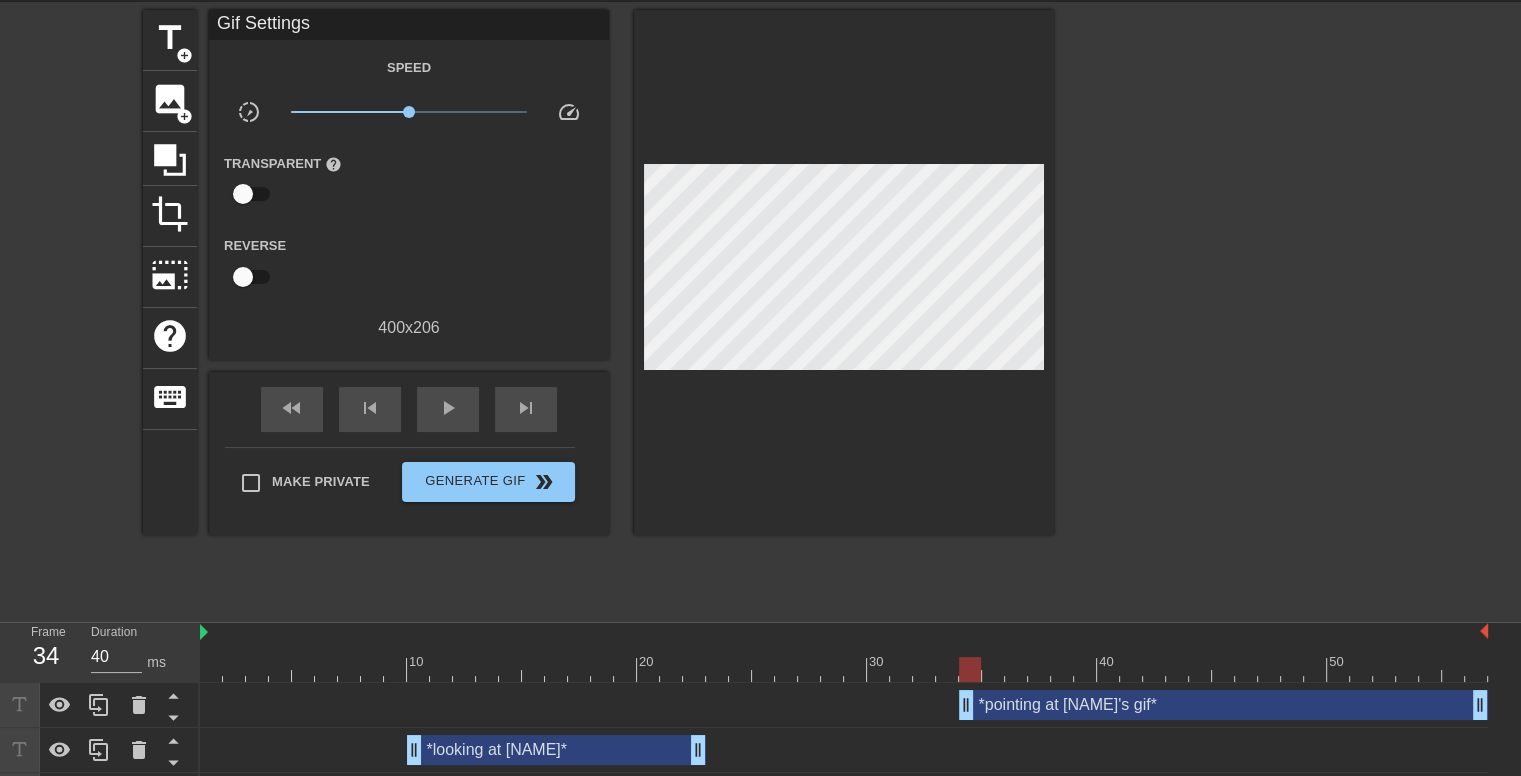 click at bounding box center [844, 272] 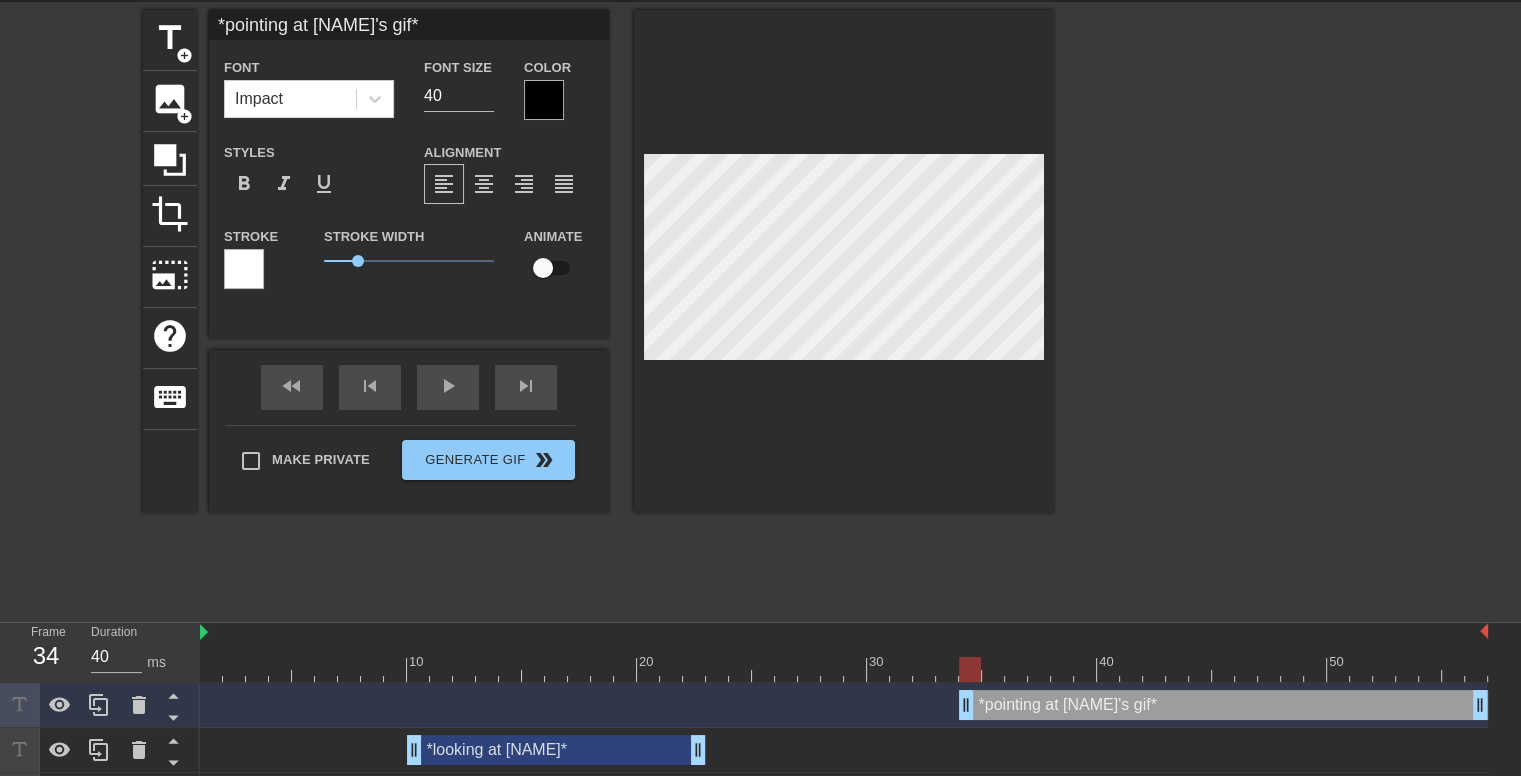 click at bounding box center [844, 261] 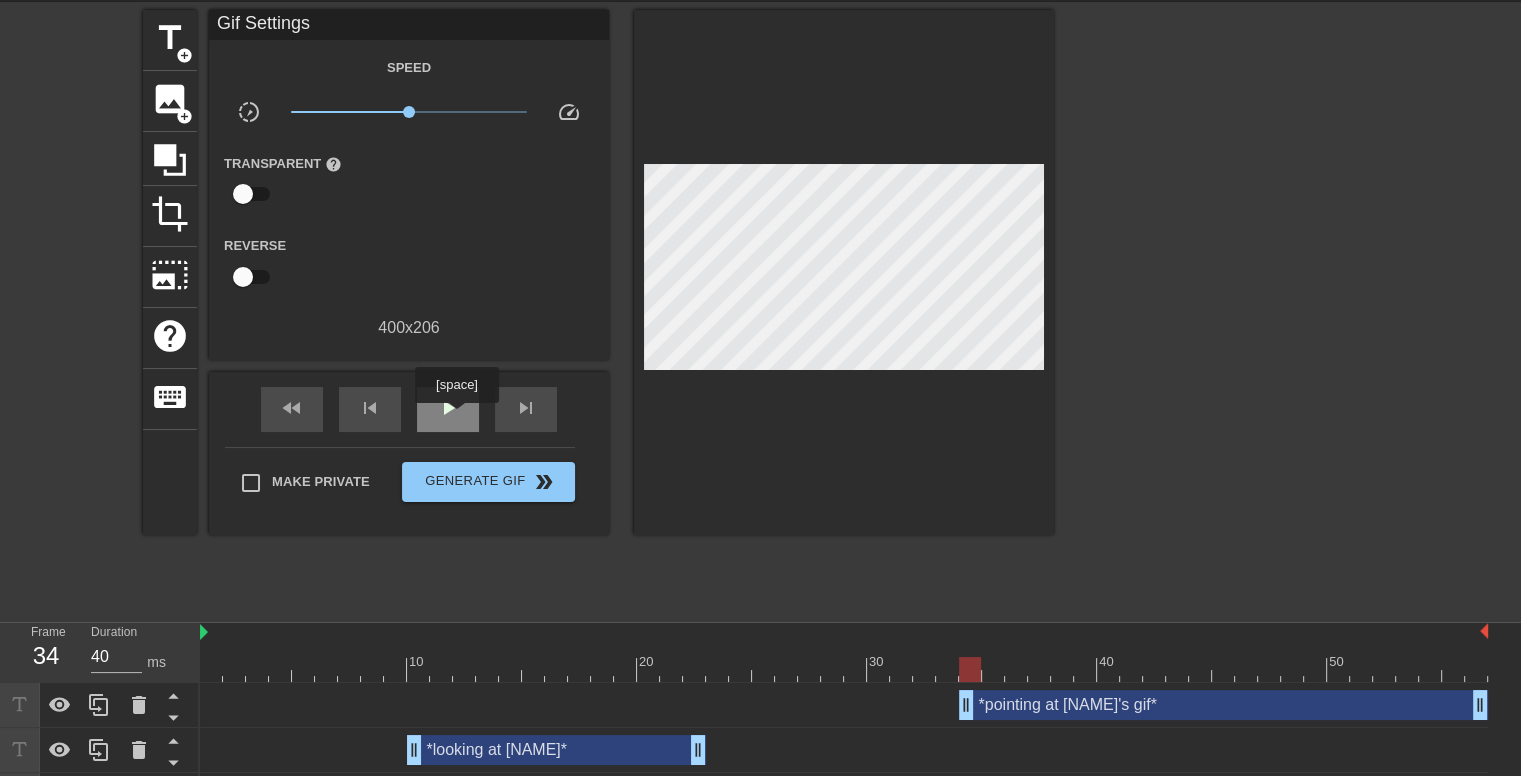 click on "play_arrow" at bounding box center (448, 408) 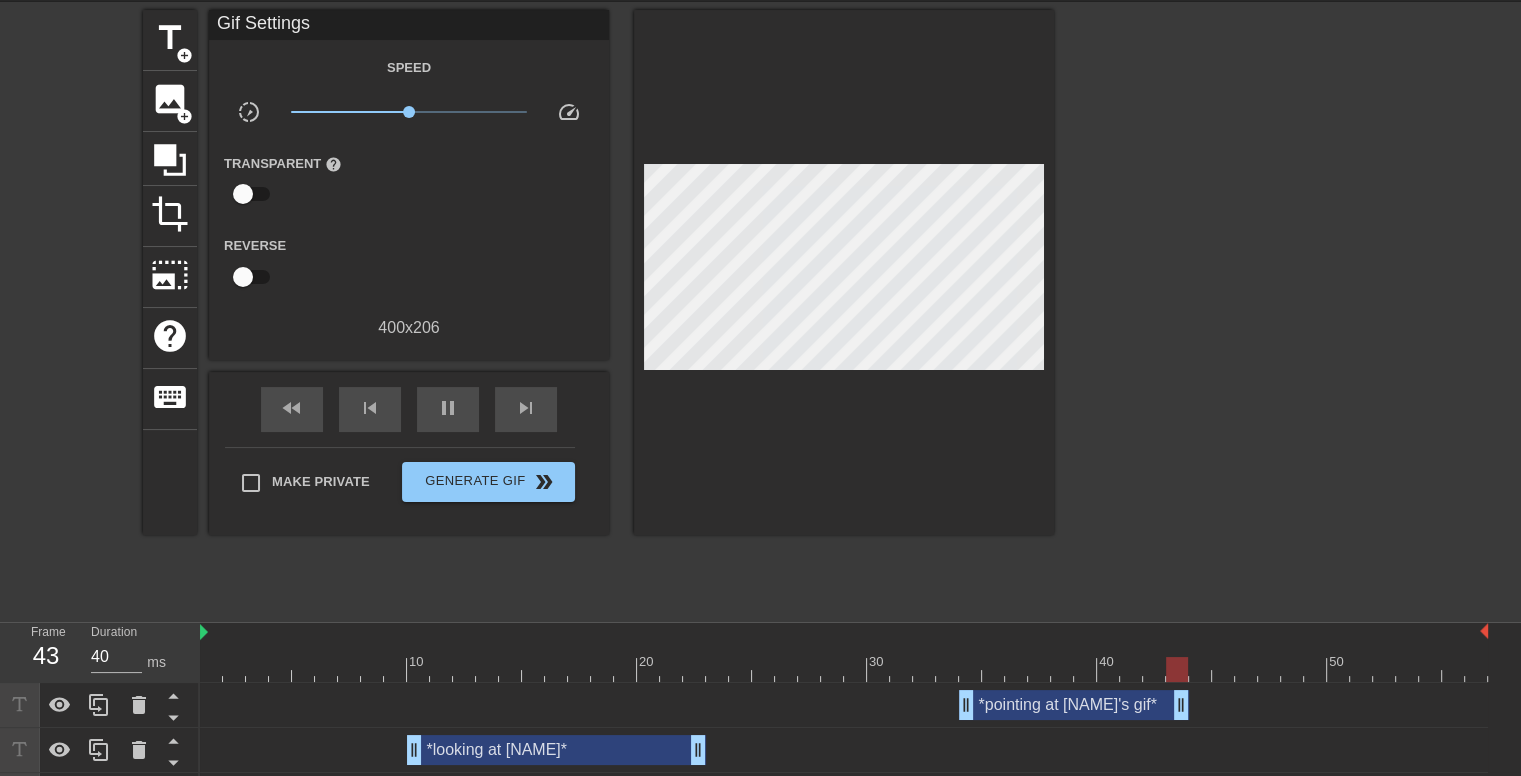 drag, startPoint x: 1475, startPoint y: 711, endPoint x: 1169, endPoint y: 688, distance: 306.86316 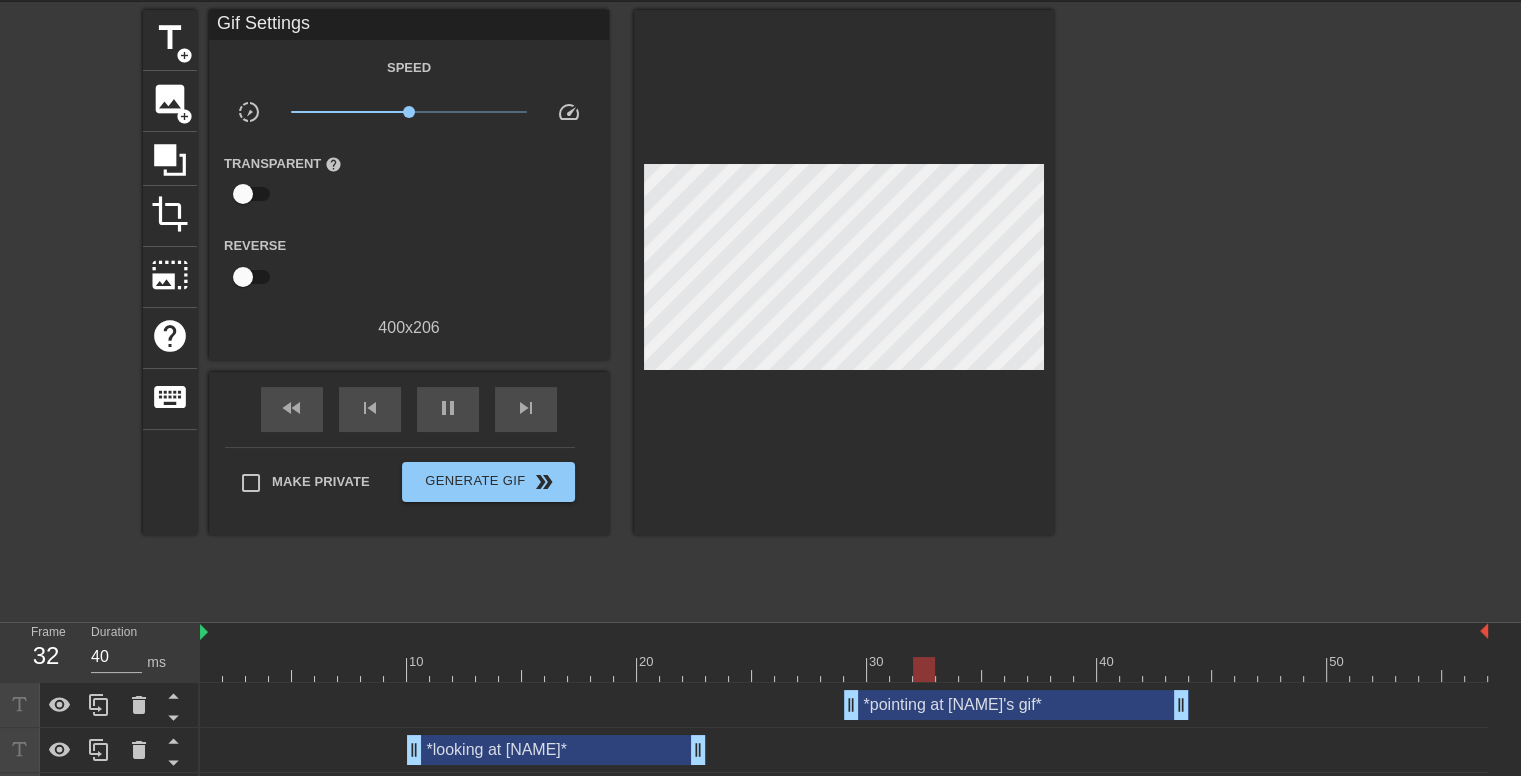 drag, startPoint x: 971, startPoint y: 694, endPoint x: 866, endPoint y: 689, distance: 105.11898 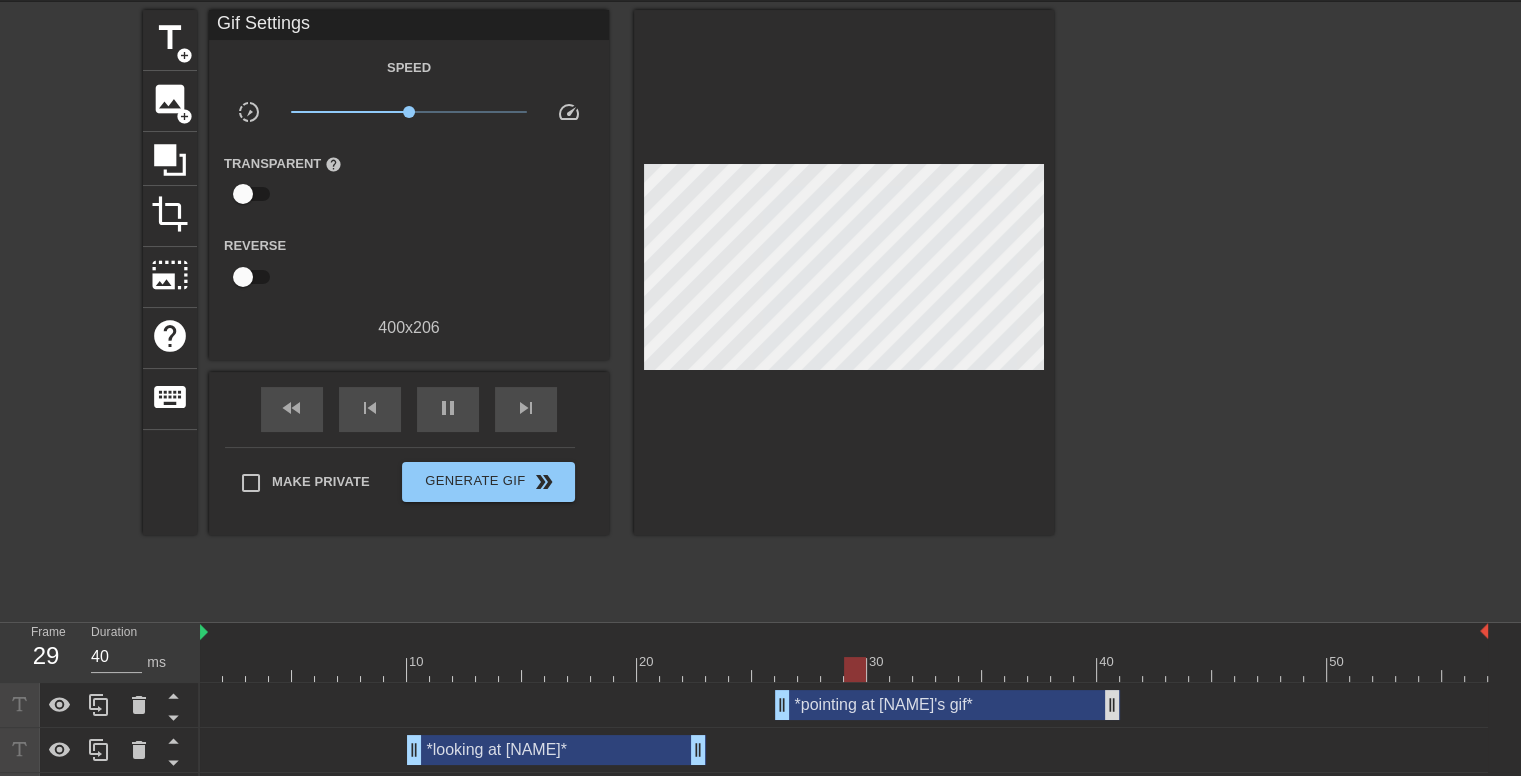 drag, startPoint x: 1170, startPoint y: 696, endPoint x: 1112, endPoint y: 691, distance: 58.21512 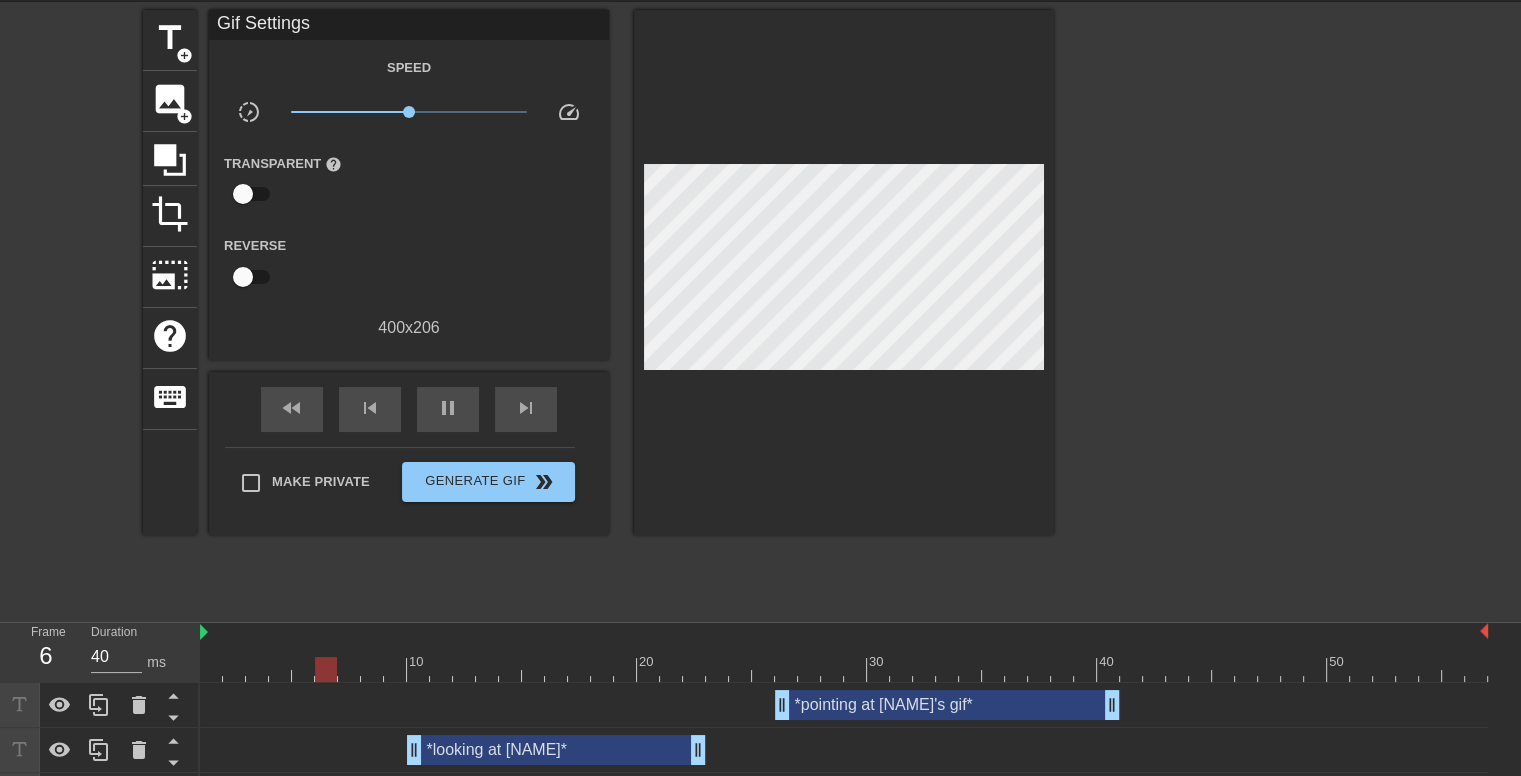 click at bounding box center (1228, 310) 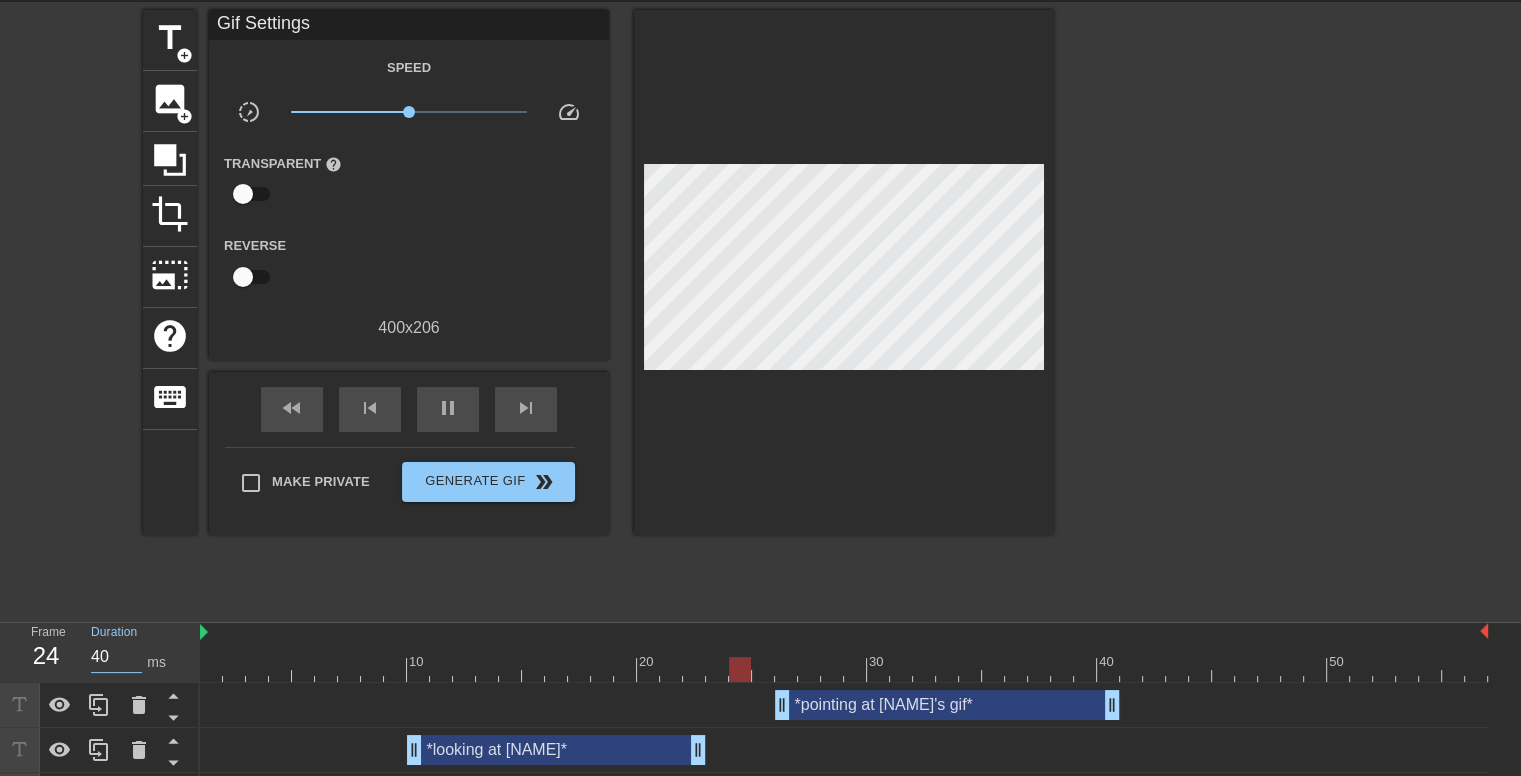 click on "40" at bounding box center [116, 657] 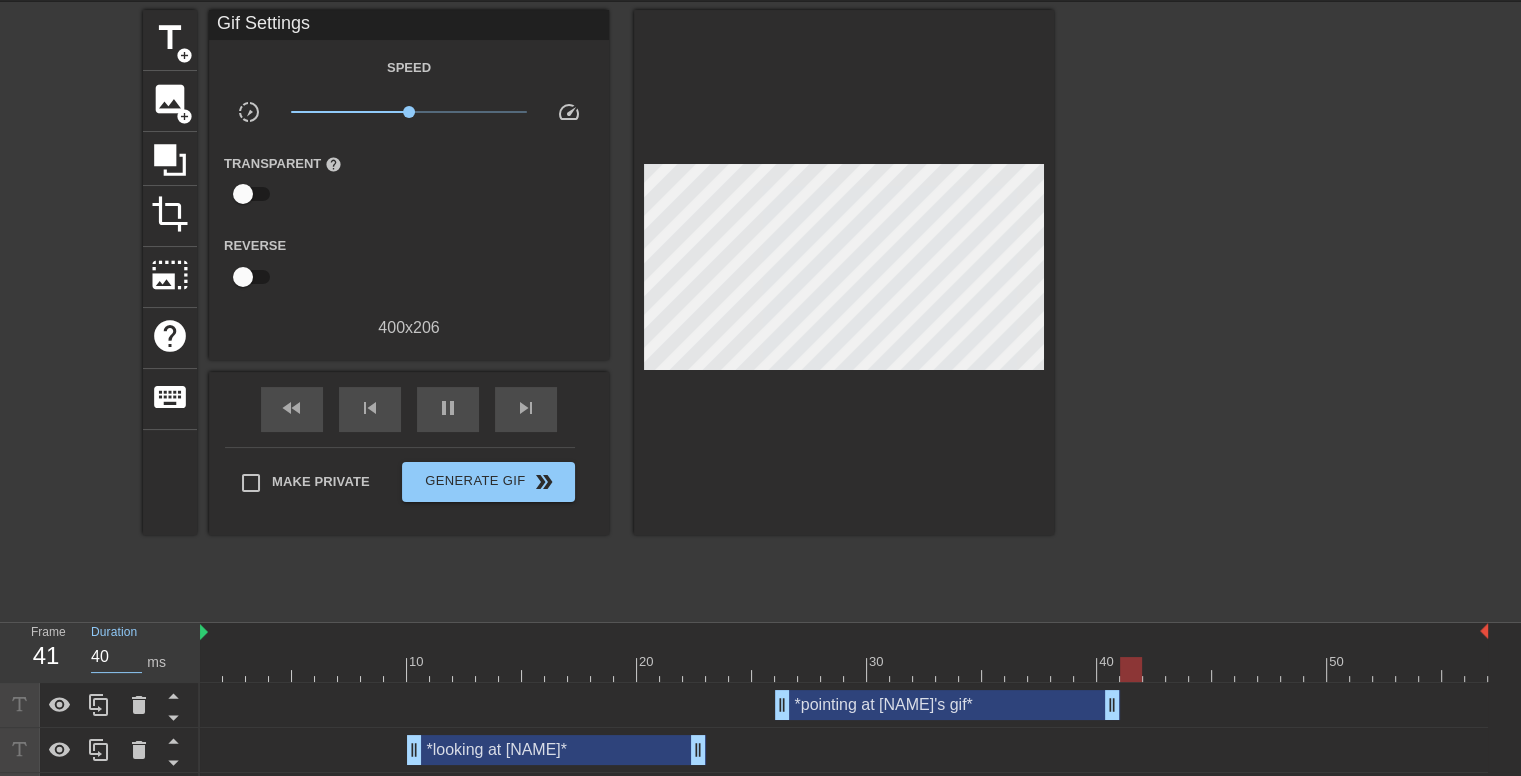 click on "40" at bounding box center (116, 657) 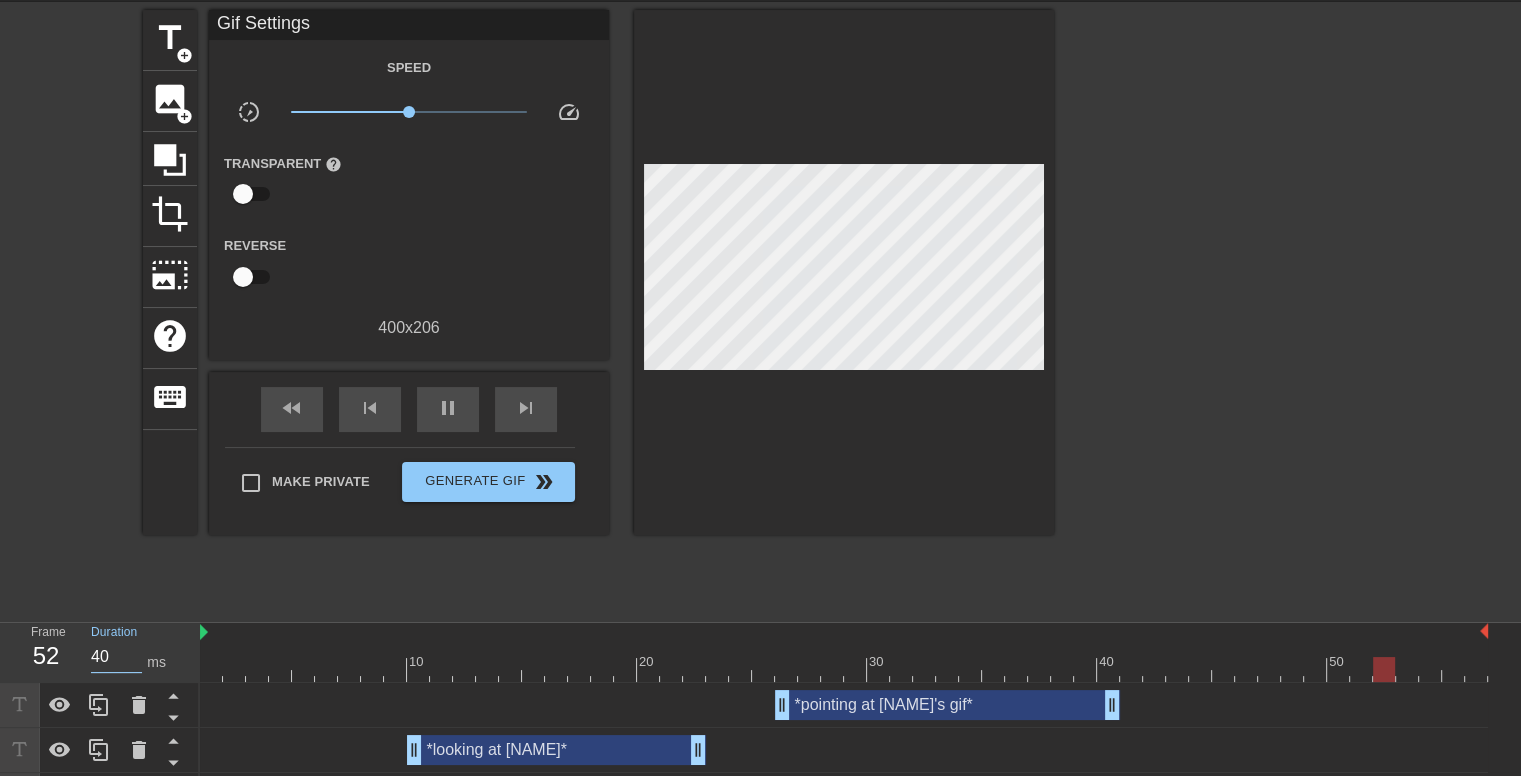 drag, startPoint x: 100, startPoint y: 657, endPoint x: 86, endPoint y: 656, distance: 14.035668 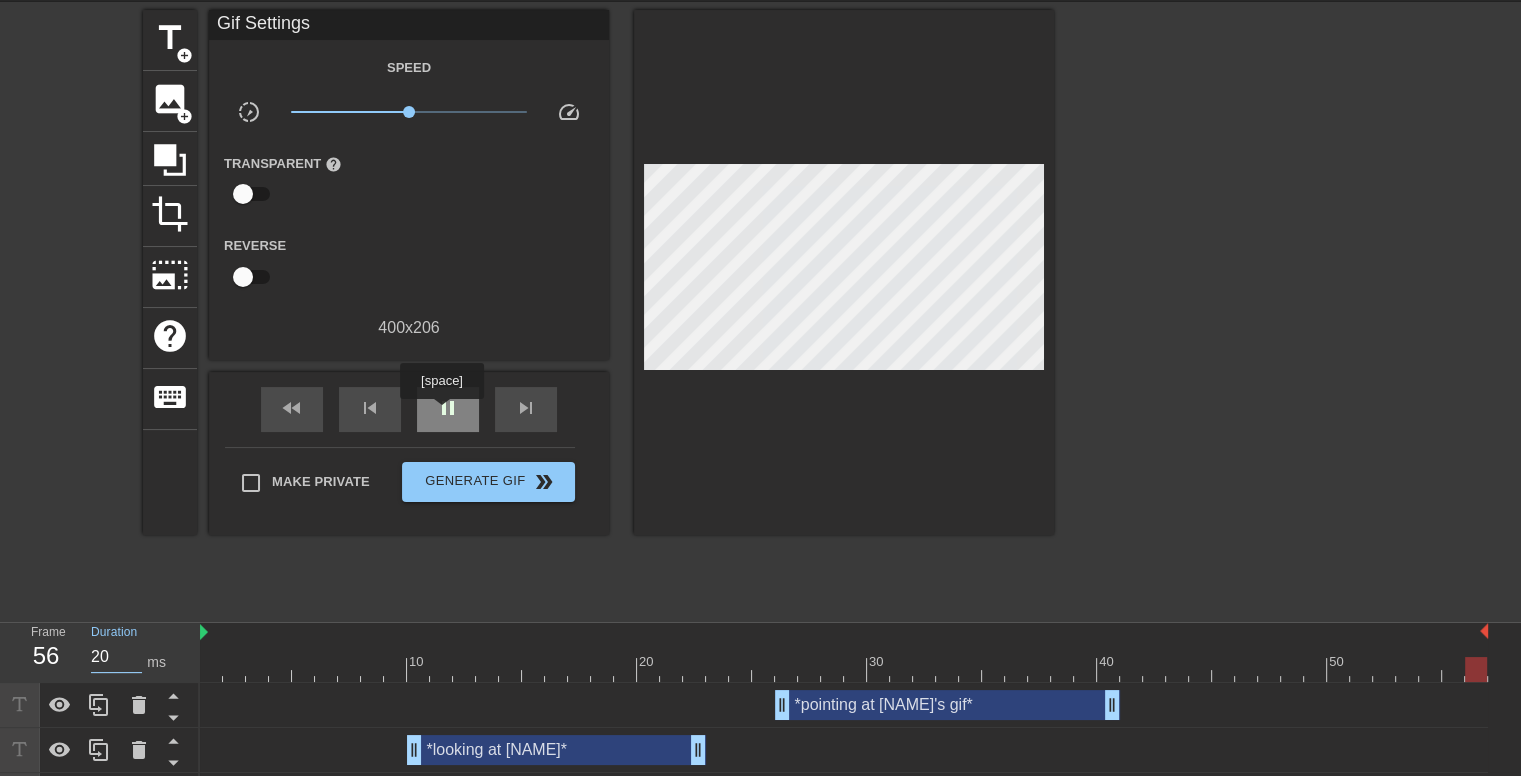 click on "pause" at bounding box center [448, 408] 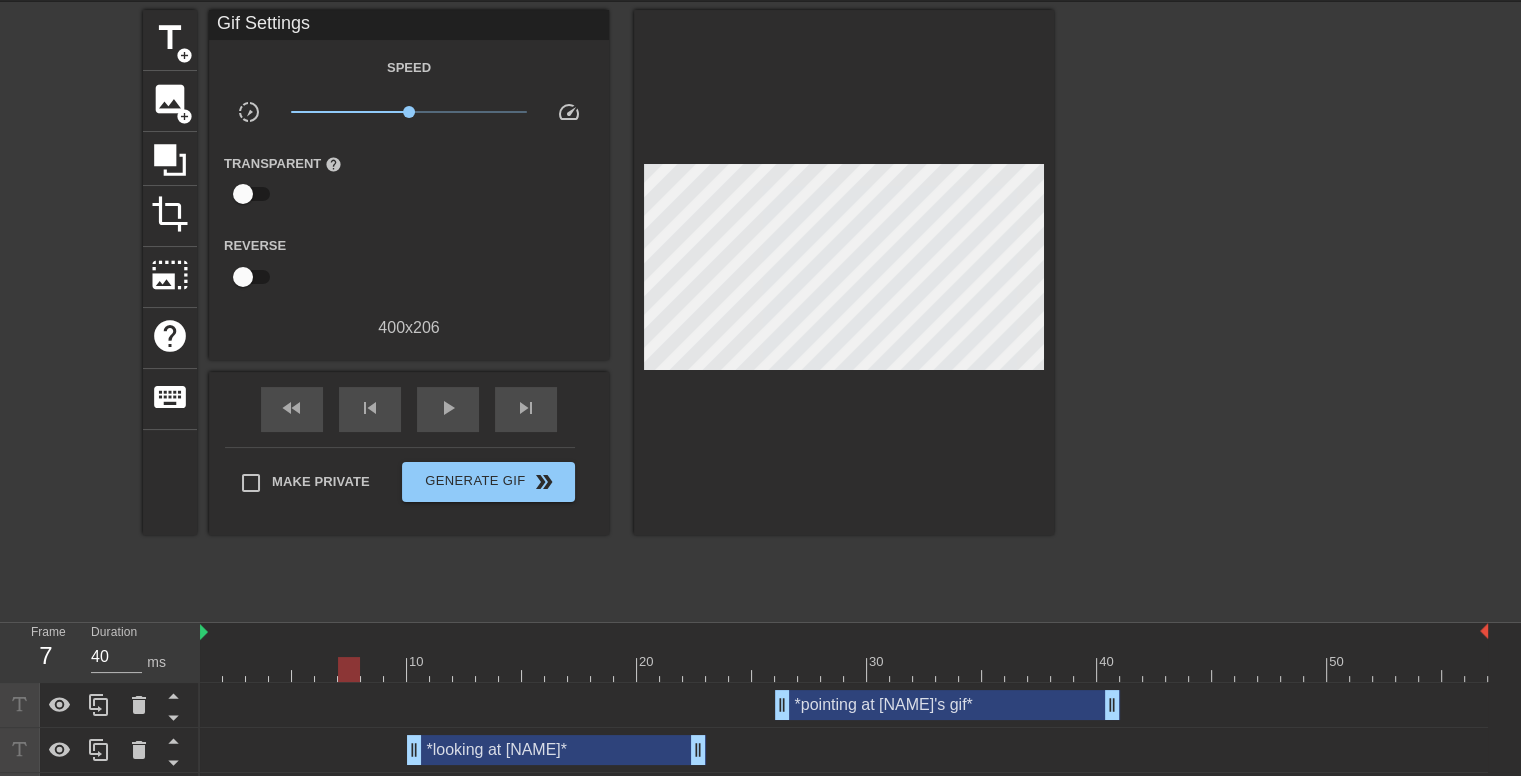 scroll, scrollTop: 115, scrollLeft: 0, axis: vertical 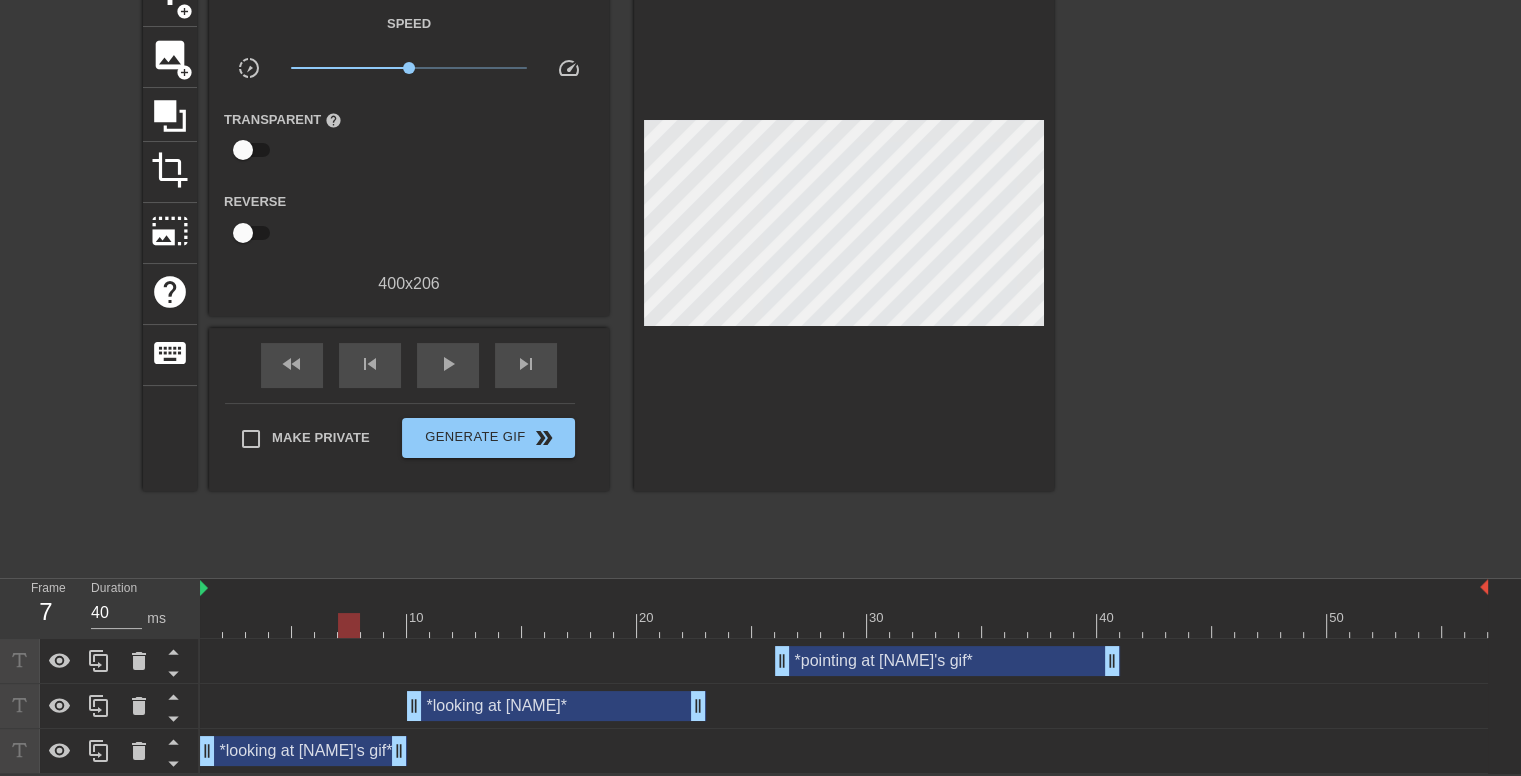 click at bounding box center (844, 625) 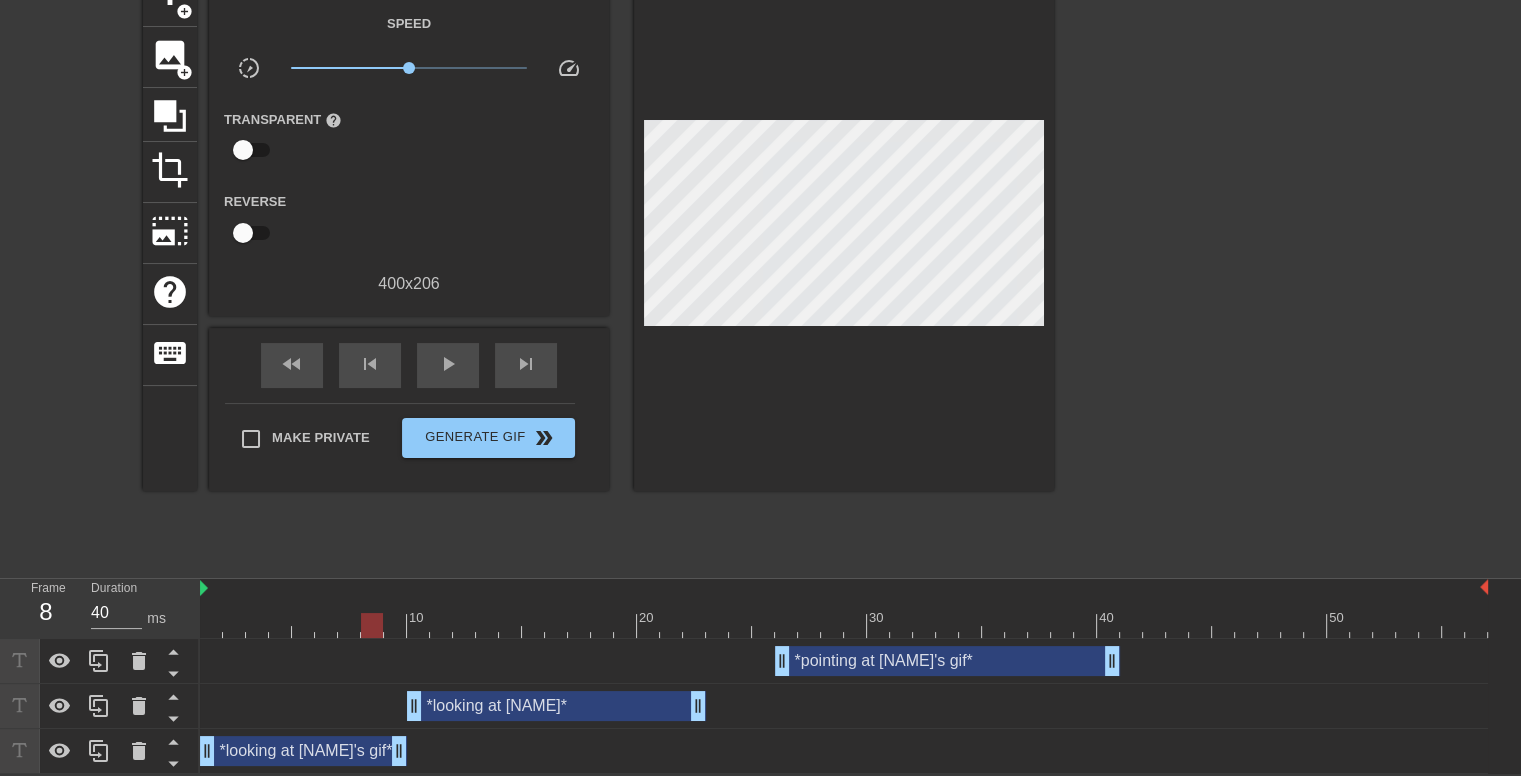 click at bounding box center (844, 625) 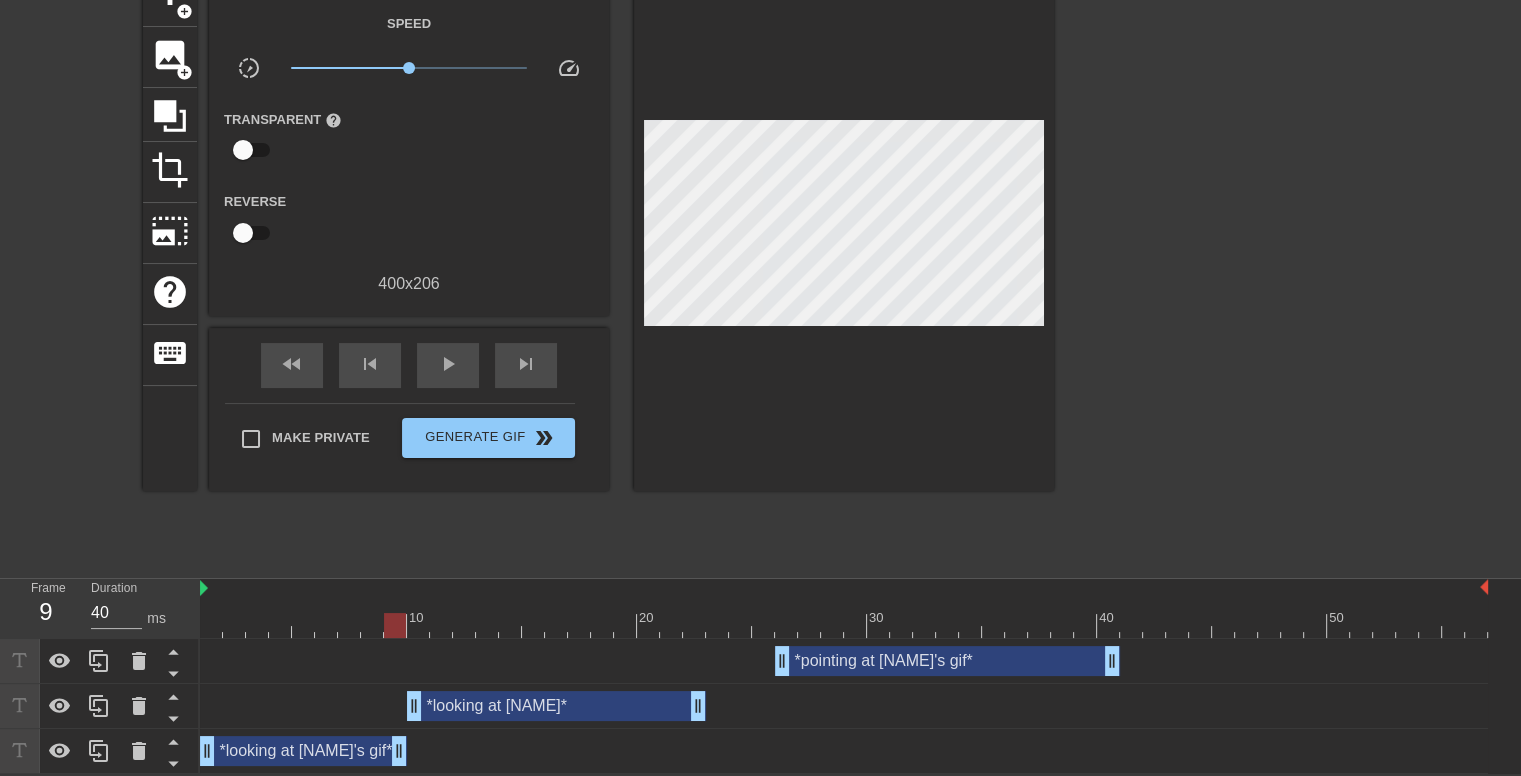 click at bounding box center (844, 625) 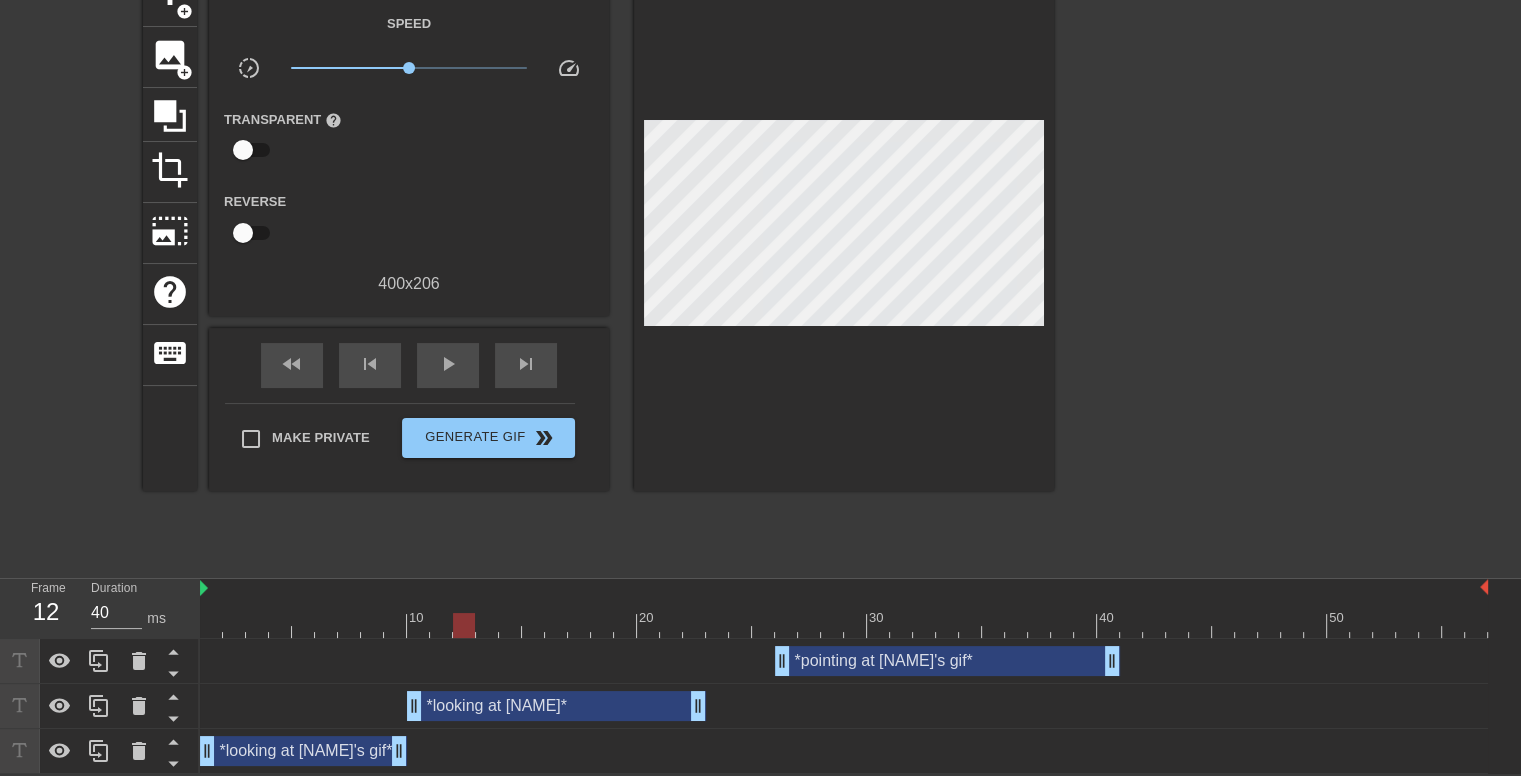 click at bounding box center [844, 625] 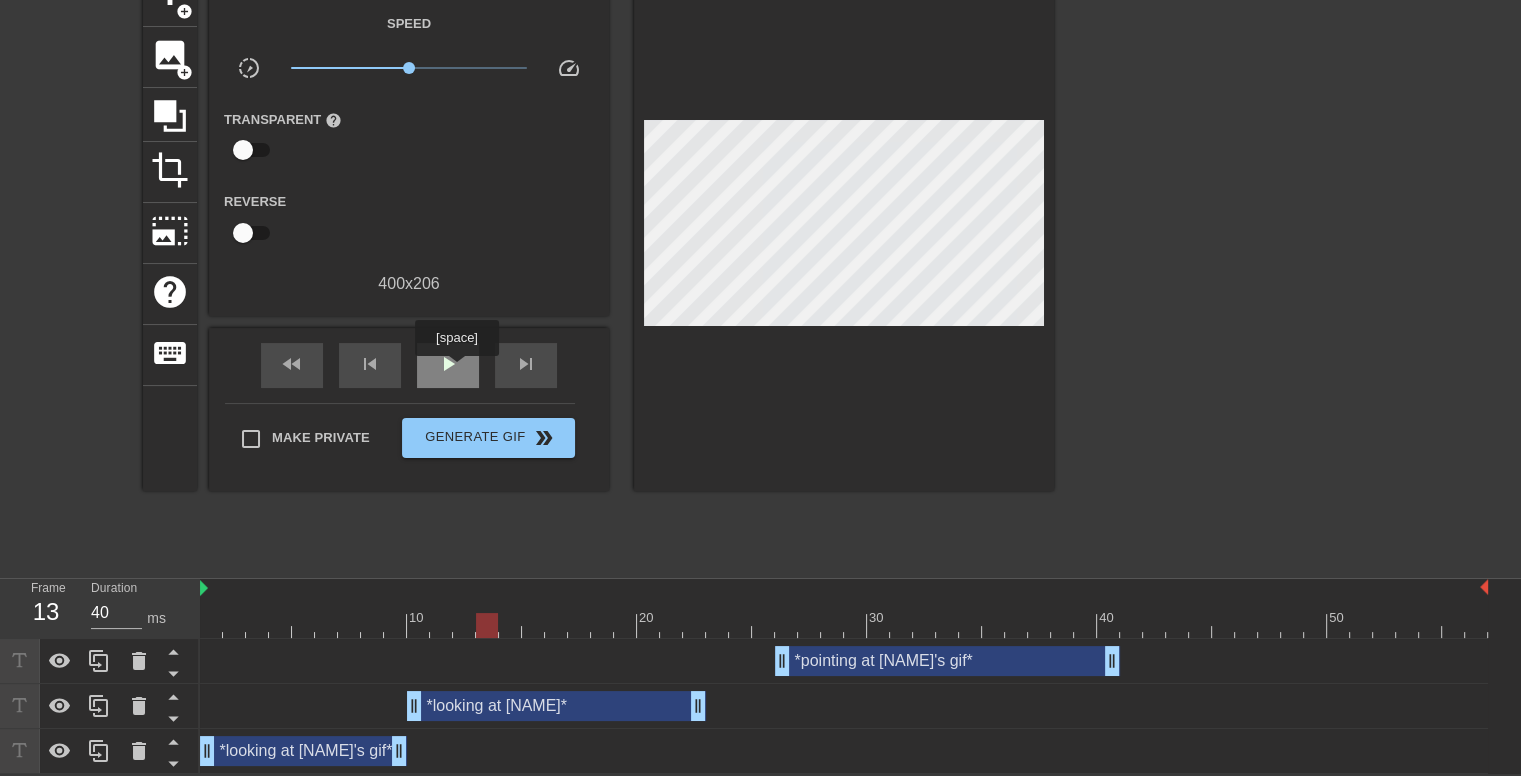 click on "play_arrow" at bounding box center (448, 364) 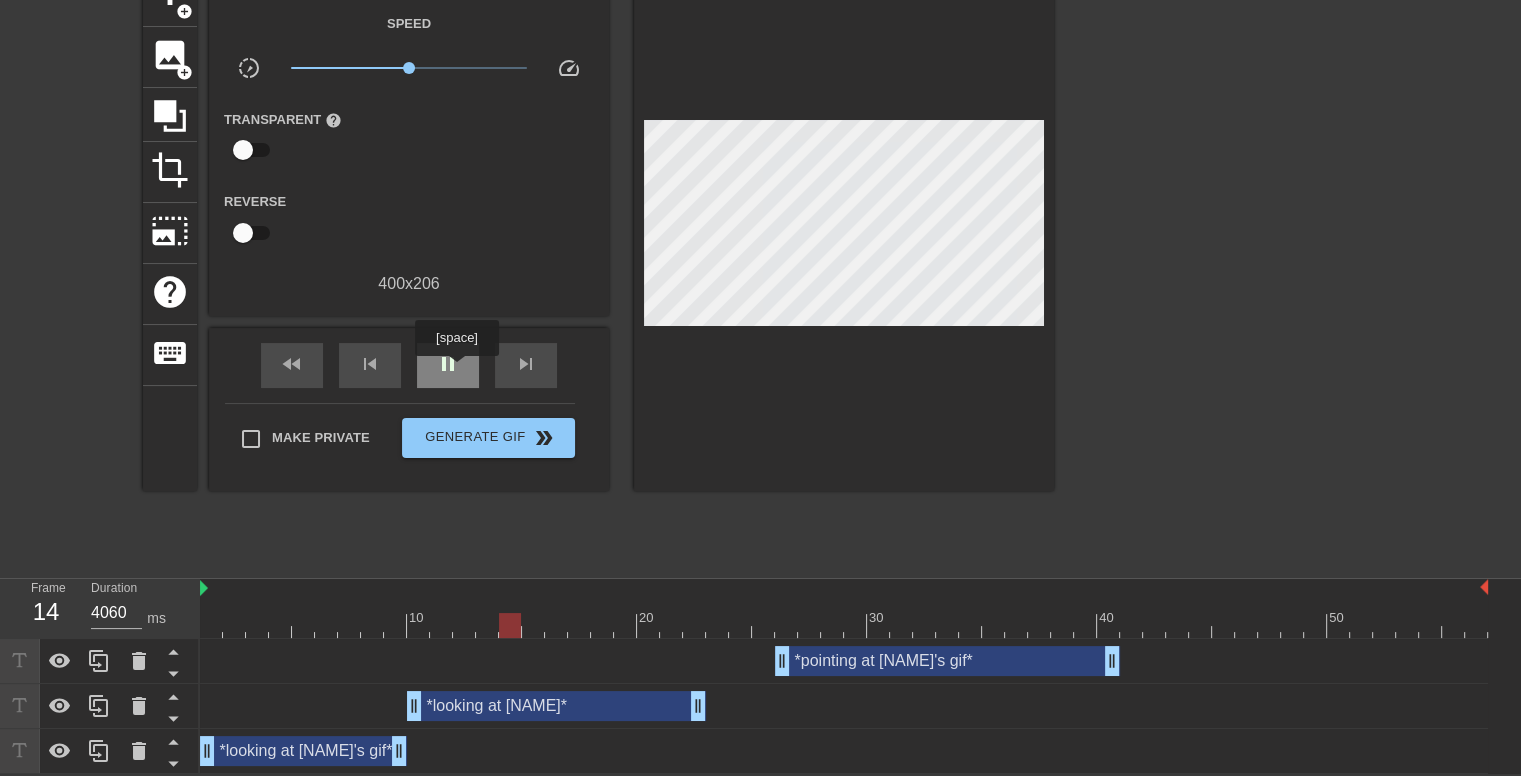 click on "pause" at bounding box center (448, 364) 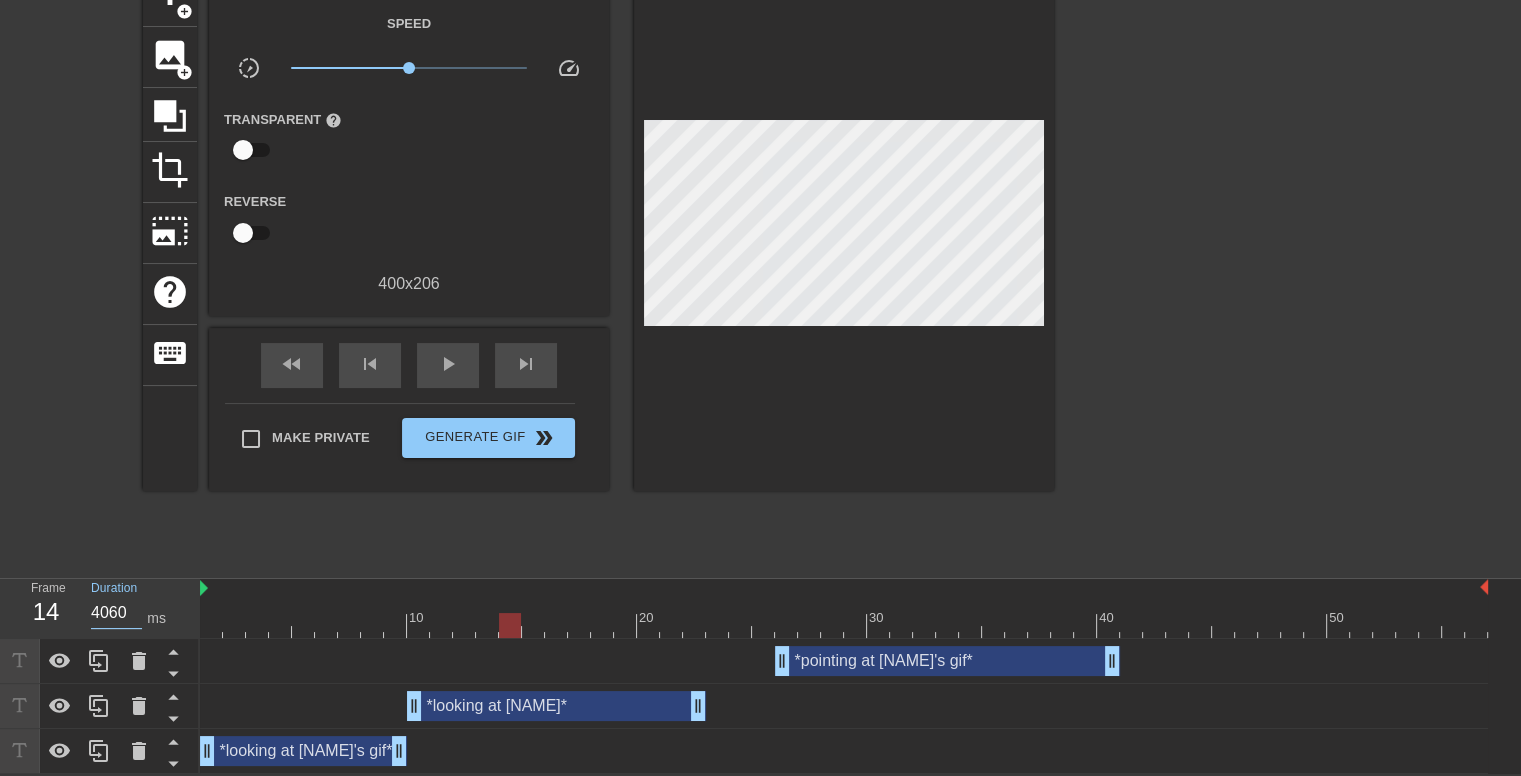 drag, startPoint x: 109, startPoint y: 610, endPoint x: 142, endPoint y: 607, distance: 33.13608 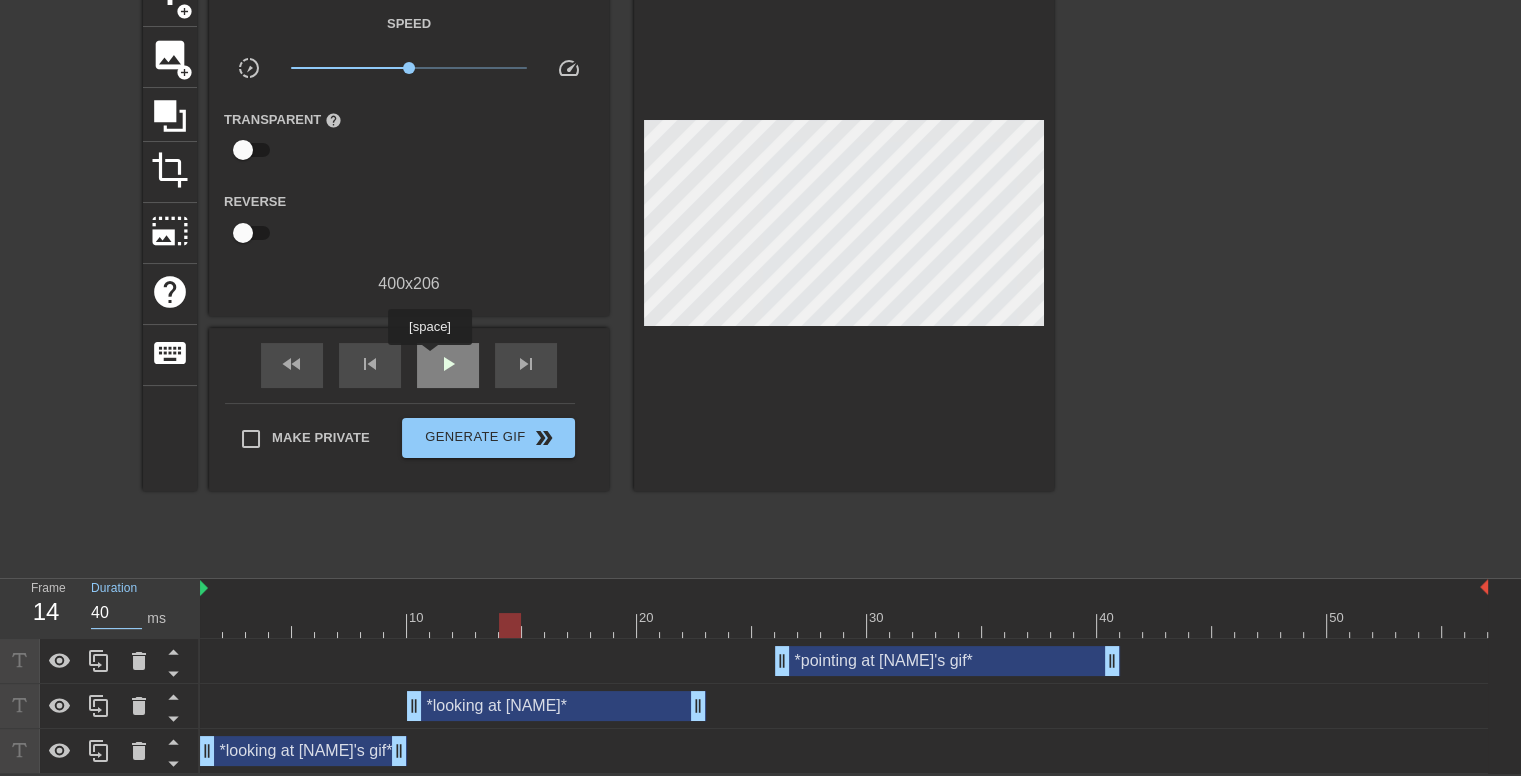 click on "play_arrow" at bounding box center [448, 365] 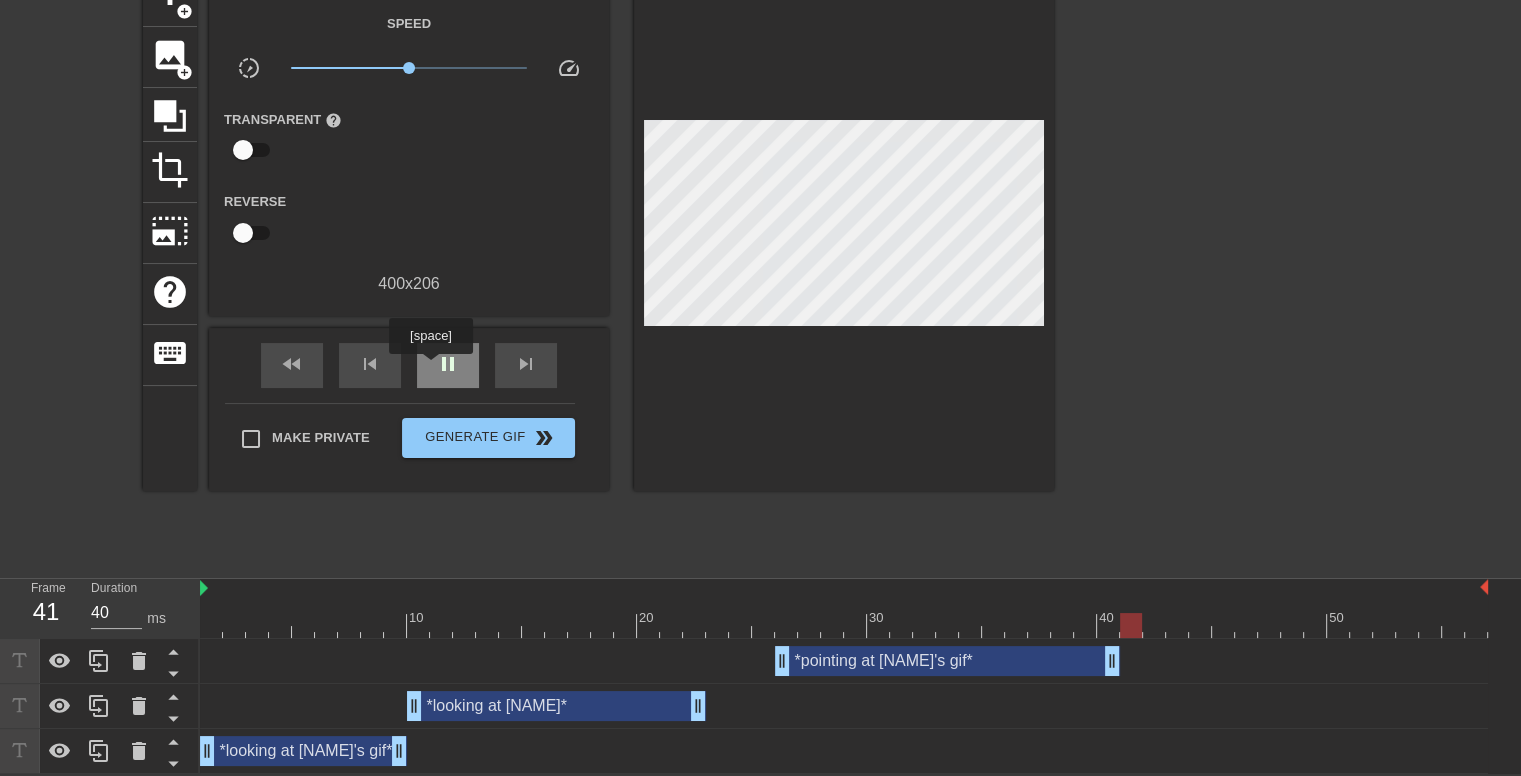 click on "pause" at bounding box center [448, 365] 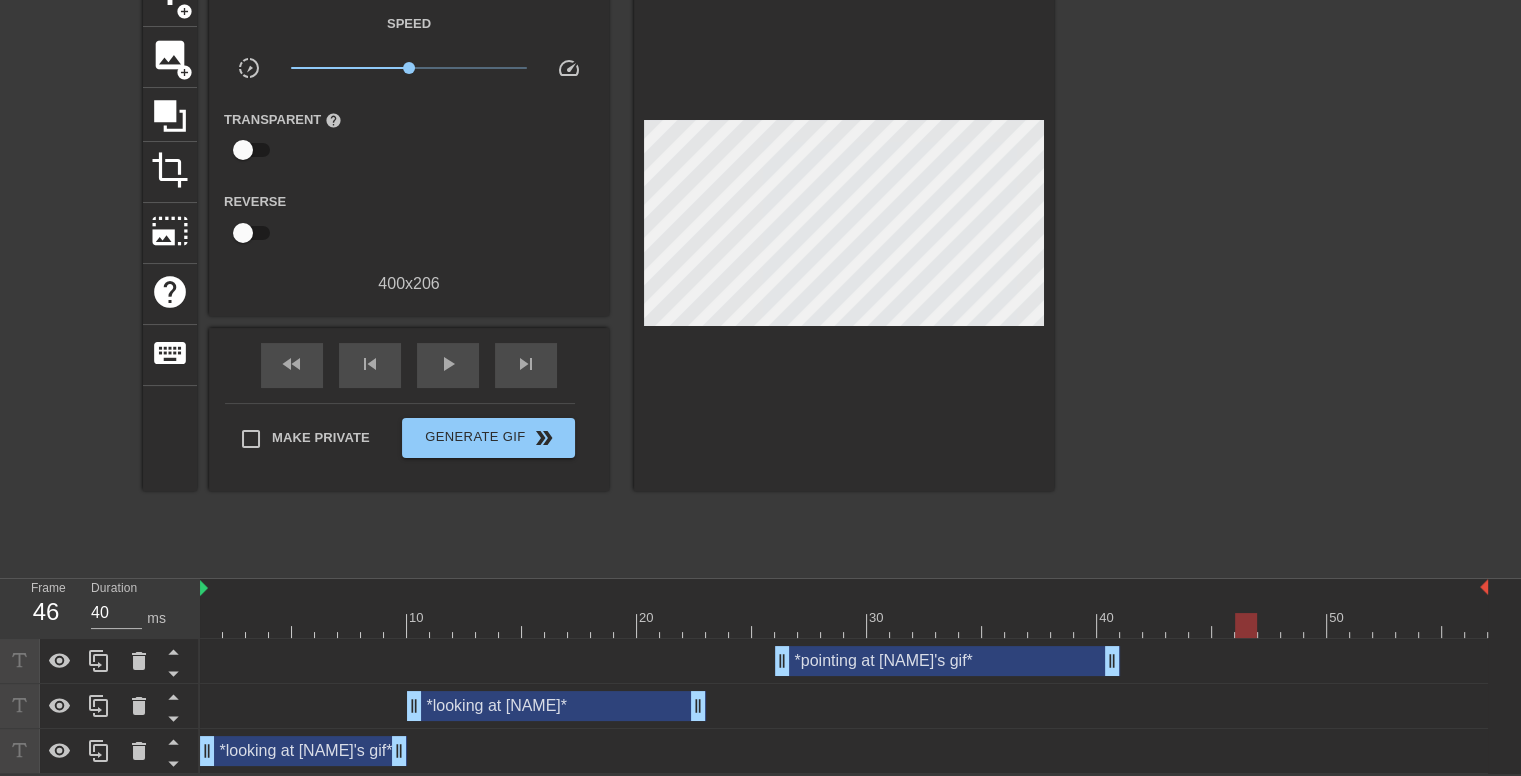 click at bounding box center [844, 625] 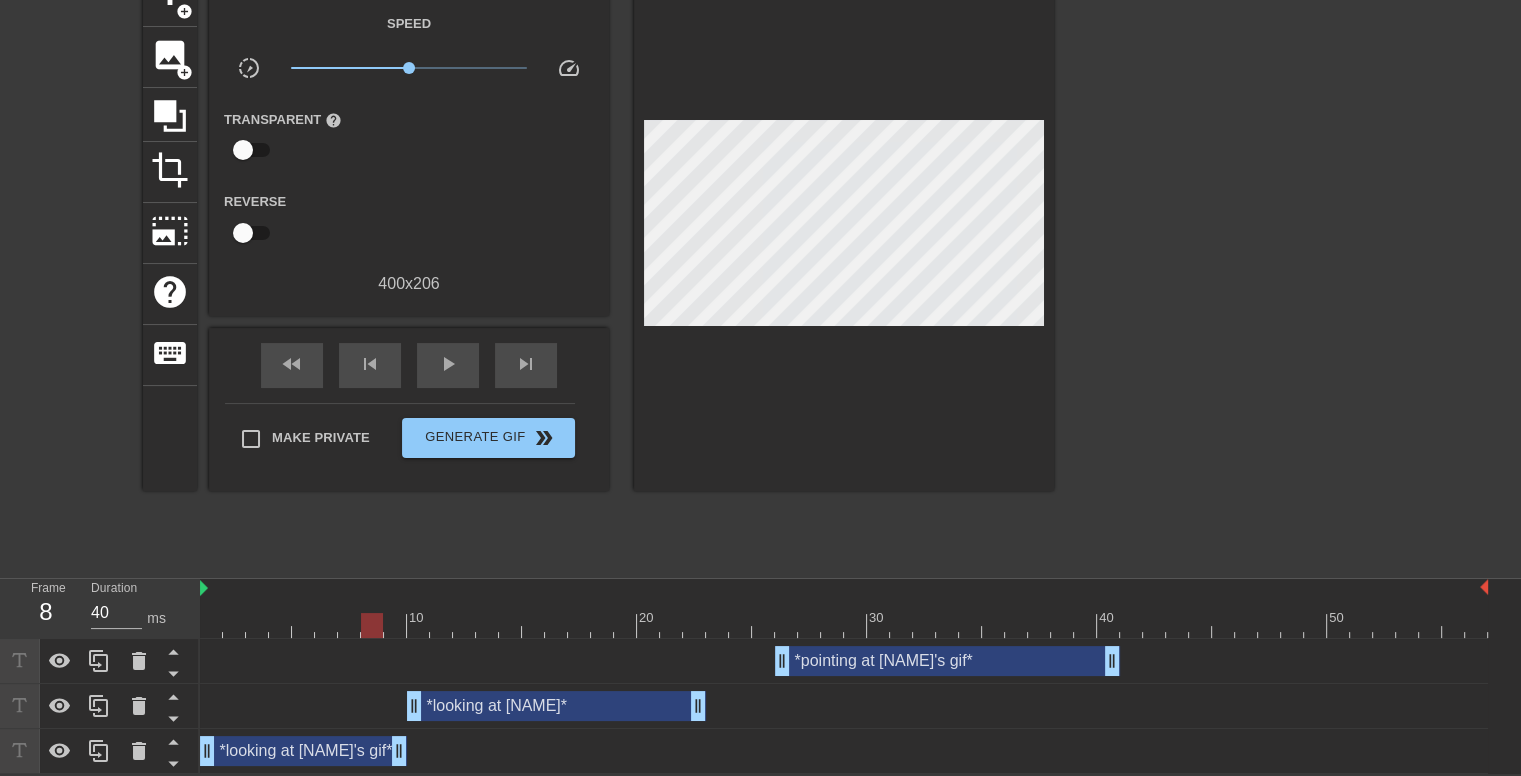 click at bounding box center [844, 625] 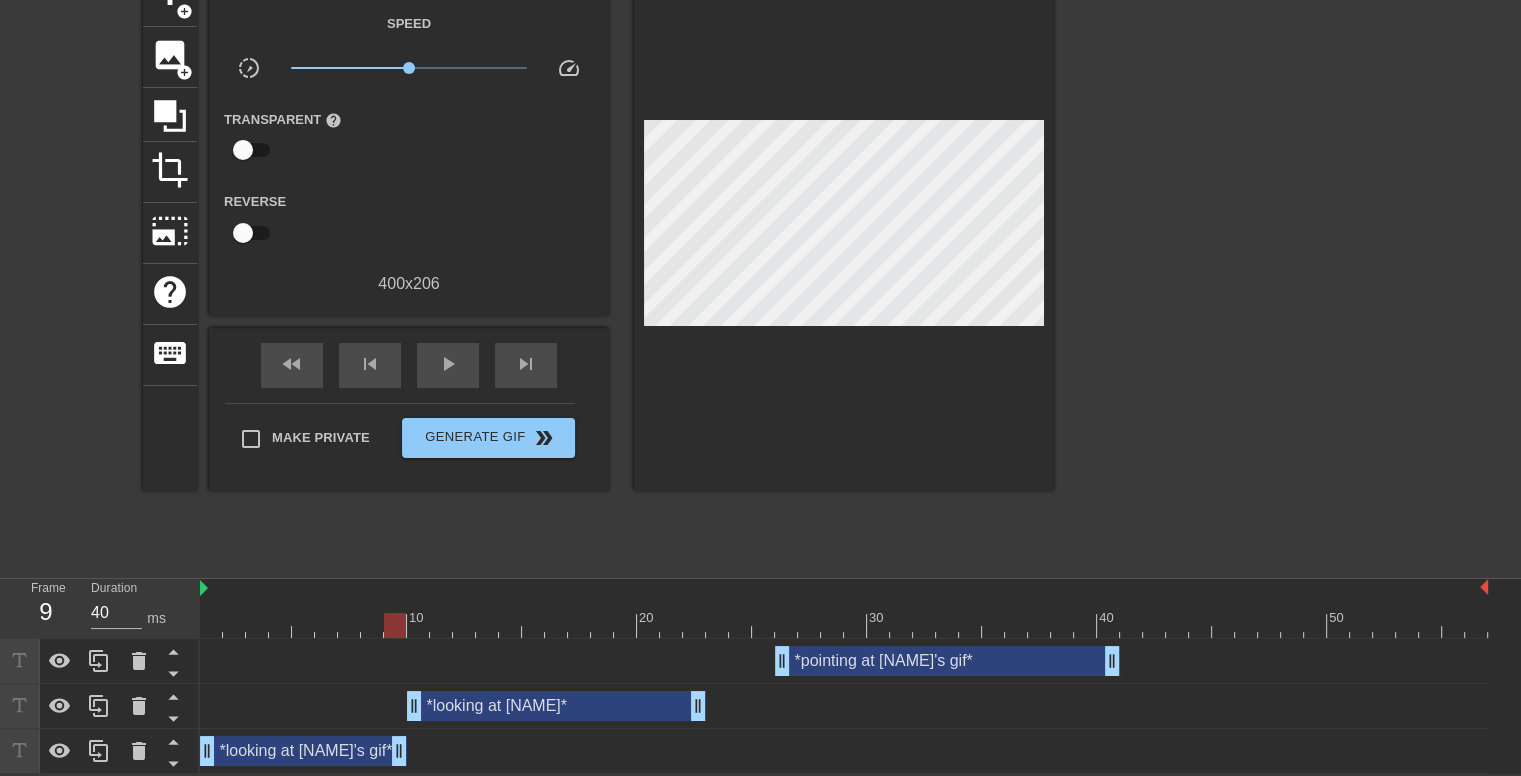 click at bounding box center (844, 625) 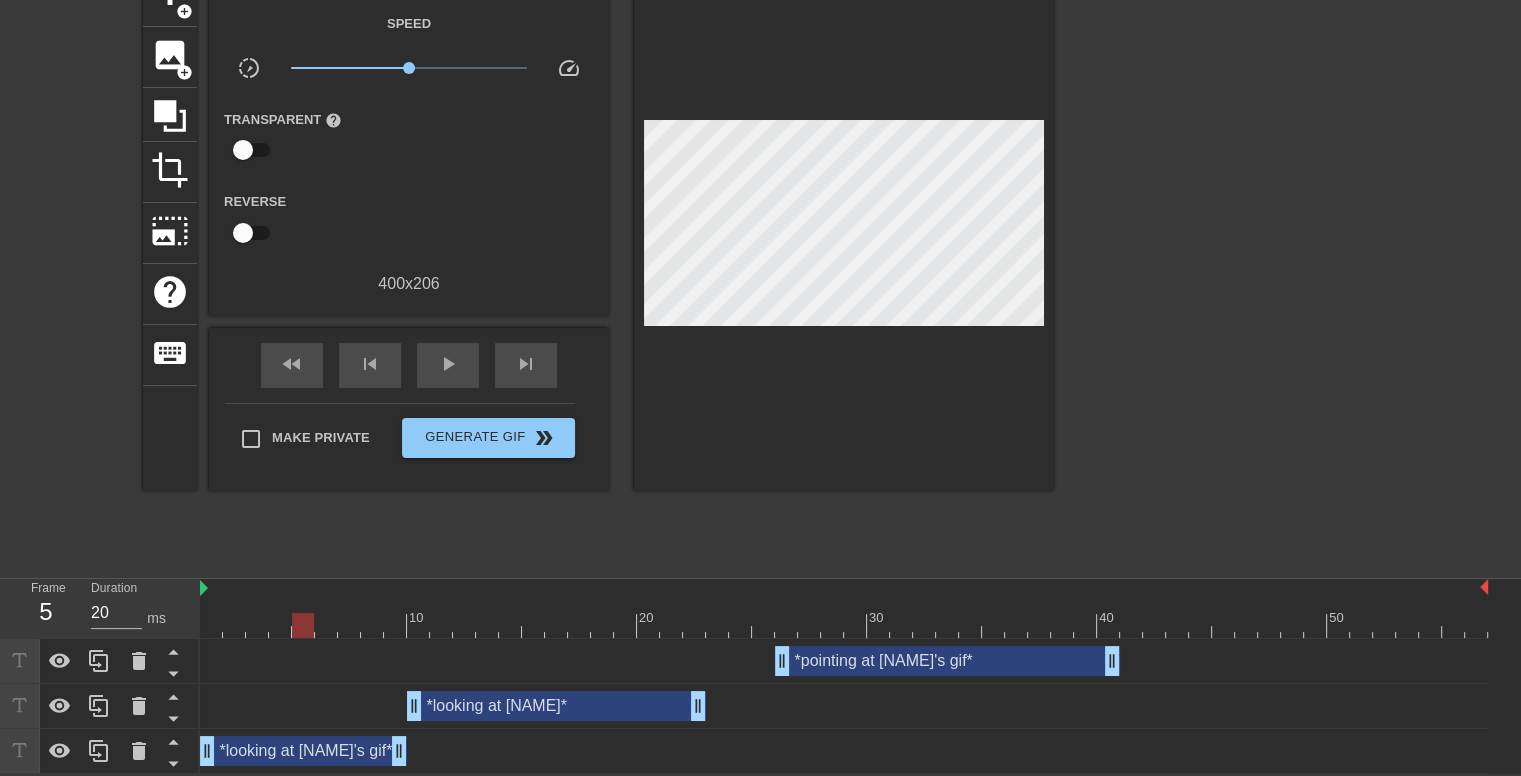 click at bounding box center [844, 625] 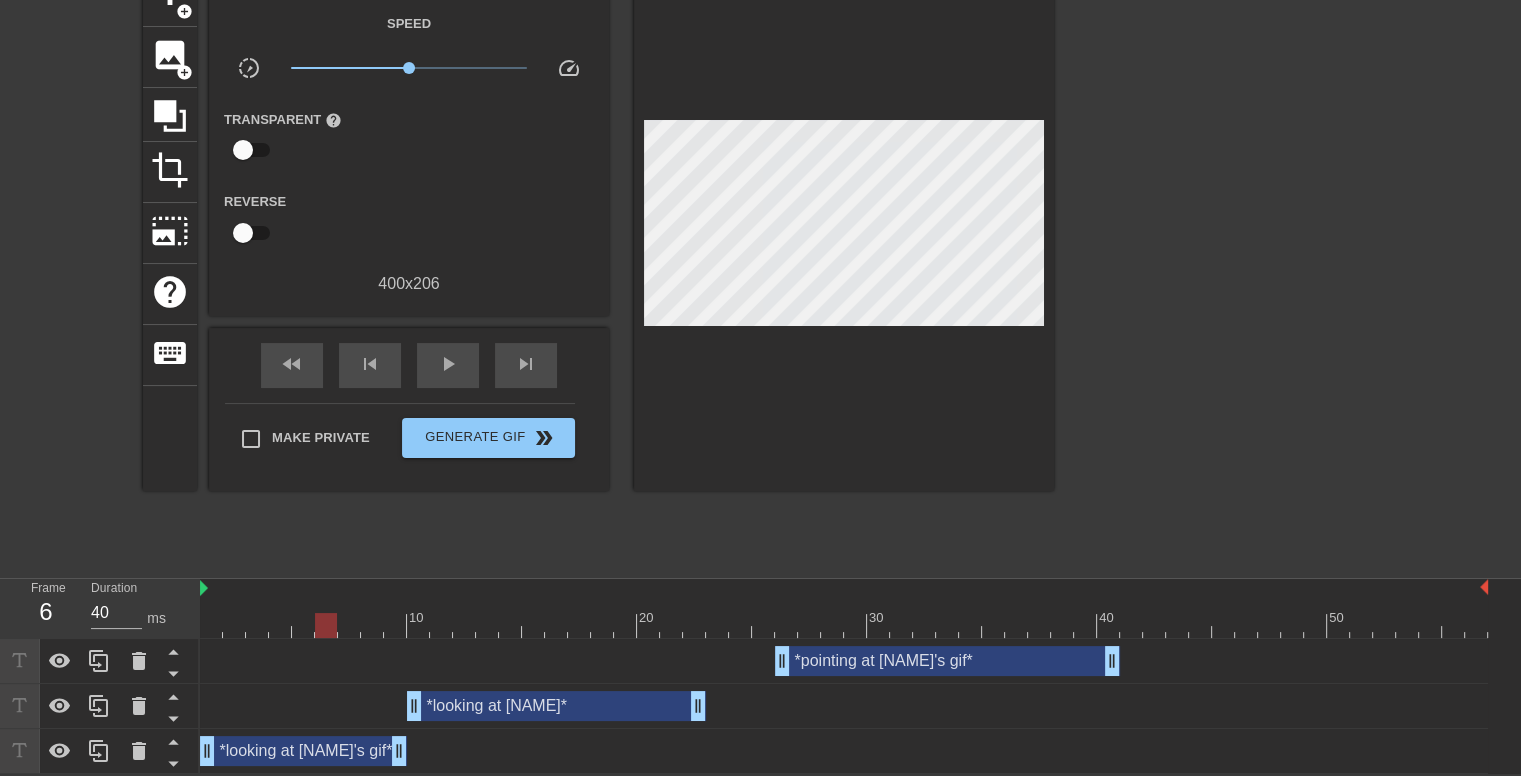 click at bounding box center (844, 625) 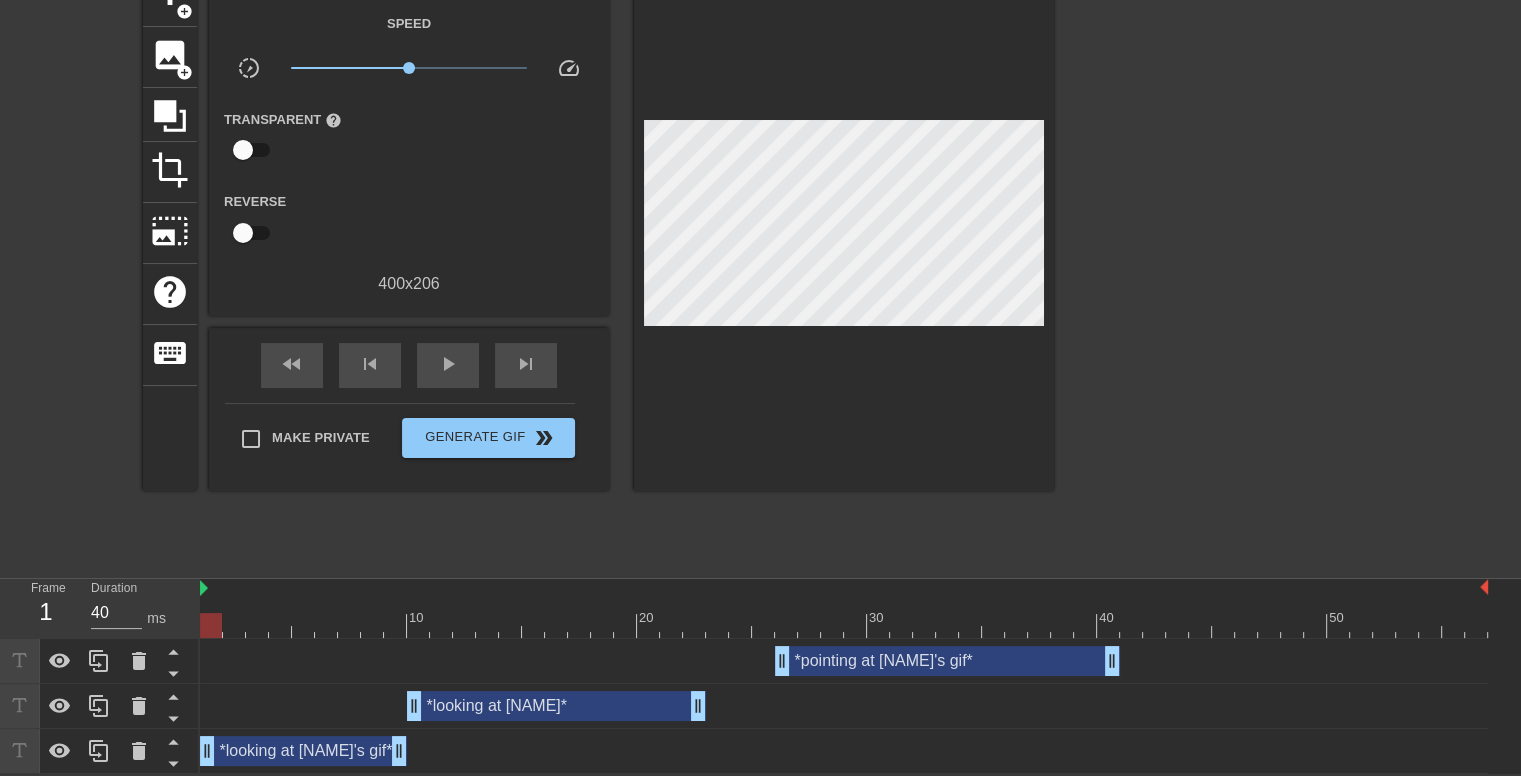 click at bounding box center [844, 625] 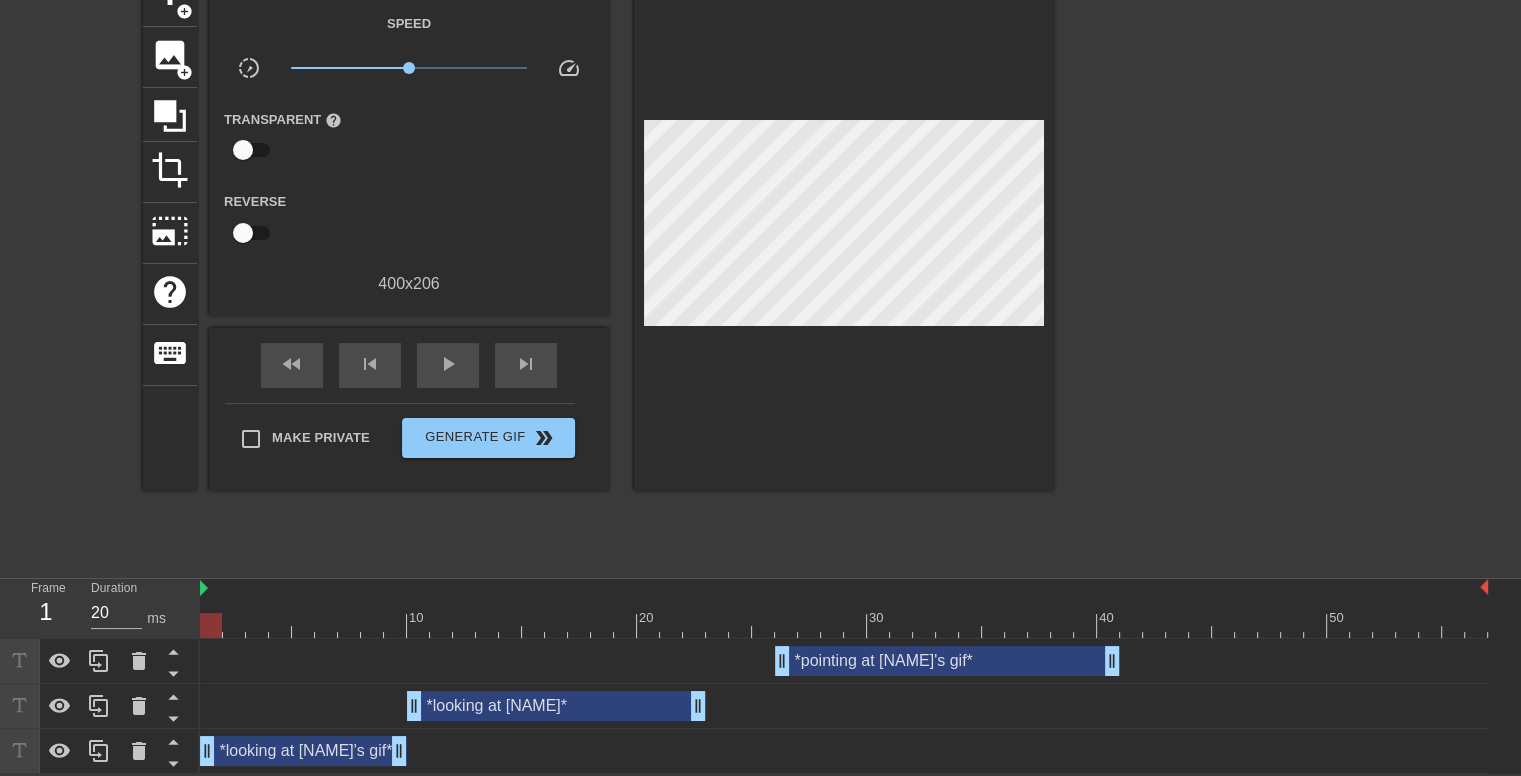 click at bounding box center (844, 625) 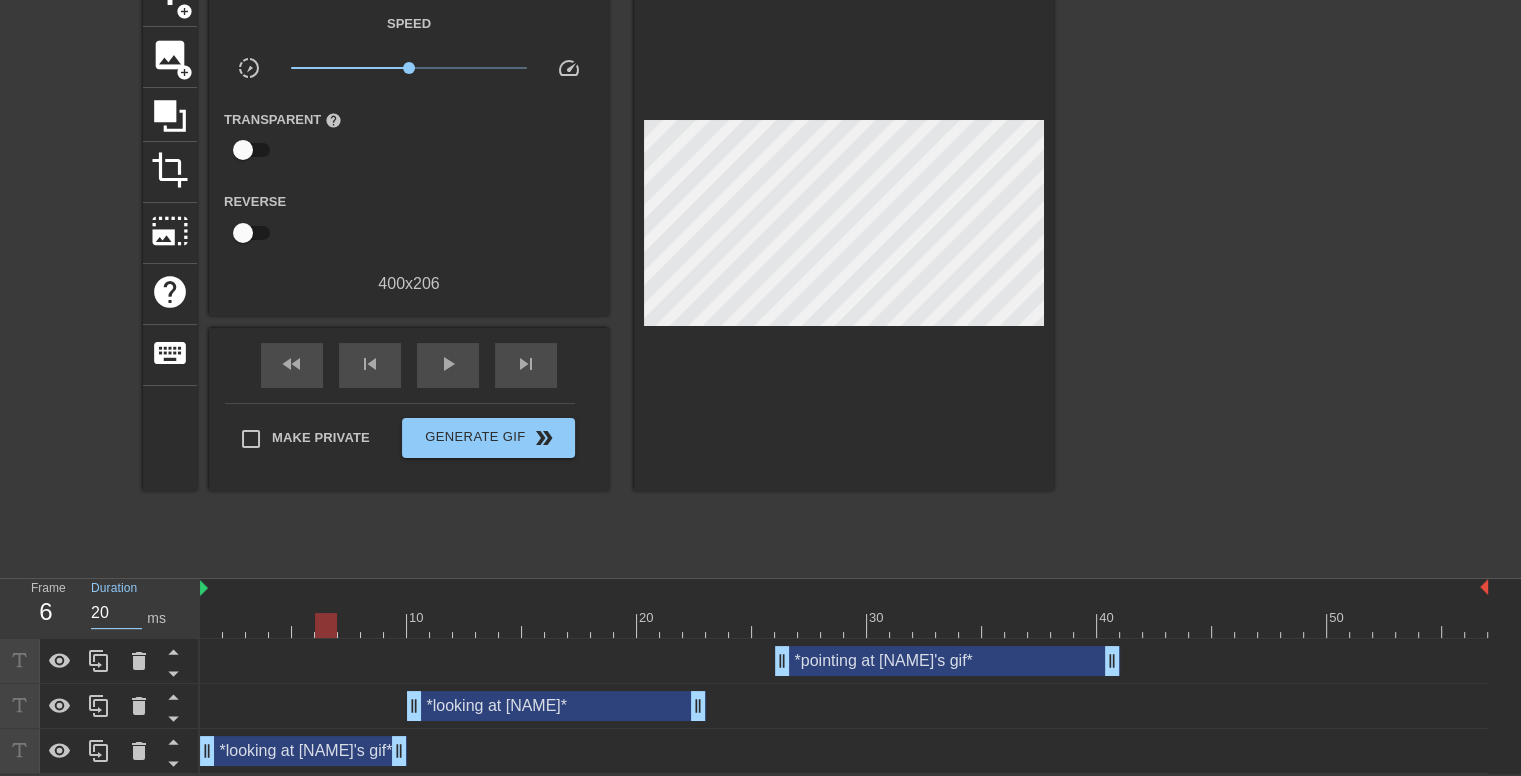 drag, startPoint x: 99, startPoint y: 607, endPoint x: 64, endPoint y: 602, distance: 35.35534 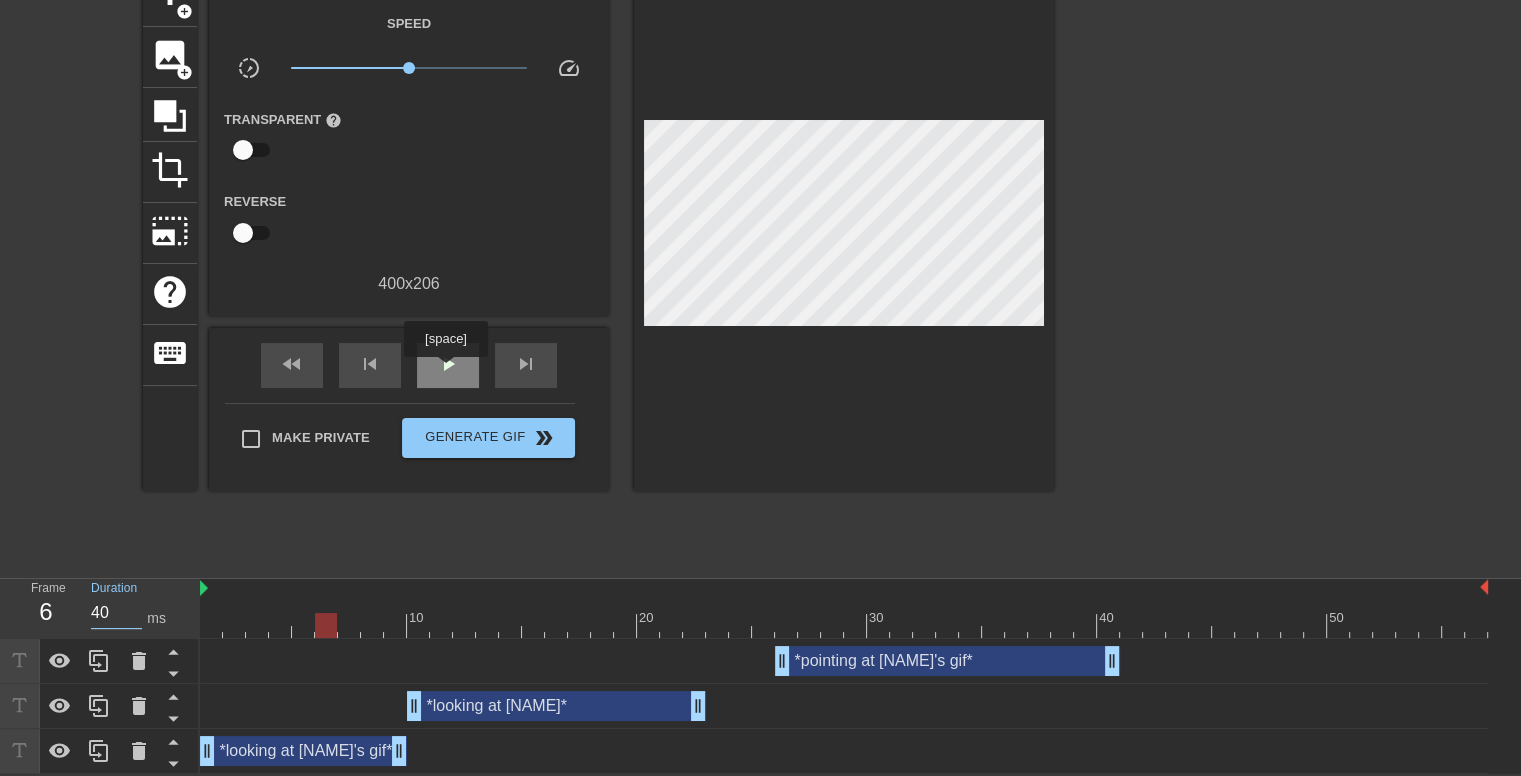 click on "play_arrow" at bounding box center [448, 364] 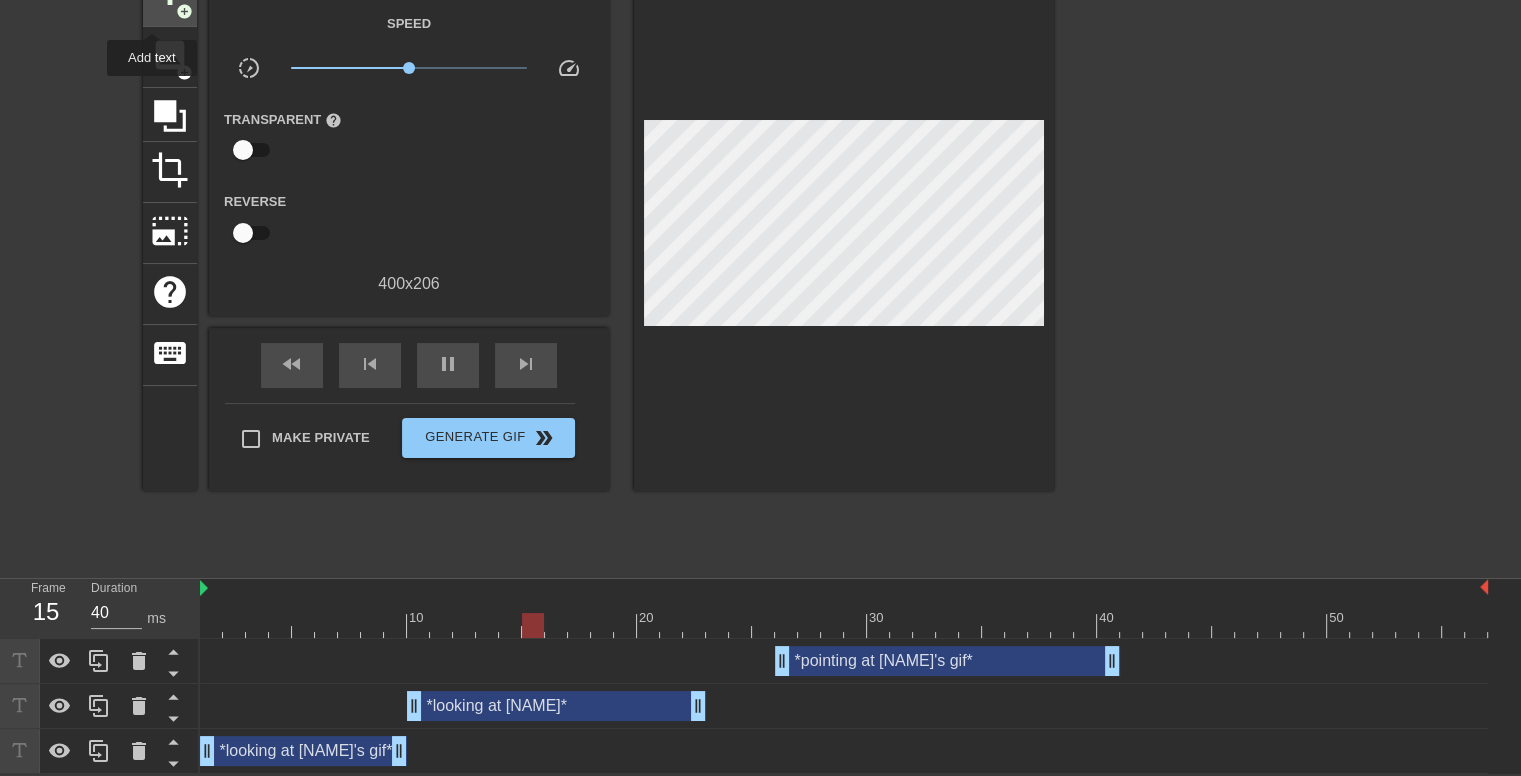 click on "title add_circle" at bounding box center (170, -4) 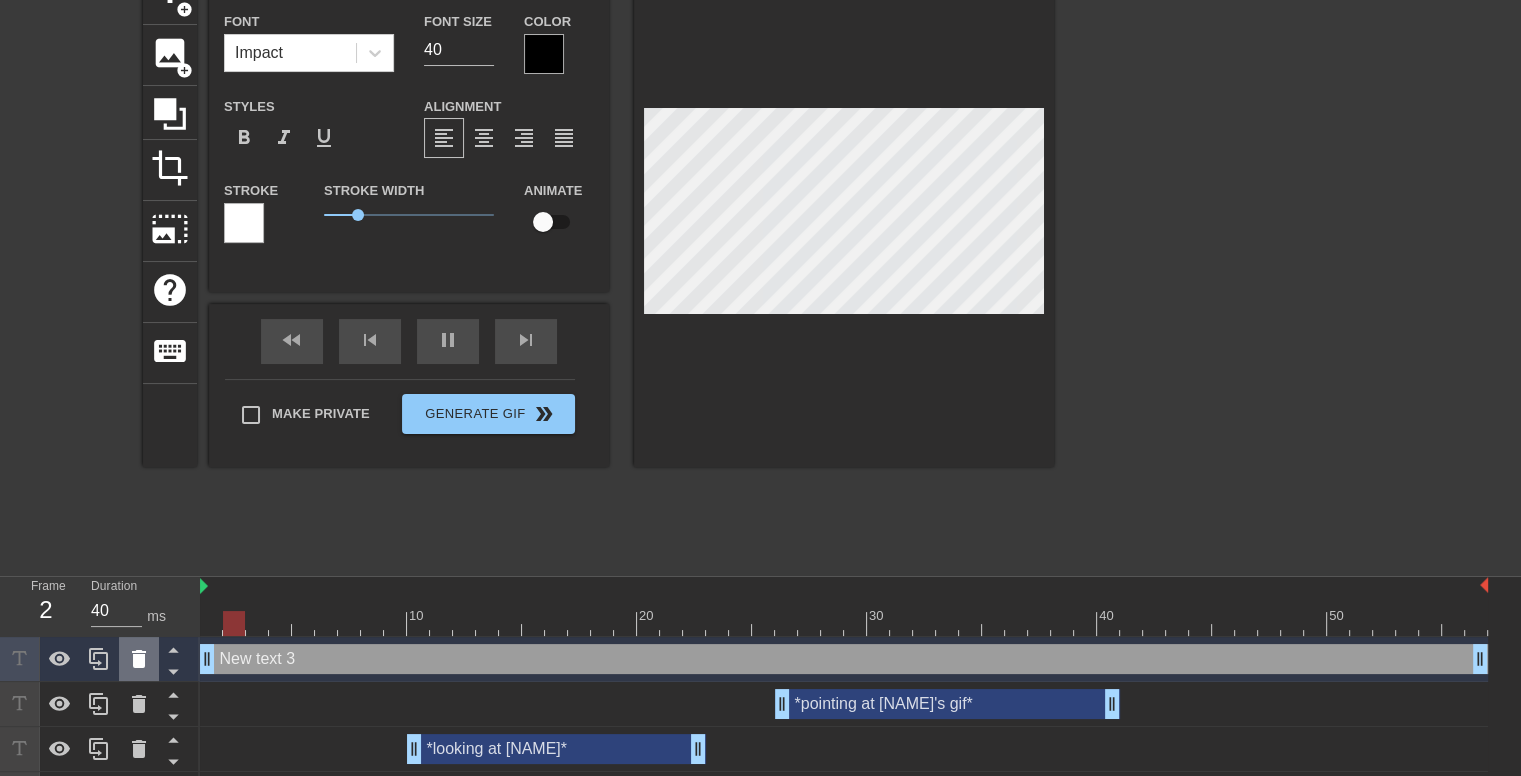 drag, startPoint x: 599, startPoint y: 652, endPoint x: 136, endPoint y: 646, distance: 463.03888 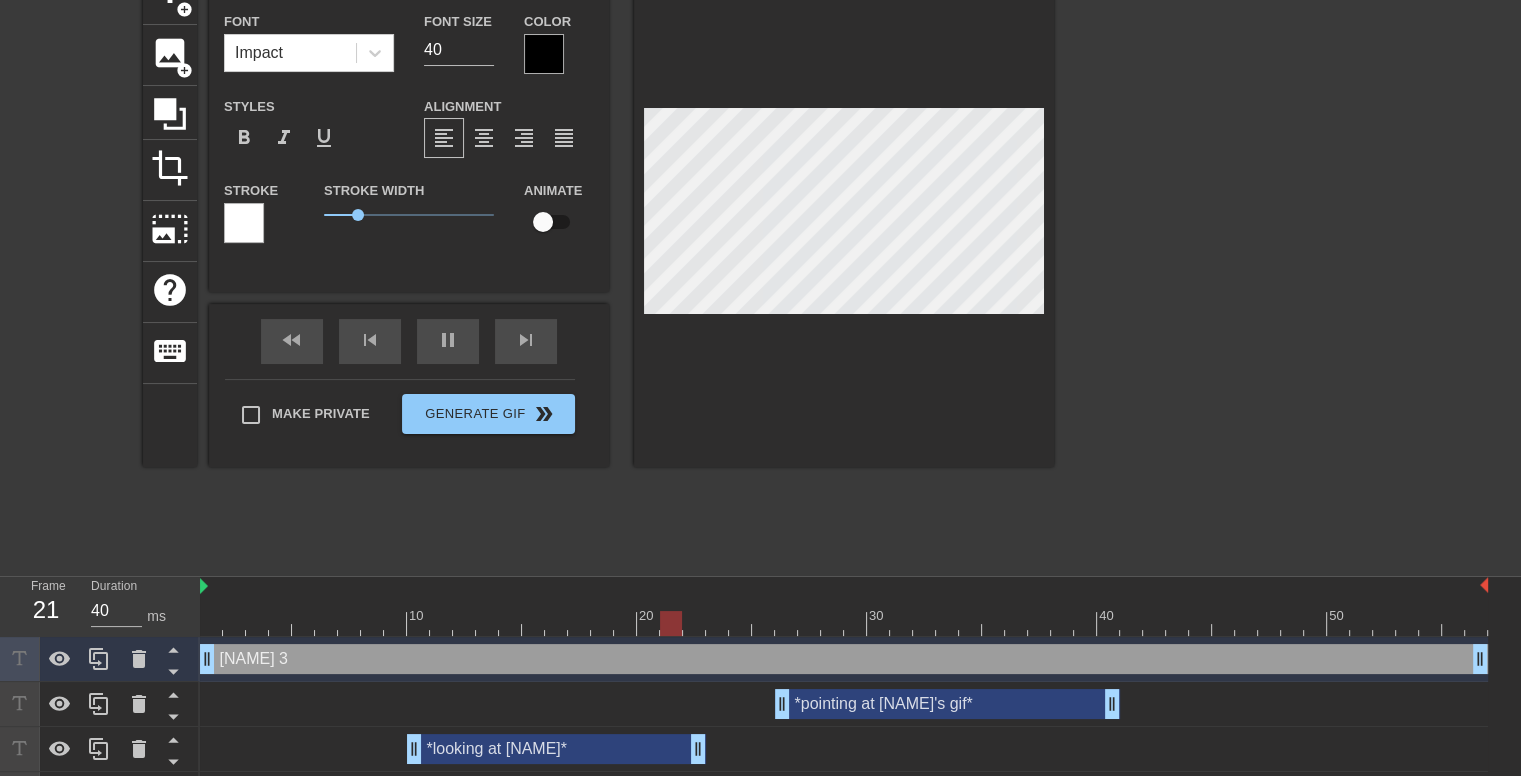 scroll, scrollTop: 2, scrollLeft: 3, axis: both 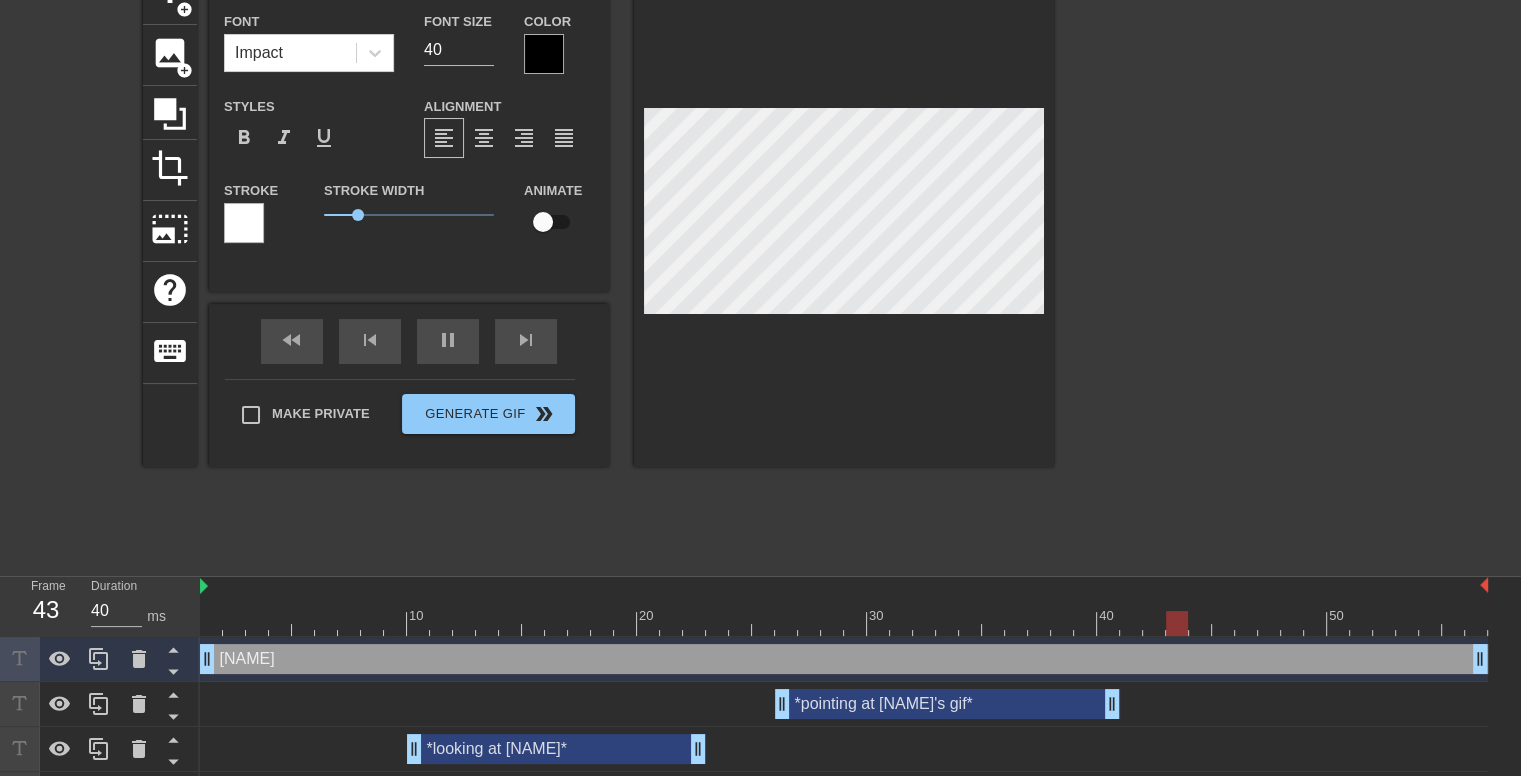 click at bounding box center (1228, 264) 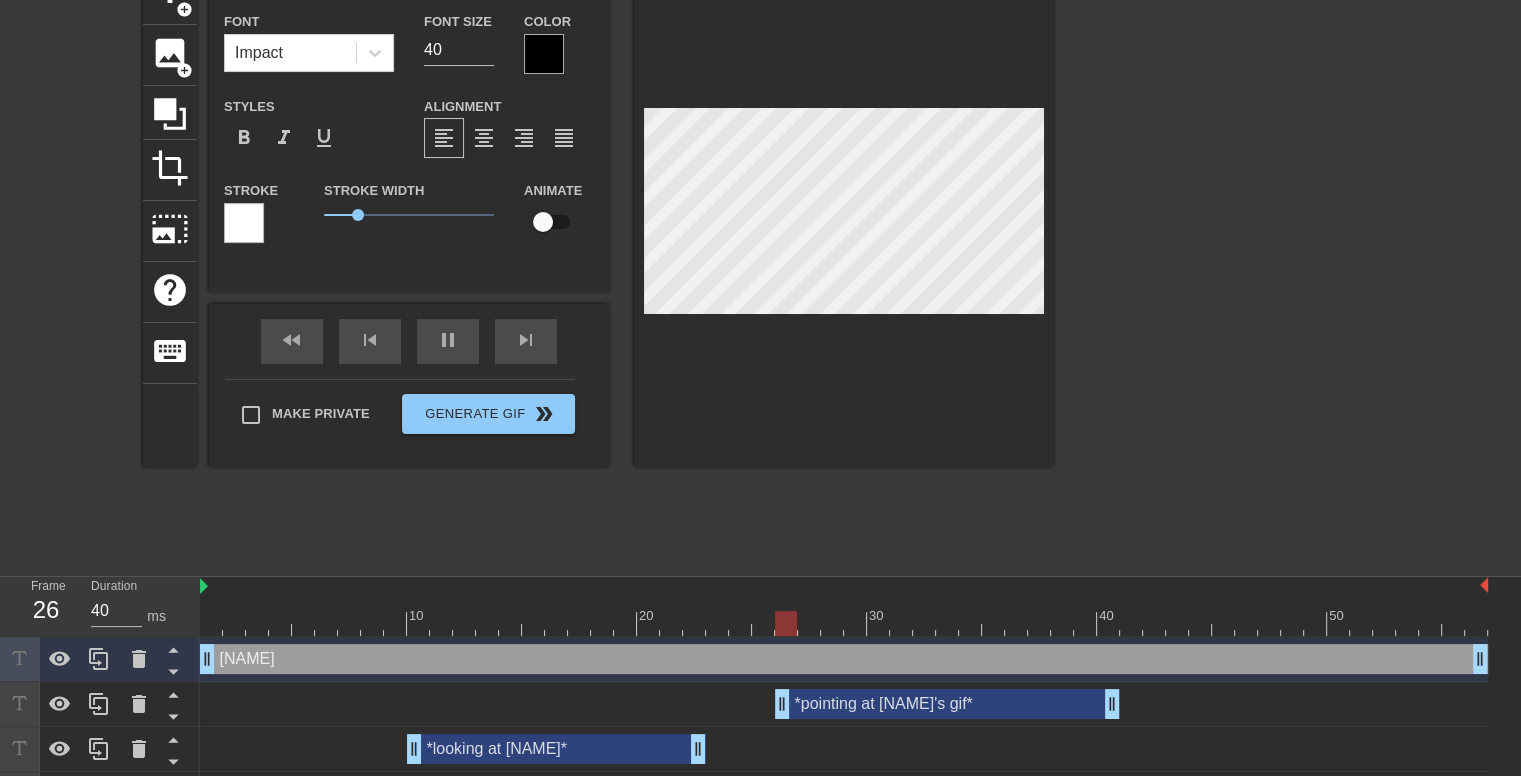 click at bounding box center (1228, 264) 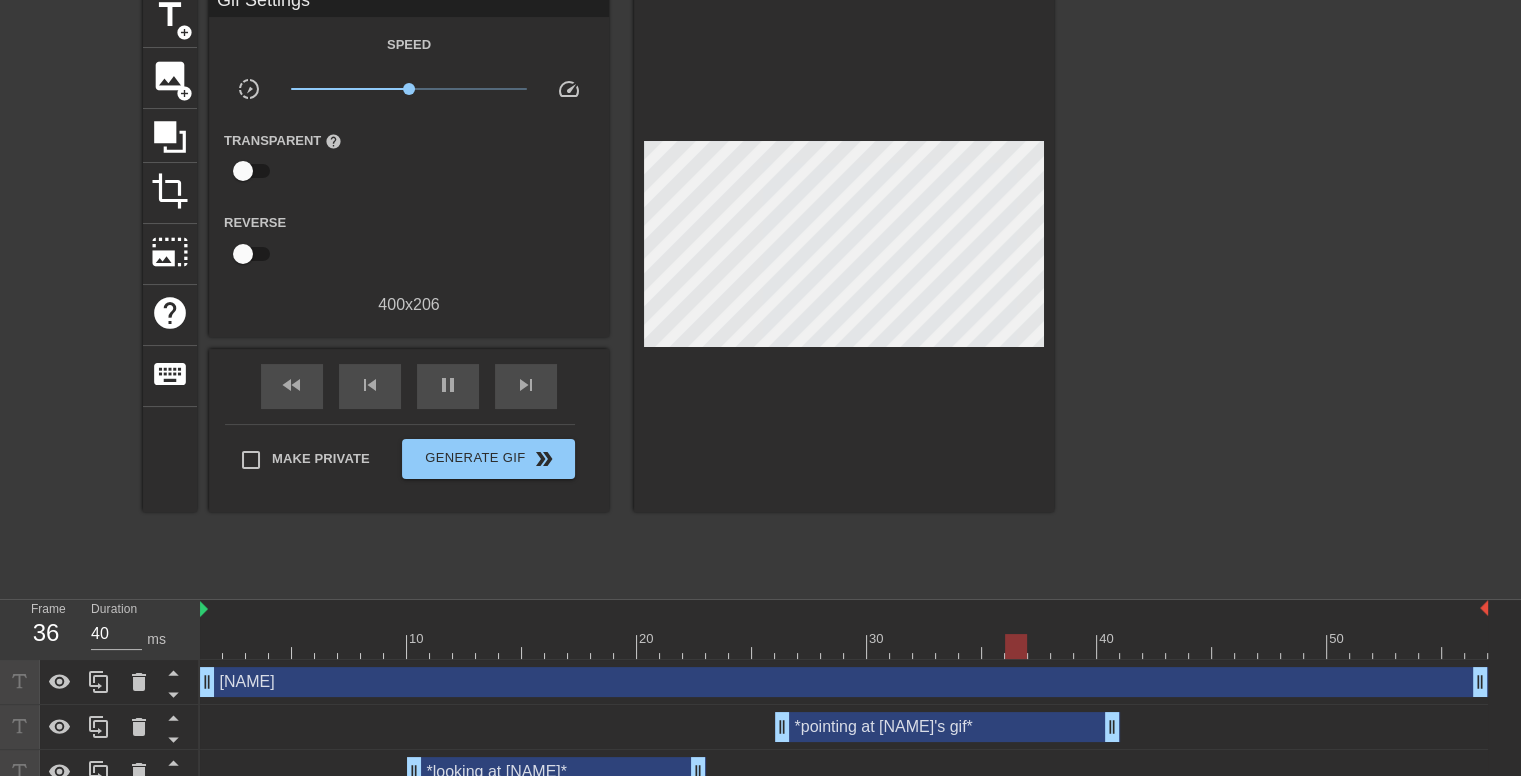 scroll, scrollTop: 87, scrollLeft: 0, axis: vertical 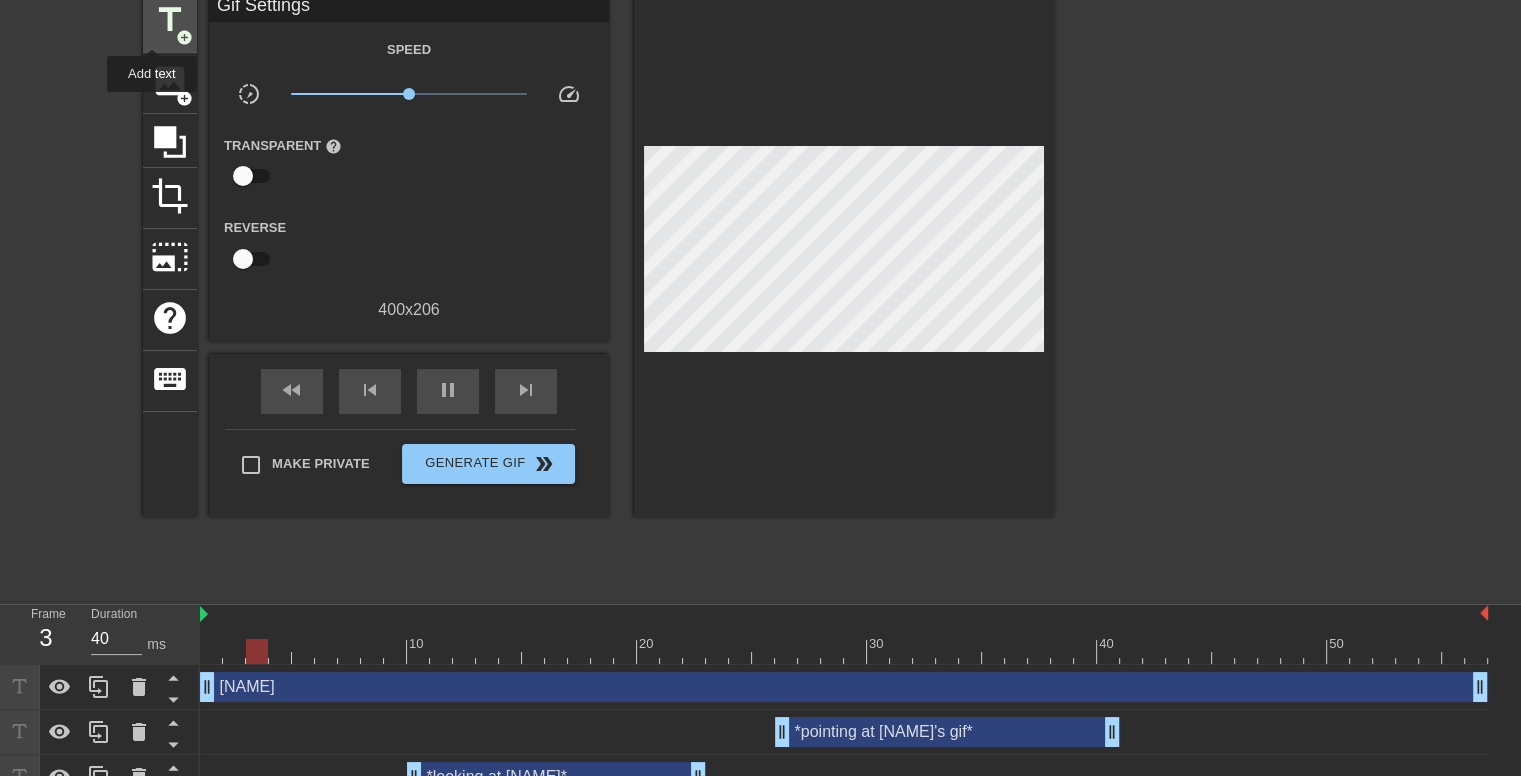 click on "title" at bounding box center (170, 20) 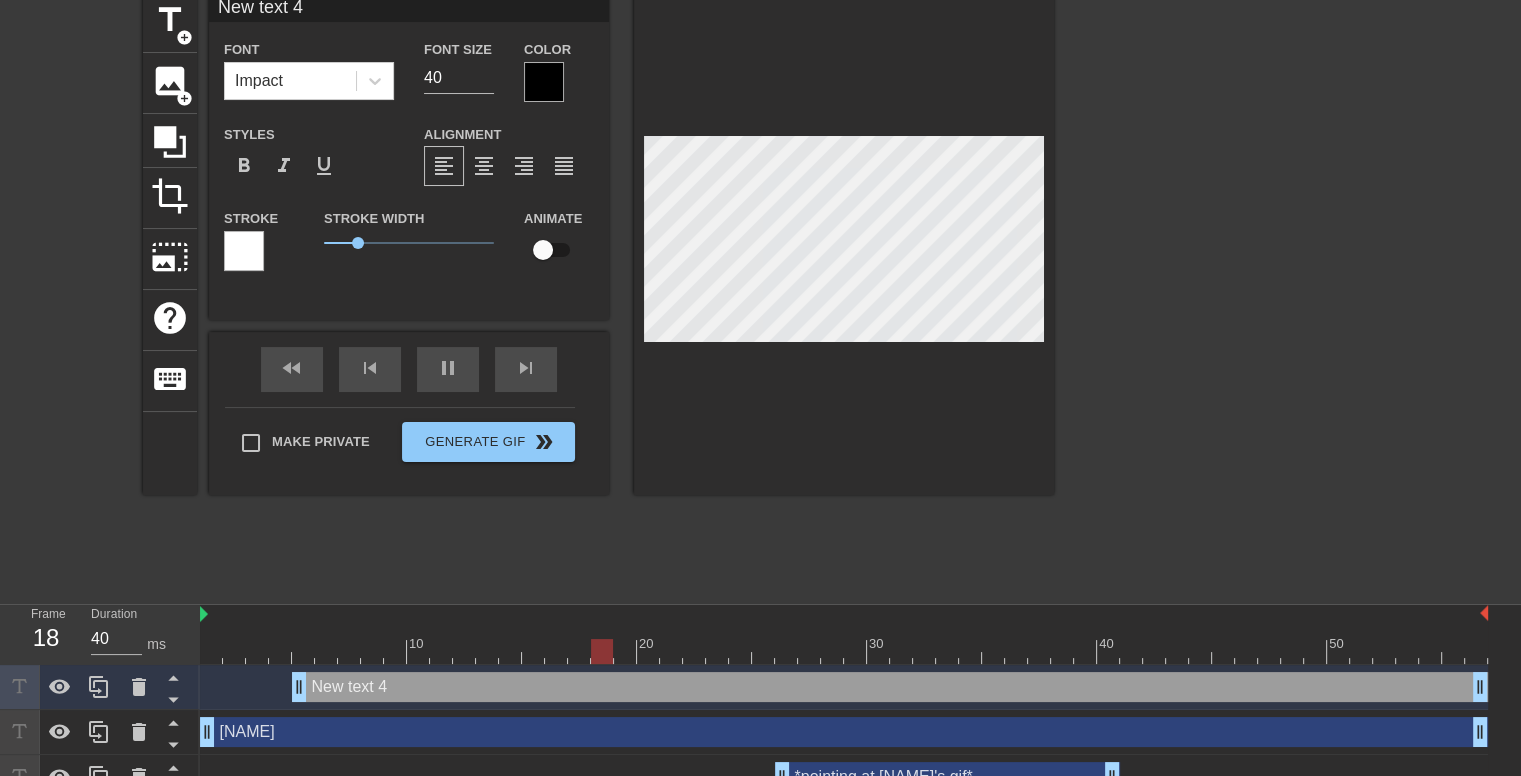 scroll, scrollTop: 204, scrollLeft: 0, axis: vertical 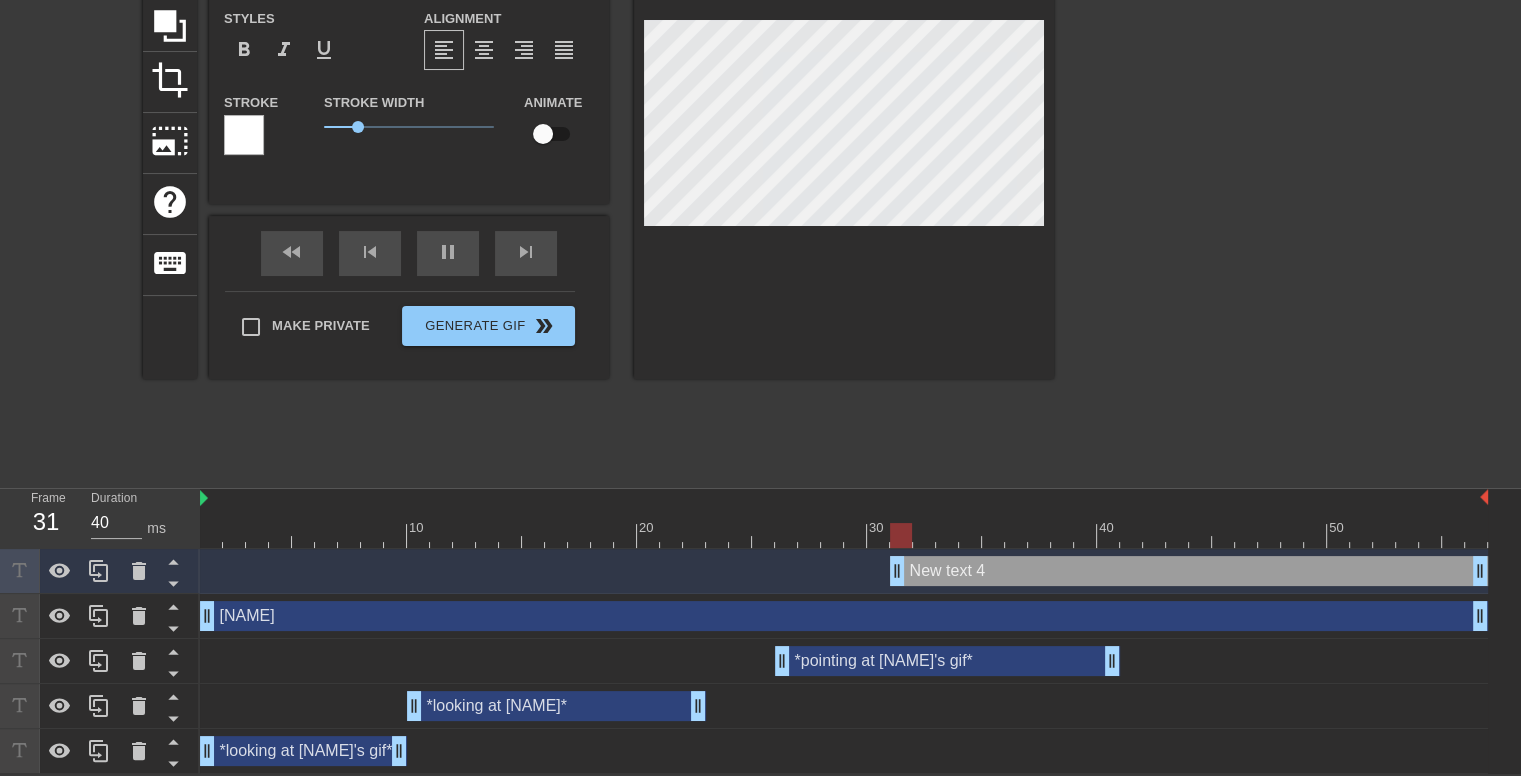 drag, startPoint x: 296, startPoint y: 565, endPoint x: 932, endPoint y: 549, distance: 636.20123 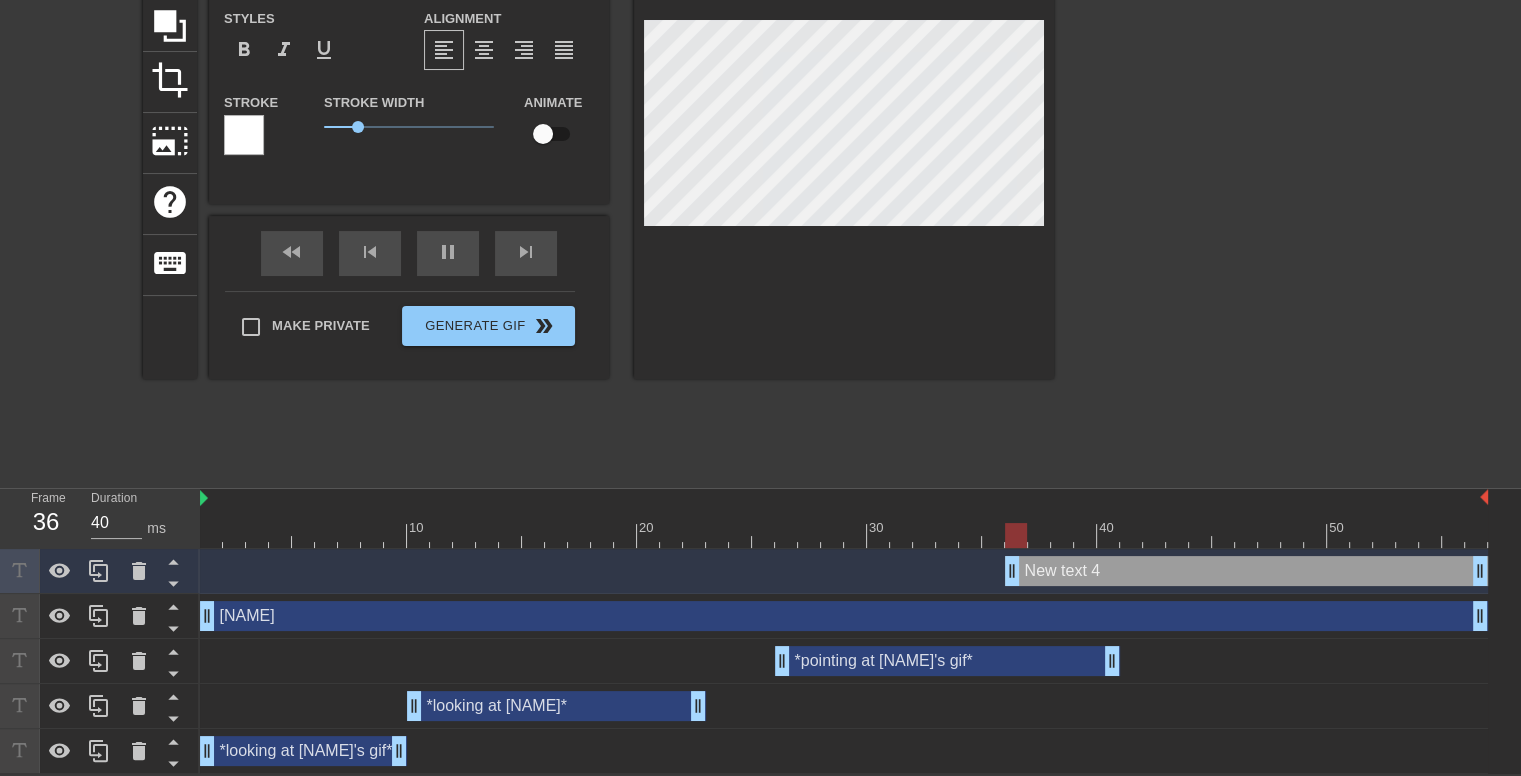 drag, startPoint x: 941, startPoint y: 566, endPoint x: 994, endPoint y: 563, distance: 53.08484 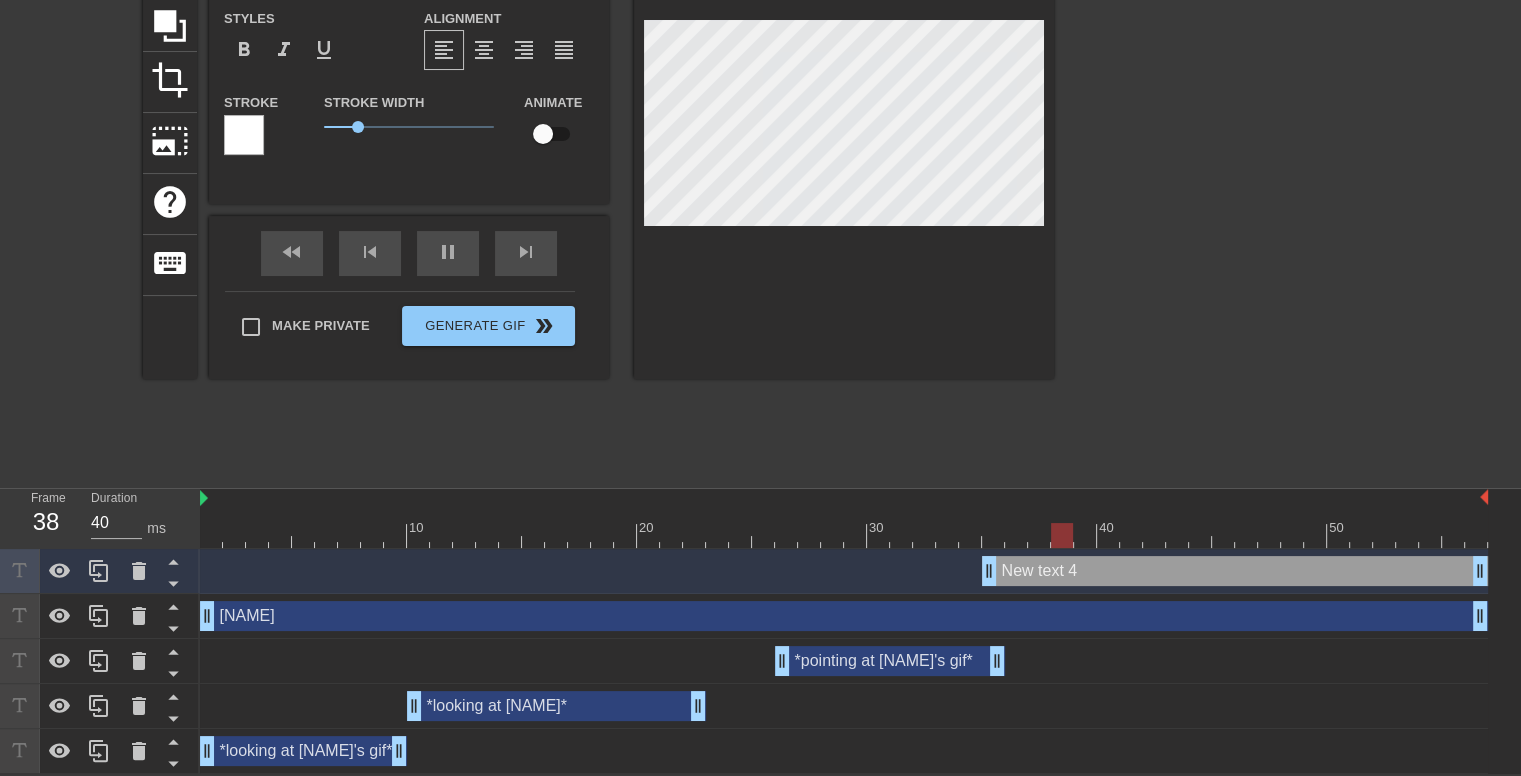 drag, startPoint x: 1116, startPoint y: 655, endPoint x: 996, endPoint y: 657, distance: 120.01666 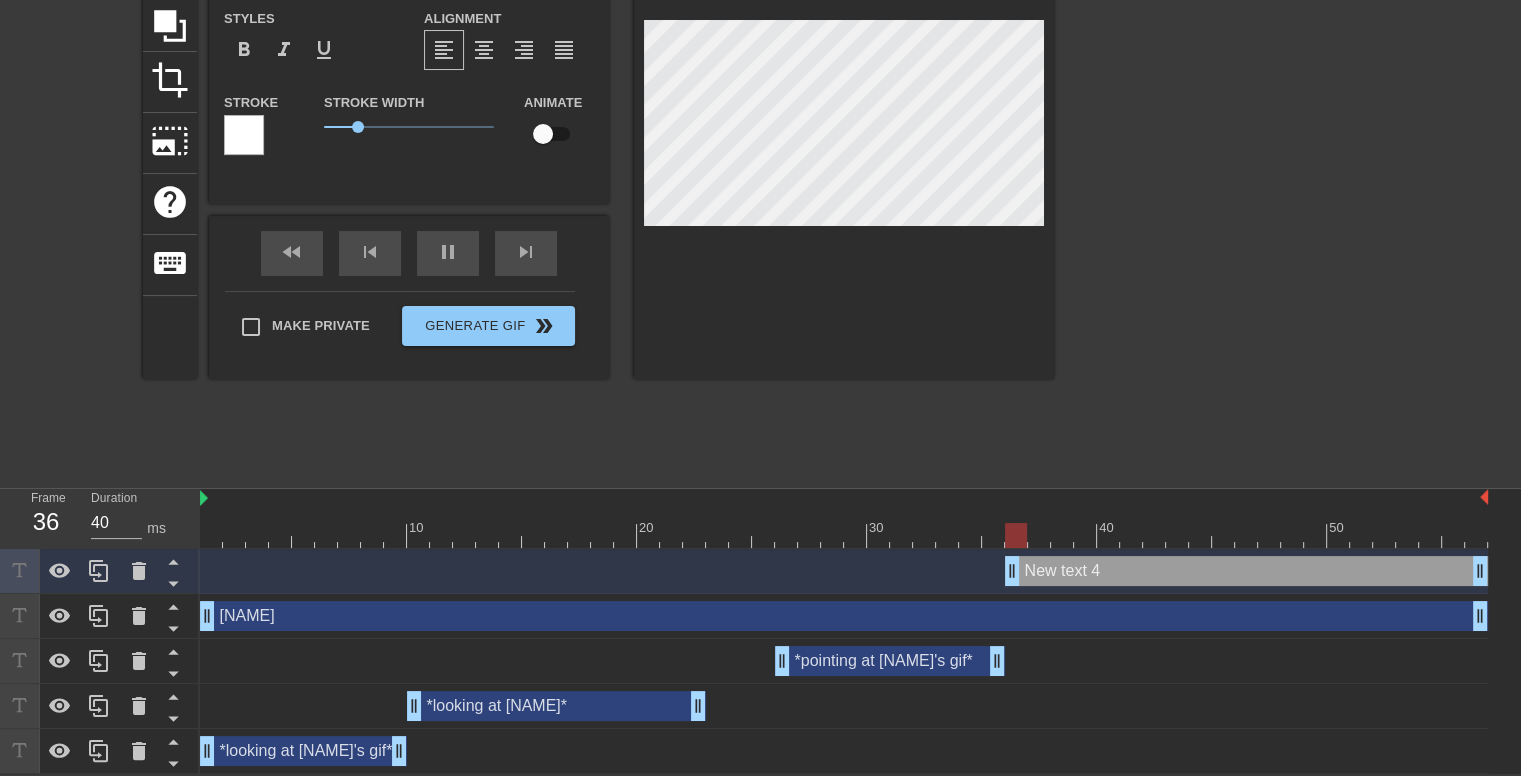 drag, startPoint x: 996, startPoint y: 565, endPoint x: 1028, endPoint y: 567, distance: 32.06244 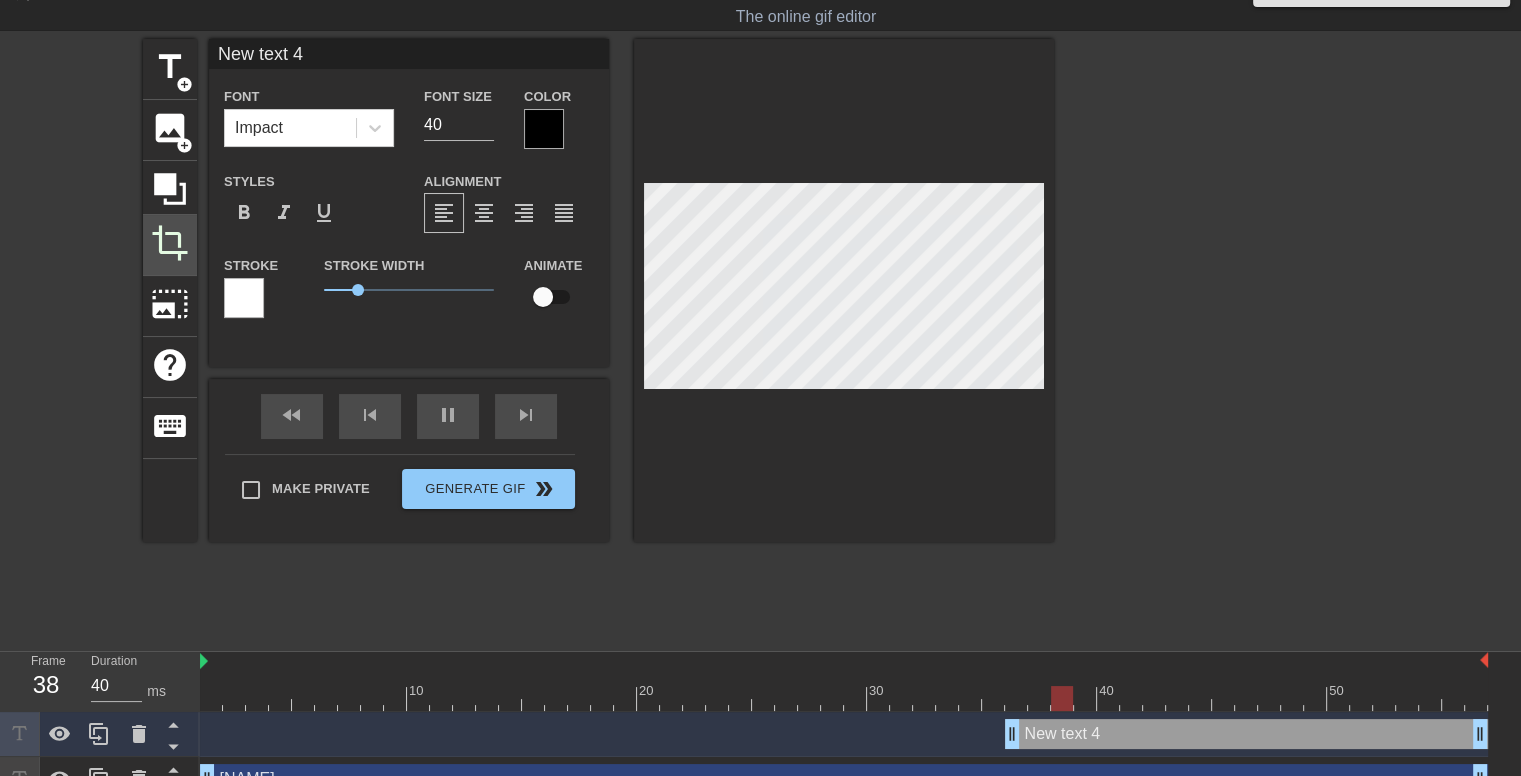 scroll, scrollTop: 20, scrollLeft: 0, axis: vertical 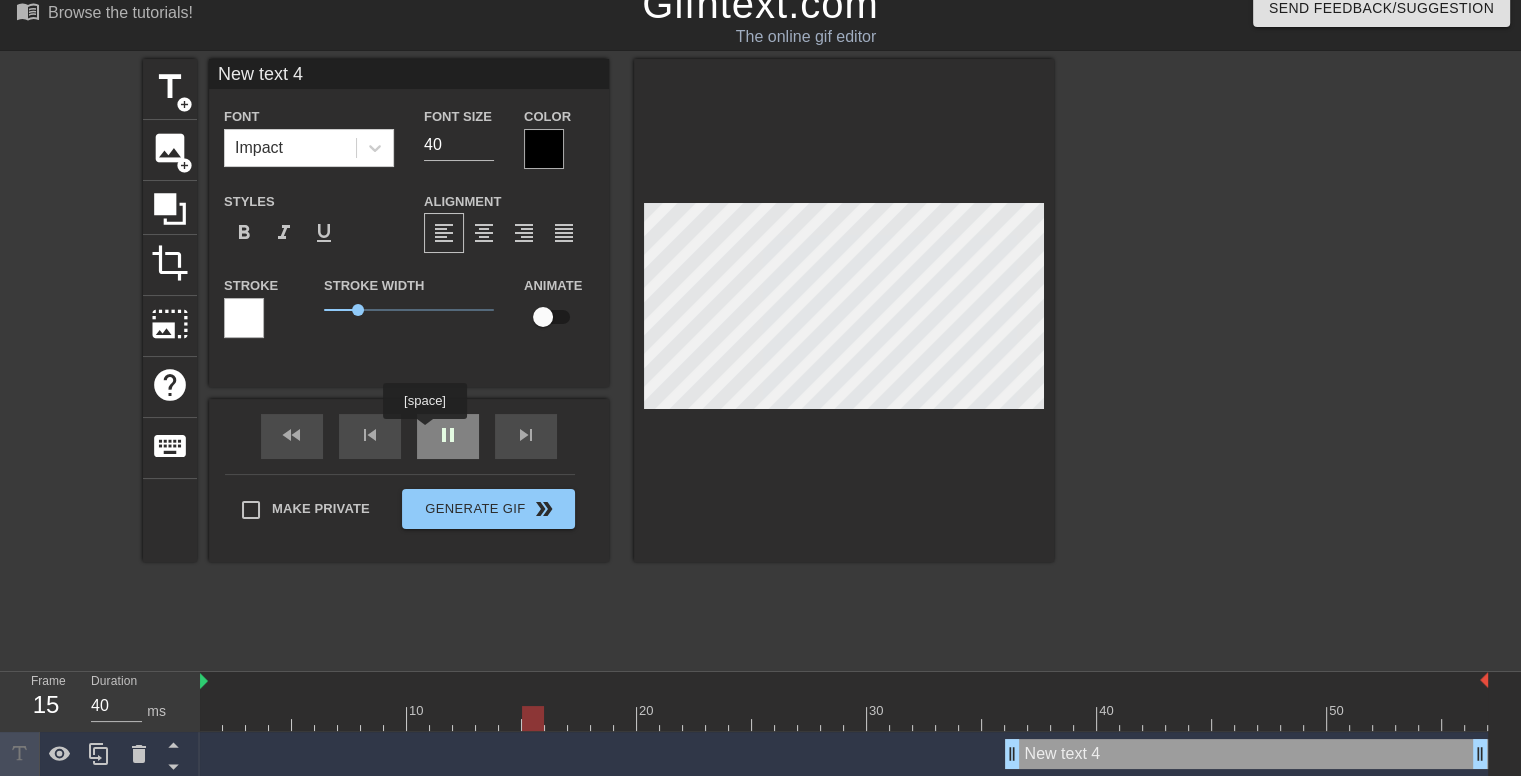 click on "fast_rewind skip_previous pause skip_next" at bounding box center (409, 436) 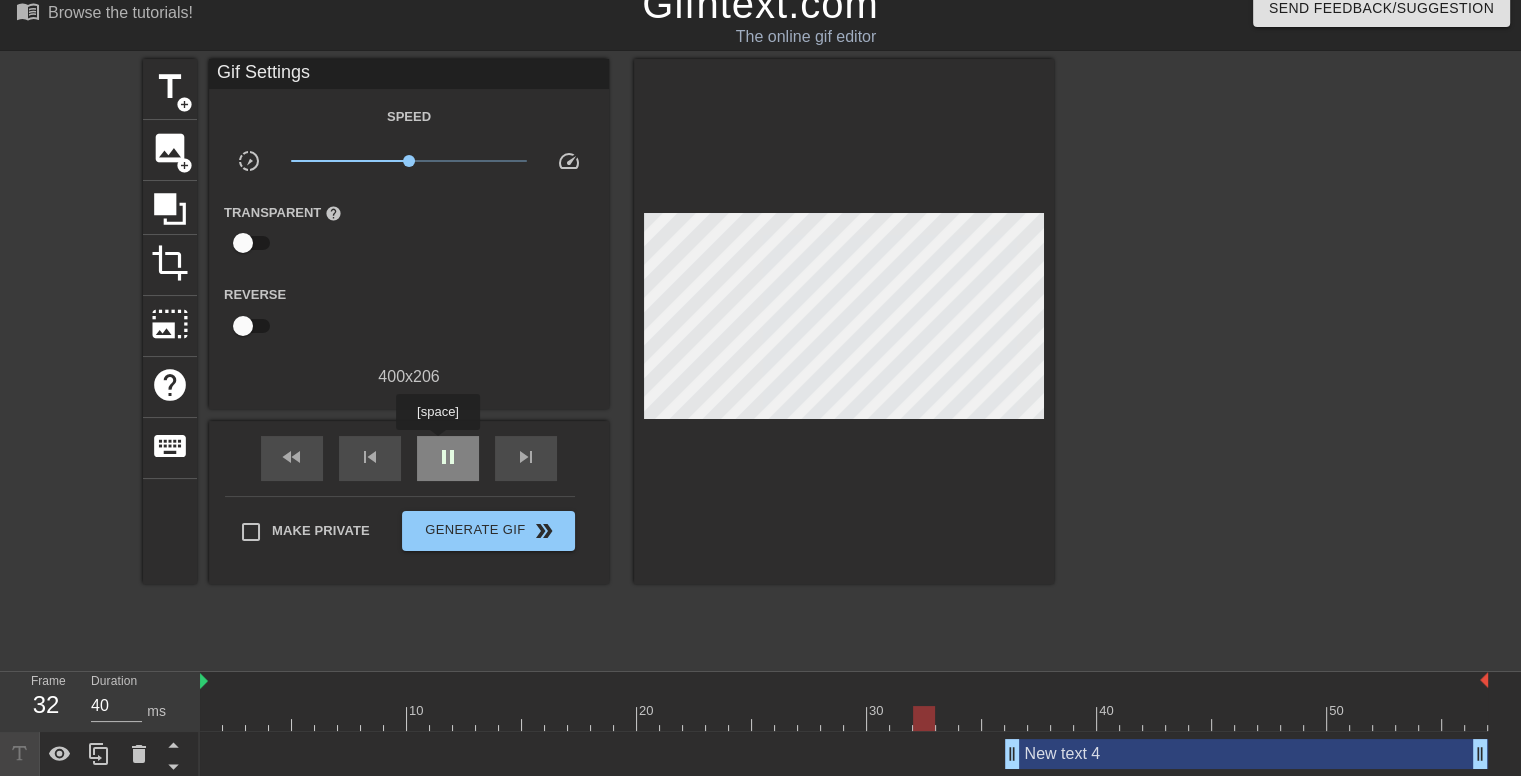 click on "pause" at bounding box center [448, 457] 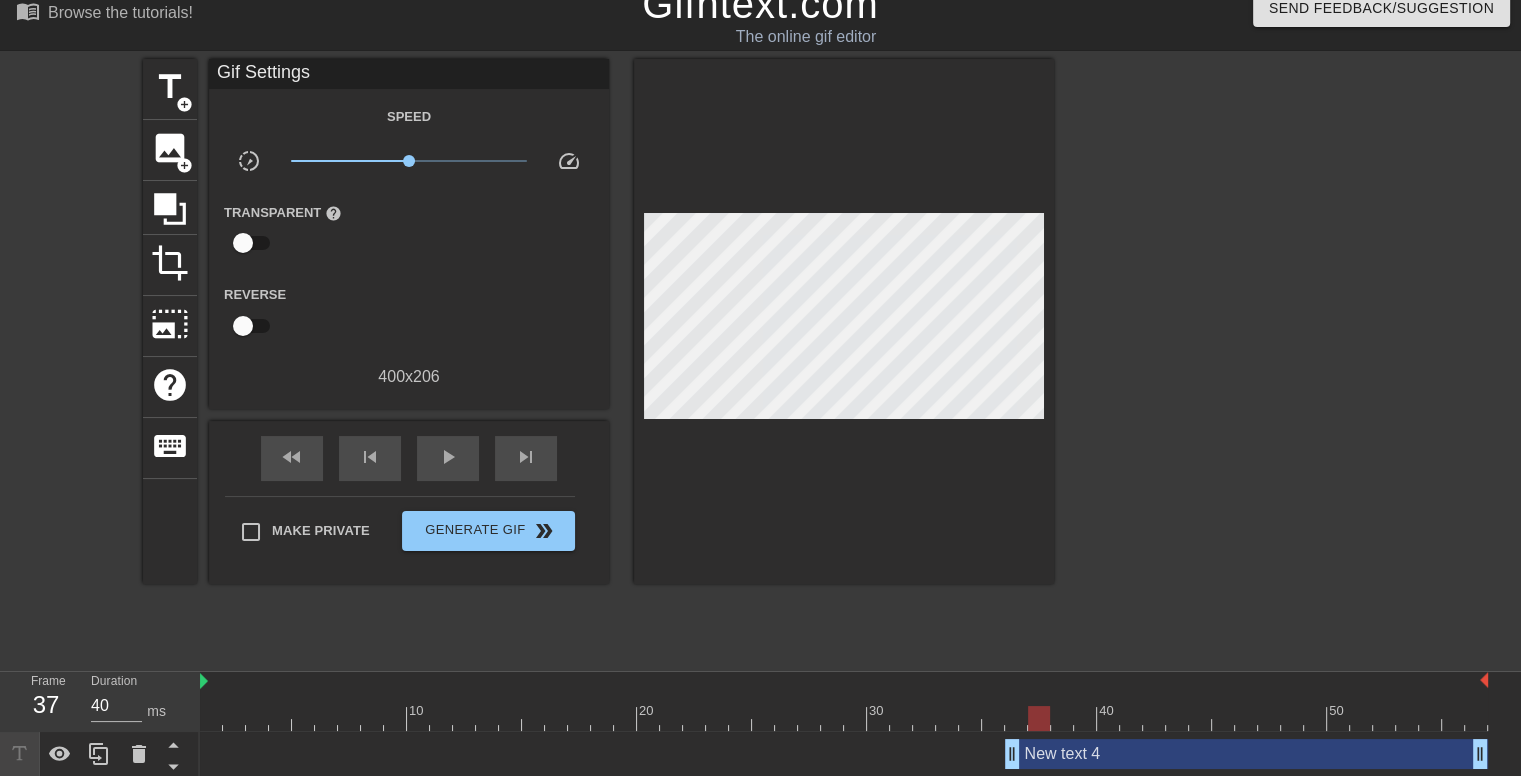 click on "New text 4 drag_handle drag_handle" at bounding box center (1246, 754) 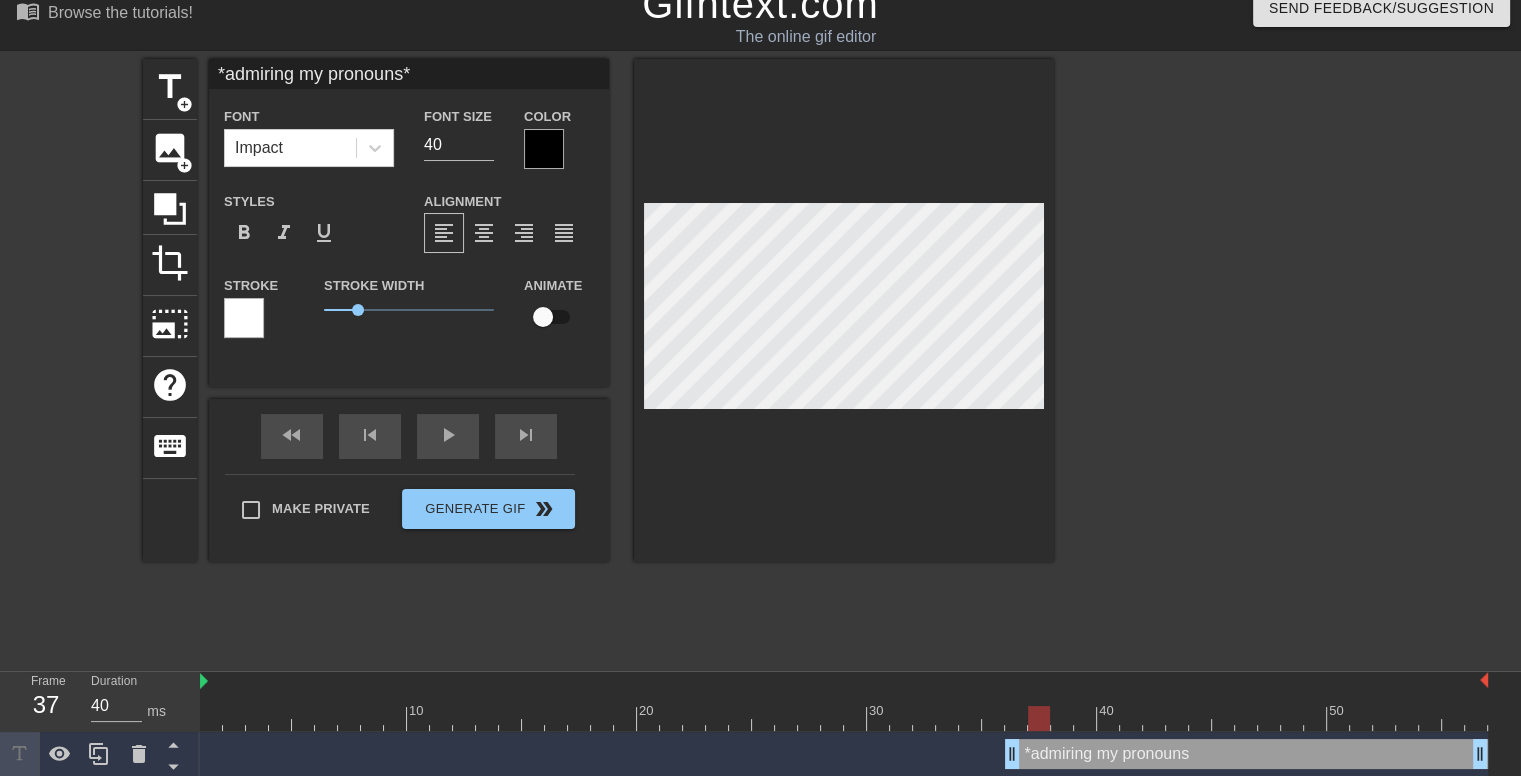 scroll, scrollTop: 2, scrollLeft: 11, axis: both 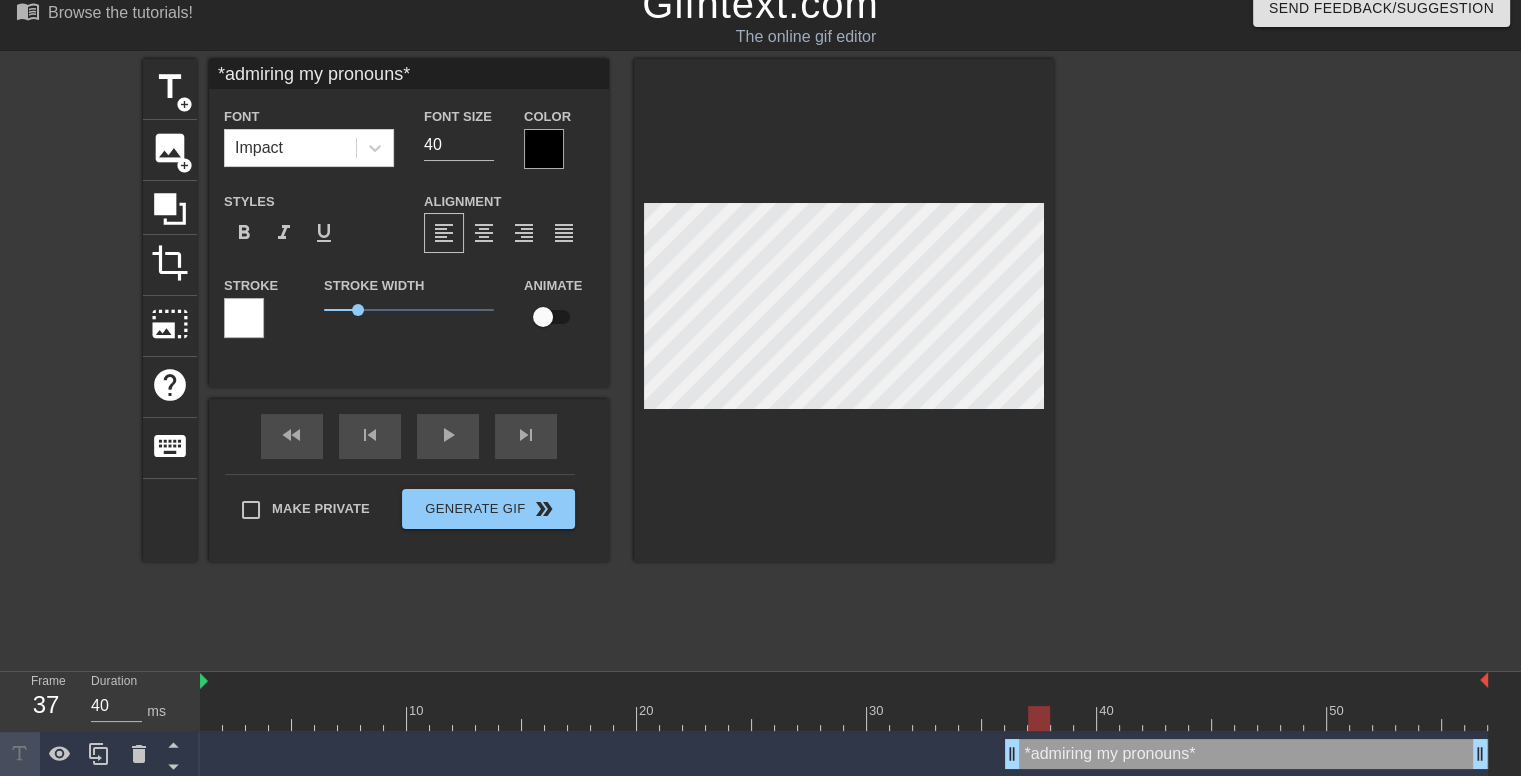 click at bounding box center [1228, 359] 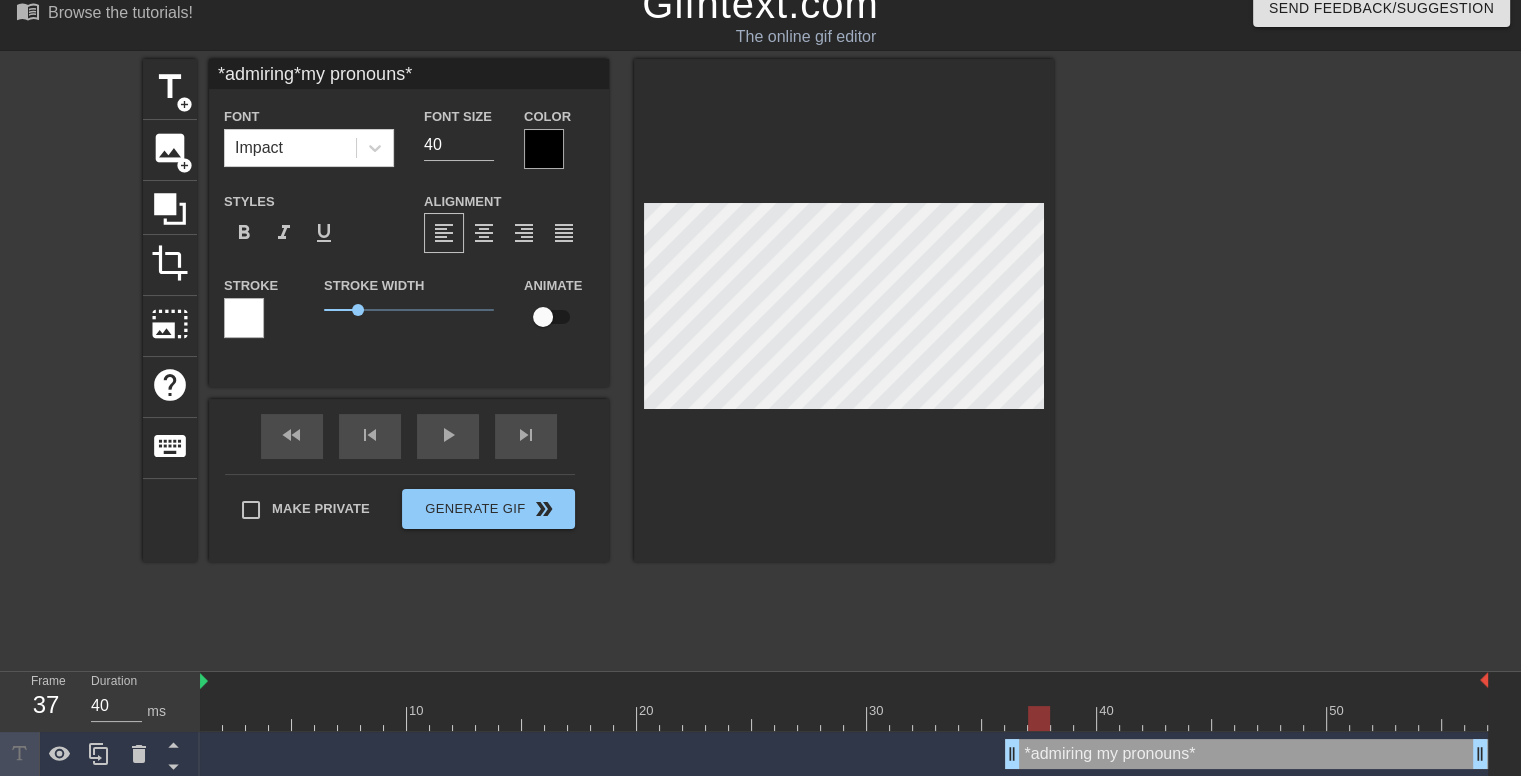 scroll, scrollTop: 3, scrollLeft: 3, axis: both 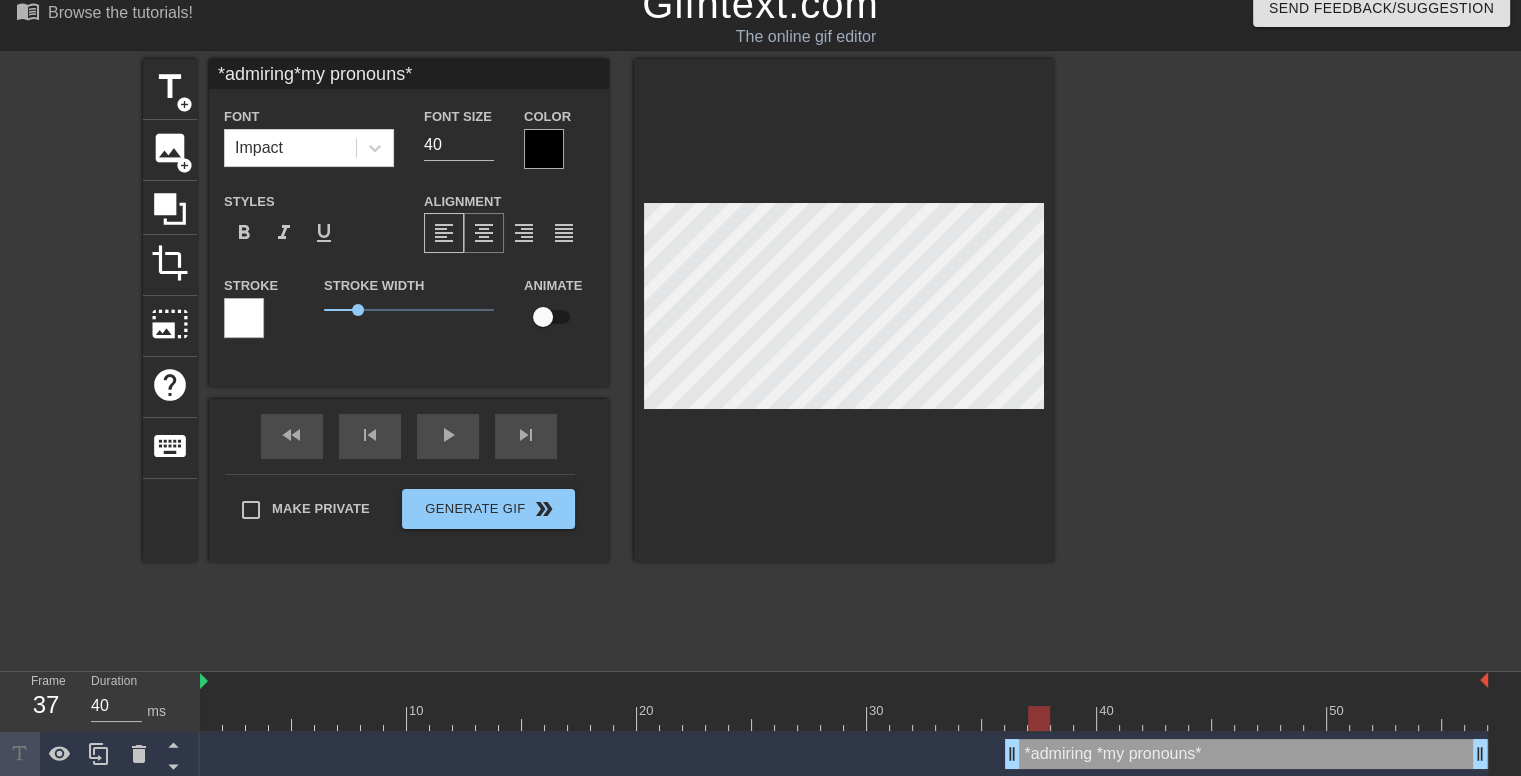 click on "format_align_center" at bounding box center (484, 233) 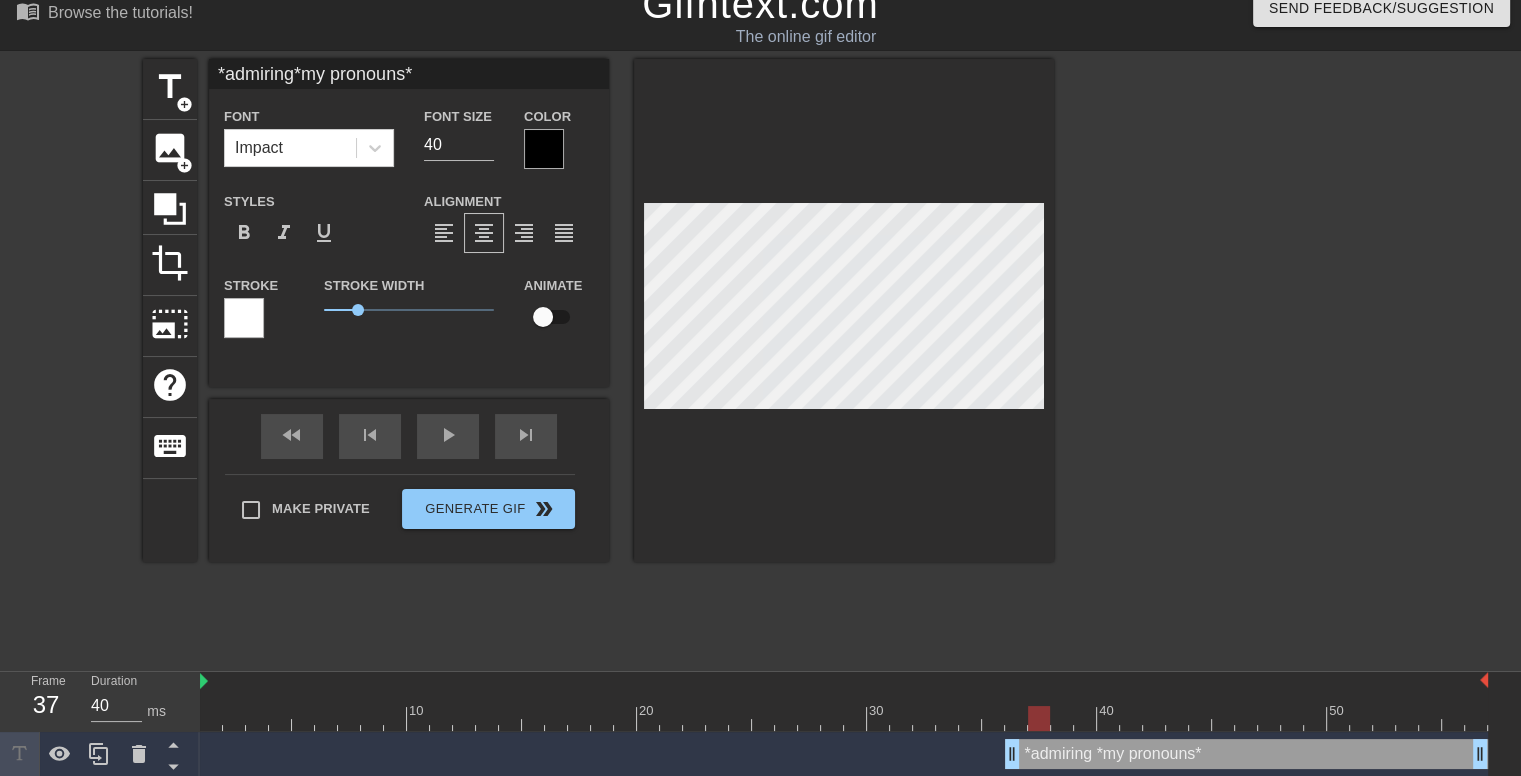 scroll, scrollTop: 4, scrollLeft: 2, axis: both 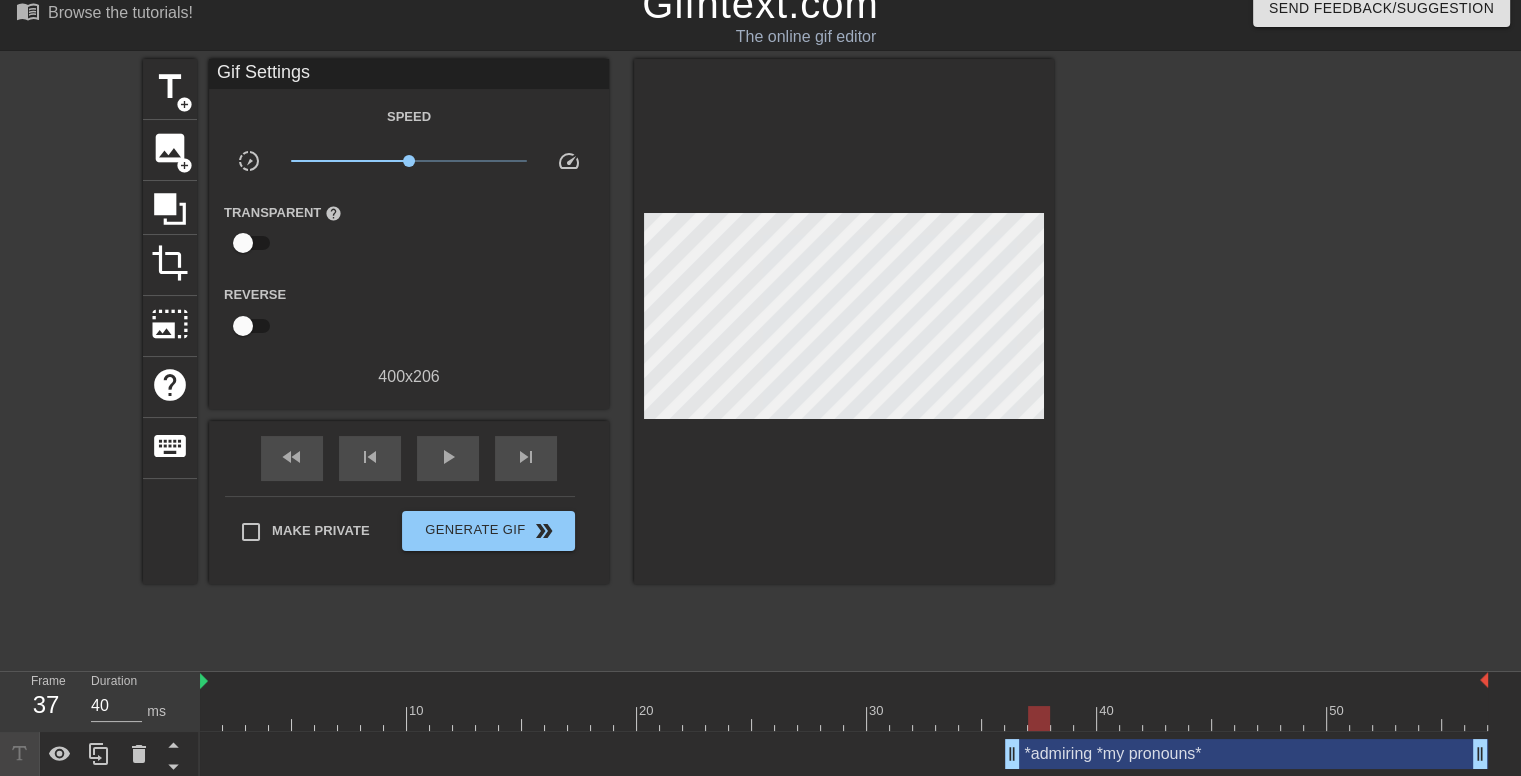 click at bounding box center [1228, 359] 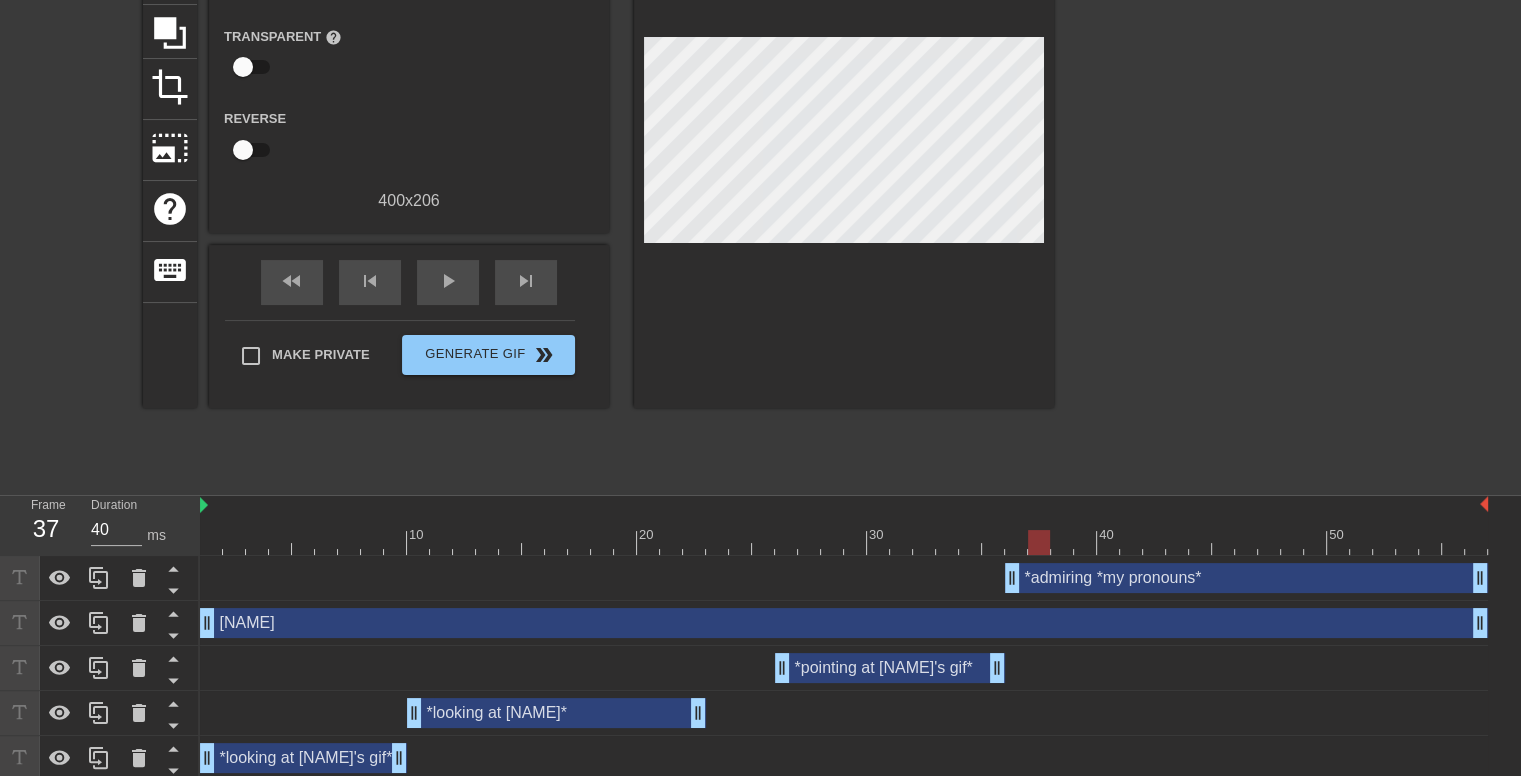 scroll, scrollTop: 204, scrollLeft: 0, axis: vertical 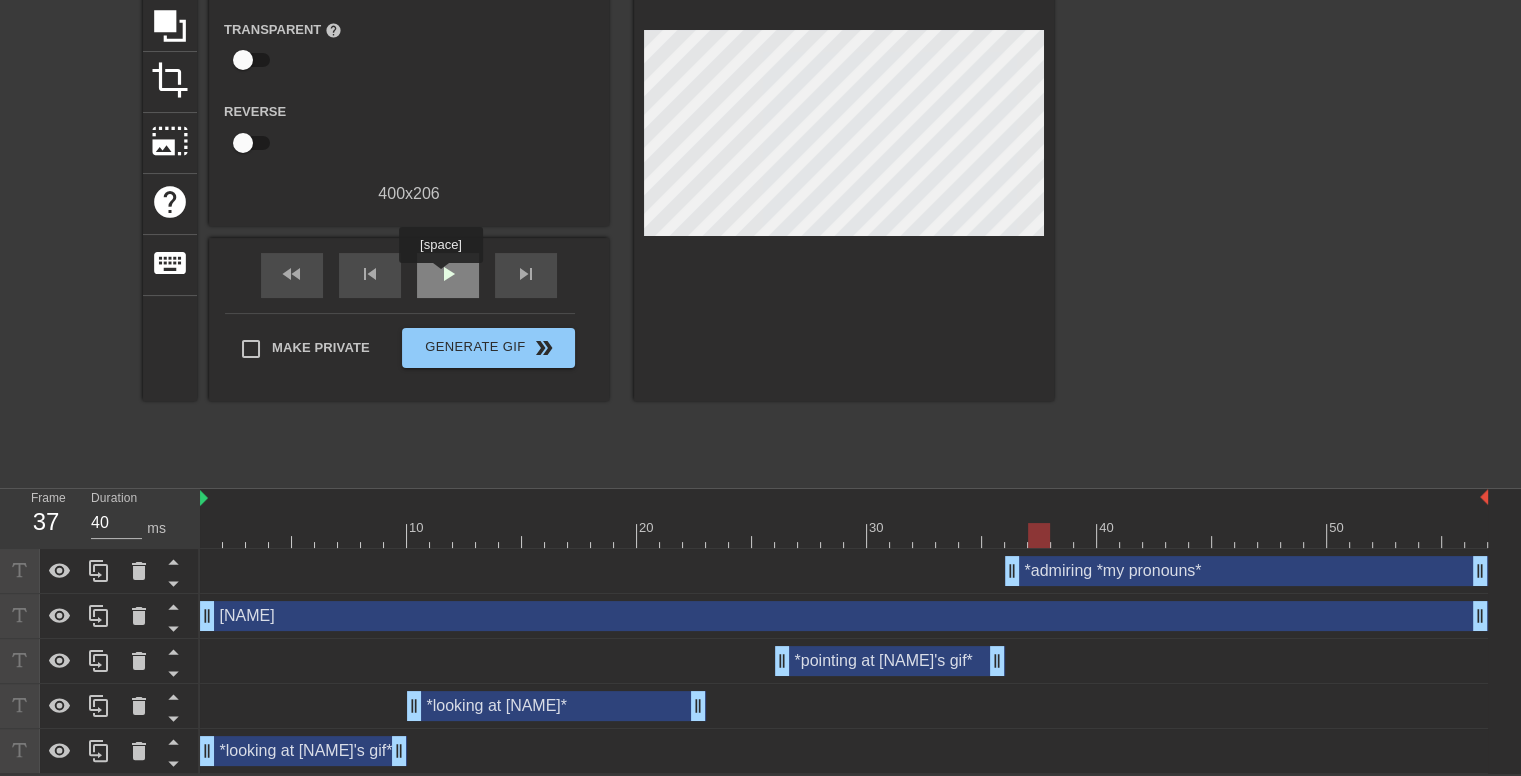 click on "play_arrow" at bounding box center [448, 274] 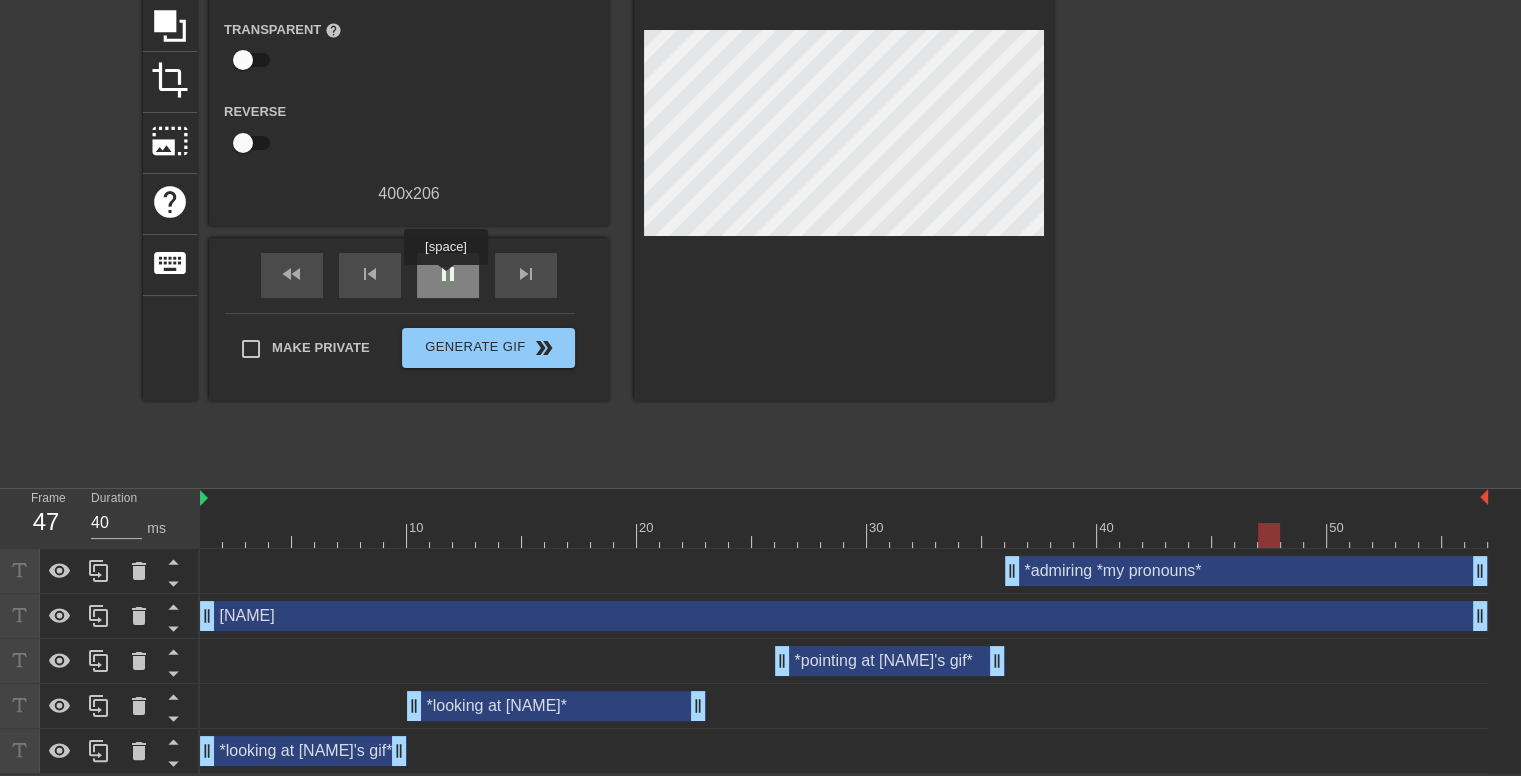 click on "pause" at bounding box center [448, 274] 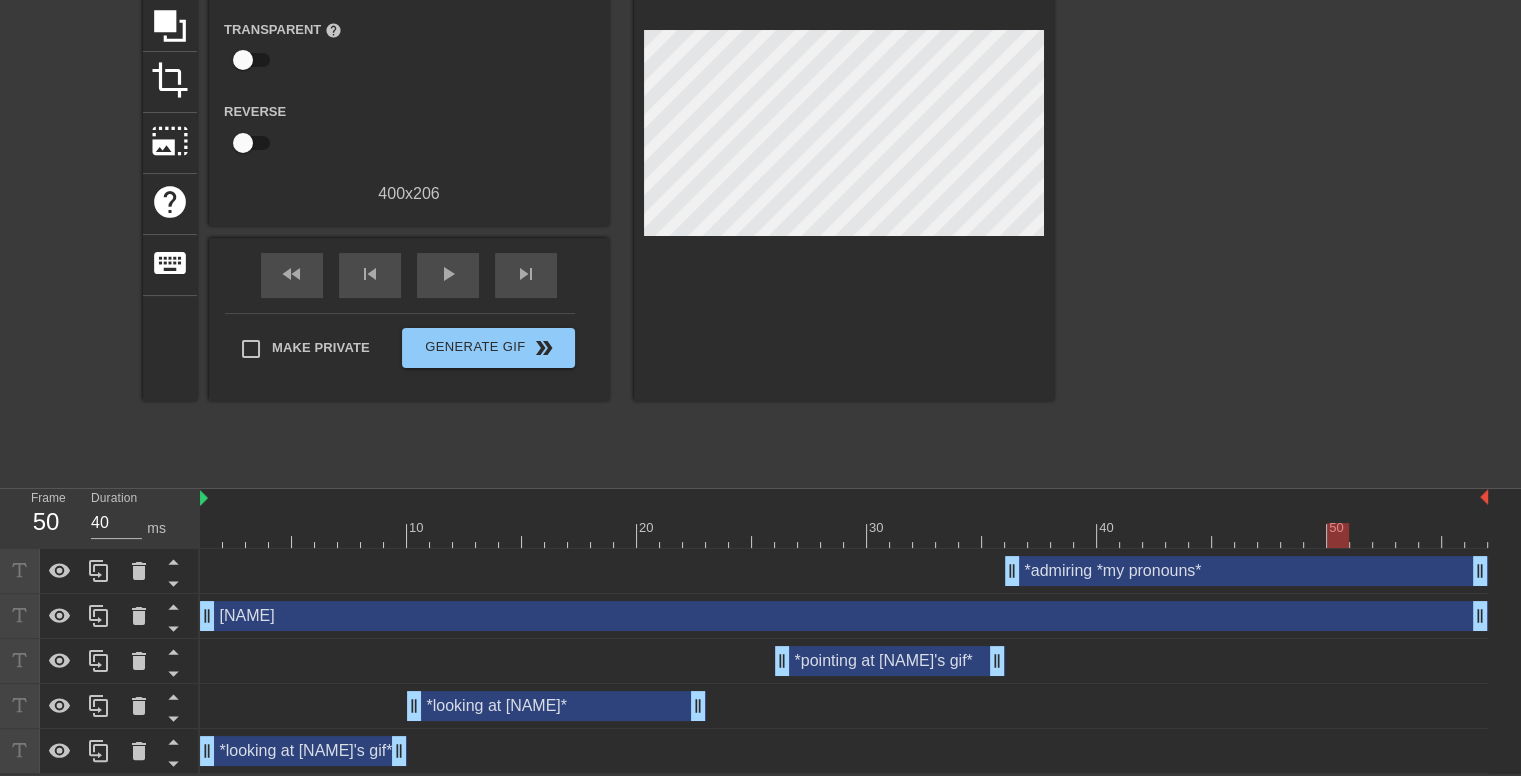 click on "*looking at [NAME]* drag_handle drag_handle" at bounding box center (556, 706) 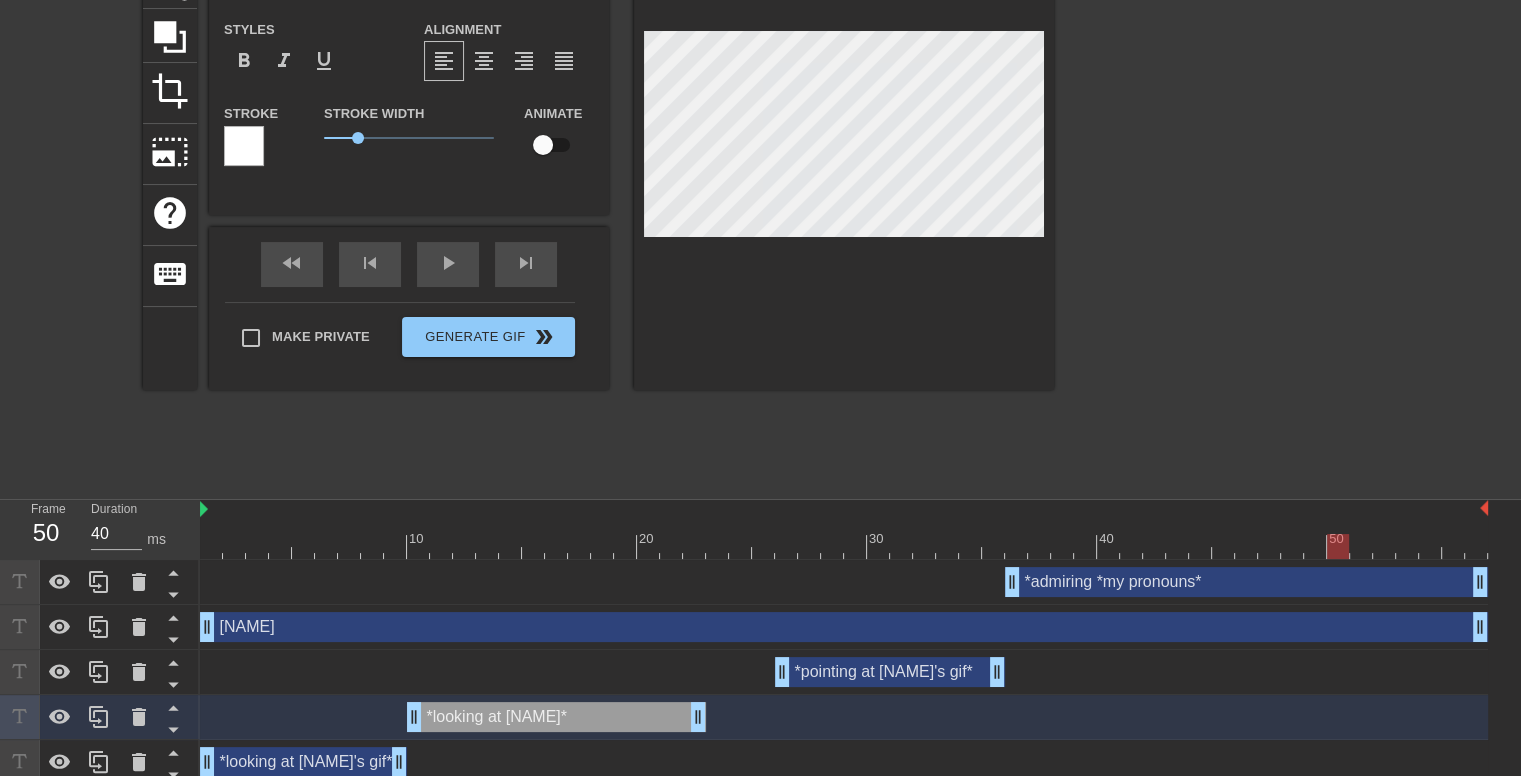 scroll, scrollTop: 204, scrollLeft: 0, axis: vertical 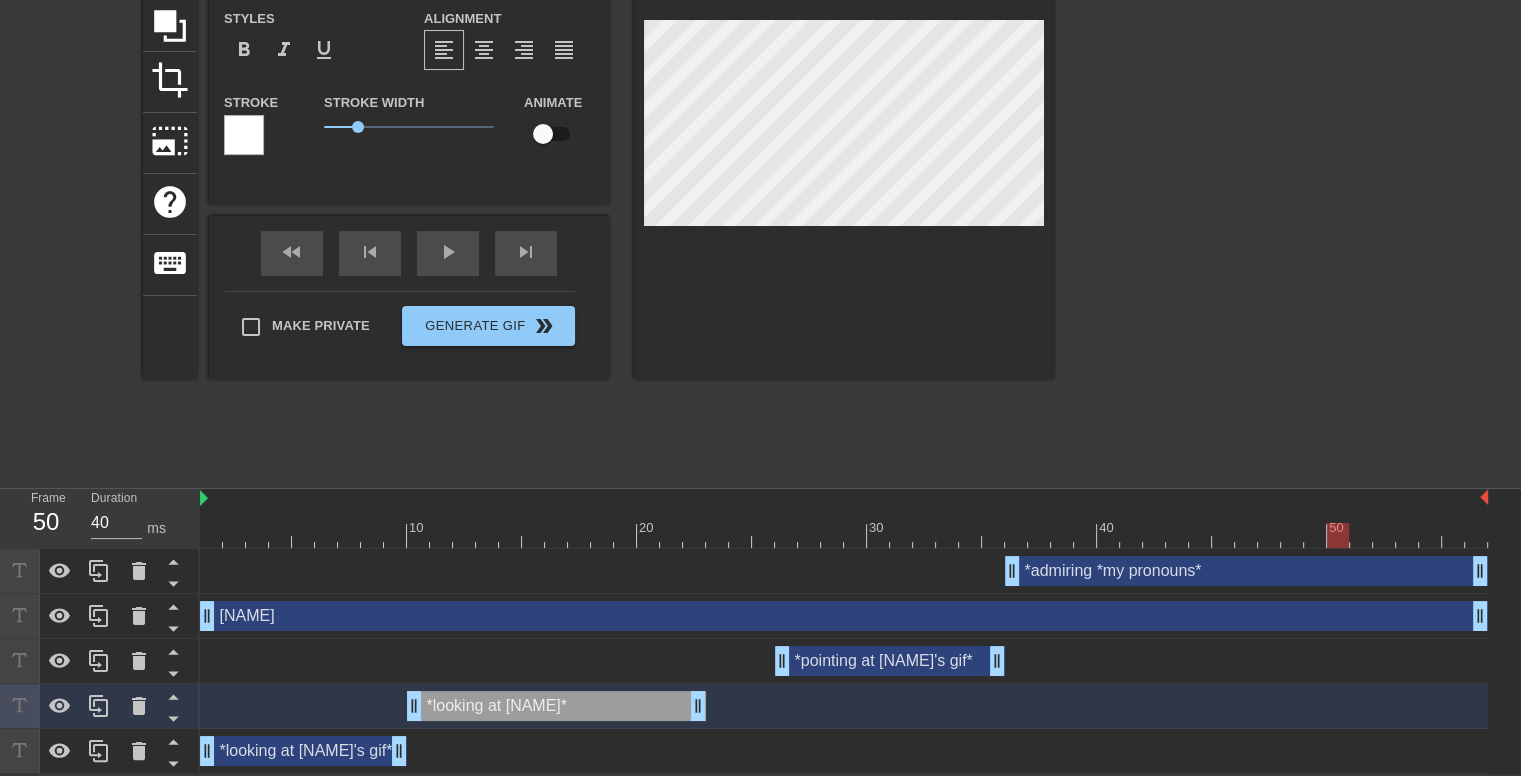 click on "*looking at [NAME]* drag_handle drag_handle" at bounding box center [556, 706] 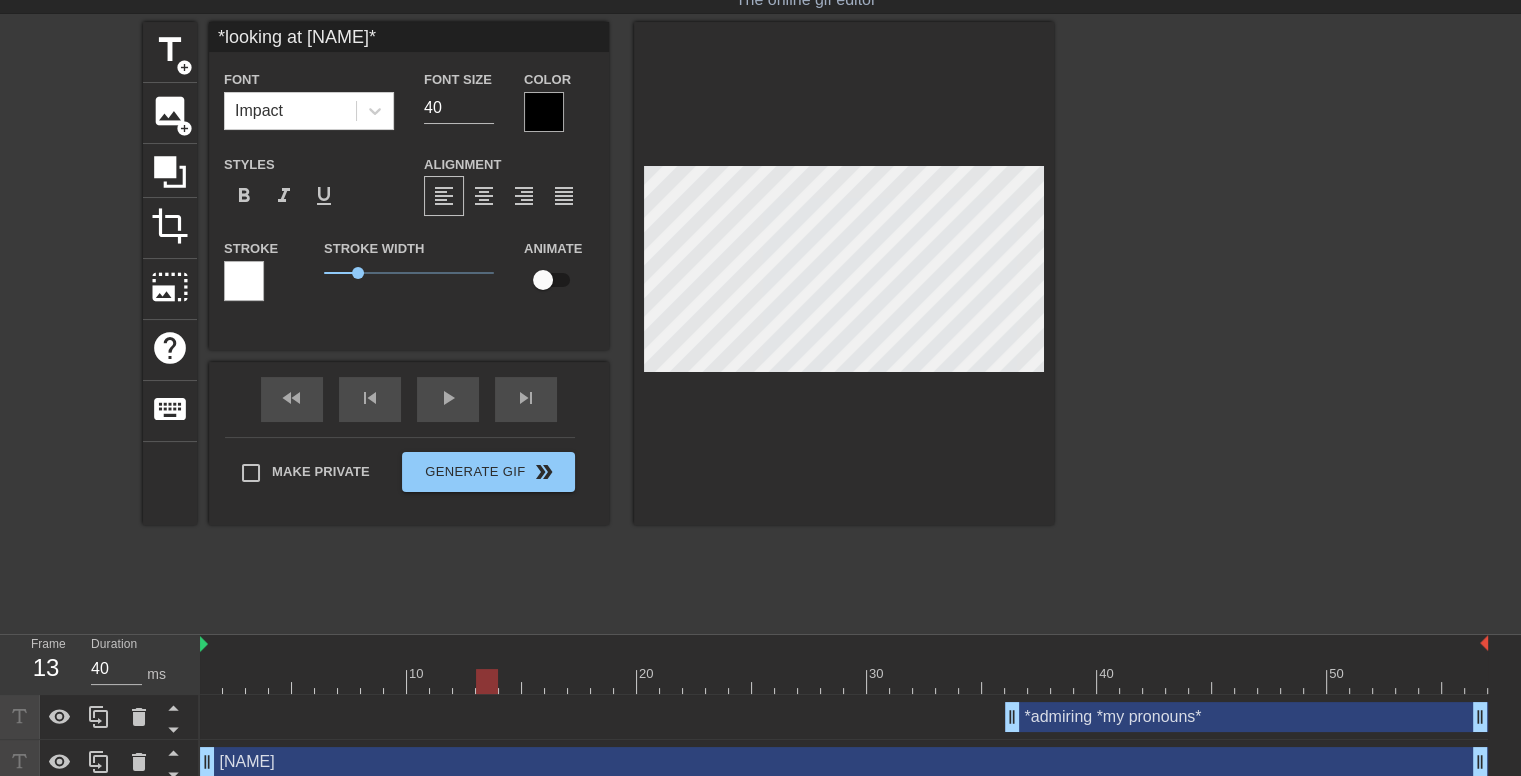 scroll, scrollTop: 0, scrollLeft: 0, axis: both 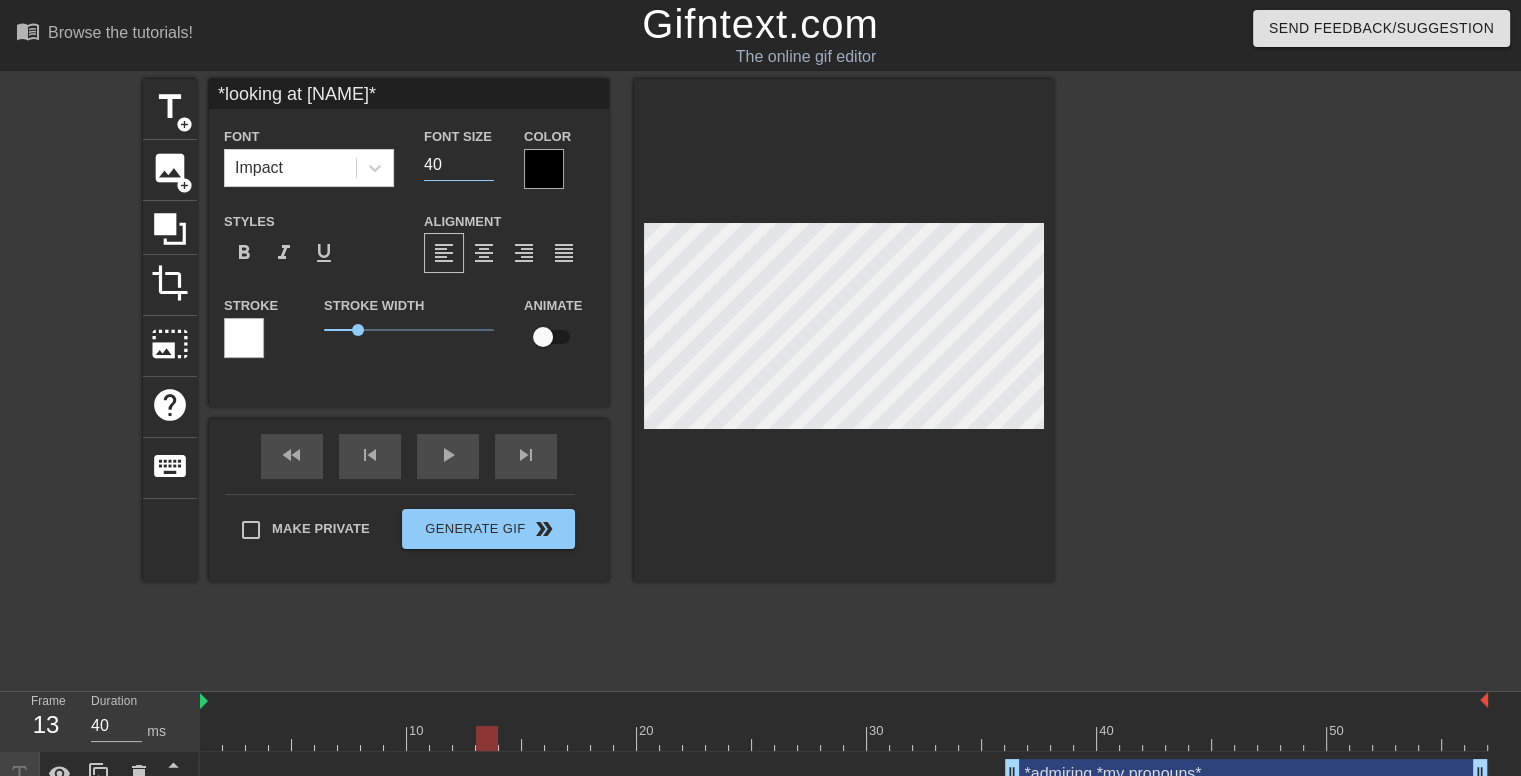 click on "40" at bounding box center (459, 165) 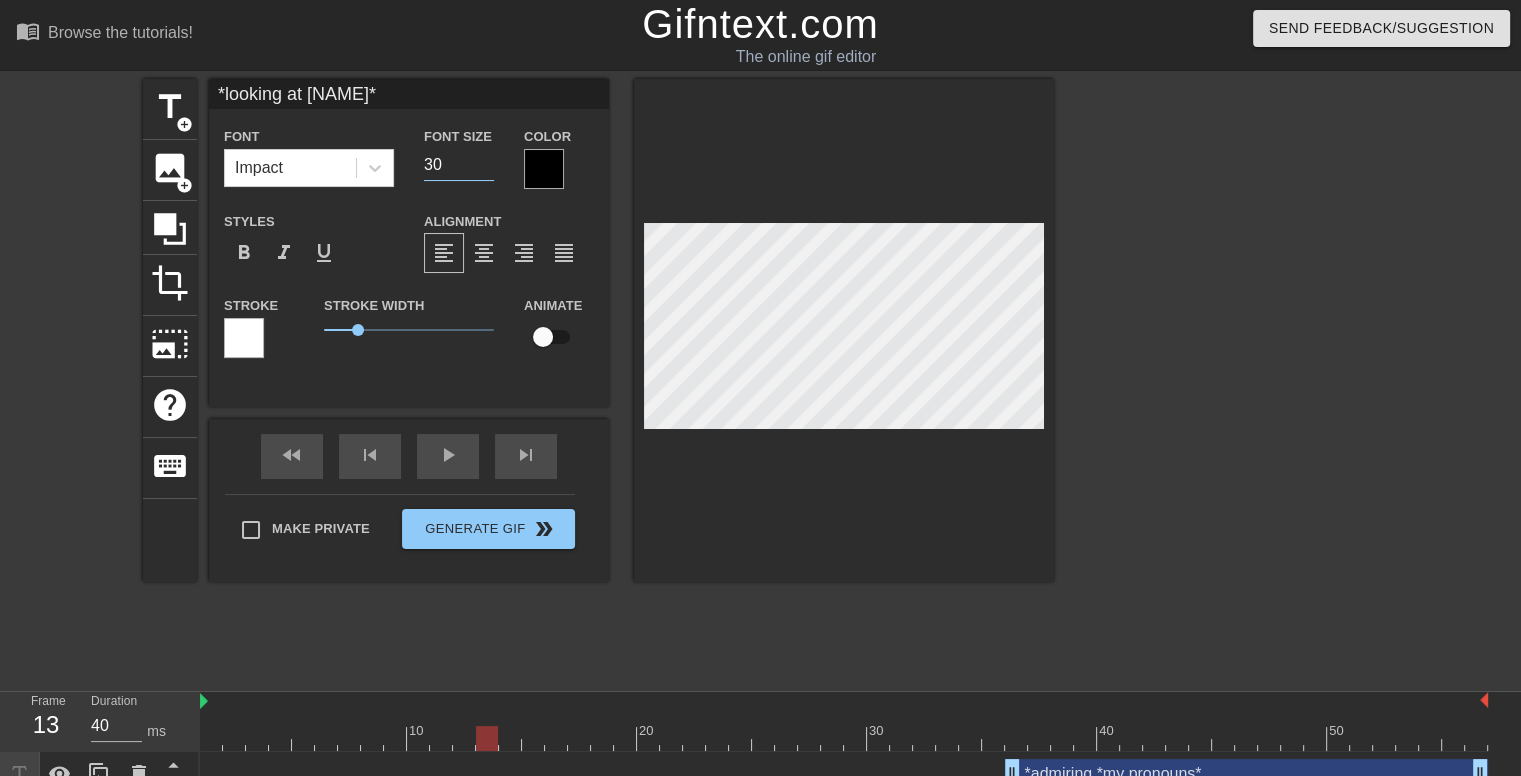 click on "title add_circle image add_circle crop photo_size_select_large help keyboard *looking at [NAME]* Font Impact Font Size 30 Color Styles format_bold format_italic format_underline Alignment format_align_left format_align_center format_align_right format_align_justify Stroke Stroke Width 1 Animate fast_rewind skip_previous play_arrow skip_next Make Private Generate Gif double_arrow" at bounding box center [598, 379] 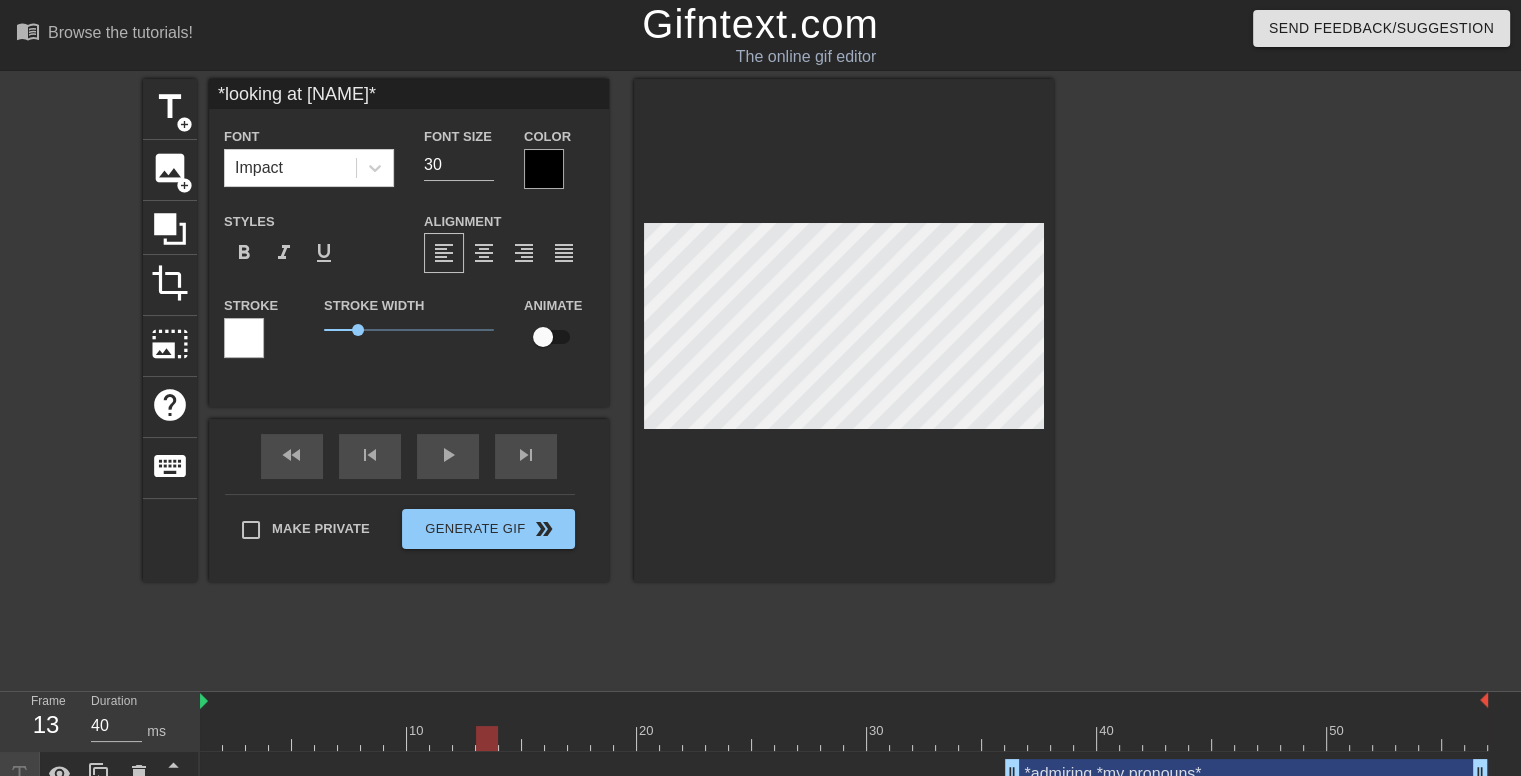 scroll, scrollTop: 2, scrollLeft: 6, axis: both 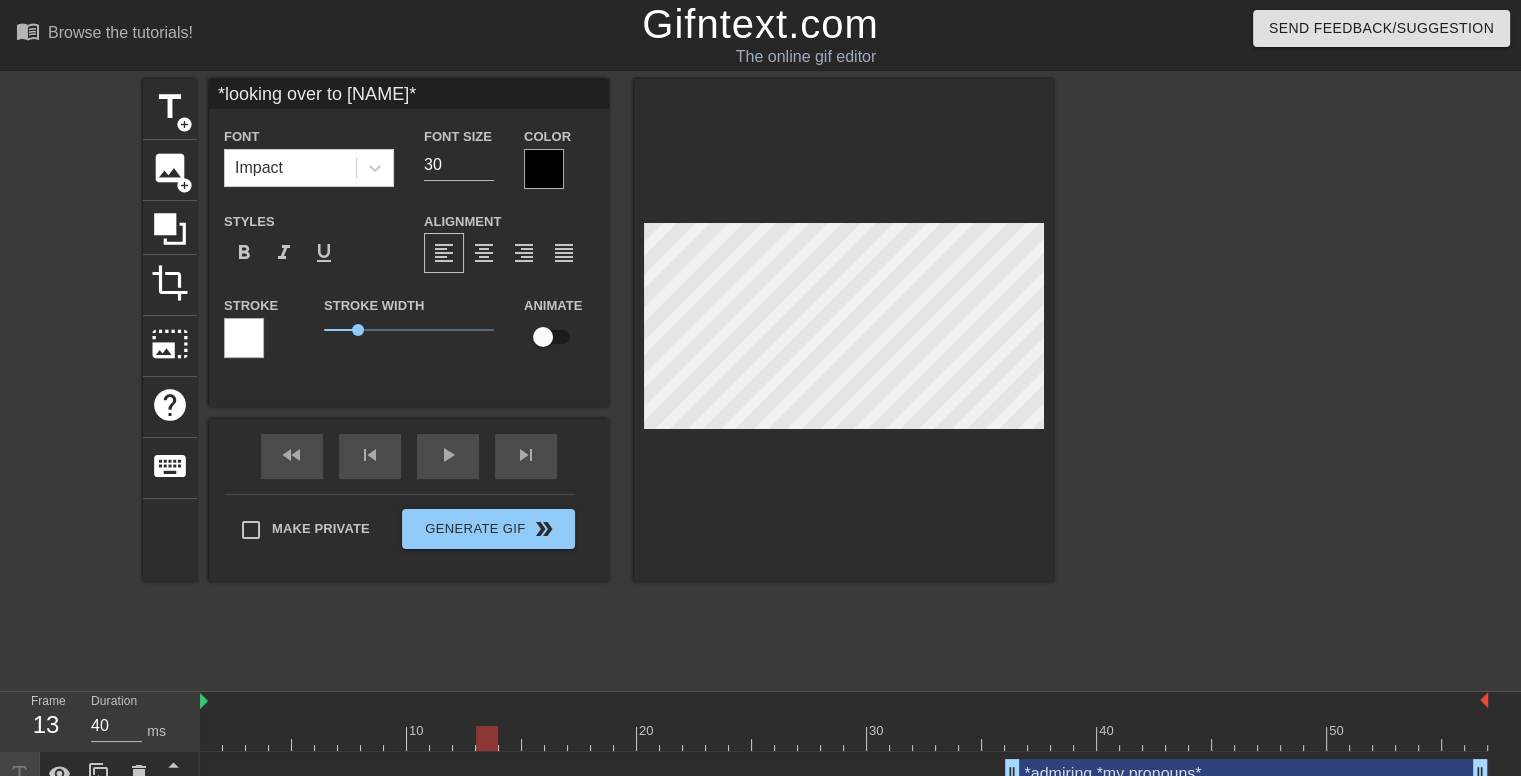 click on "title add_circle image add_circle crop photo_size_select_large help keyboard *looking over to [NAME]* Font Impact Font Size 30 Color Styles format_bold format_italic format_underline Alignment format_align_left format_align_center format_align_right format_align_justify Stroke Stroke Width 1 Animate fast_rewind skip_previous play_arrow skip_next Make Private Generate Gif double_arrow" at bounding box center (598, 379) 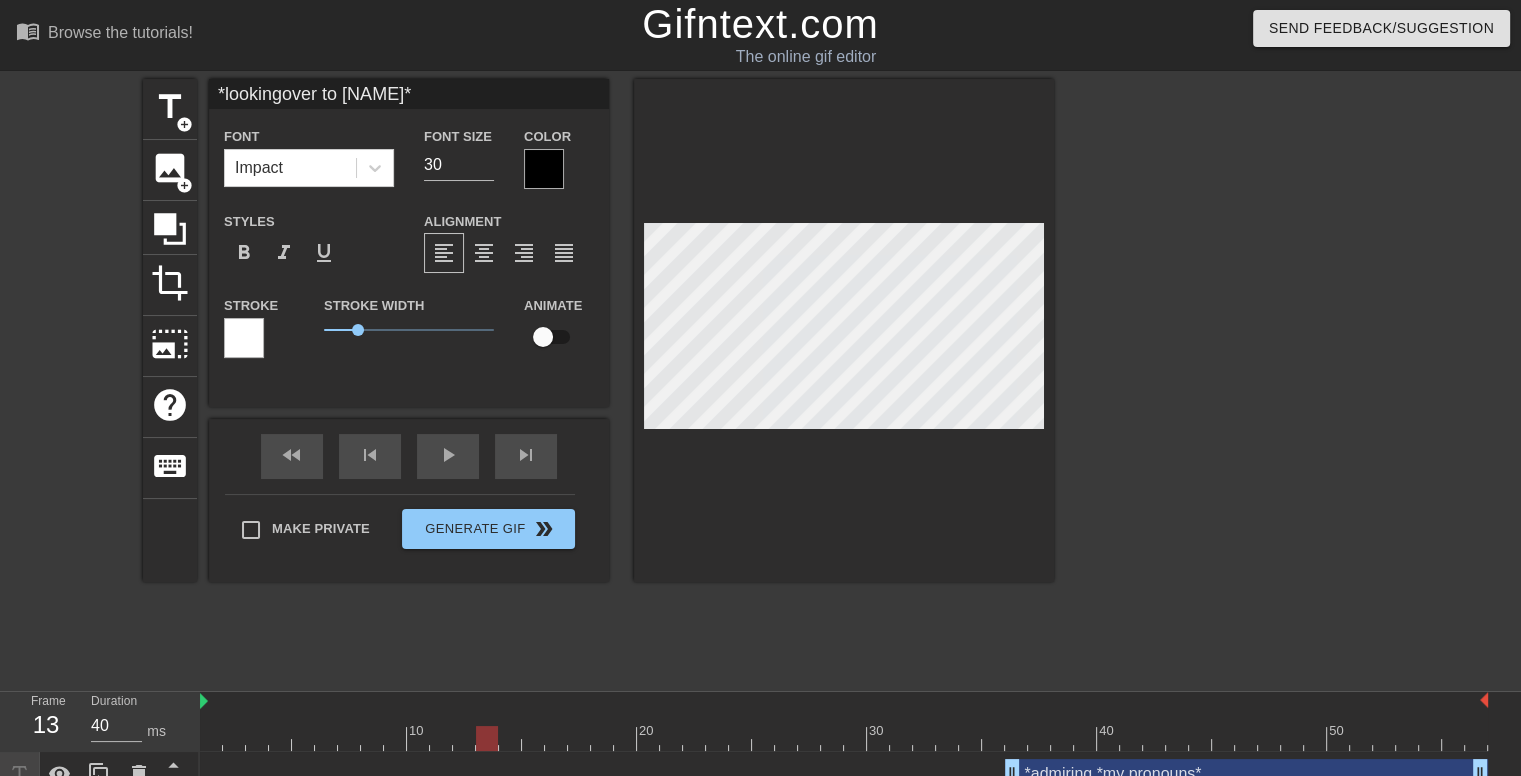 scroll, scrollTop: 2, scrollLeft: 3, axis: both 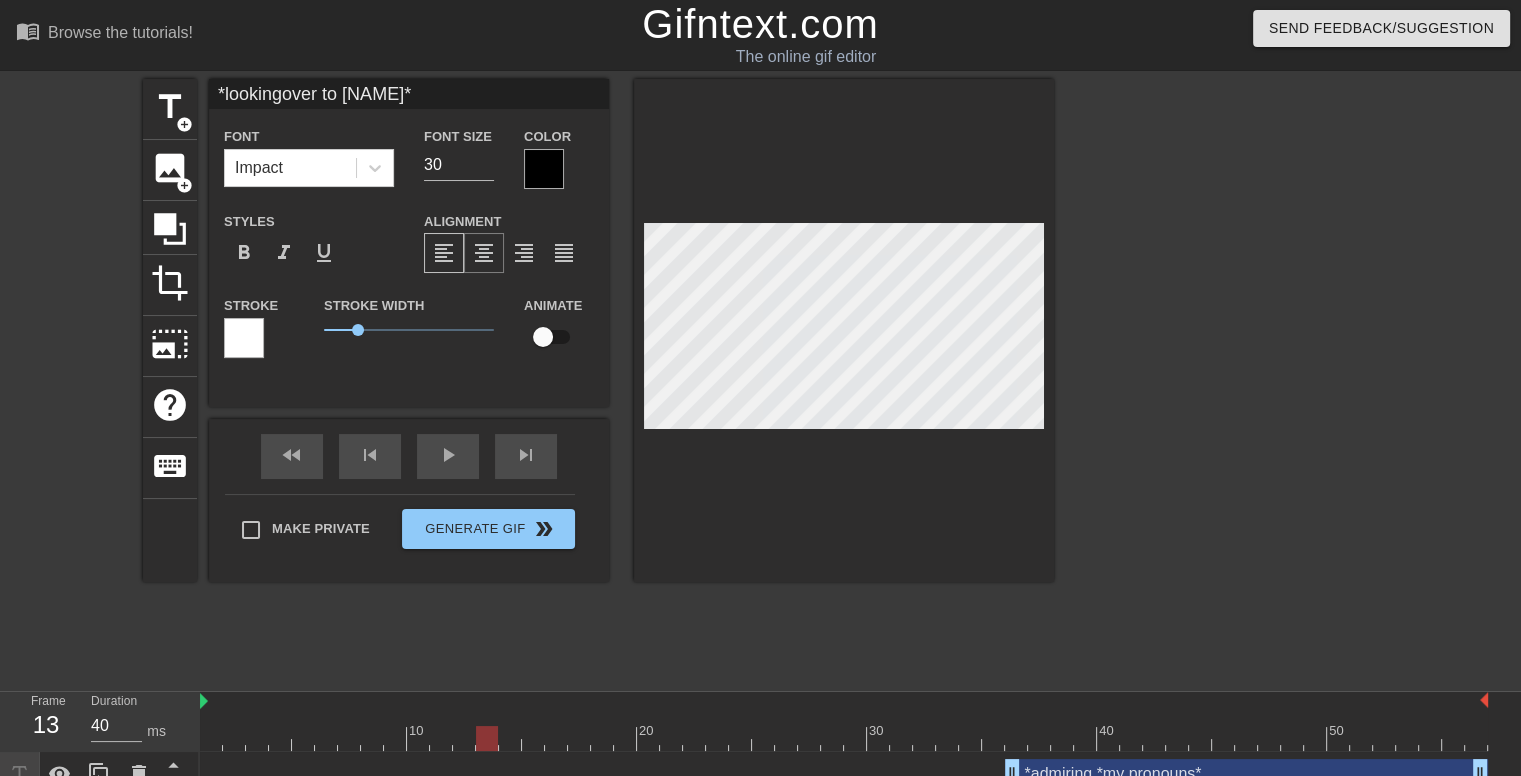 click on "format_align_center" at bounding box center [484, 253] 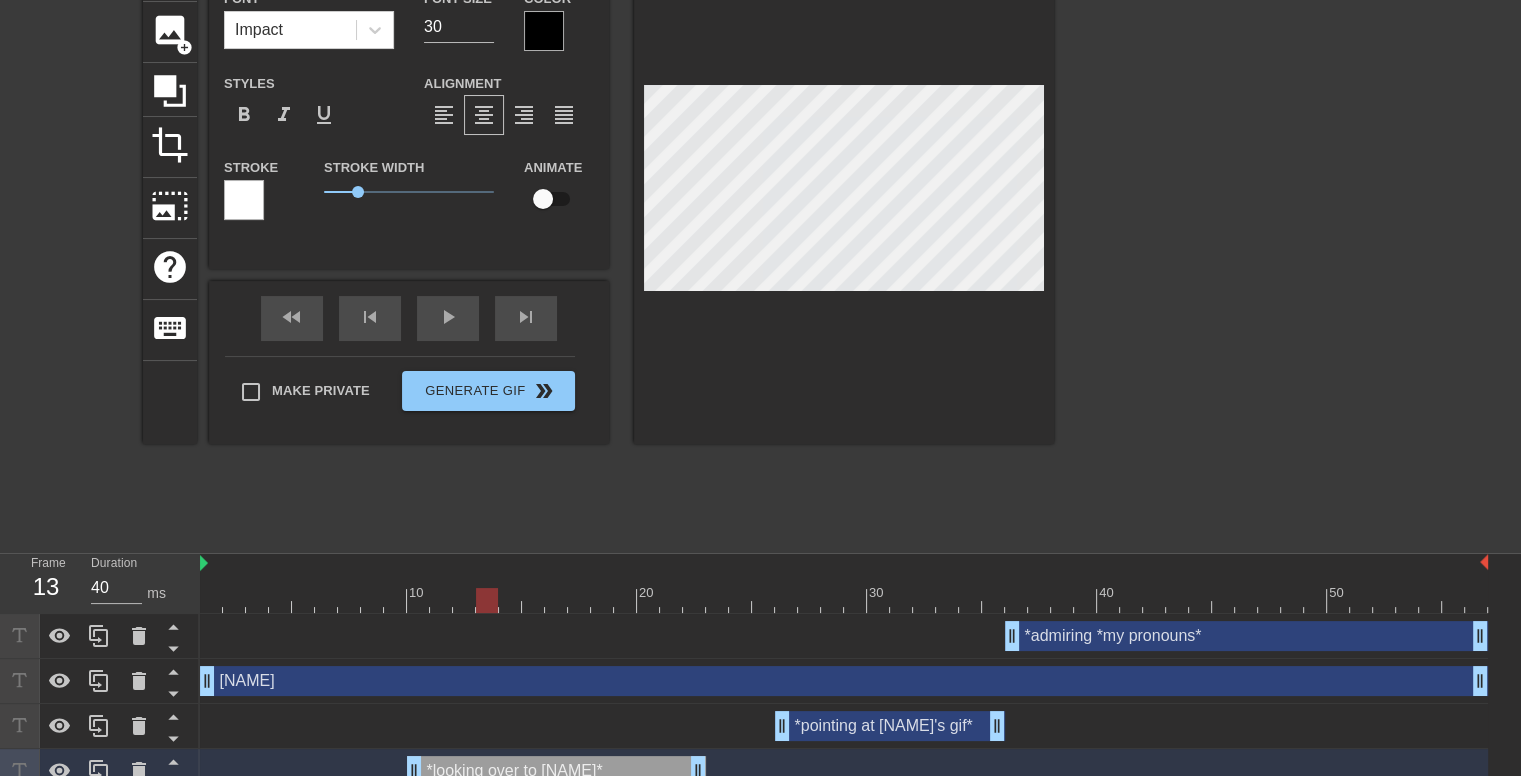 scroll, scrollTop: 204, scrollLeft: 0, axis: vertical 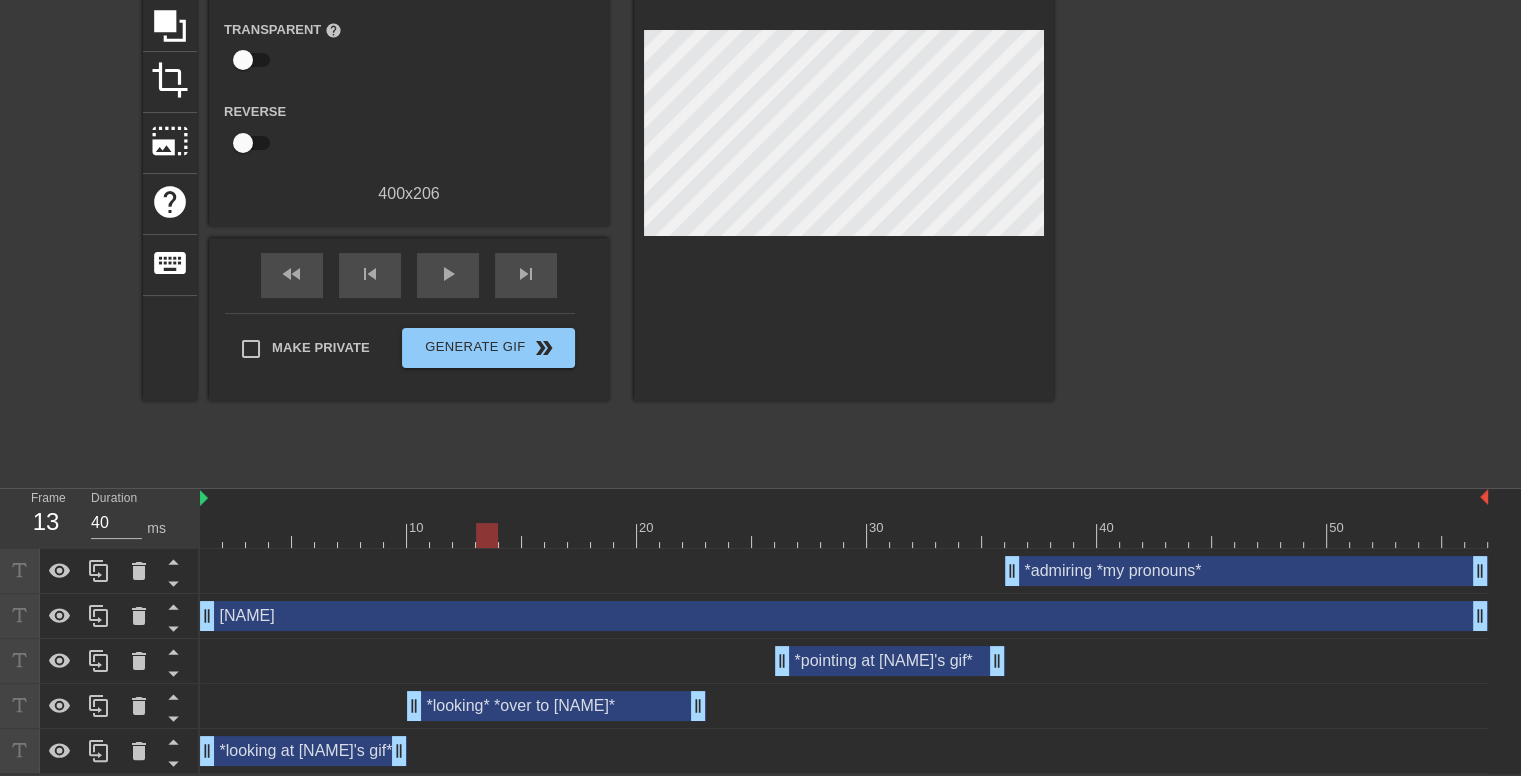 click at bounding box center (1228, 176) 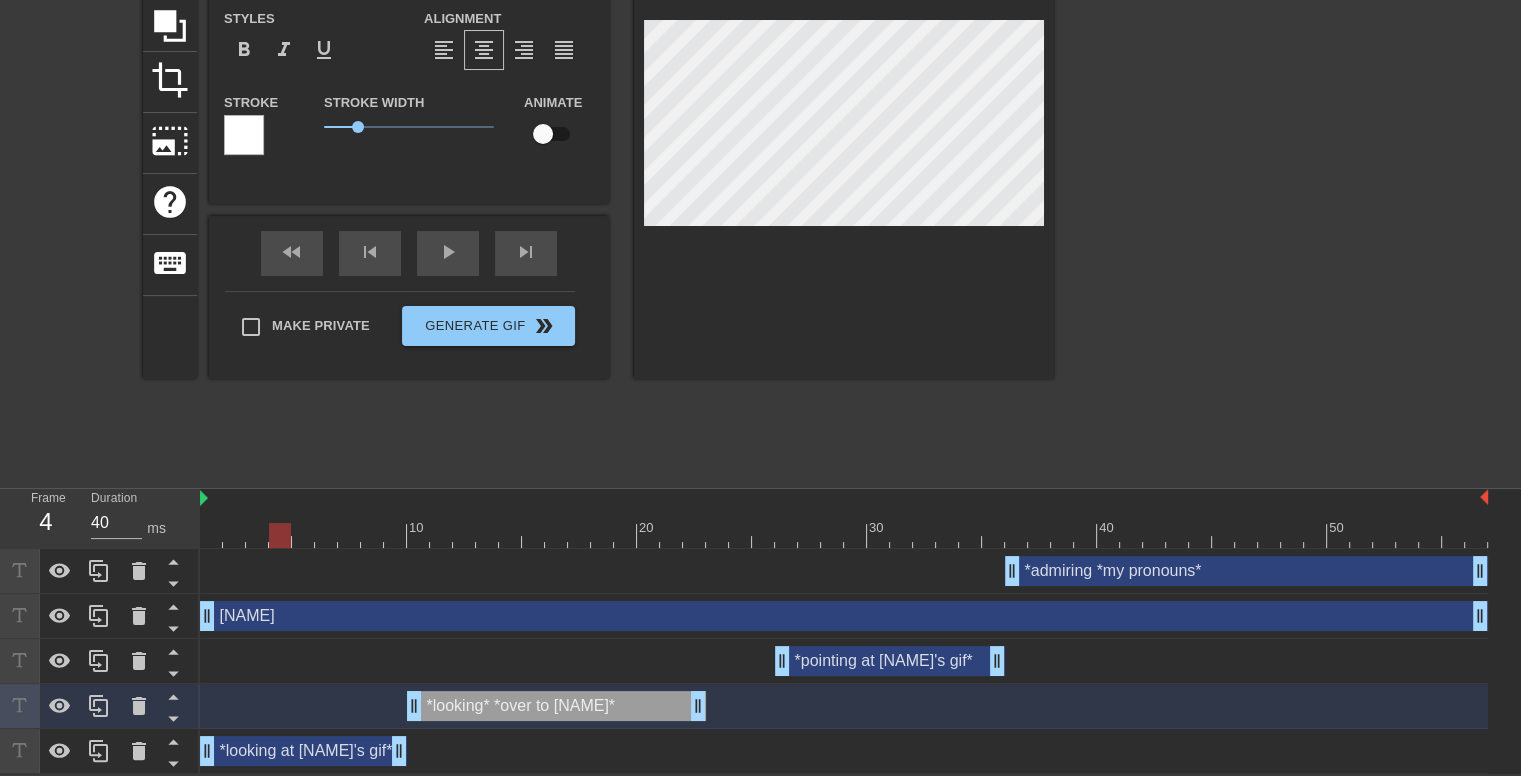 click at bounding box center (844, 535) 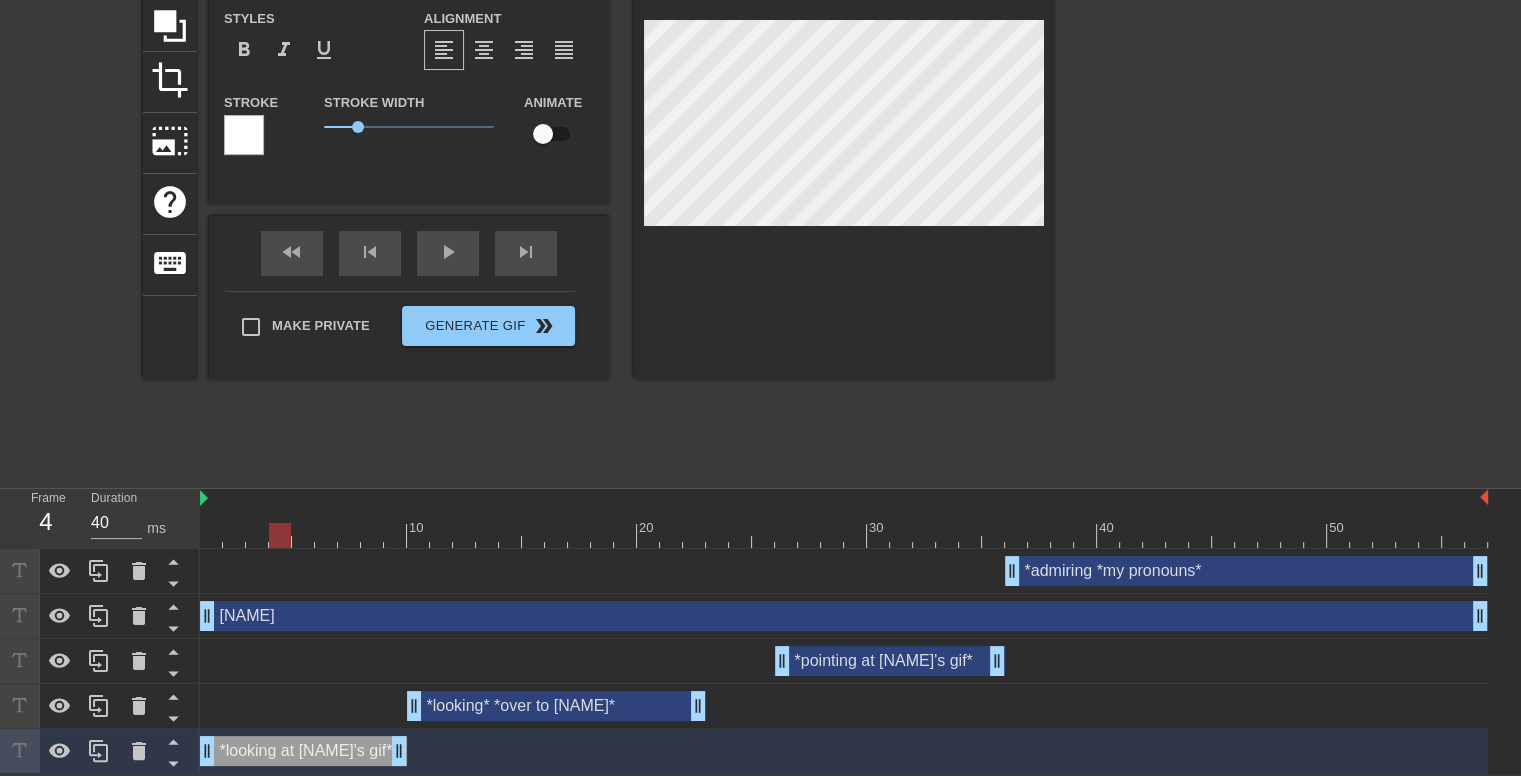 scroll, scrollTop: 2, scrollLeft: 8, axis: both 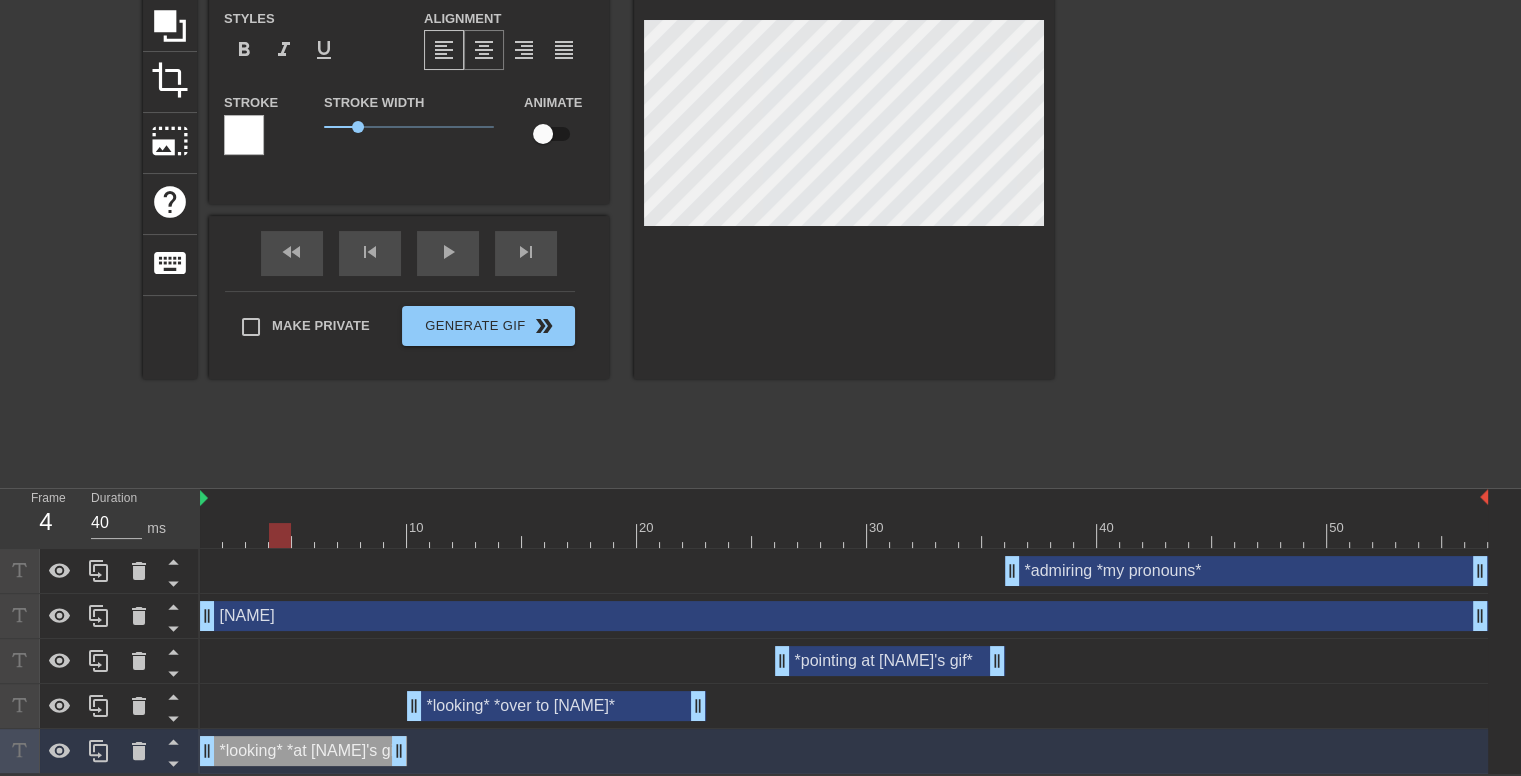 click on "format_align_center" at bounding box center (484, 50) 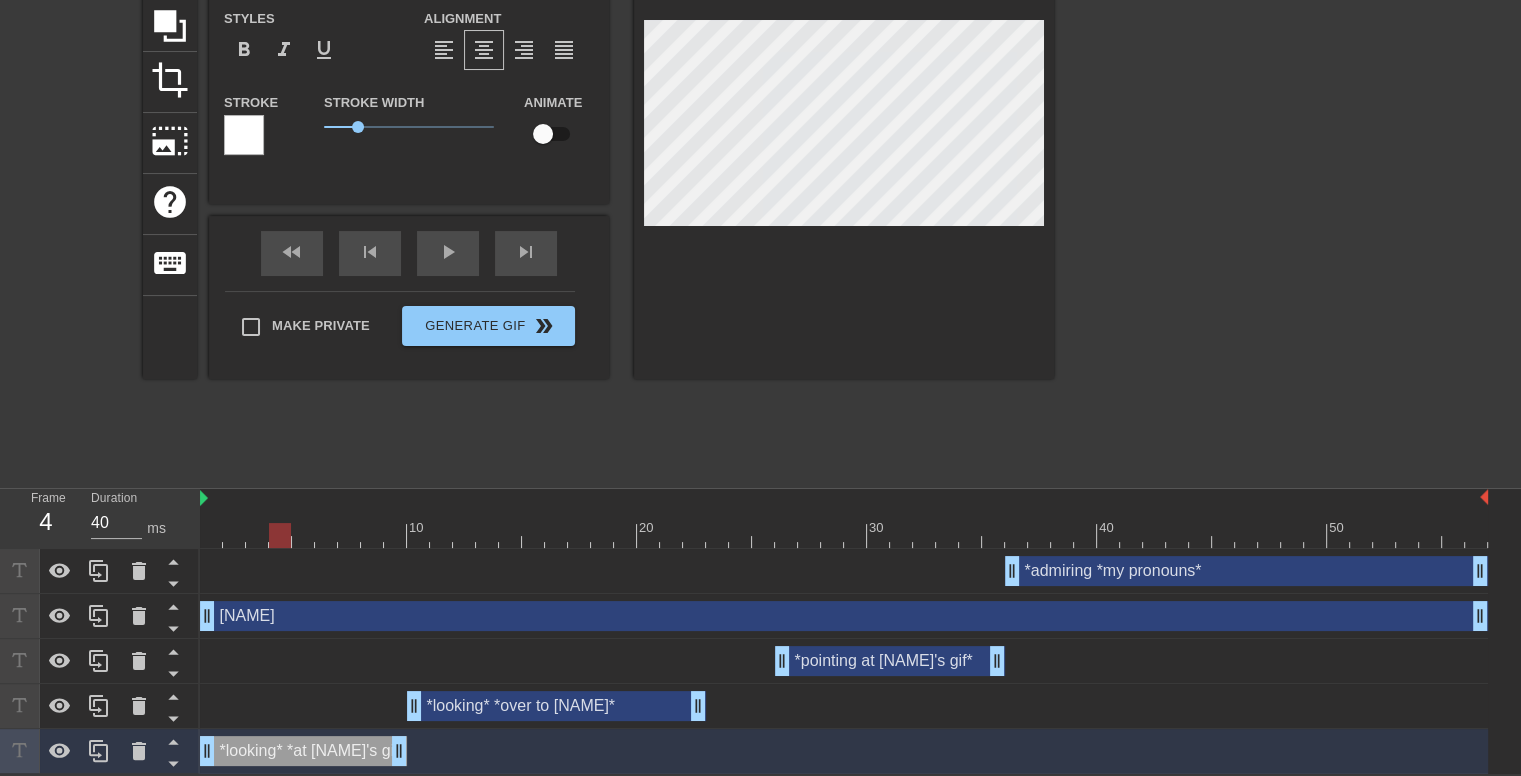 scroll, scrollTop: 4, scrollLeft: 3, axis: both 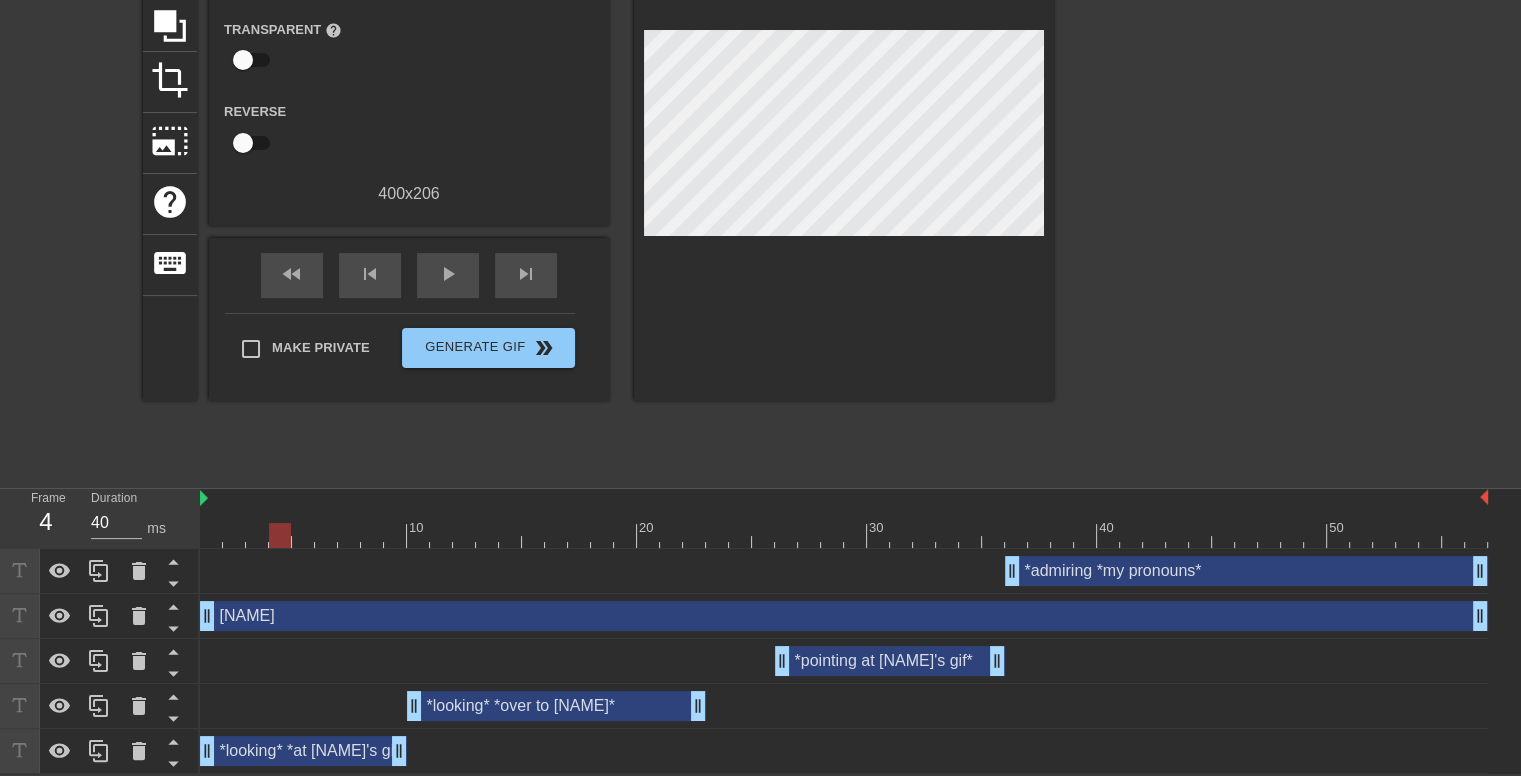 click at bounding box center [844, 138] 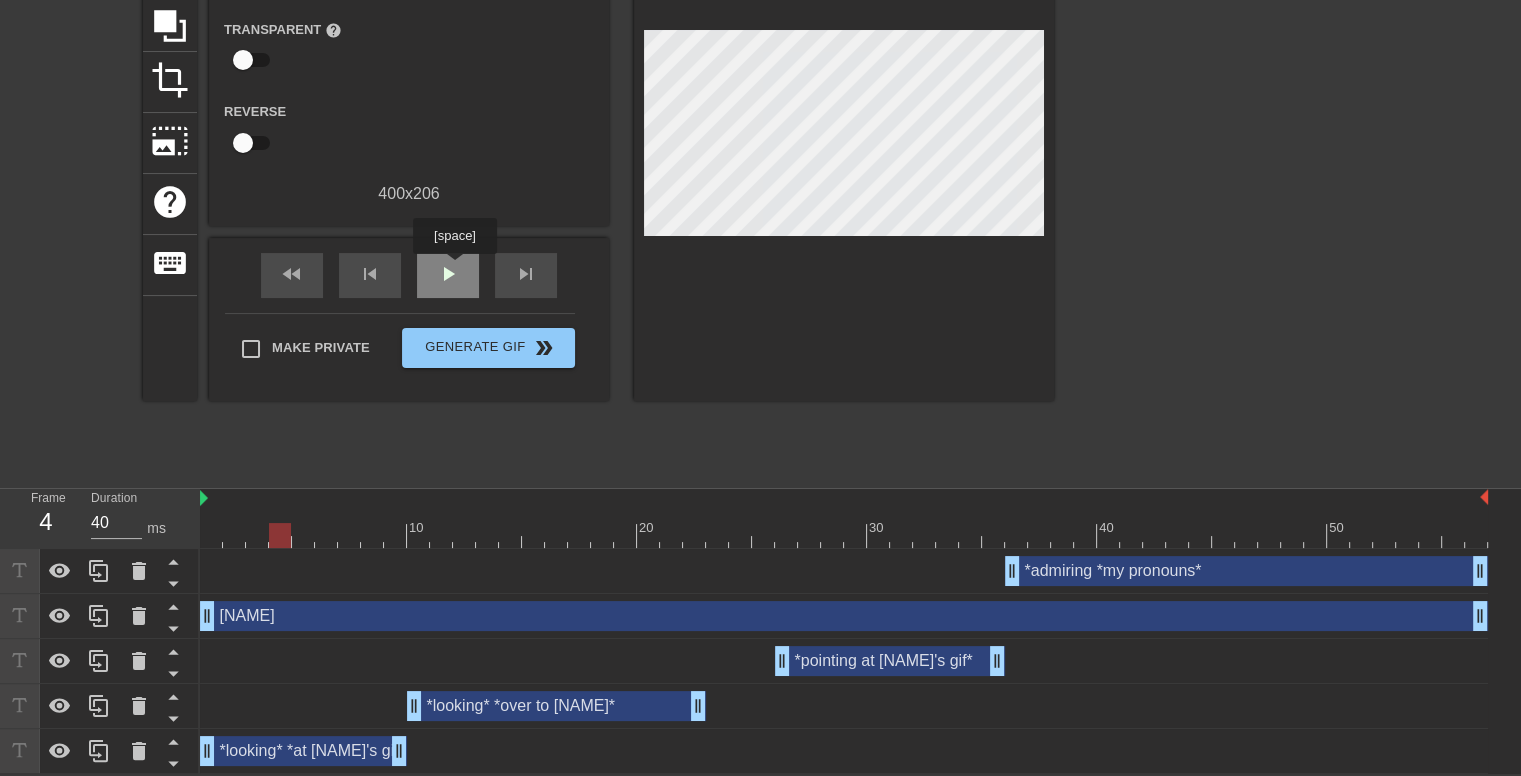 click on "play_arrow" at bounding box center [448, 275] 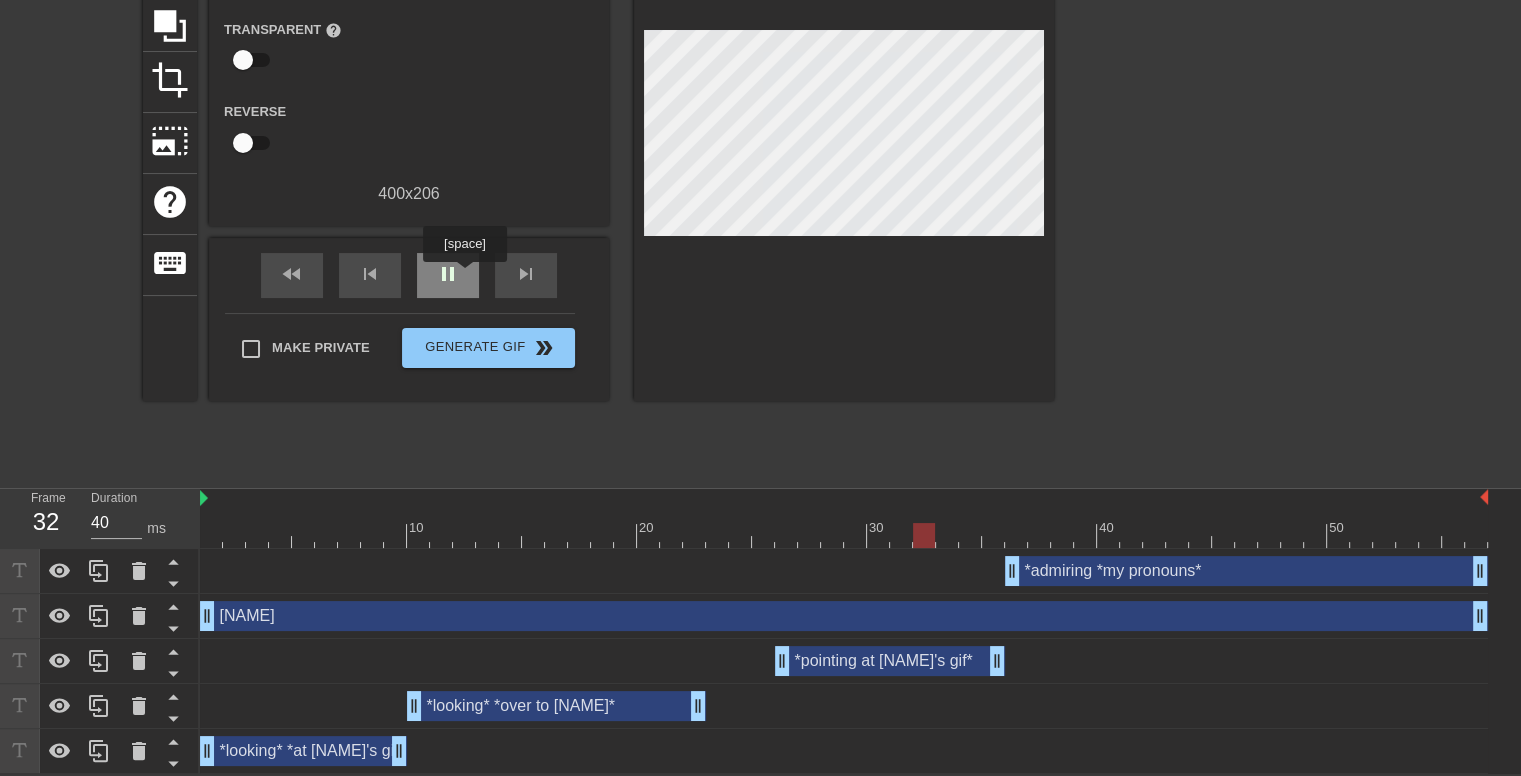 click on "pause" at bounding box center [448, 275] 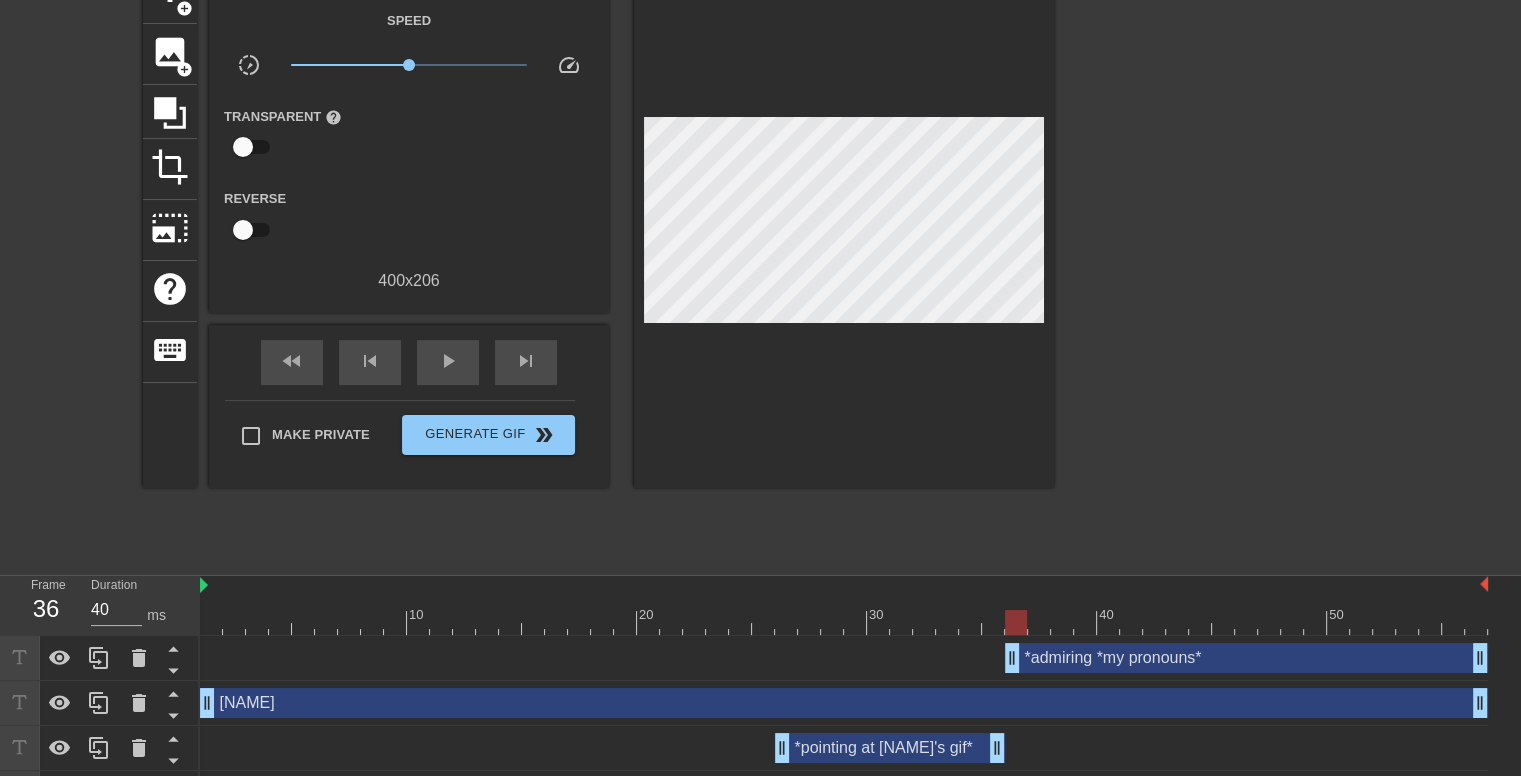 scroll, scrollTop: 92, scrollLeft: 0, axis: vertical 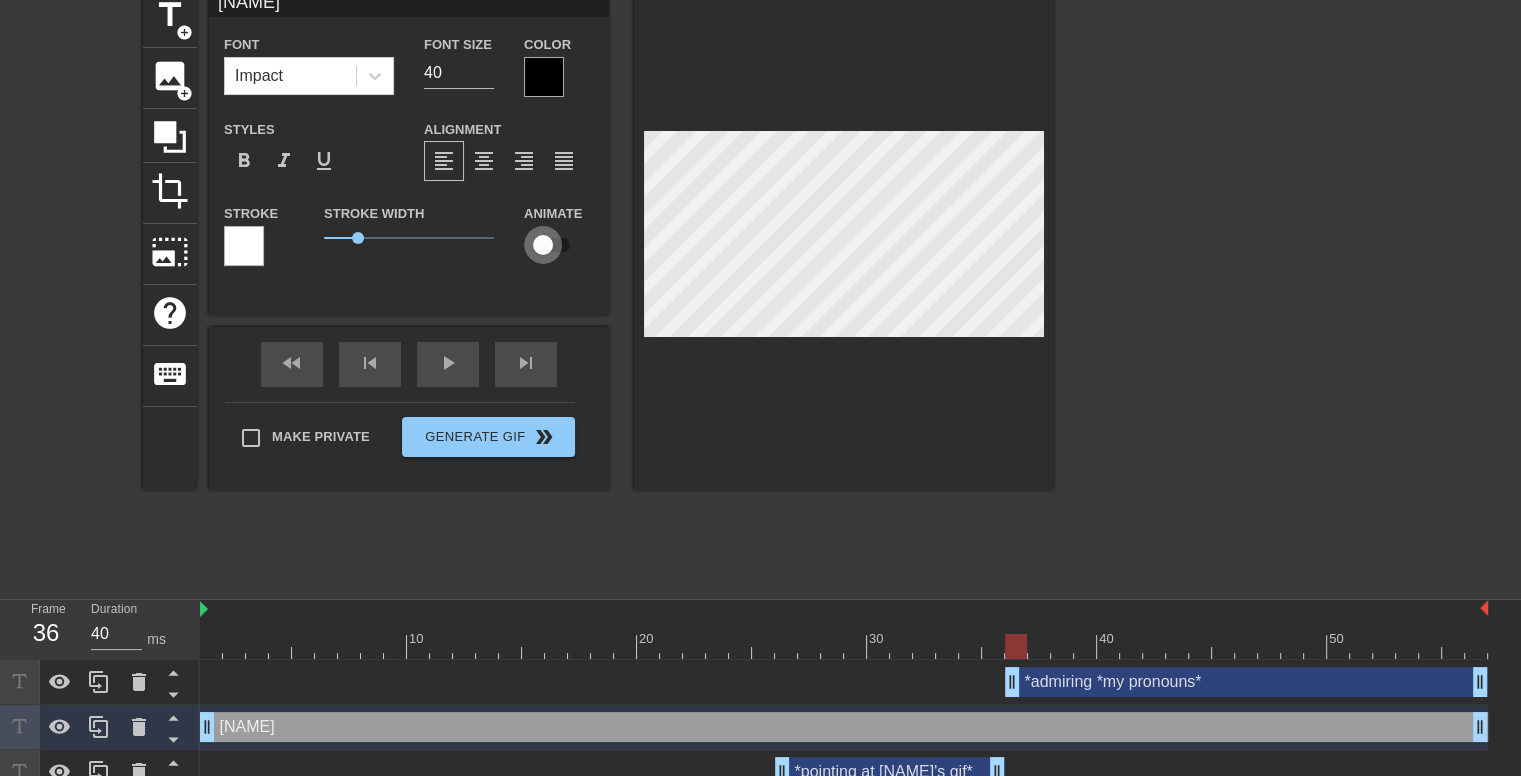 click at bounding box center [543, 245] 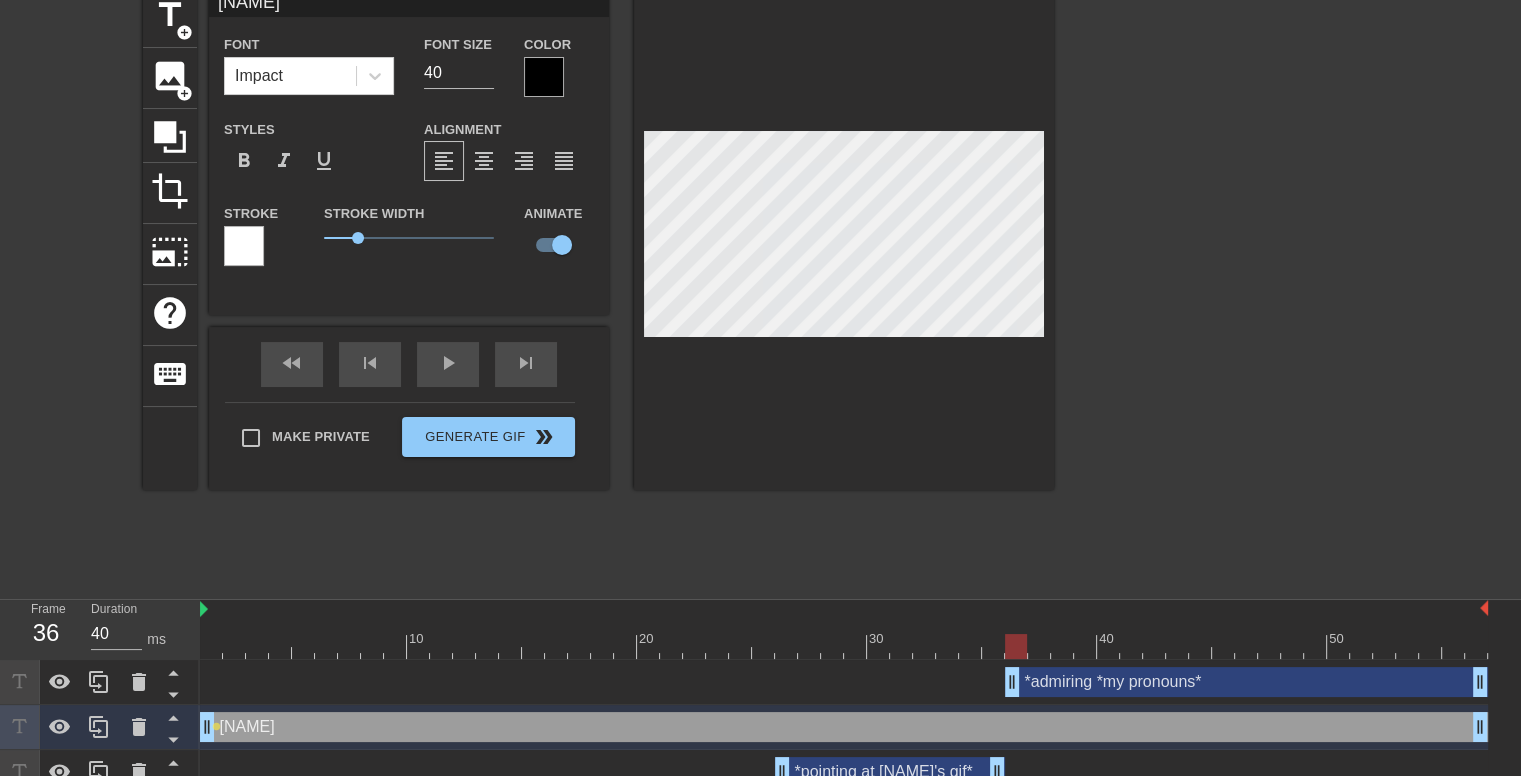 click at bounding box center (844, 646) 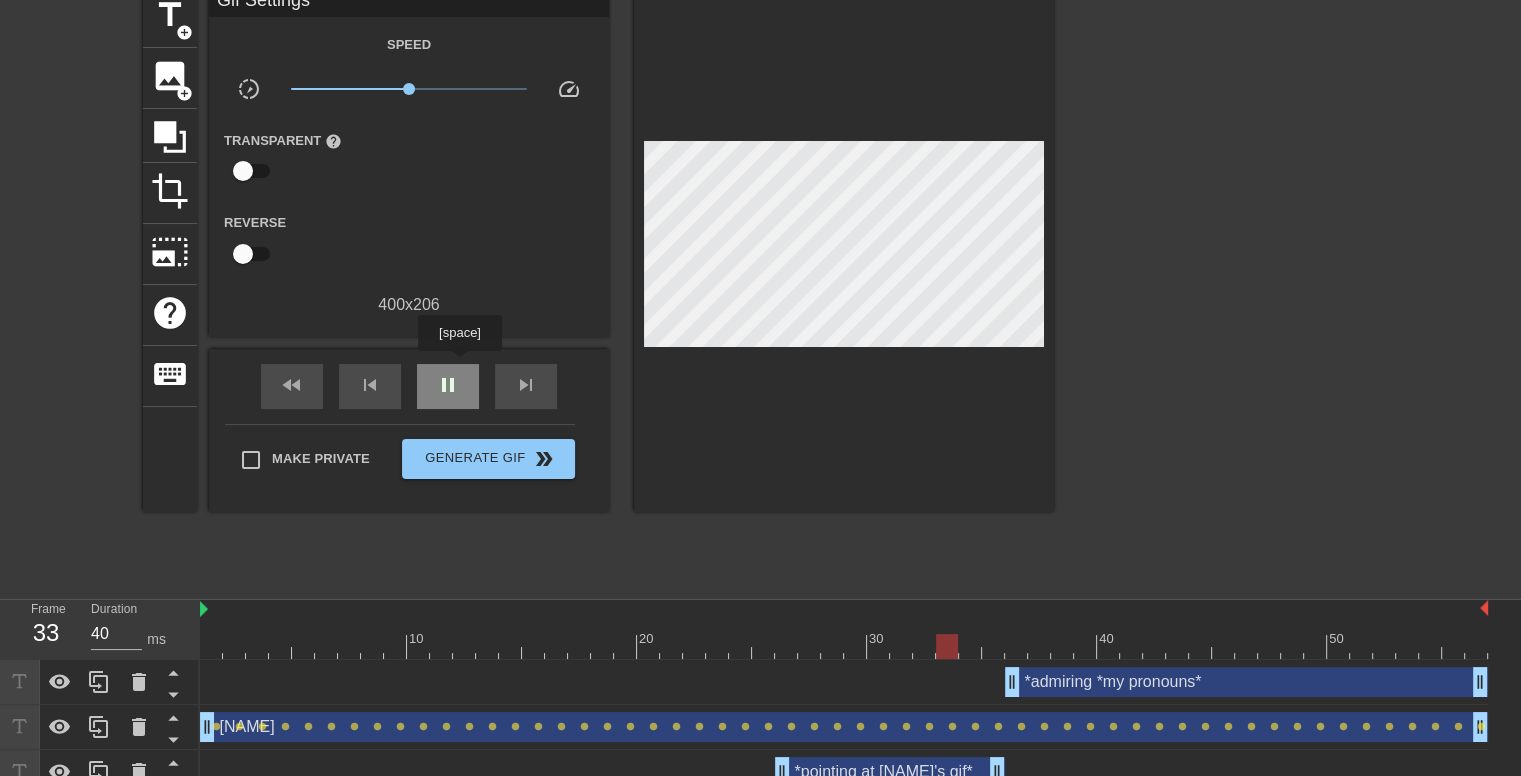 click on "pause" at bounding box center [448, 386] 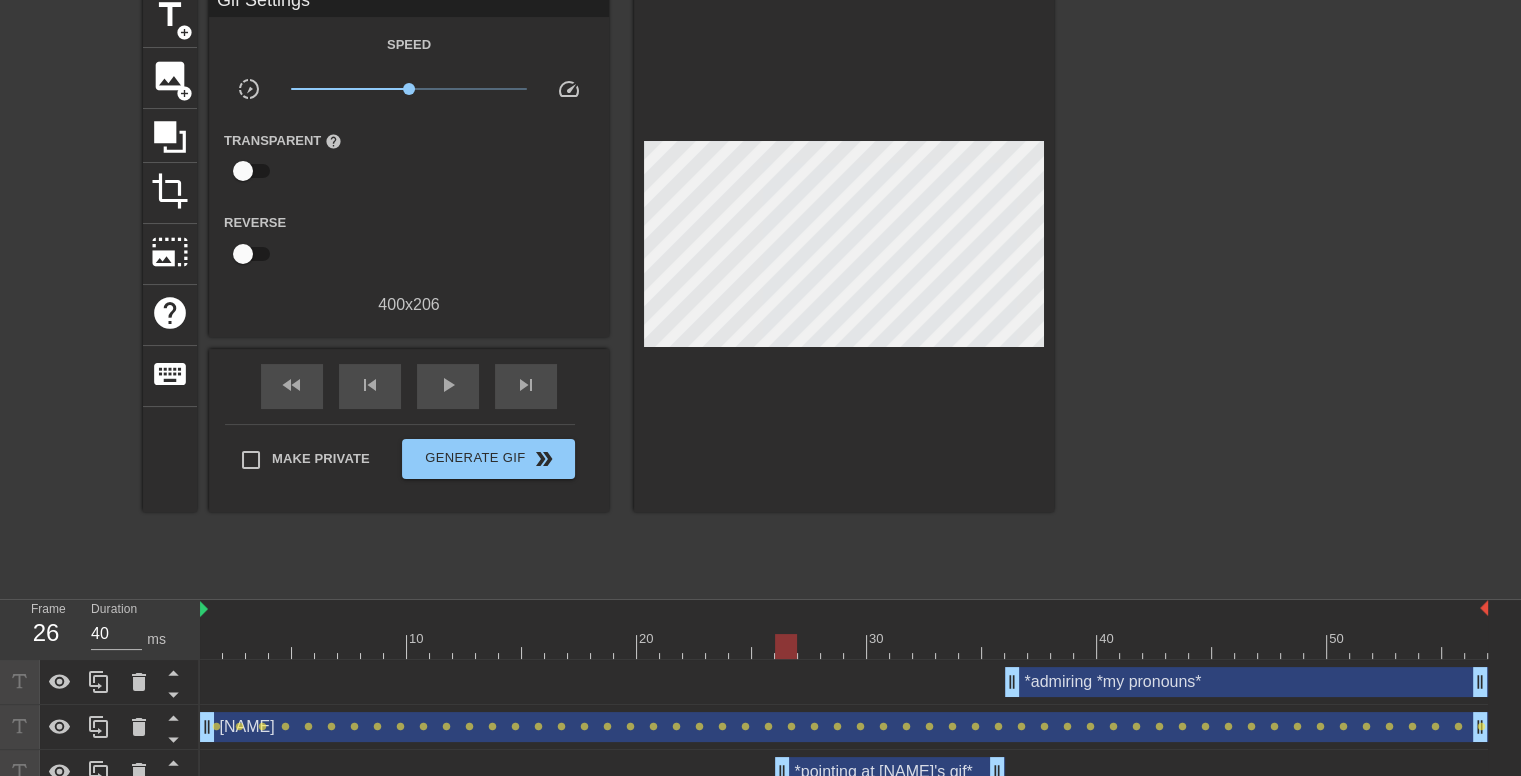 click at bounding box center (844, 646) 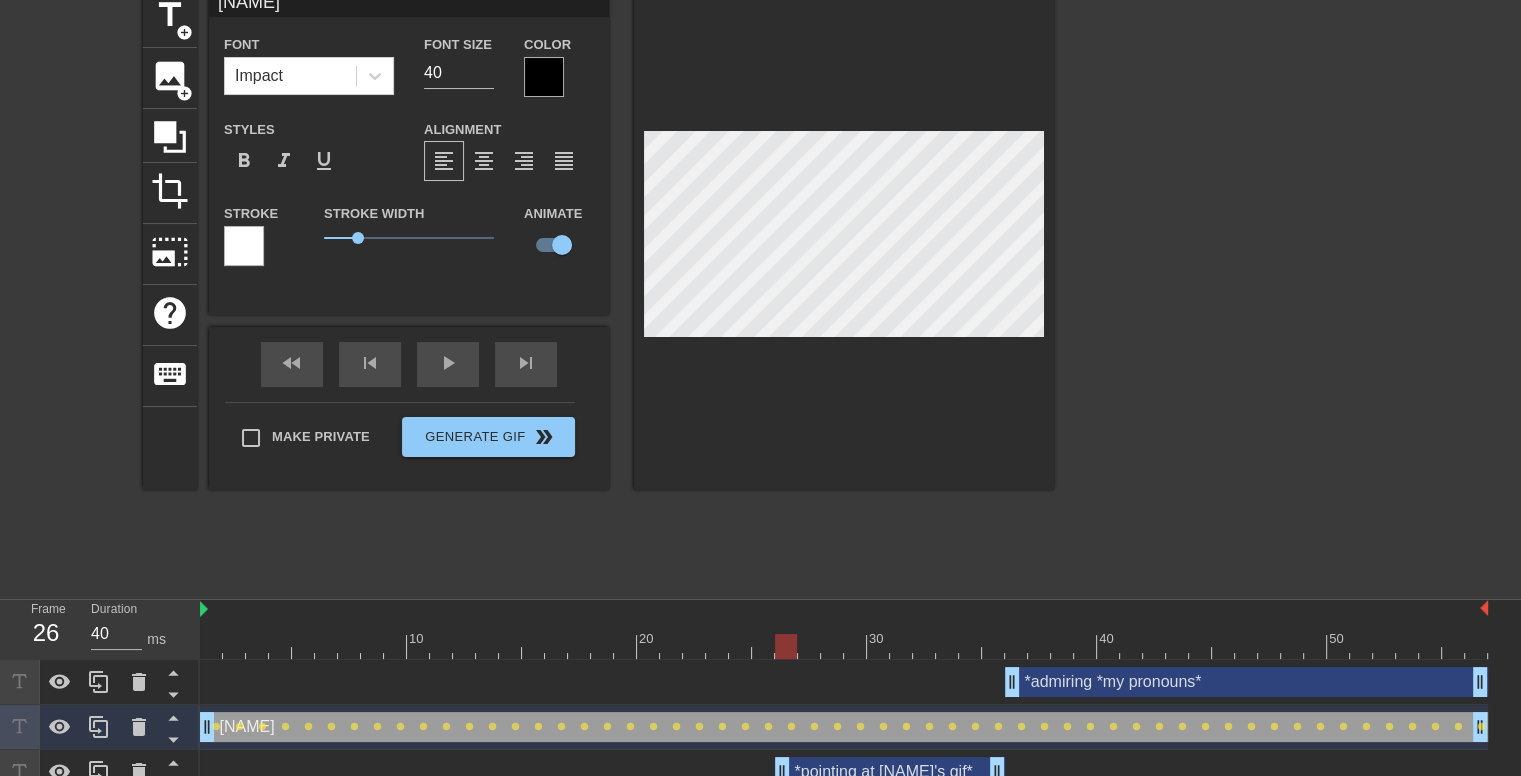 click at bounding box center (844, 646) 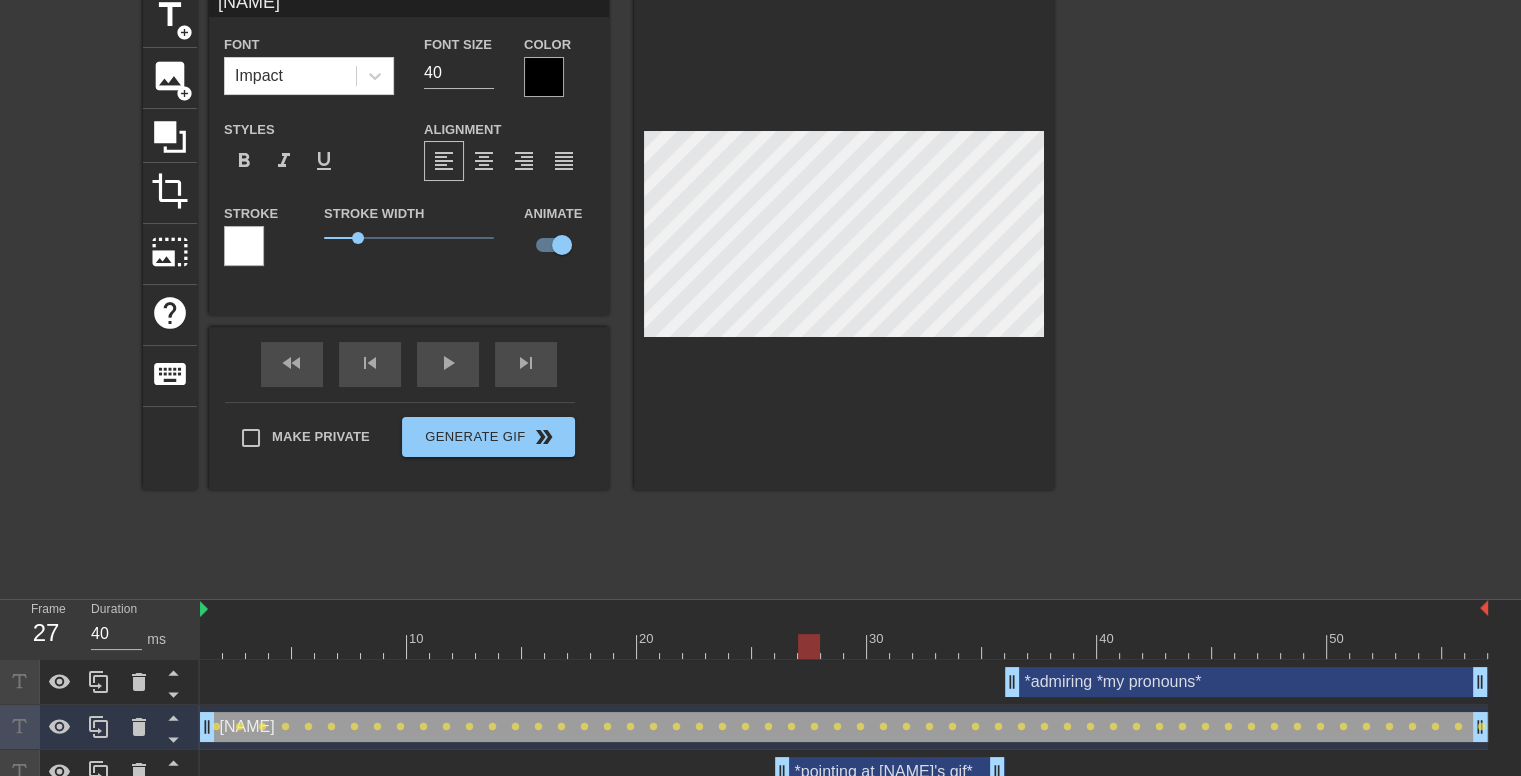 click at bounding box center [844, 646] 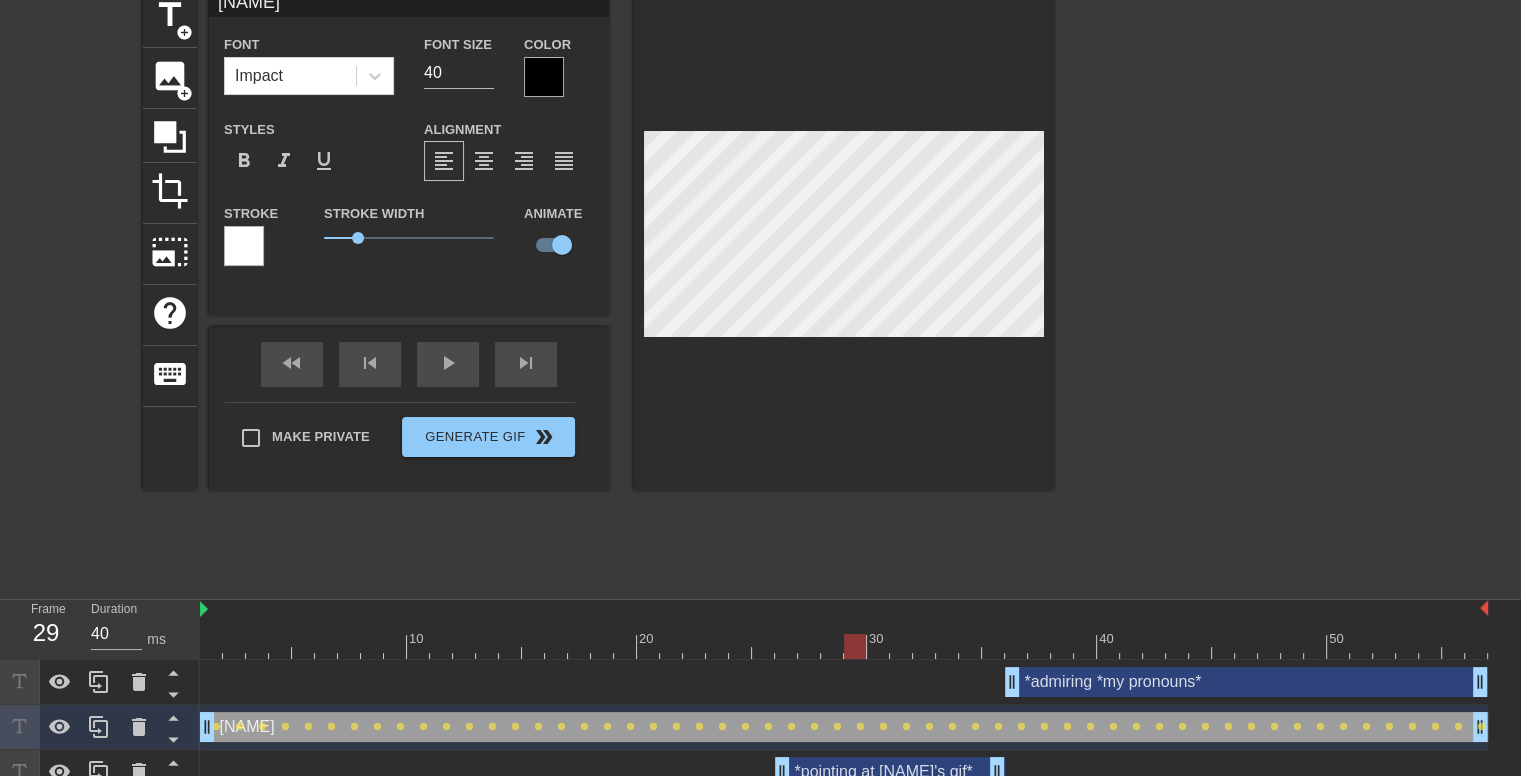 click at bounding box center [844, 646] 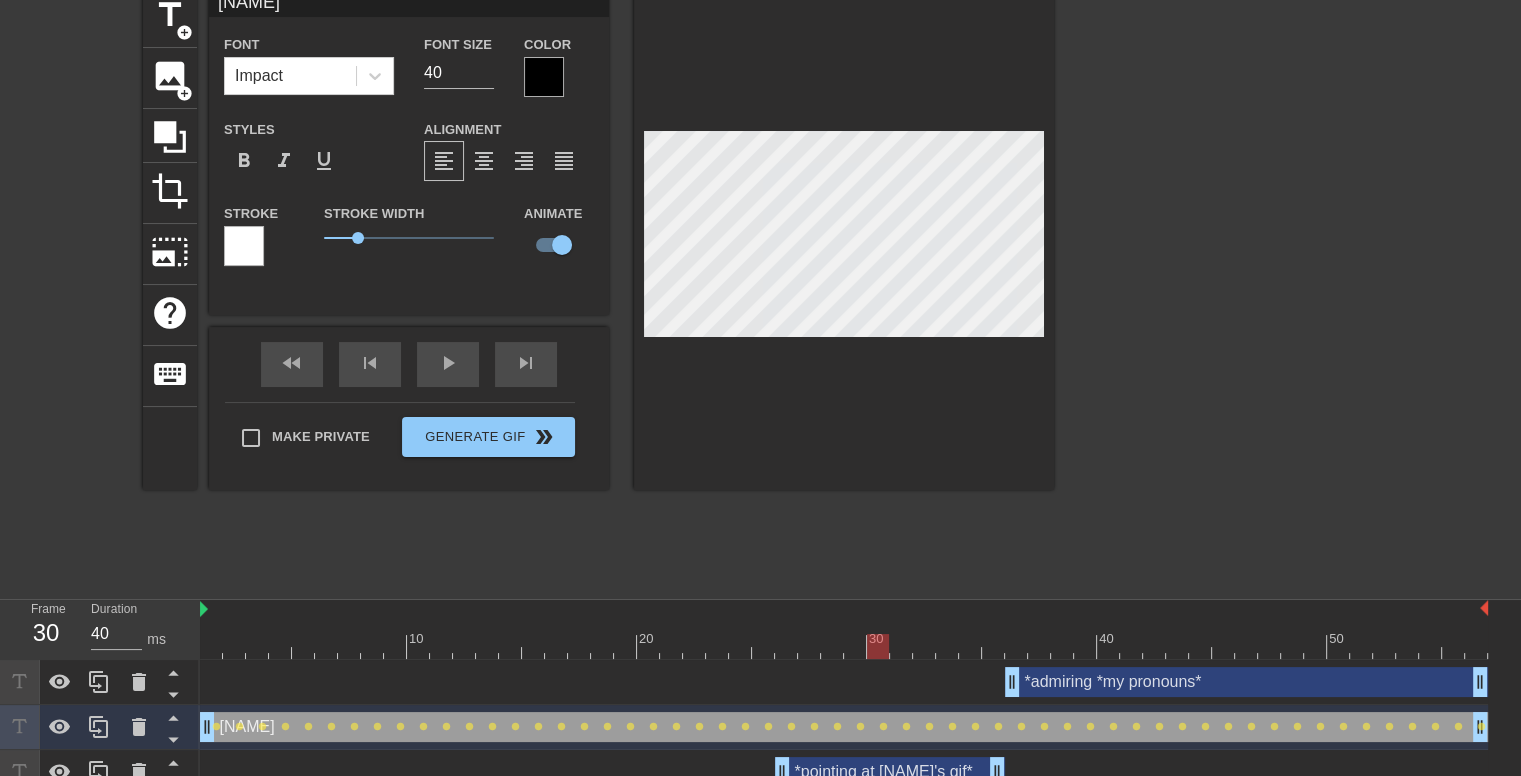 click at bounding box center (844, 646) 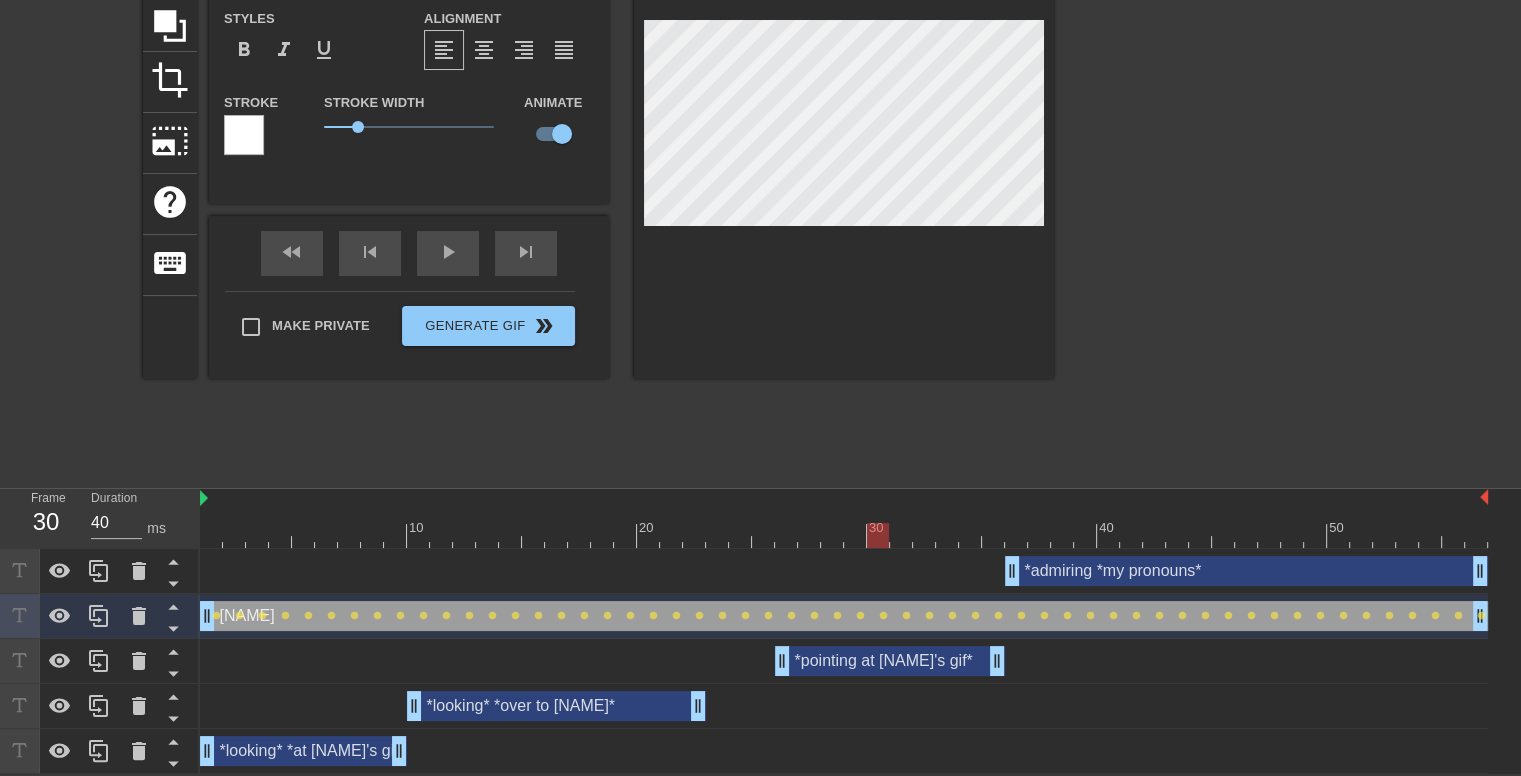 scroll, scrollTop: 117, scrollLeft: 0, axis: vertical 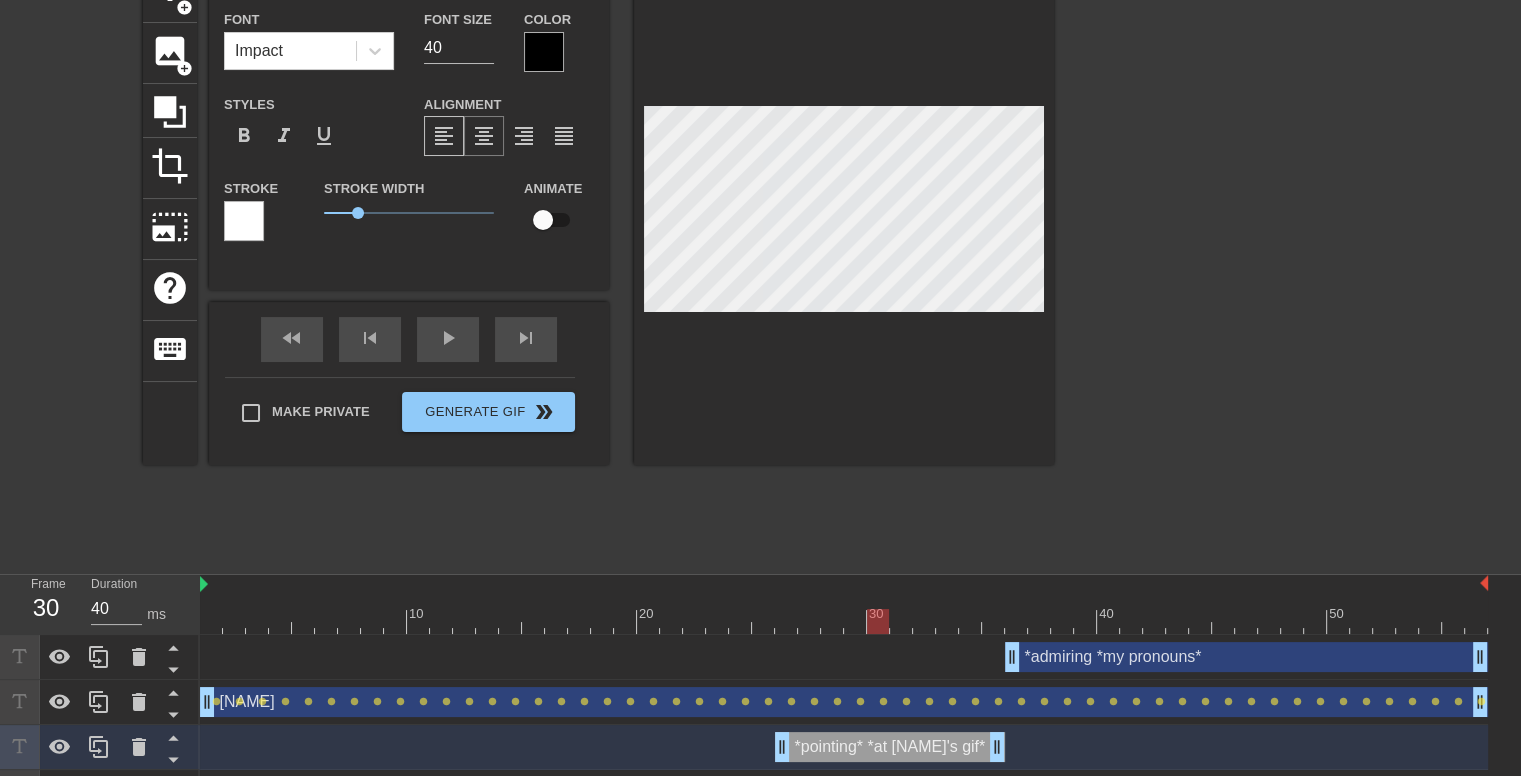 click on "format_align_center" at bounding box center (484, 136) 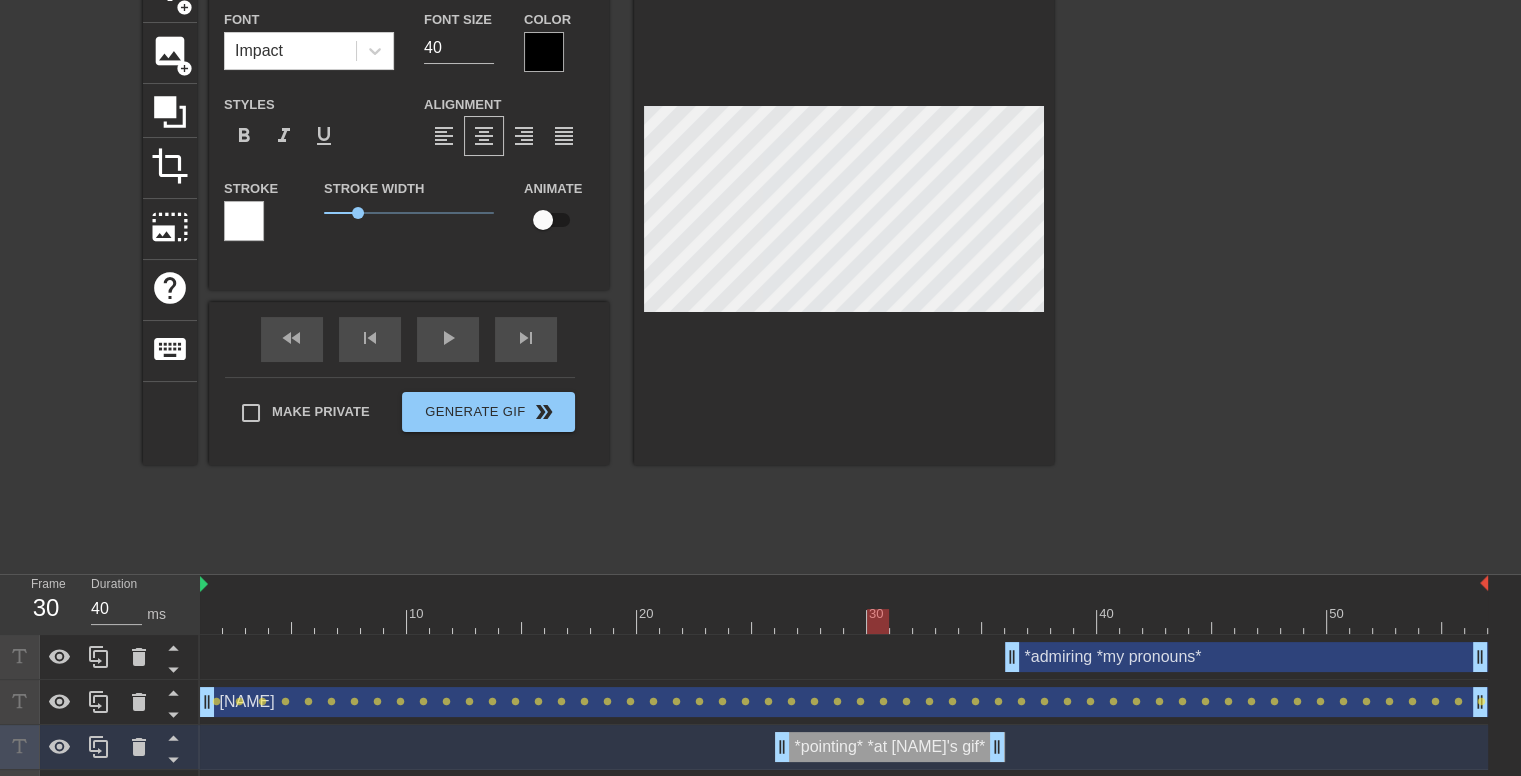 click at bounding box center [844, 213] 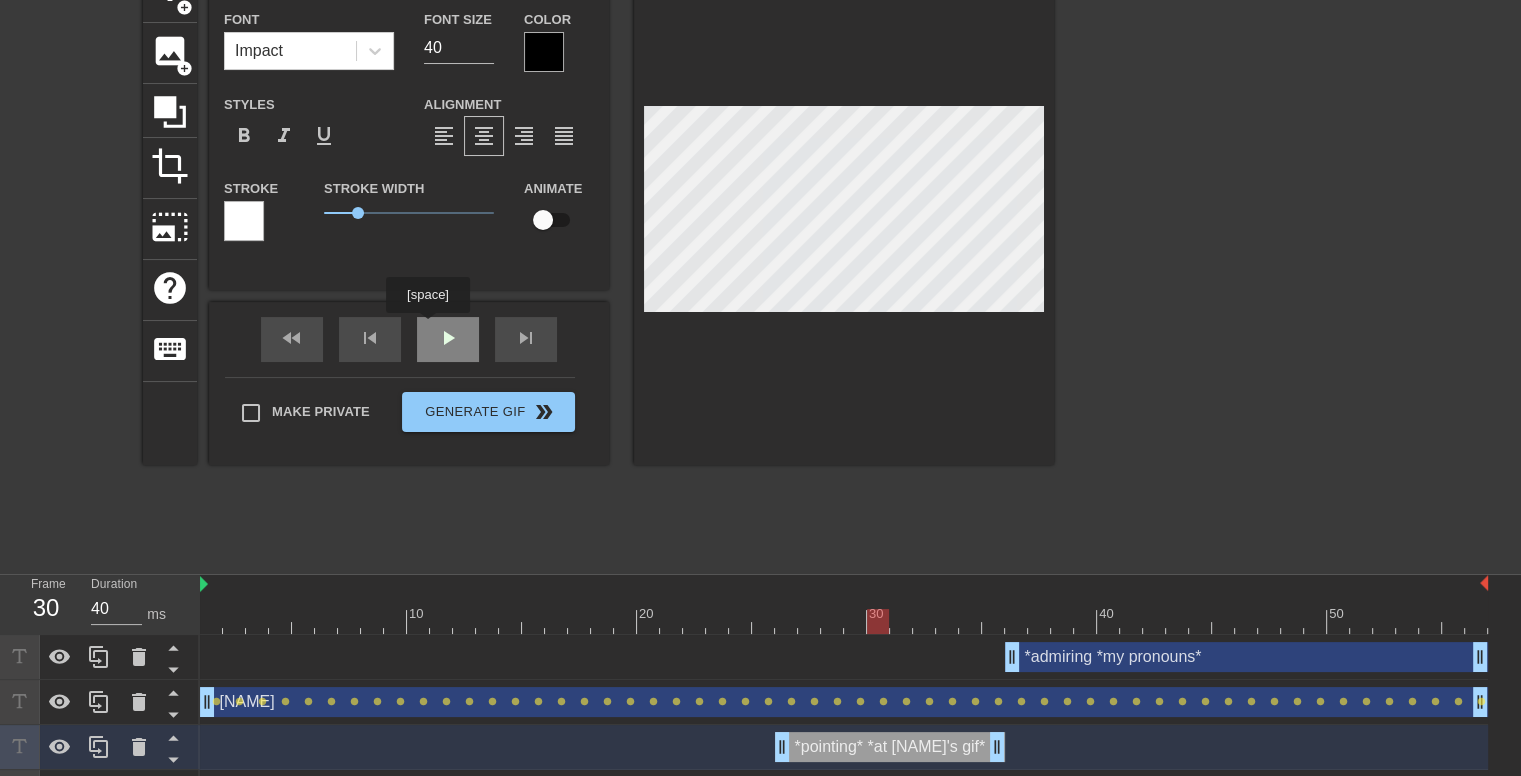 click on "fast_rewind skip_previous play_arrow skip_next" at bounding box center (409, 339) 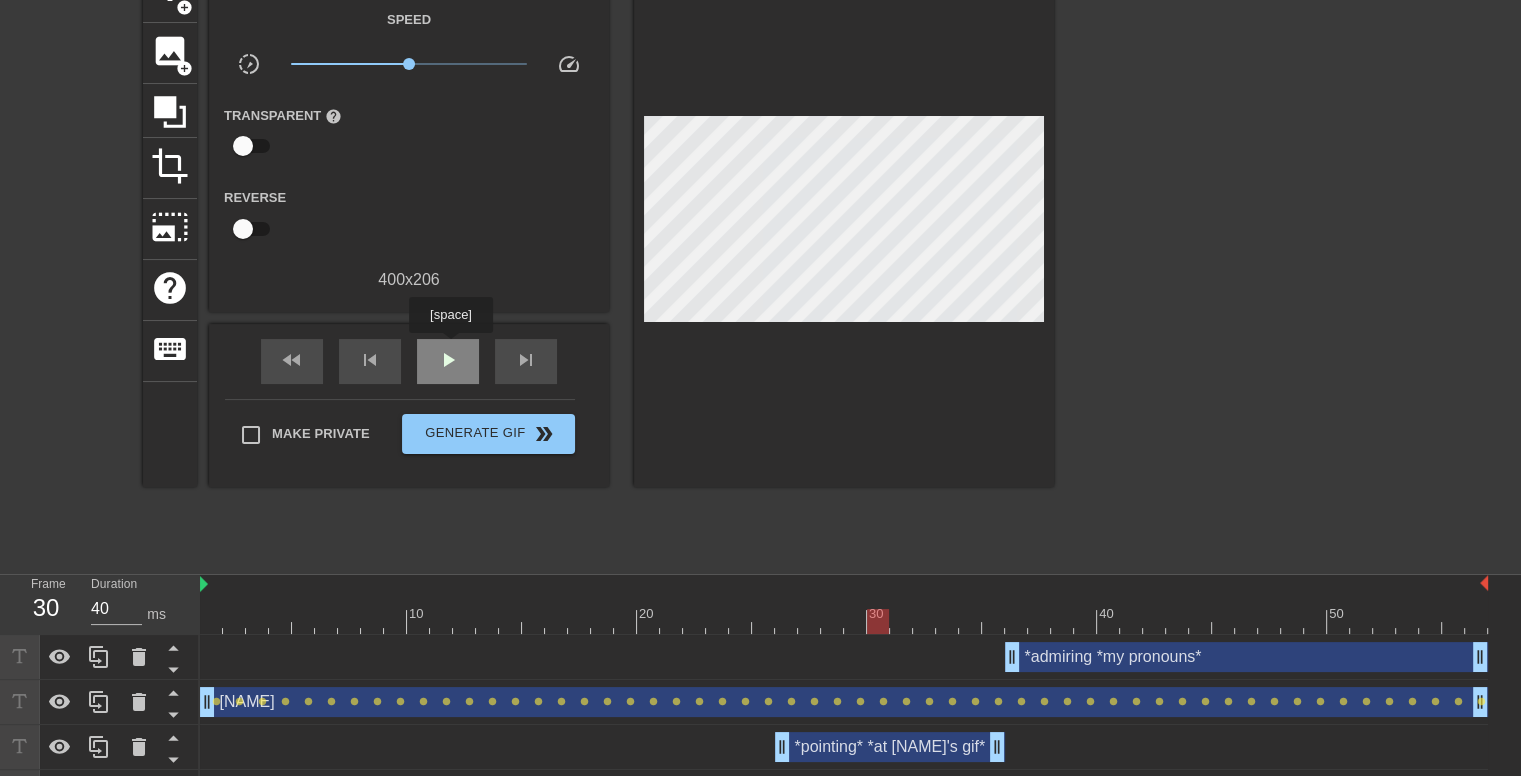 click on "play_arrow" at bounding box center (448, 360) 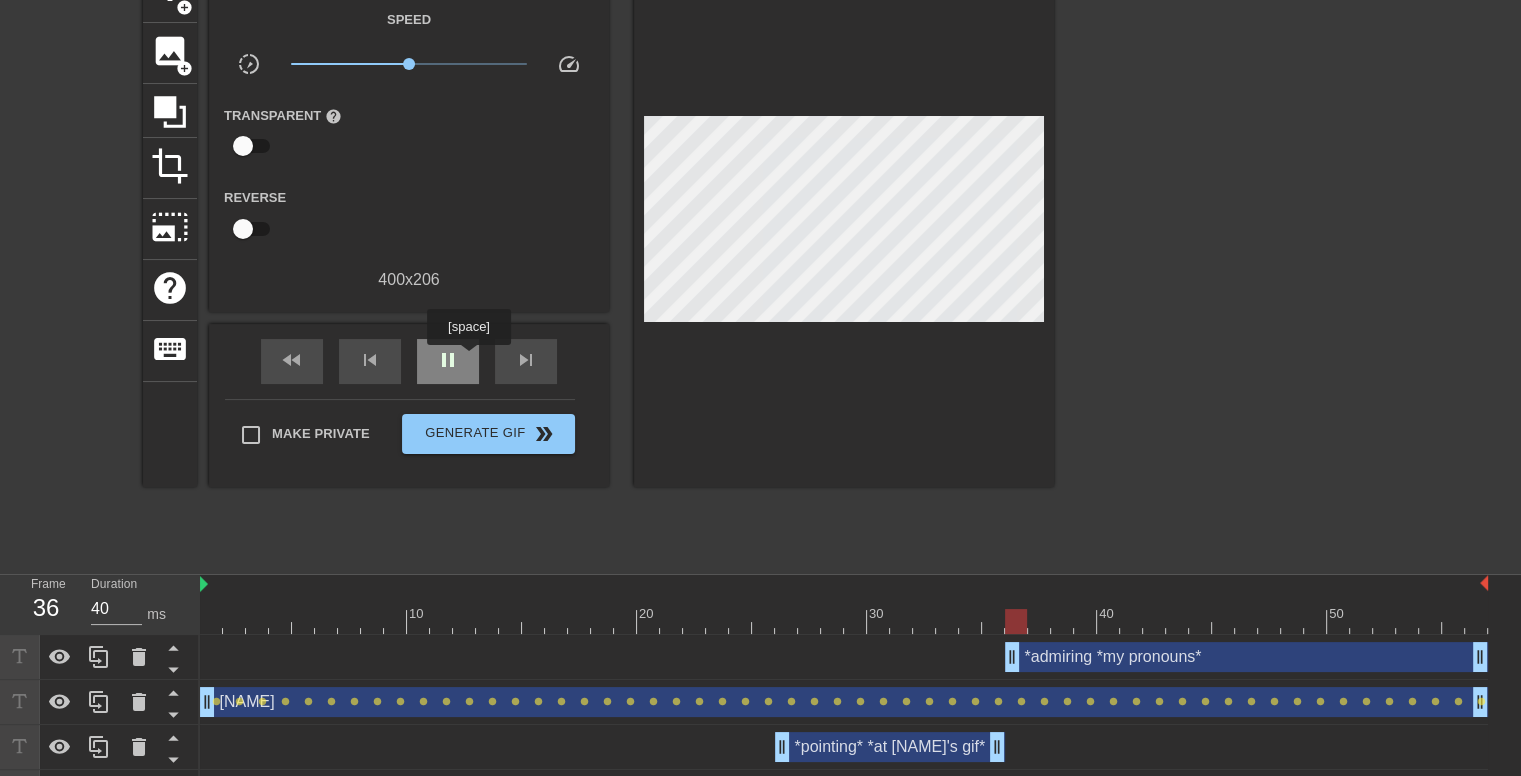 click on "pause" at bounding box center [448, 361] 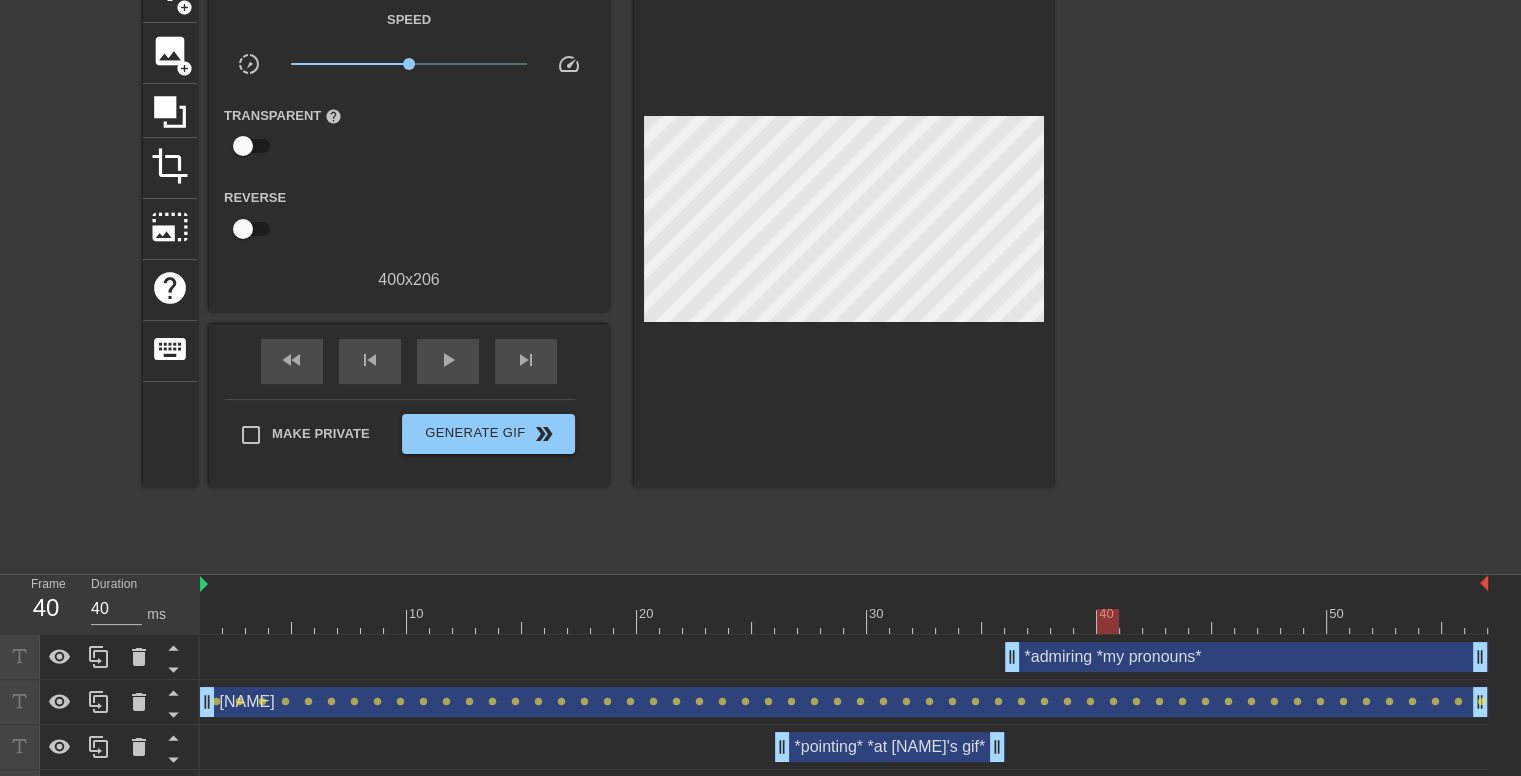 scroll, scrollTop: 204, scrollLeft: 0, axis: vertical 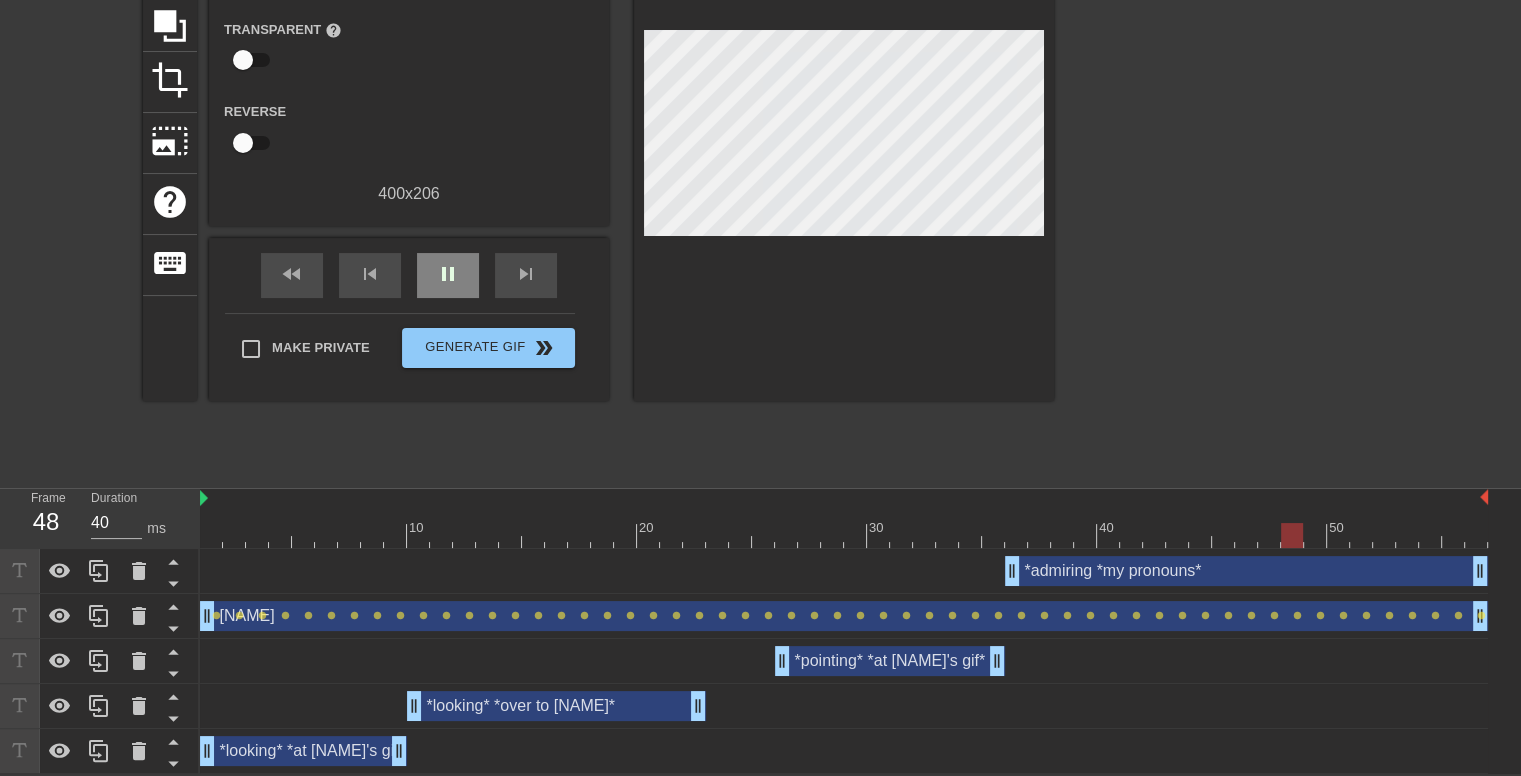 click on "fast_rewind skip_previous pause skip_next" at bounding box center [409, 275] 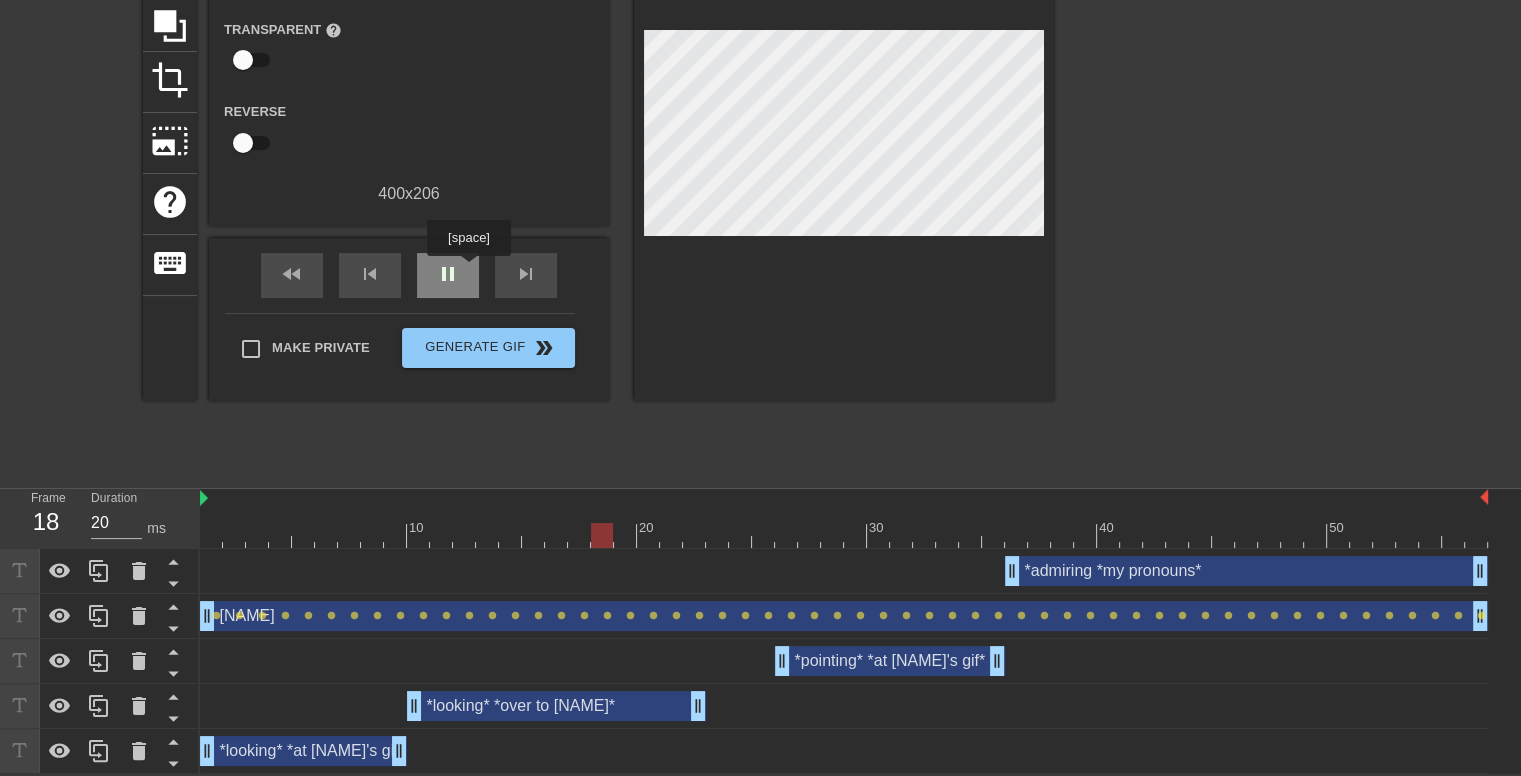 click on "pause" at bounding box center (448, 275) 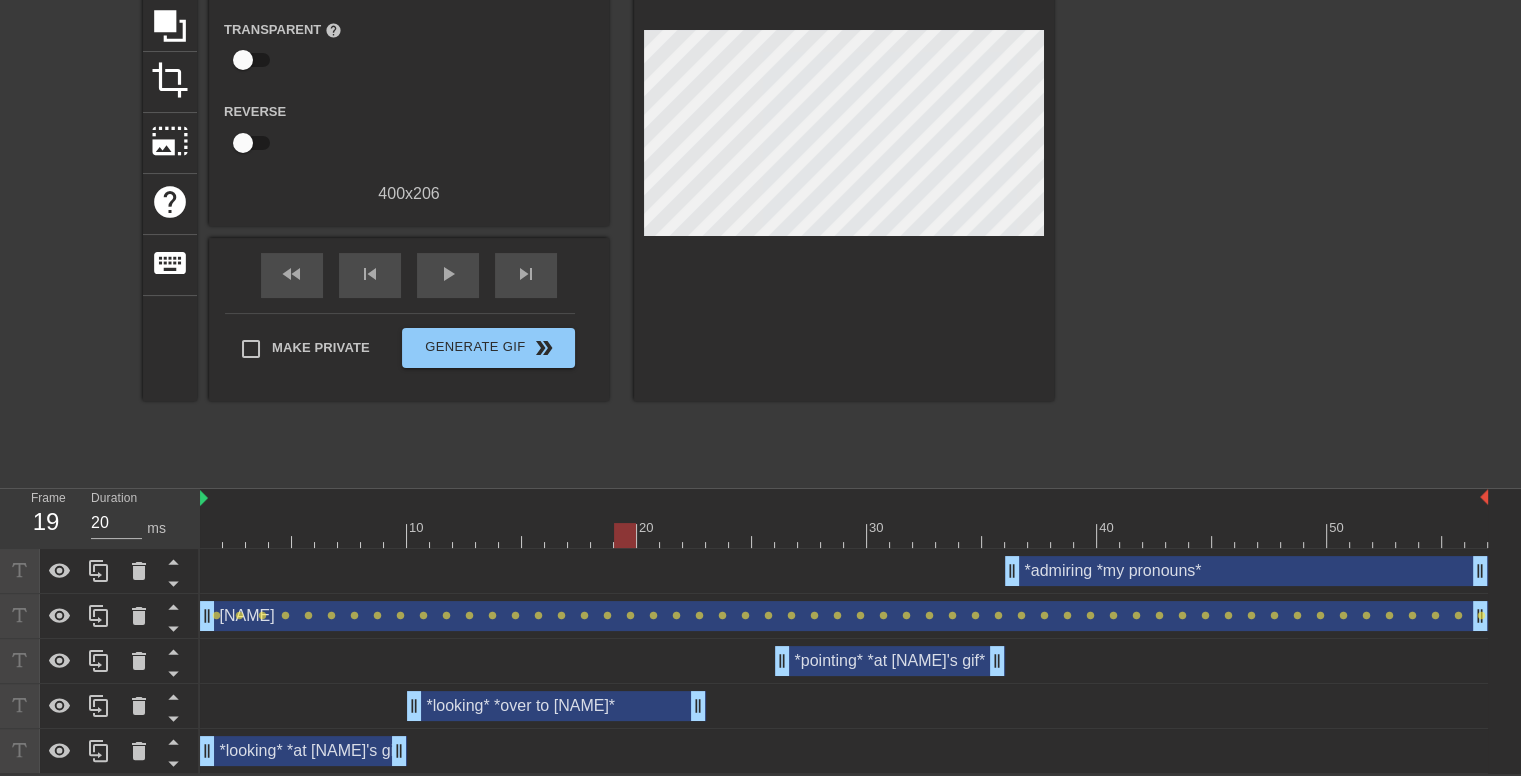 click on "[NAME] drag_handle drag_handle" at bounding box center [844, 616] 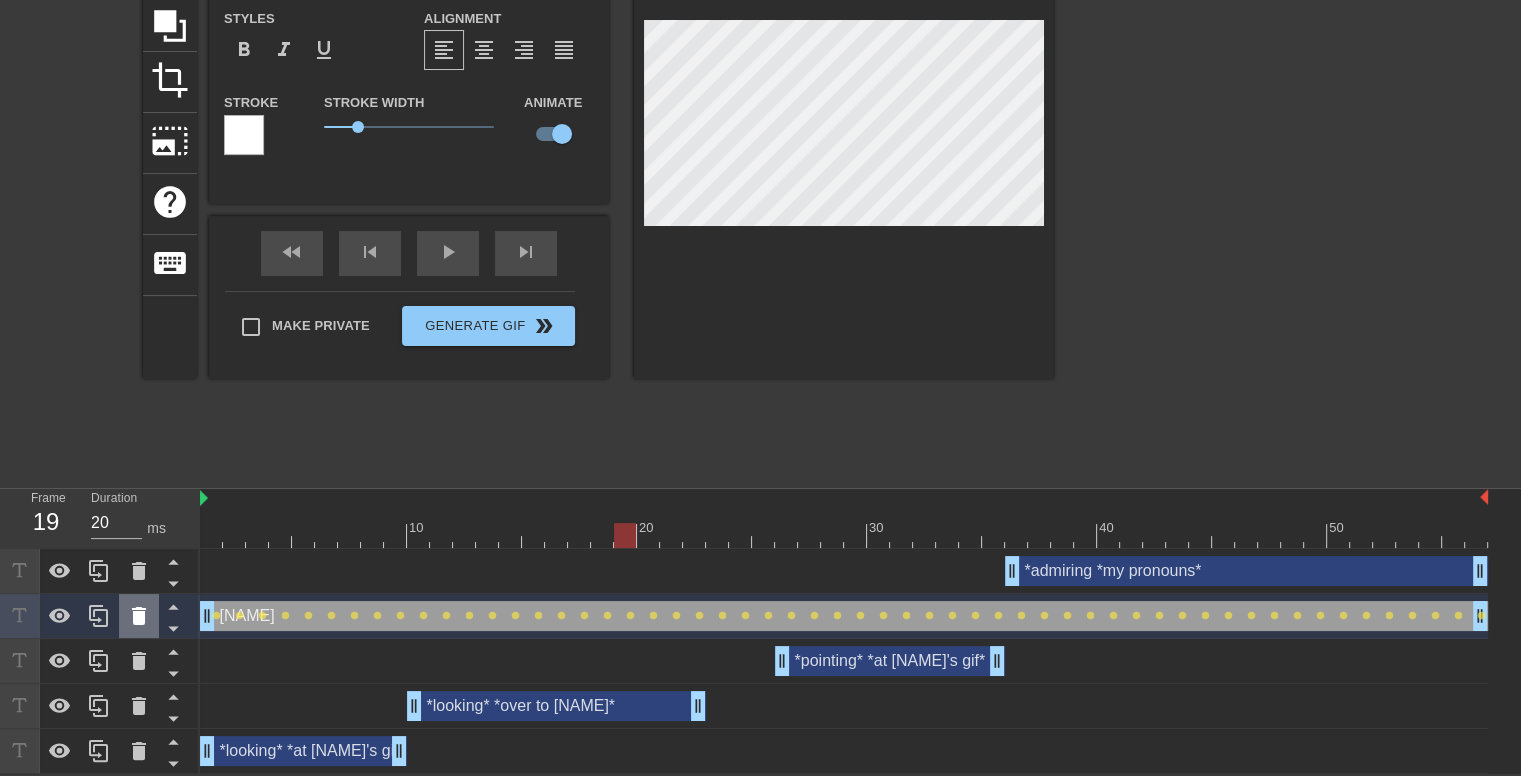 click 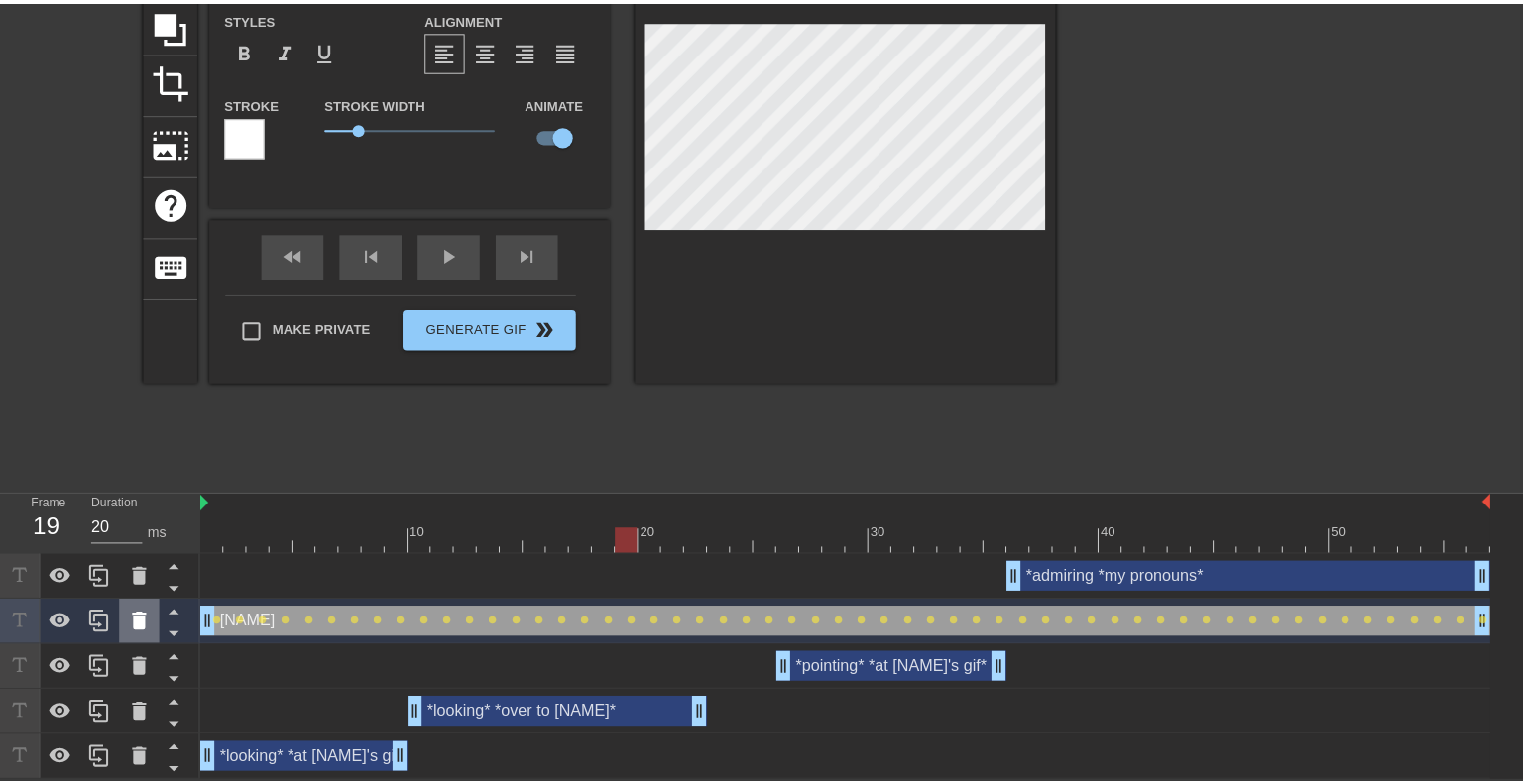 scroll, scrollTop: 187, scrollLeft: 0, axis: vertical 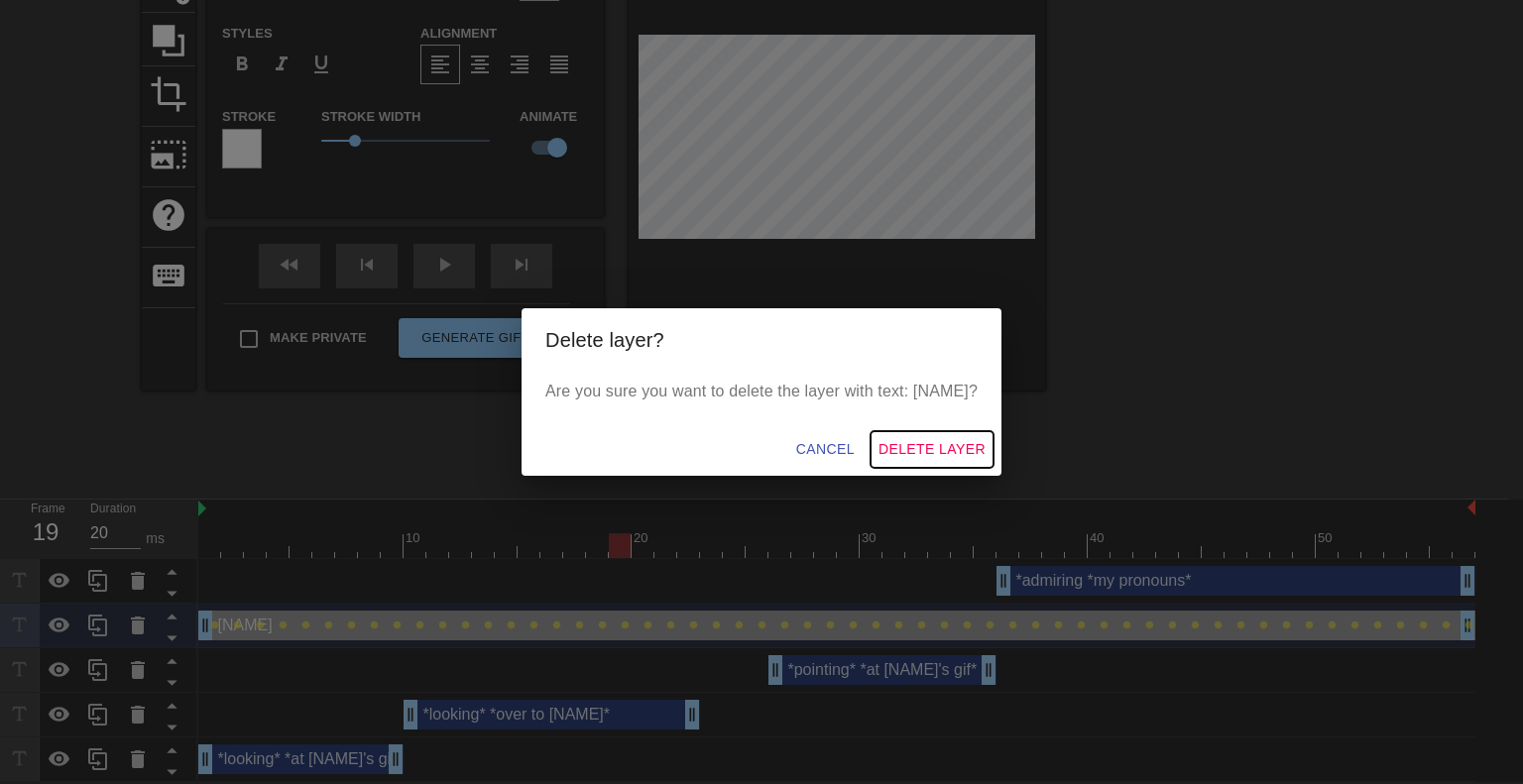 click on "Delete Layer" at bounding box center [932, 449] 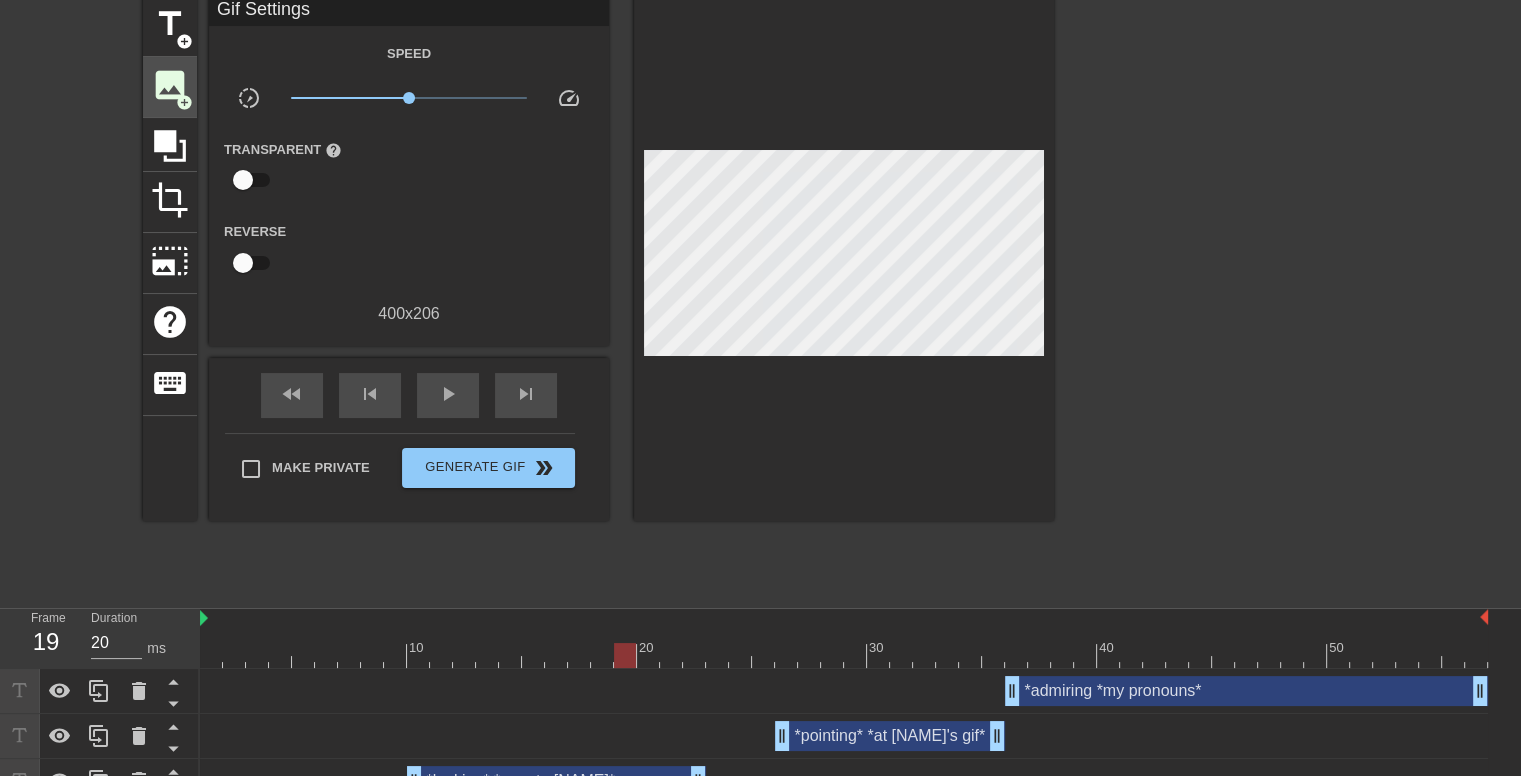 scroll, scrollTop: 74, scrollLeft: 0, axis: vertical 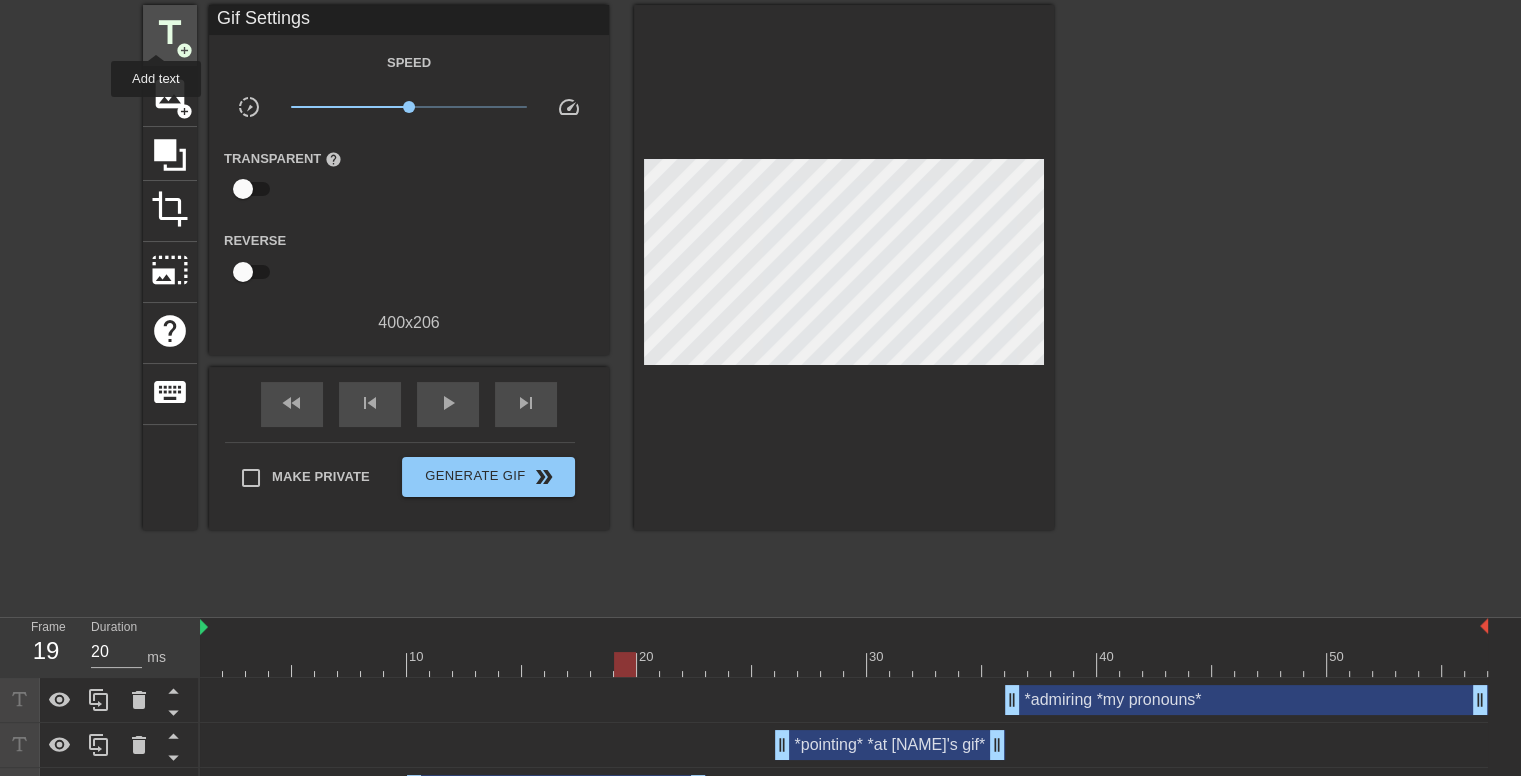 click on "title" at bounding box center [170, 33] 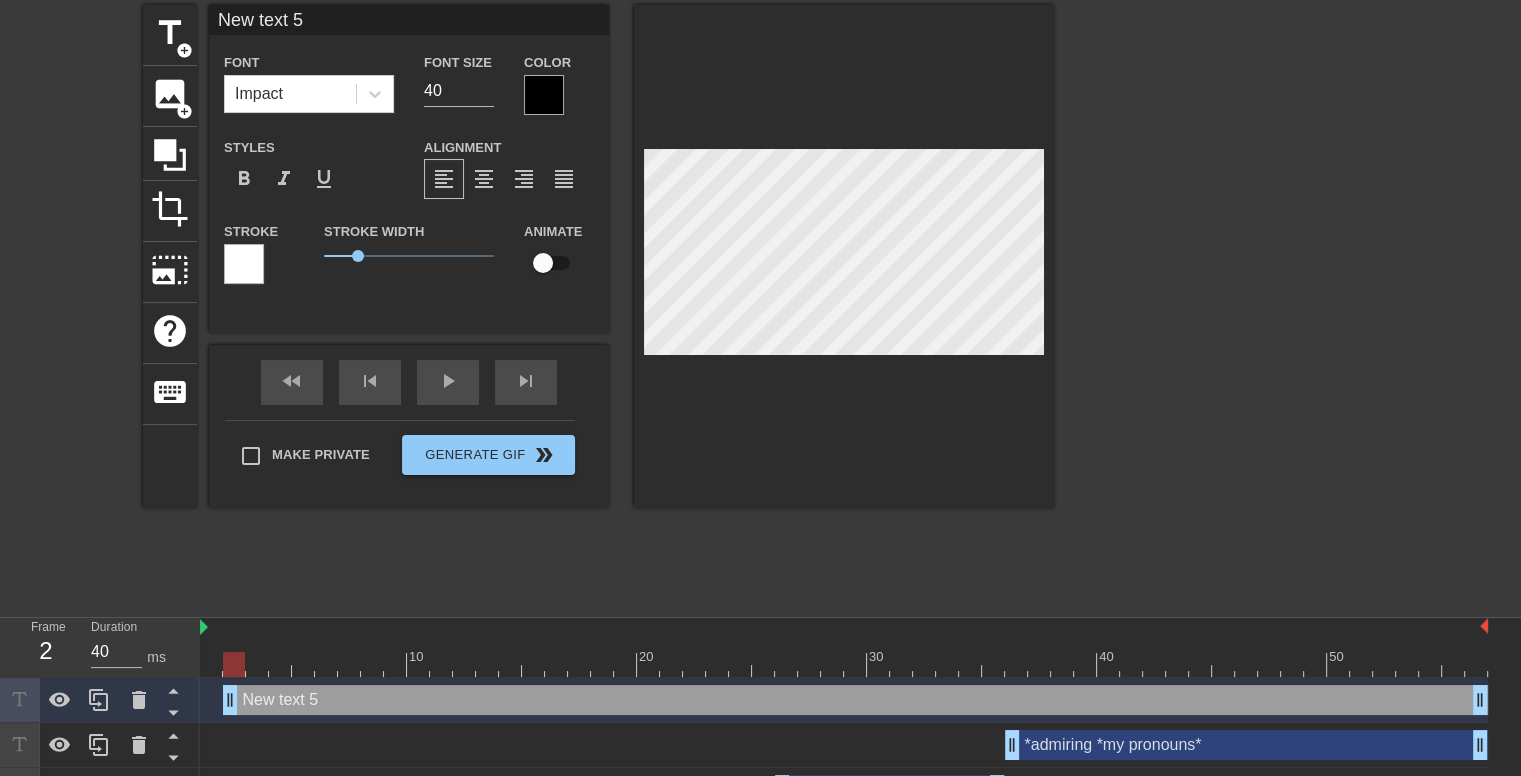 drag, startPoint x: 620, startPoint y: 694, endPoint x: 170, endPoint y: 663, distance: 451.06653 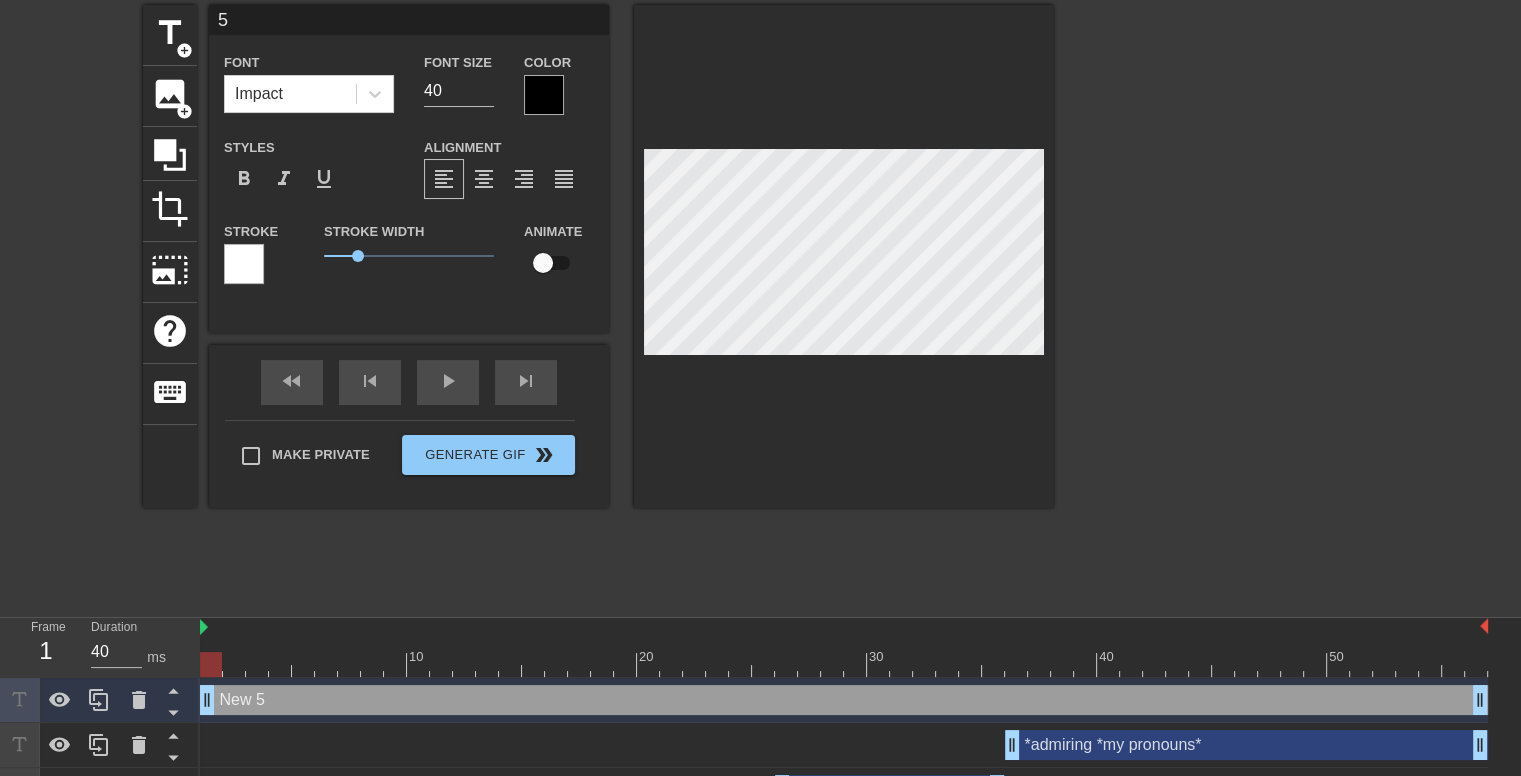 scroll, scrollTop: 2, scrollLeft: 2, axis: both 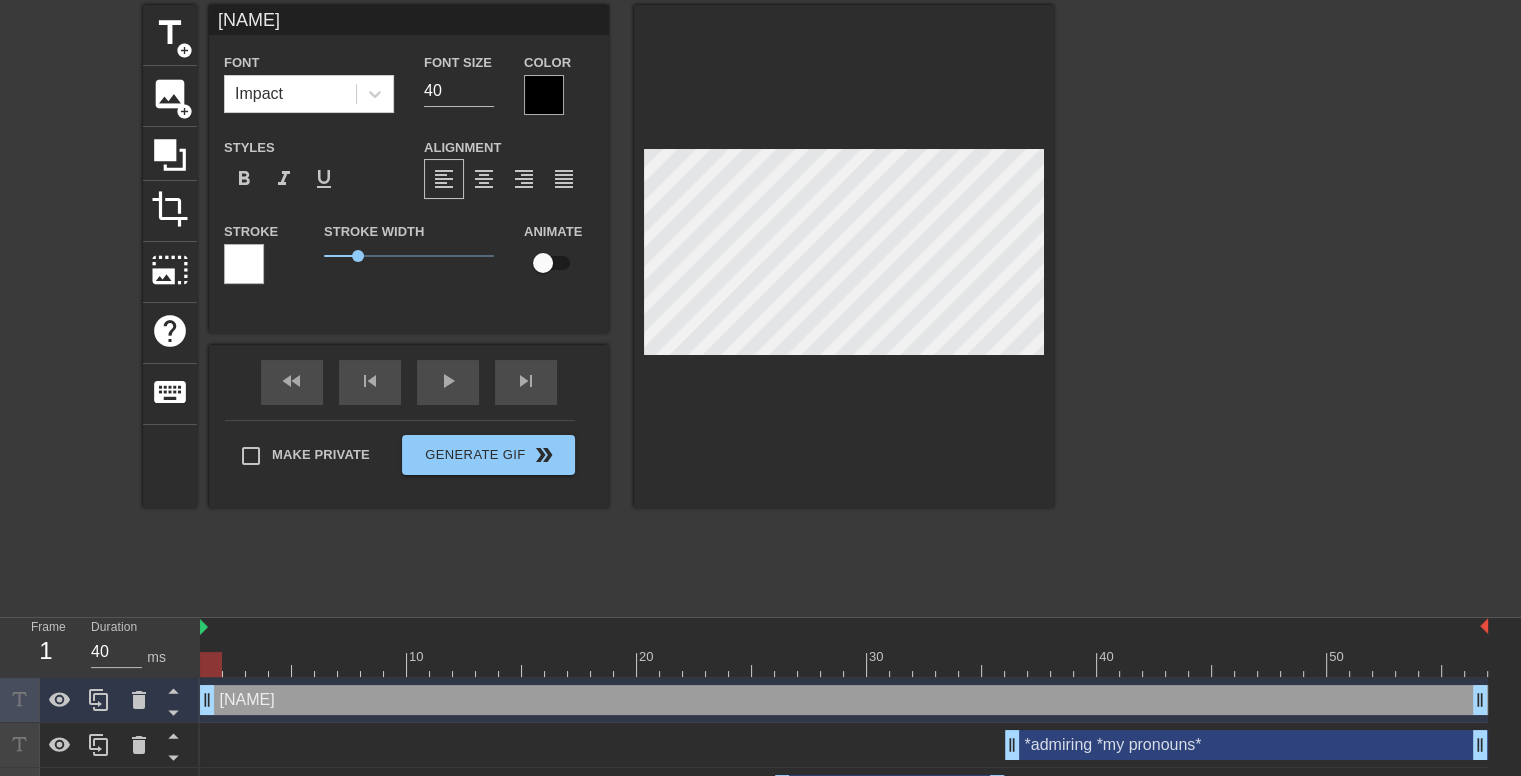 click at bounding box center (1228, 305) 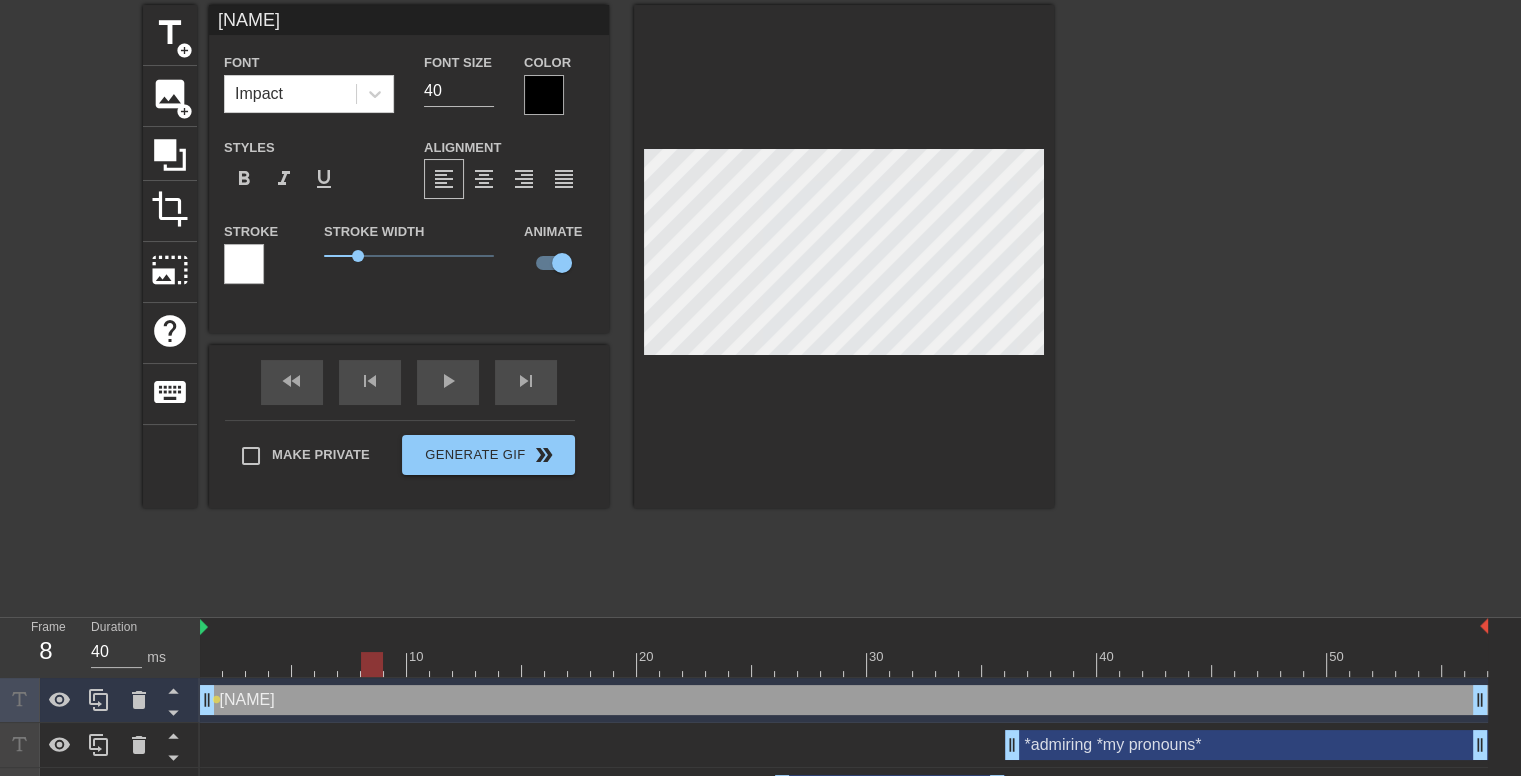 click at bounding box center [844, 664] 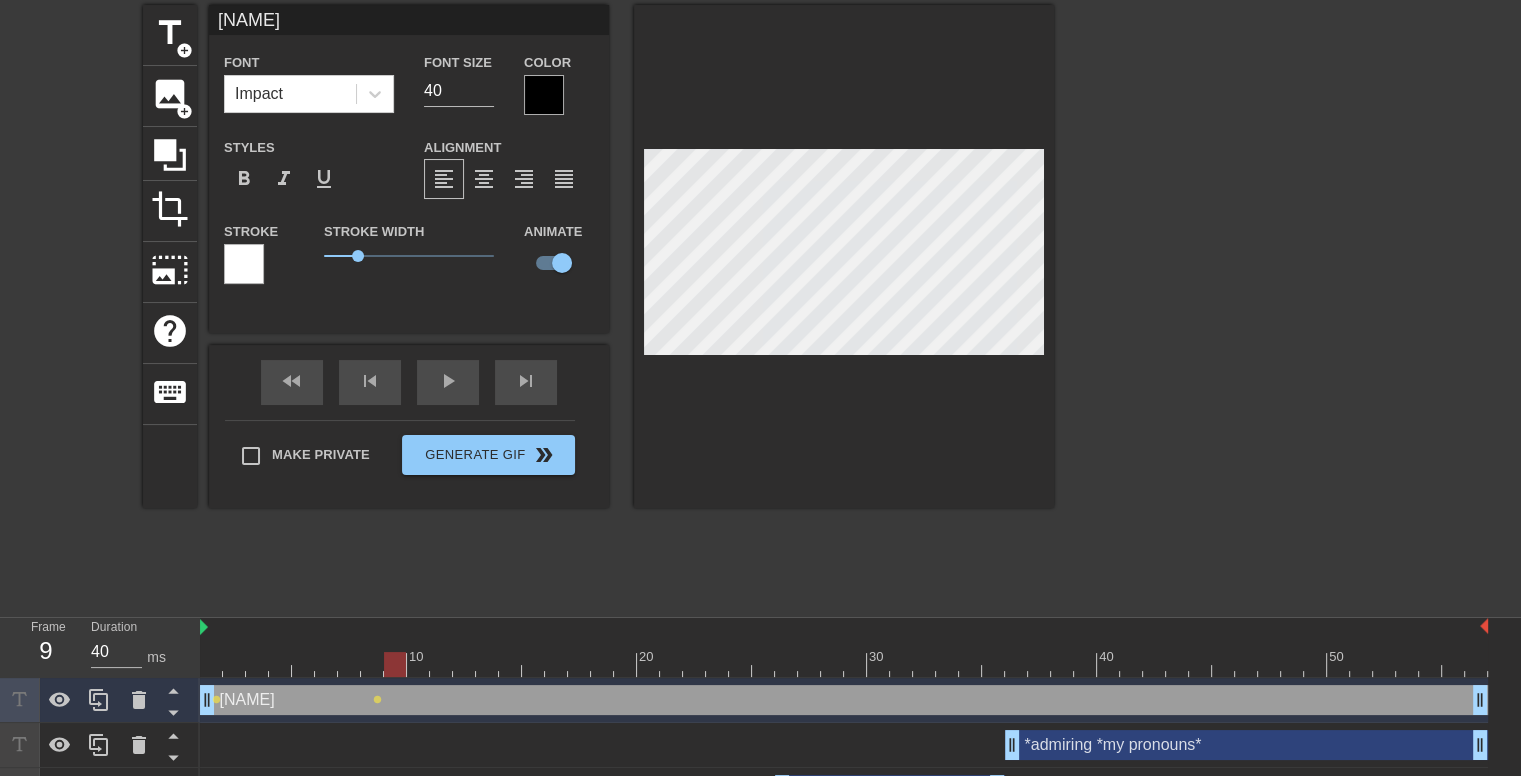 click at bounding box center [844, 664] 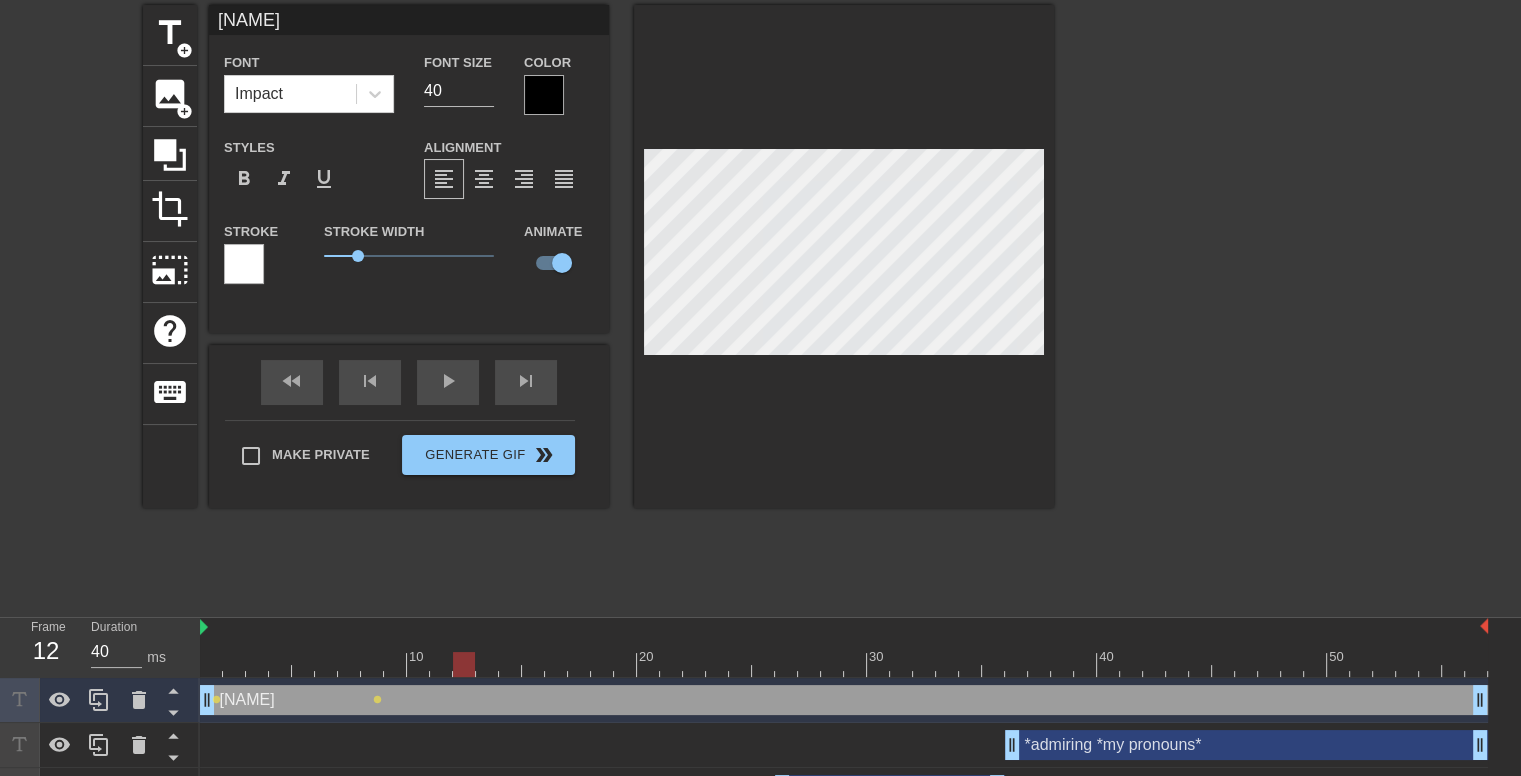 click at bounding box center [844, 664] 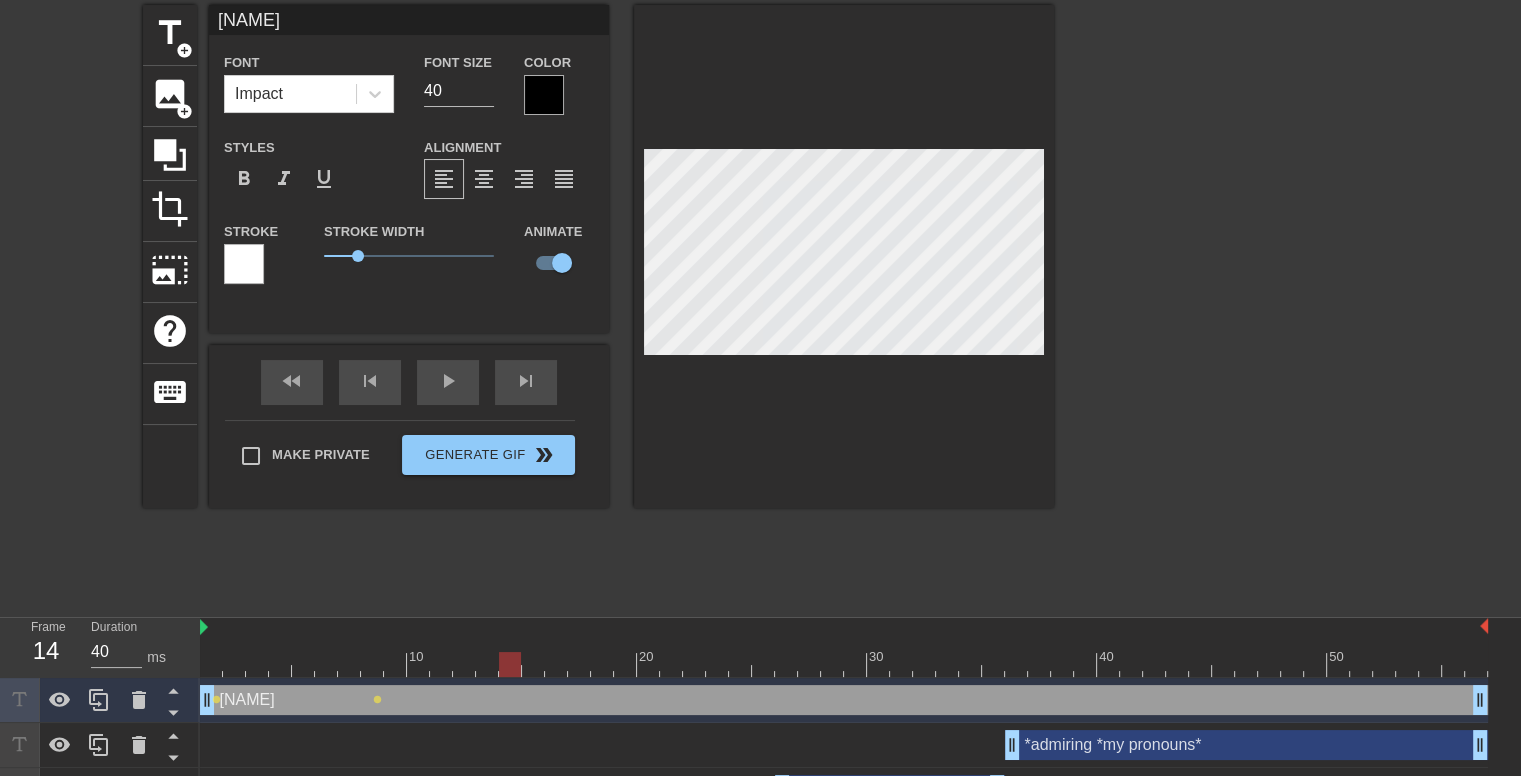 click at bounding box center [844, 664] 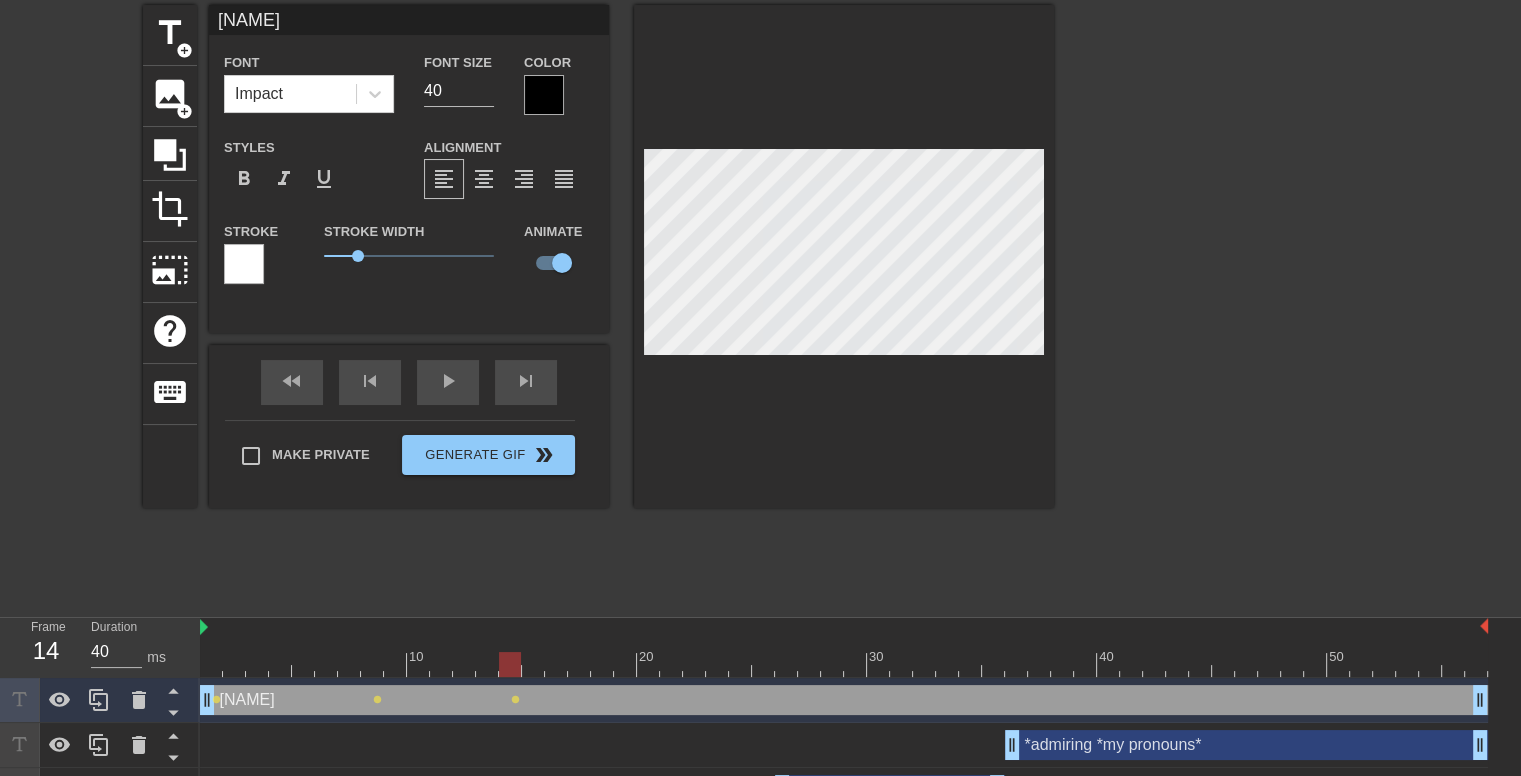click at bounding box center (844, 664) 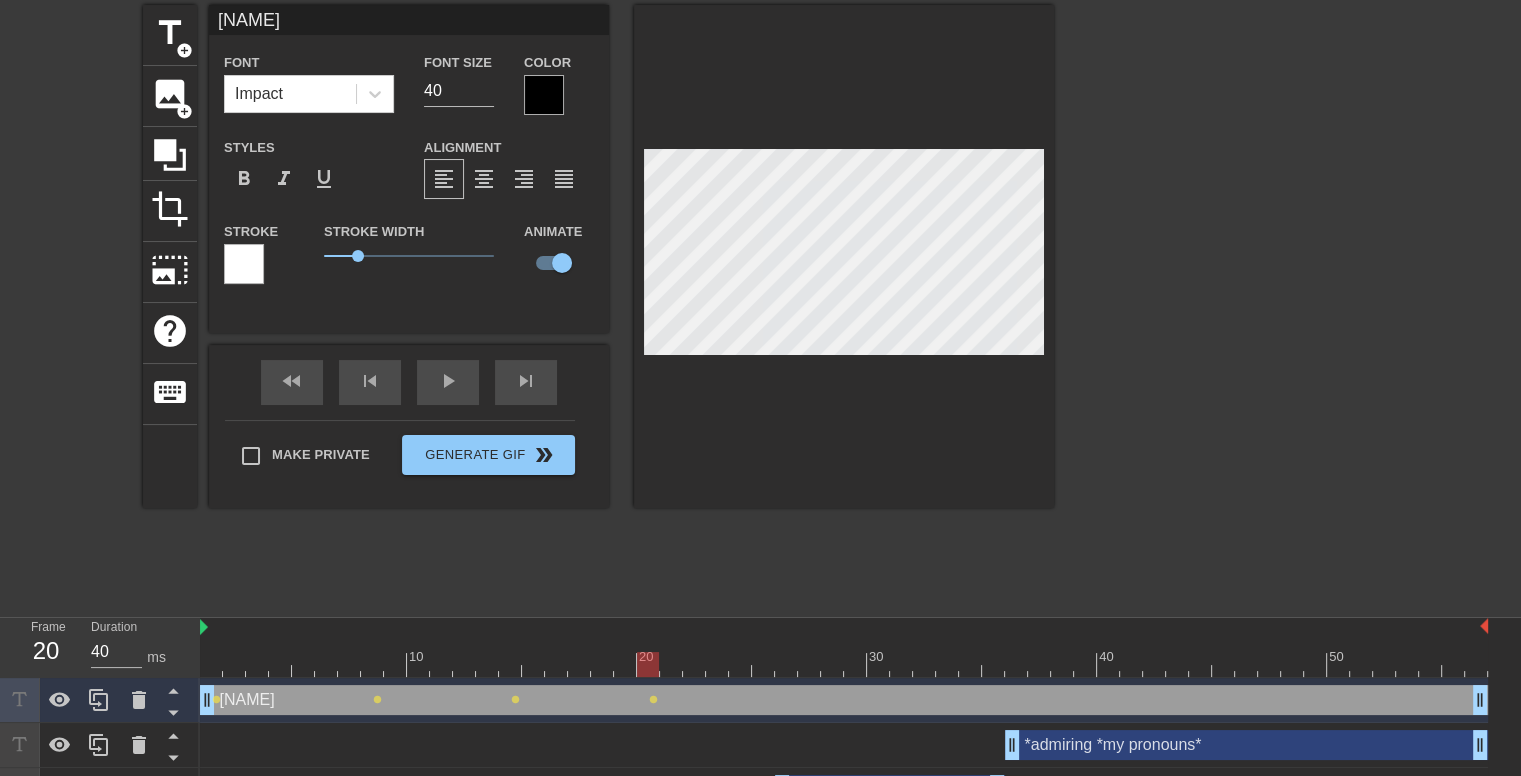 click at bounding box center [844, 664] 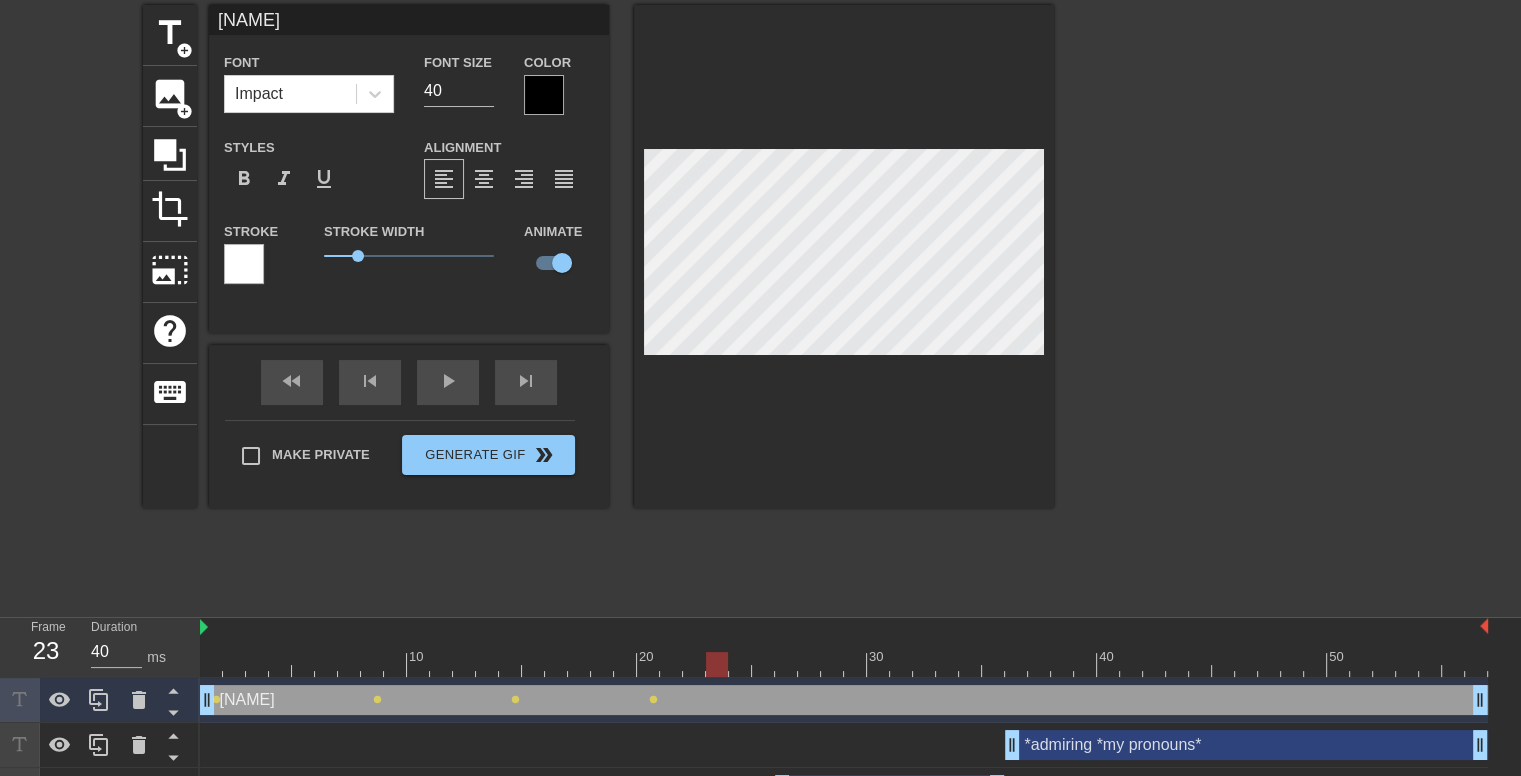 click at bounding box center [844, 664] 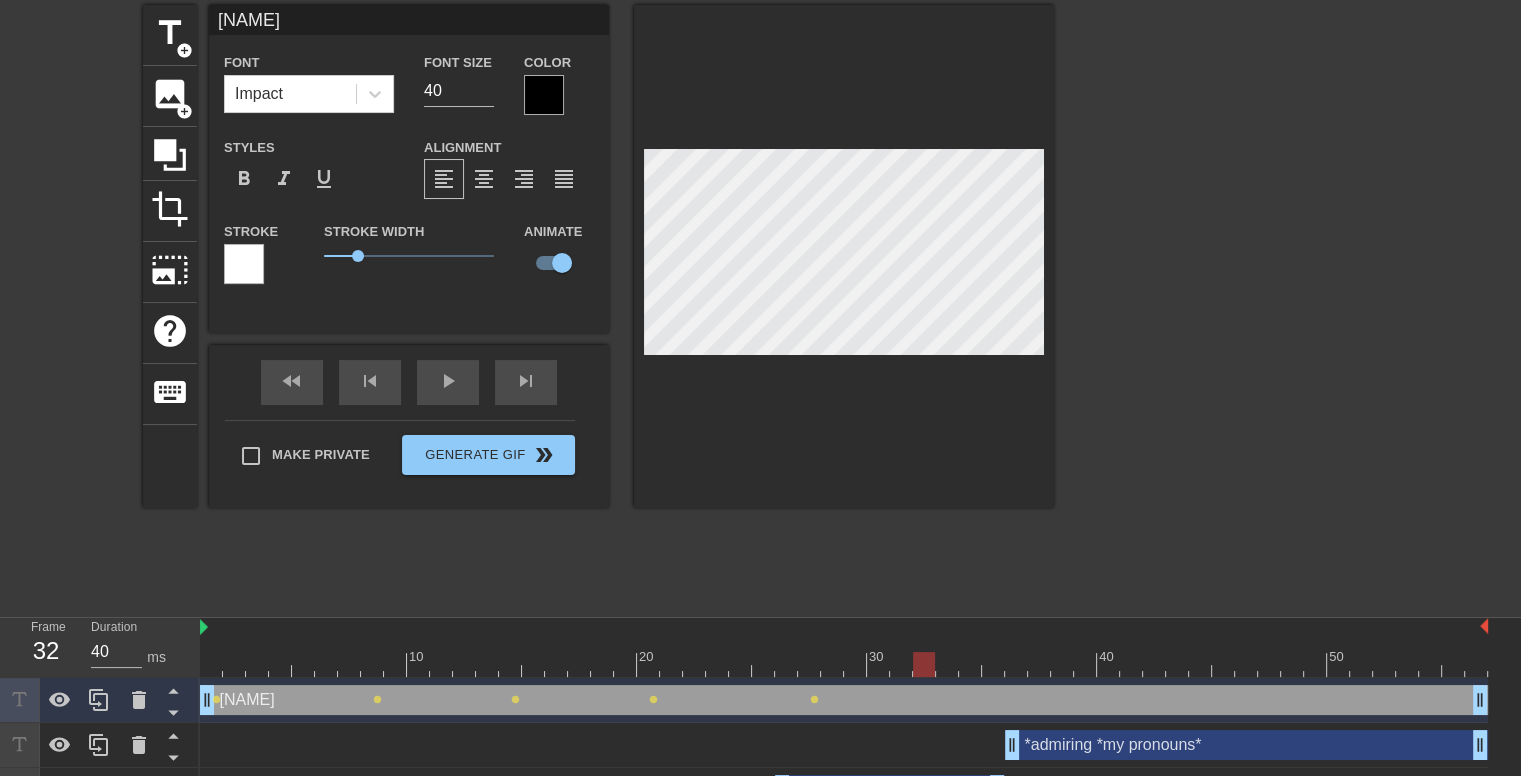 click at bounding box center (844, 664) 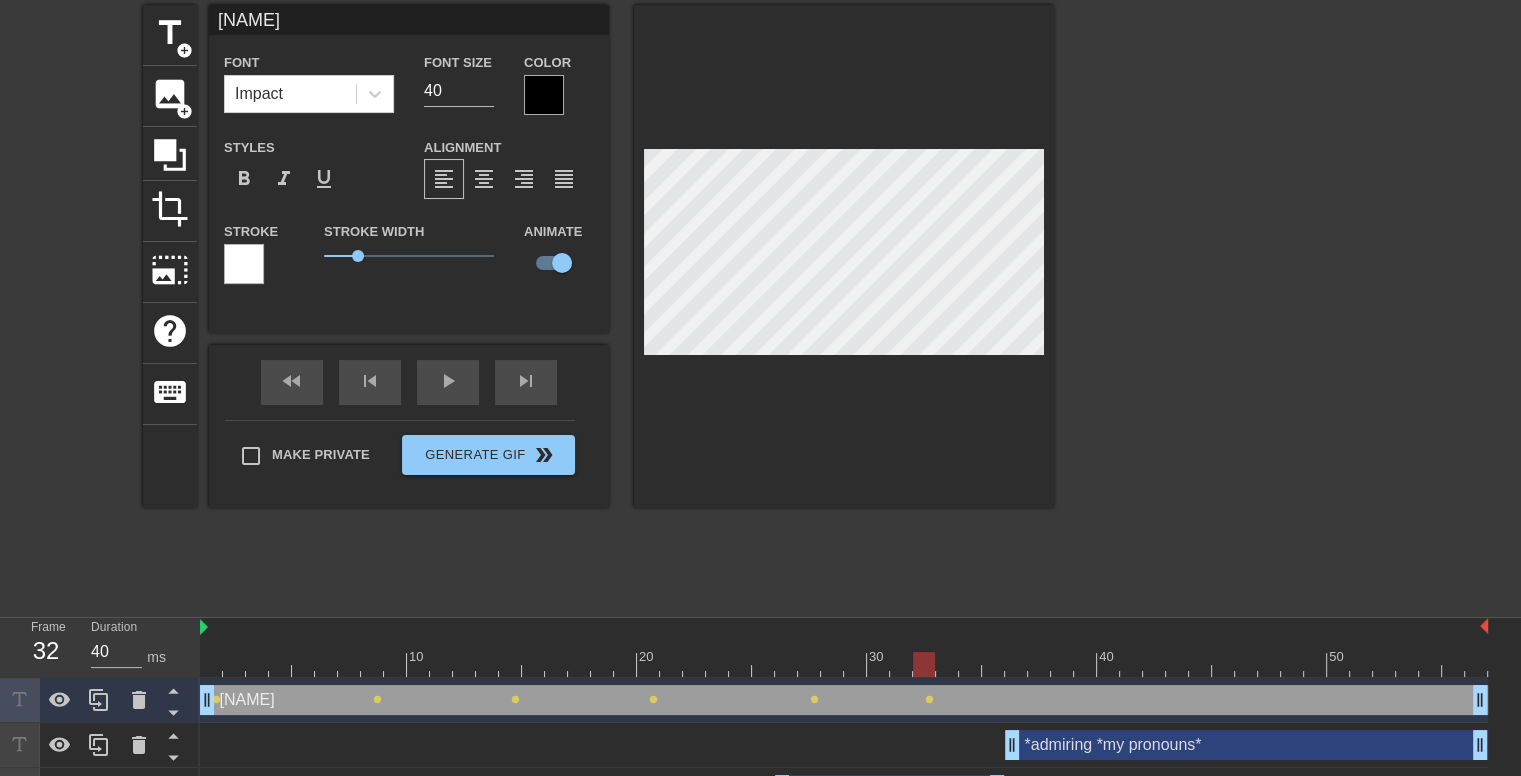 click at bounding box center [844, 664] 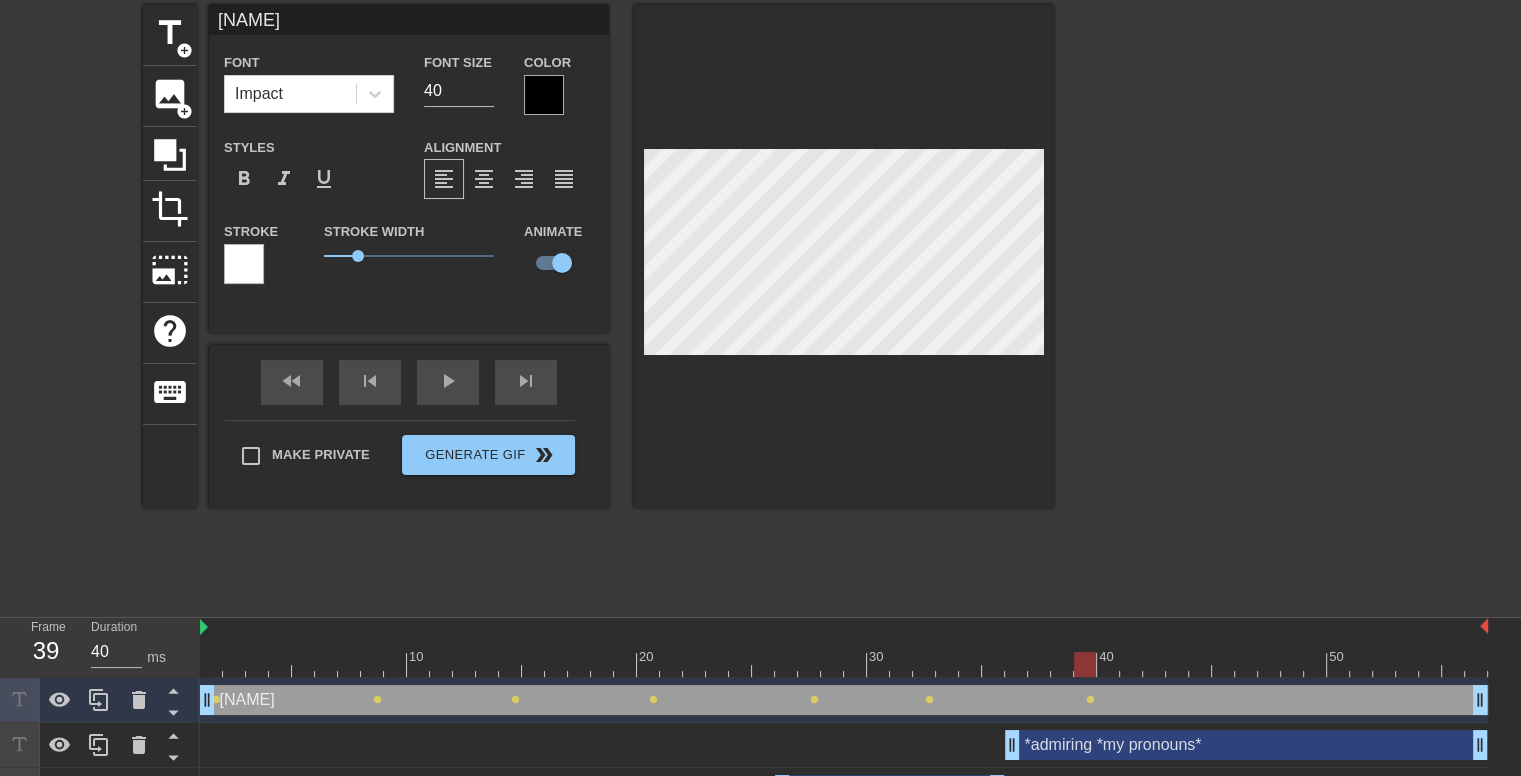 click at bounding box center [844, 664] 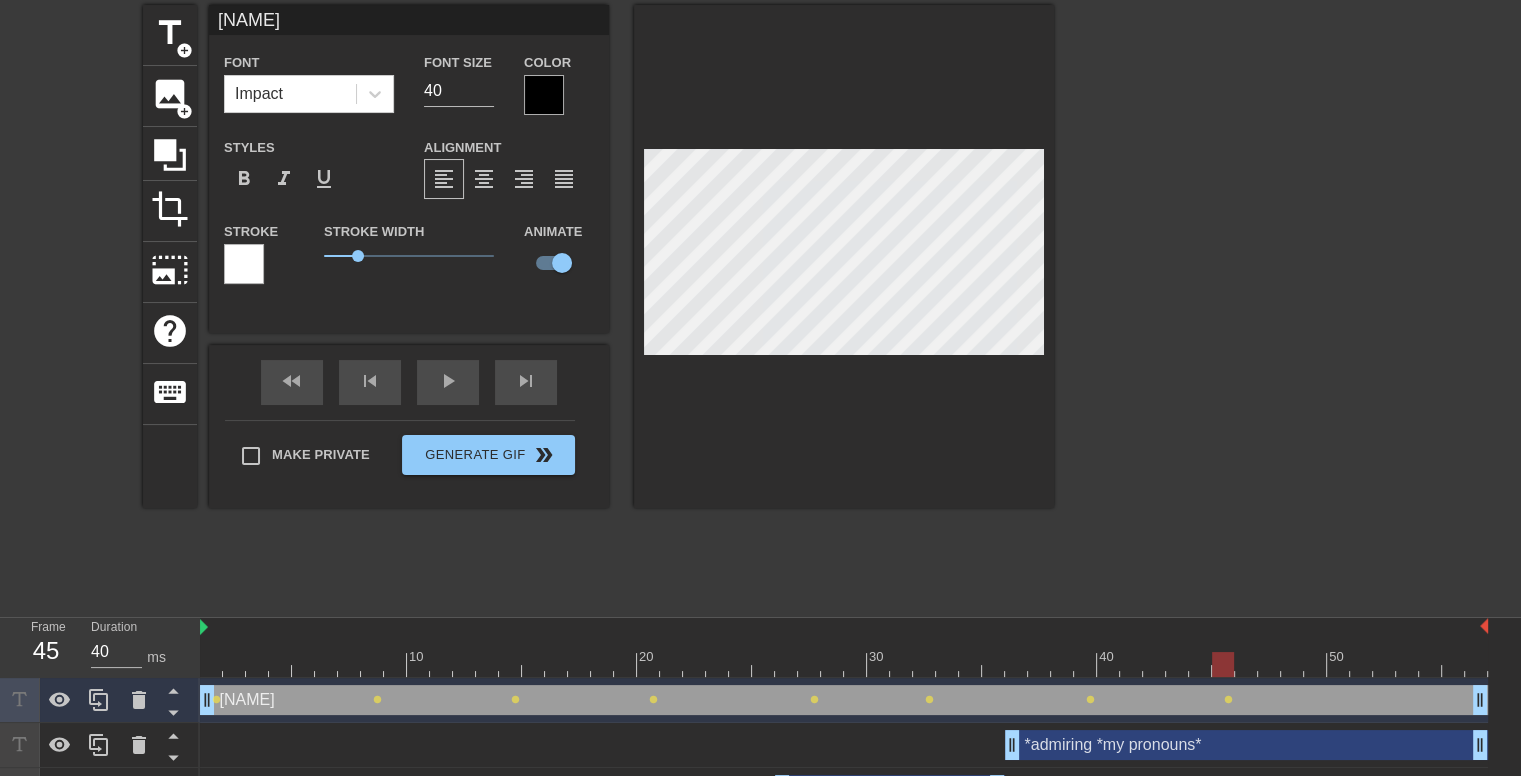 click at bounding box center [844, 664] 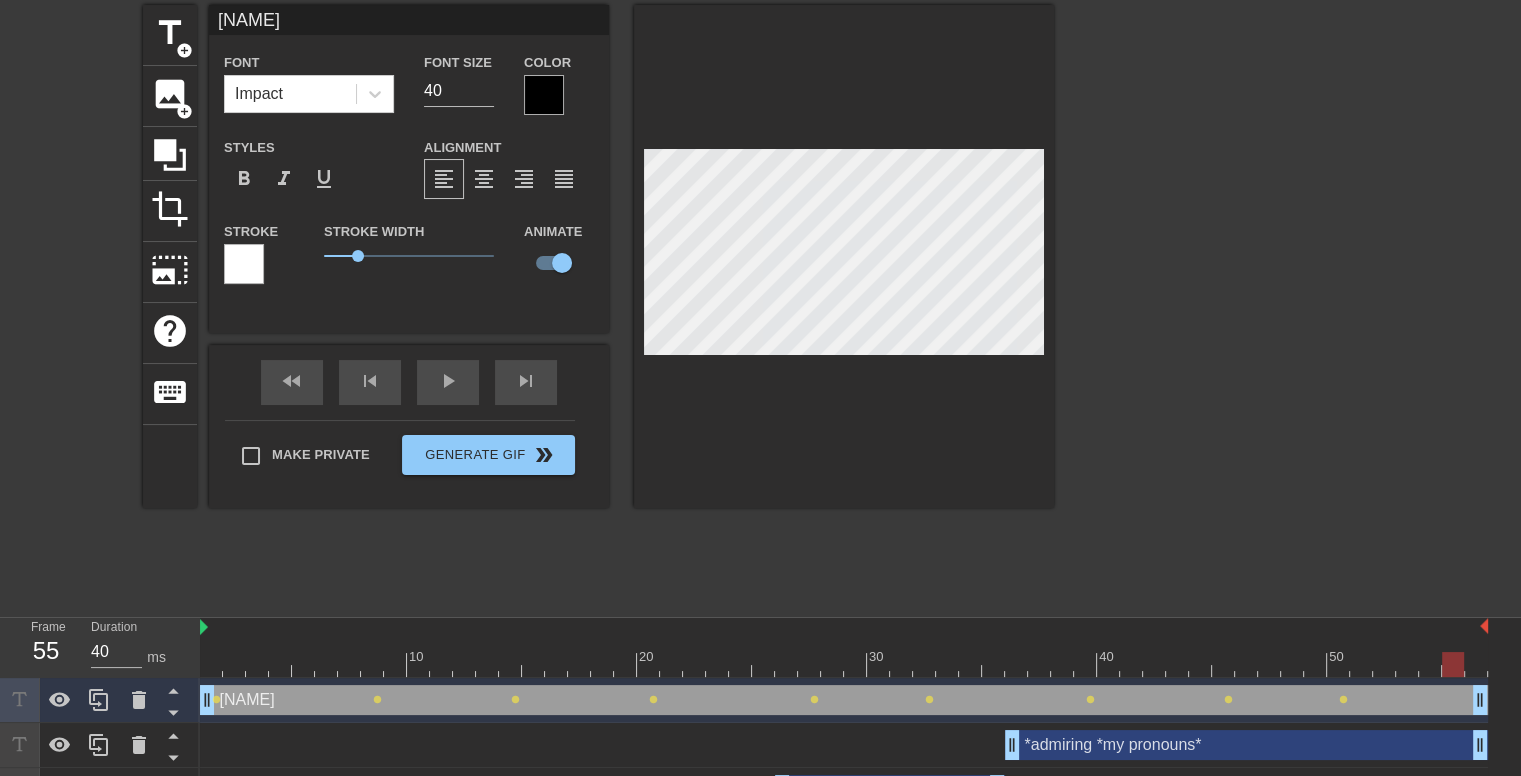 click at bounding box center [844, 664] 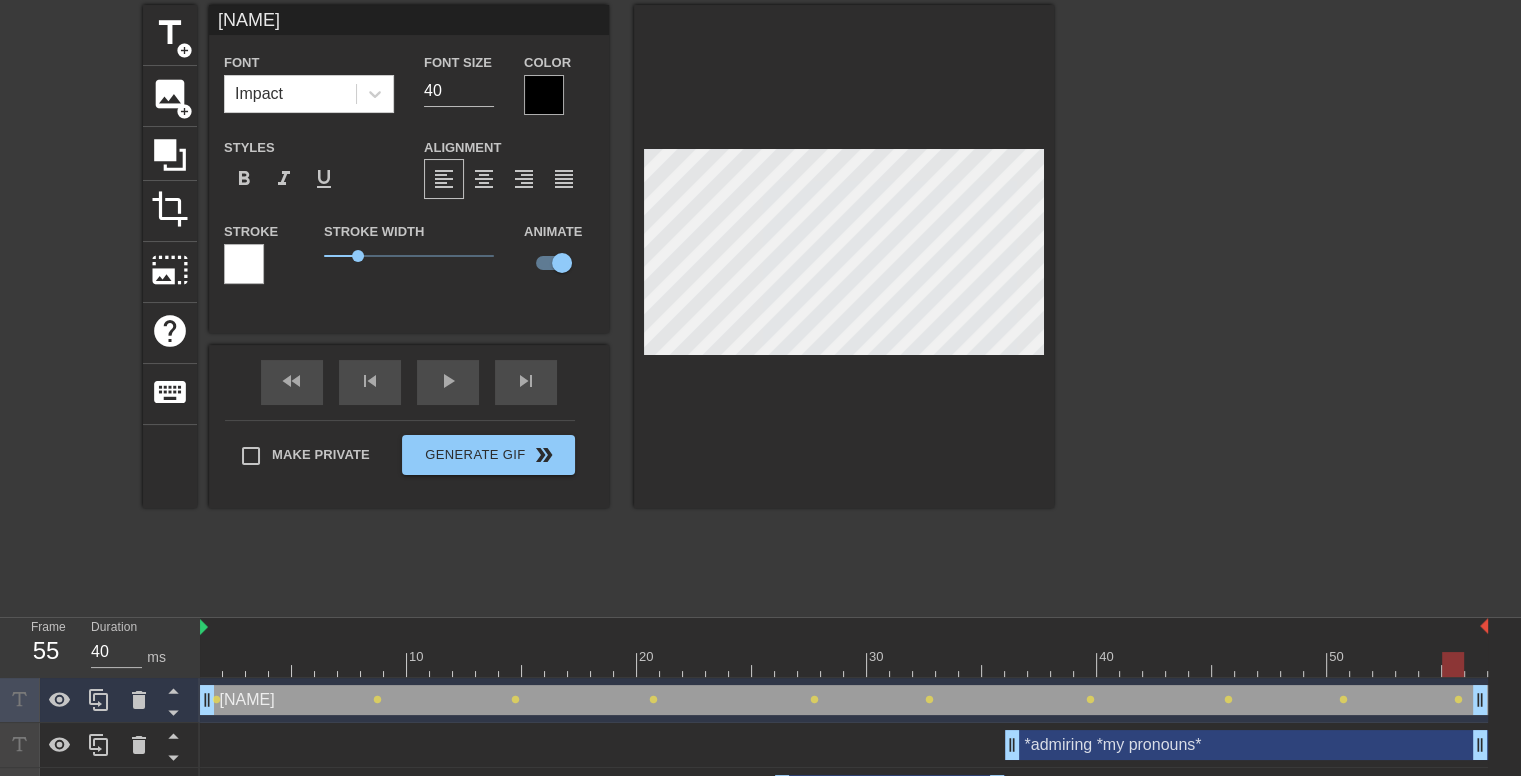 click at bounding box center (844, 256) 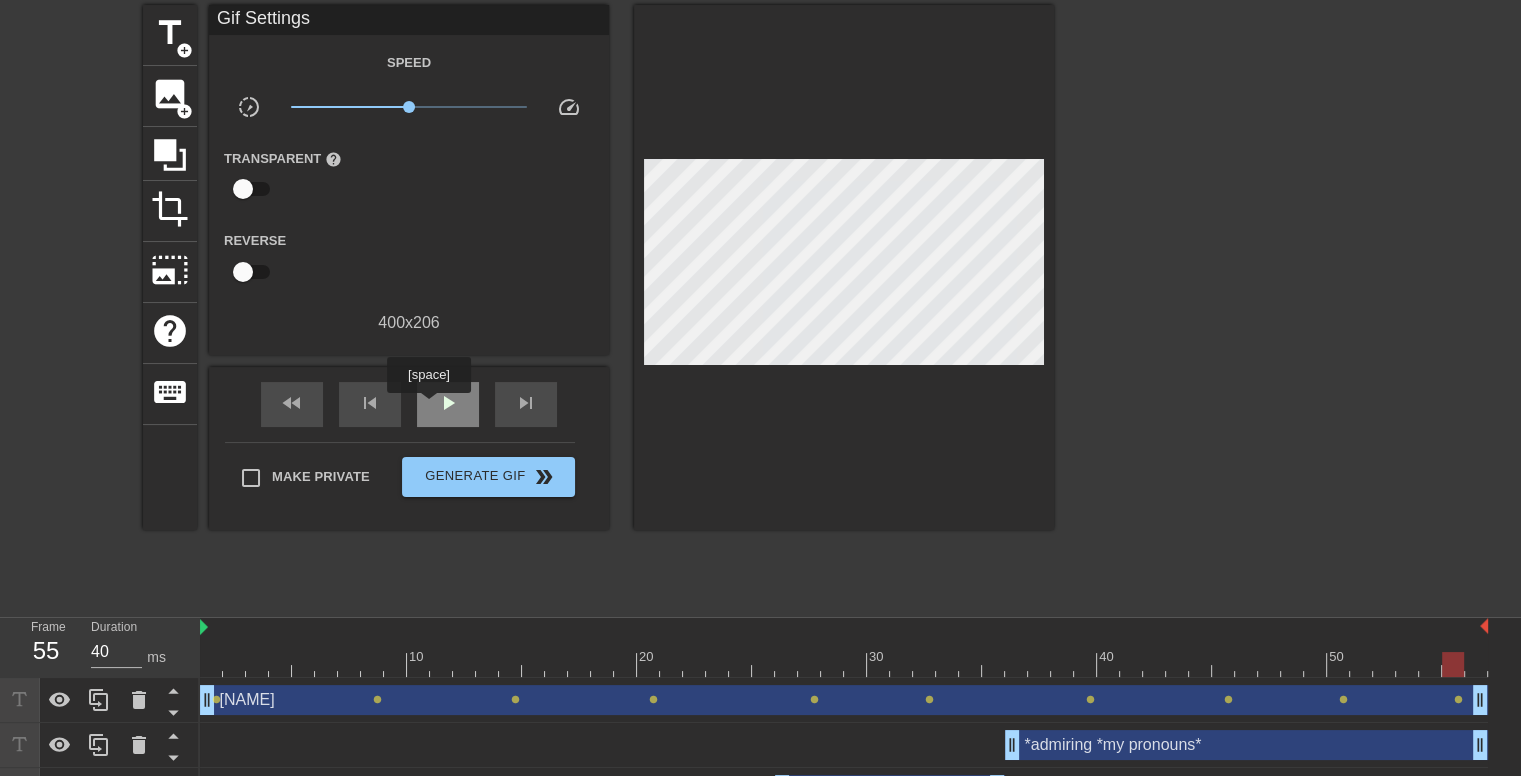 click on "play_arrow" at bounding box center [448, 404] 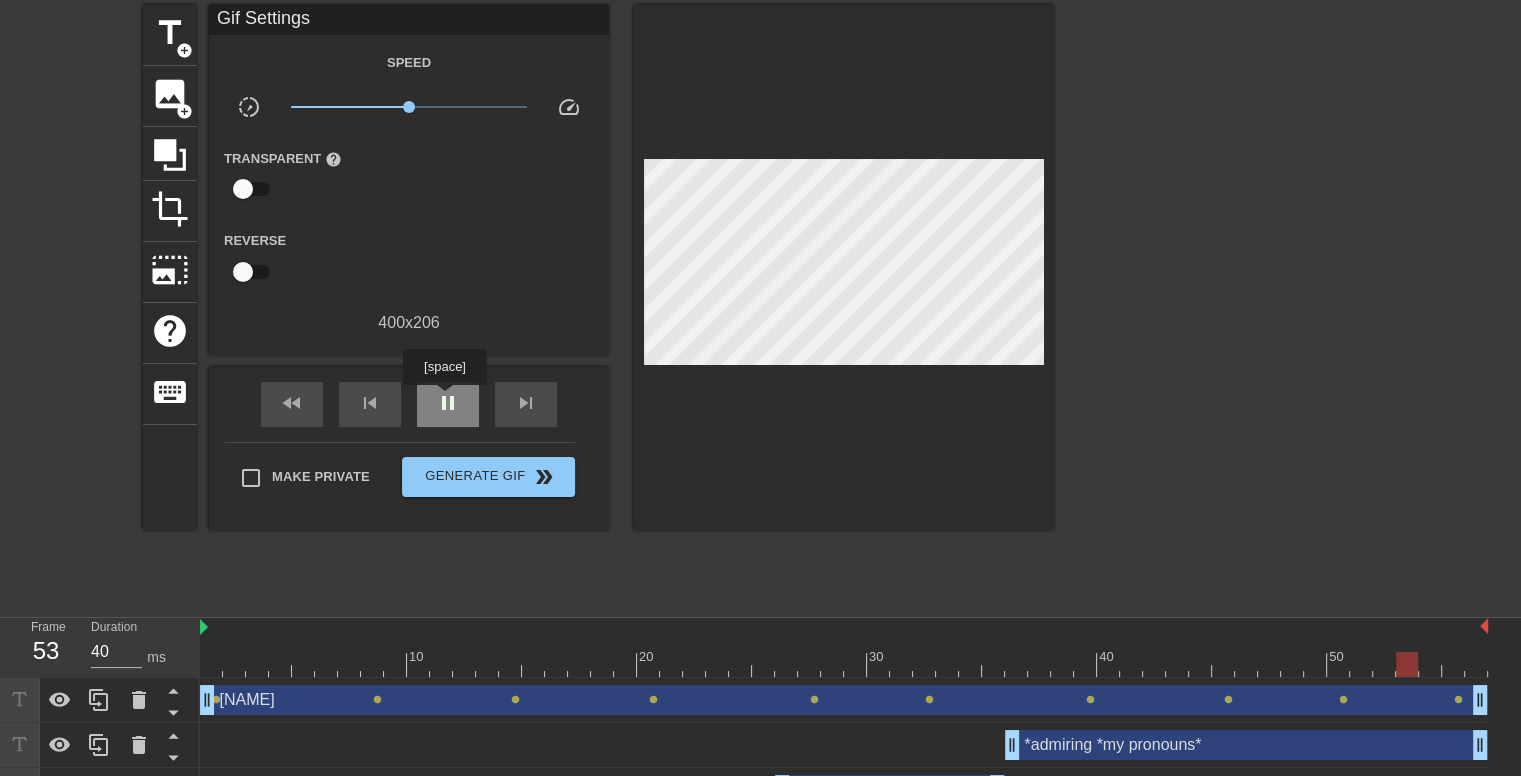 click on "pause" at bounding box center (448, 403) 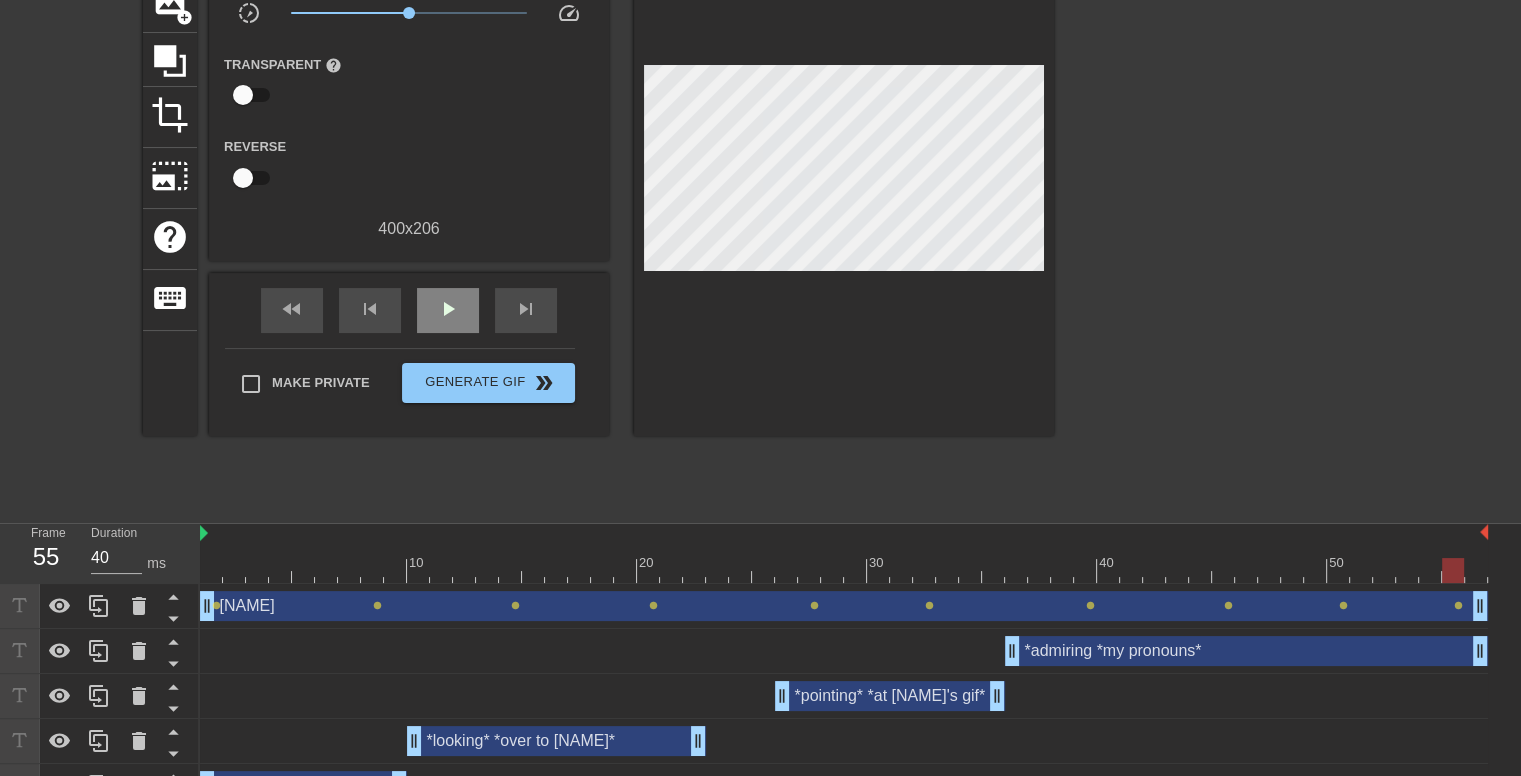 scroll, scrollTop: 204, scrollLeft: 0, axis: vertical 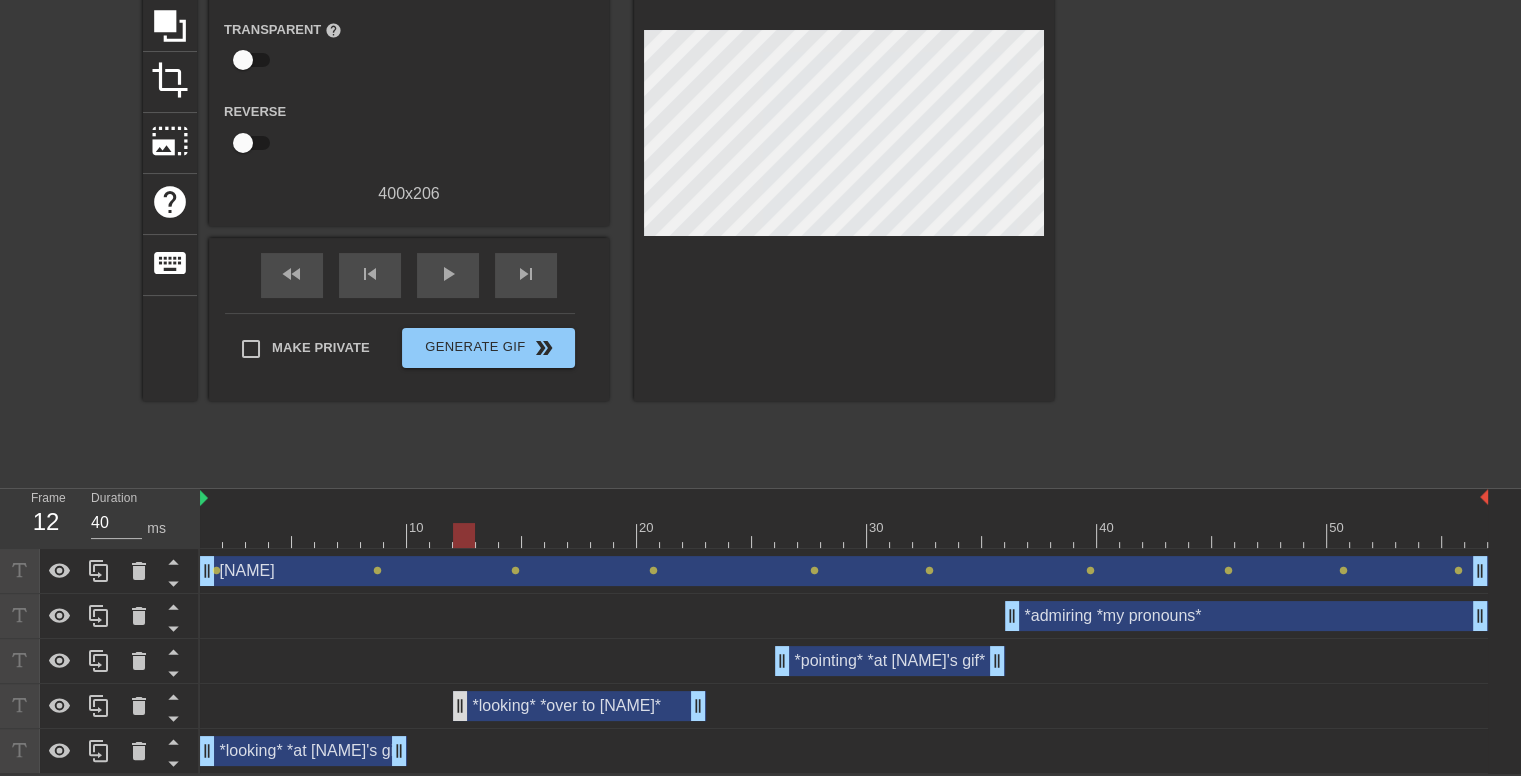 drag, startPoint x: 413, startPoint y: 702, endPoint x: 454, endPoint y: 700, distance: 41.04875 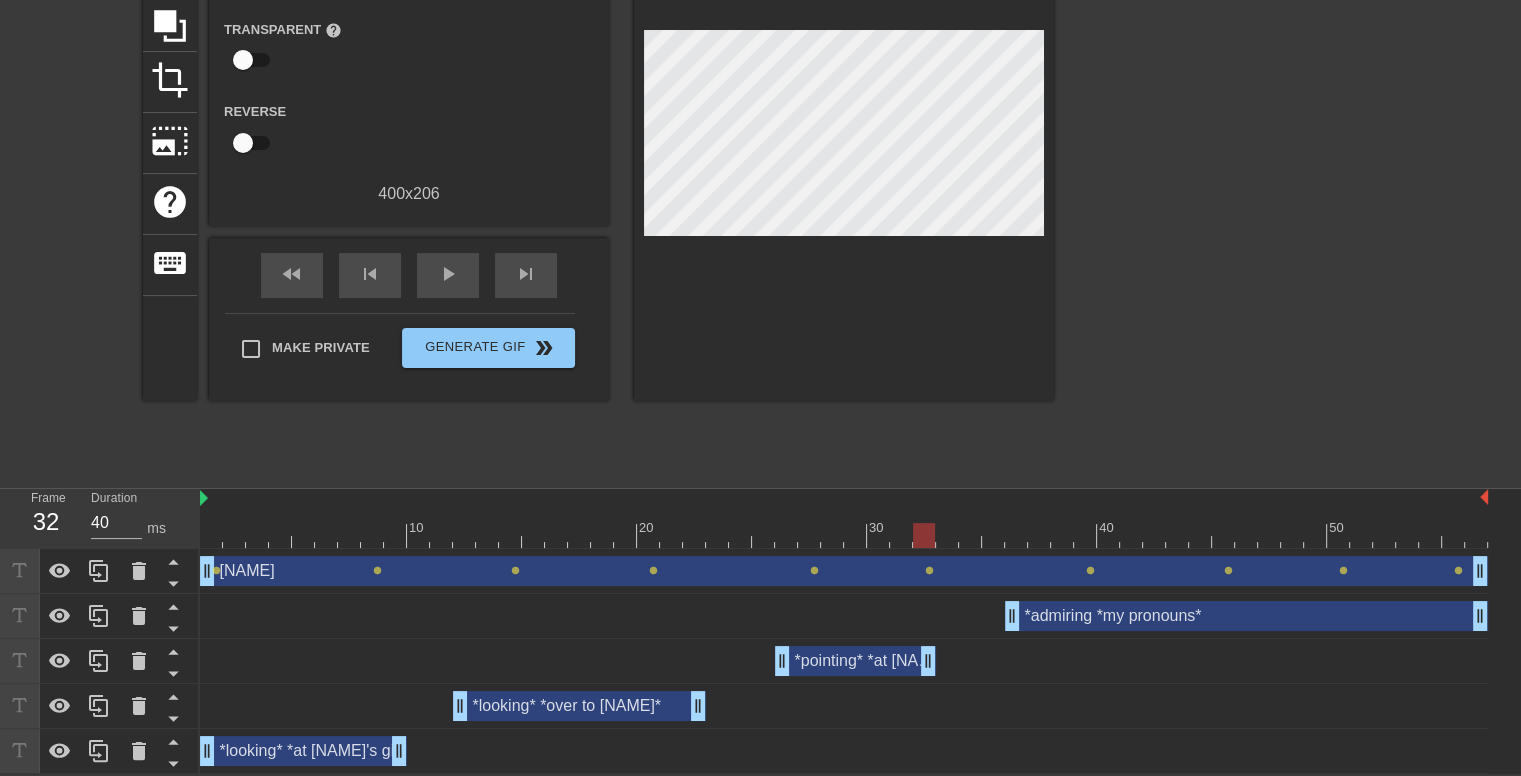 drag, startPoint x: 996, startPoint y: 658, endPoint x: 936, endPoint y: 658, distance: 60 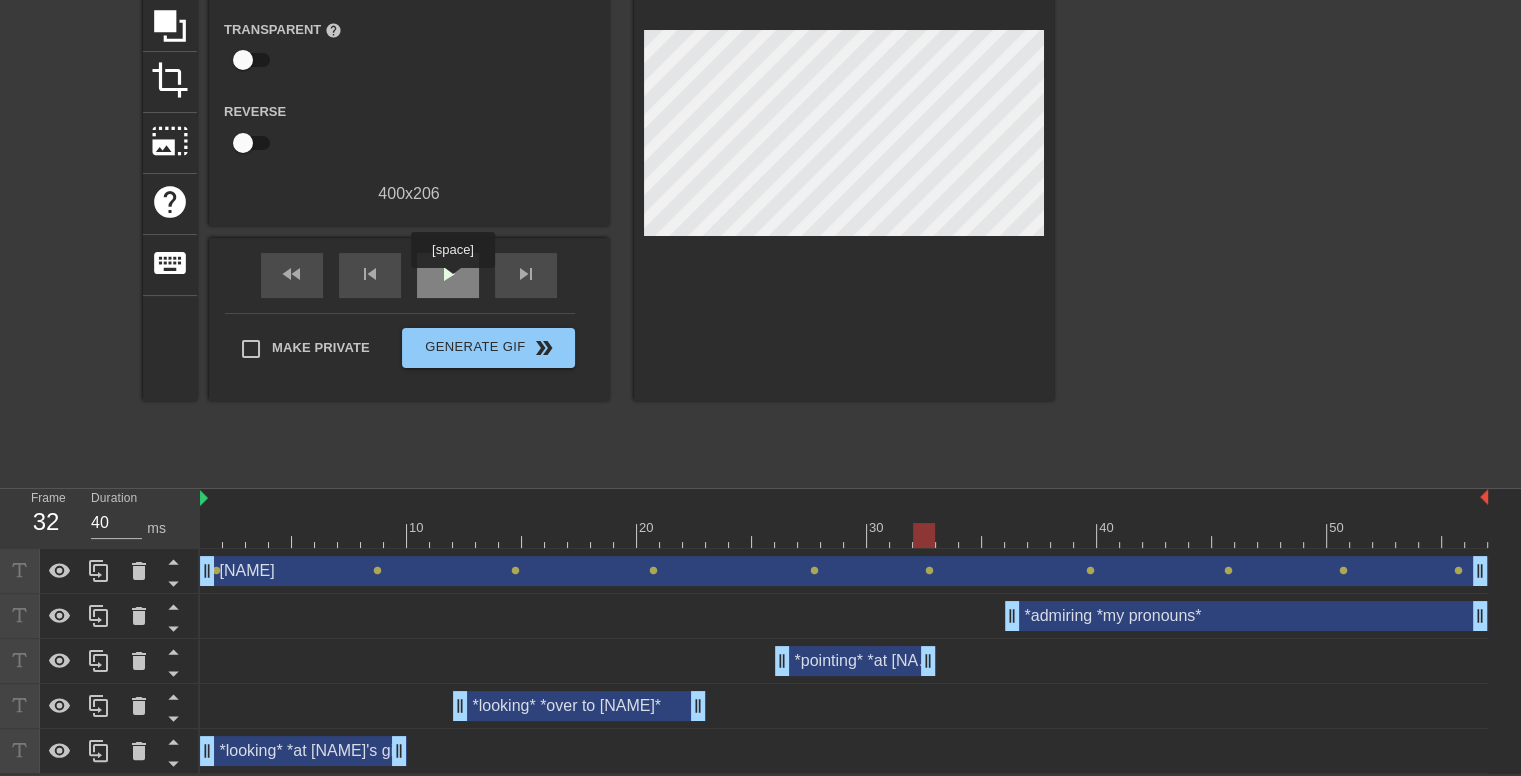 click on "play_arrow" at bounding box center [448, 274] 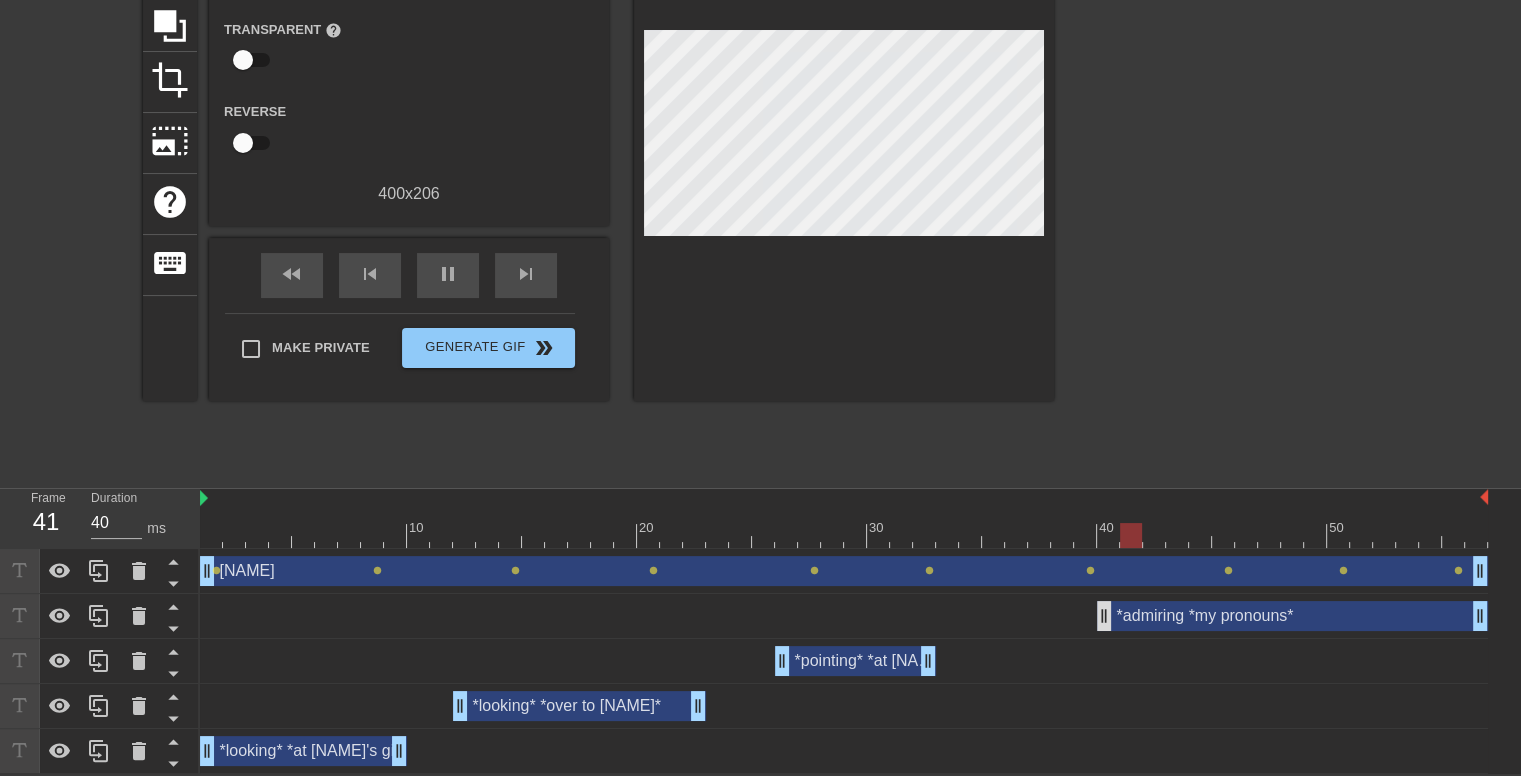 drag, startPoint x: 1012, startPoint y: 615, endPoint x: 1104, endPoint y: 609, distance: 92.19544 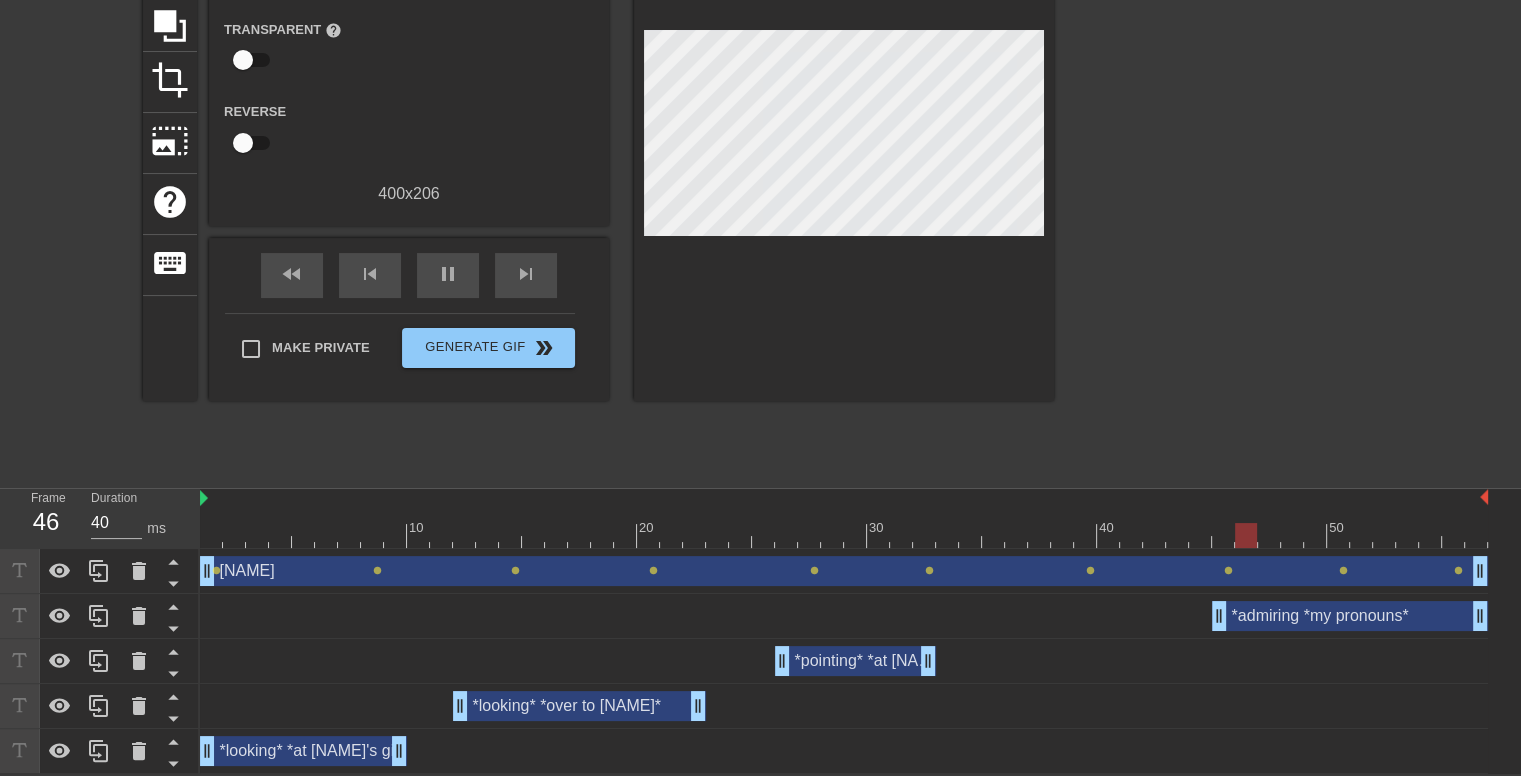 drag, startPoint x: 1105, startPoint y: 615, endPoint x: 1220, endPoint y: 620, distance: 115.10864 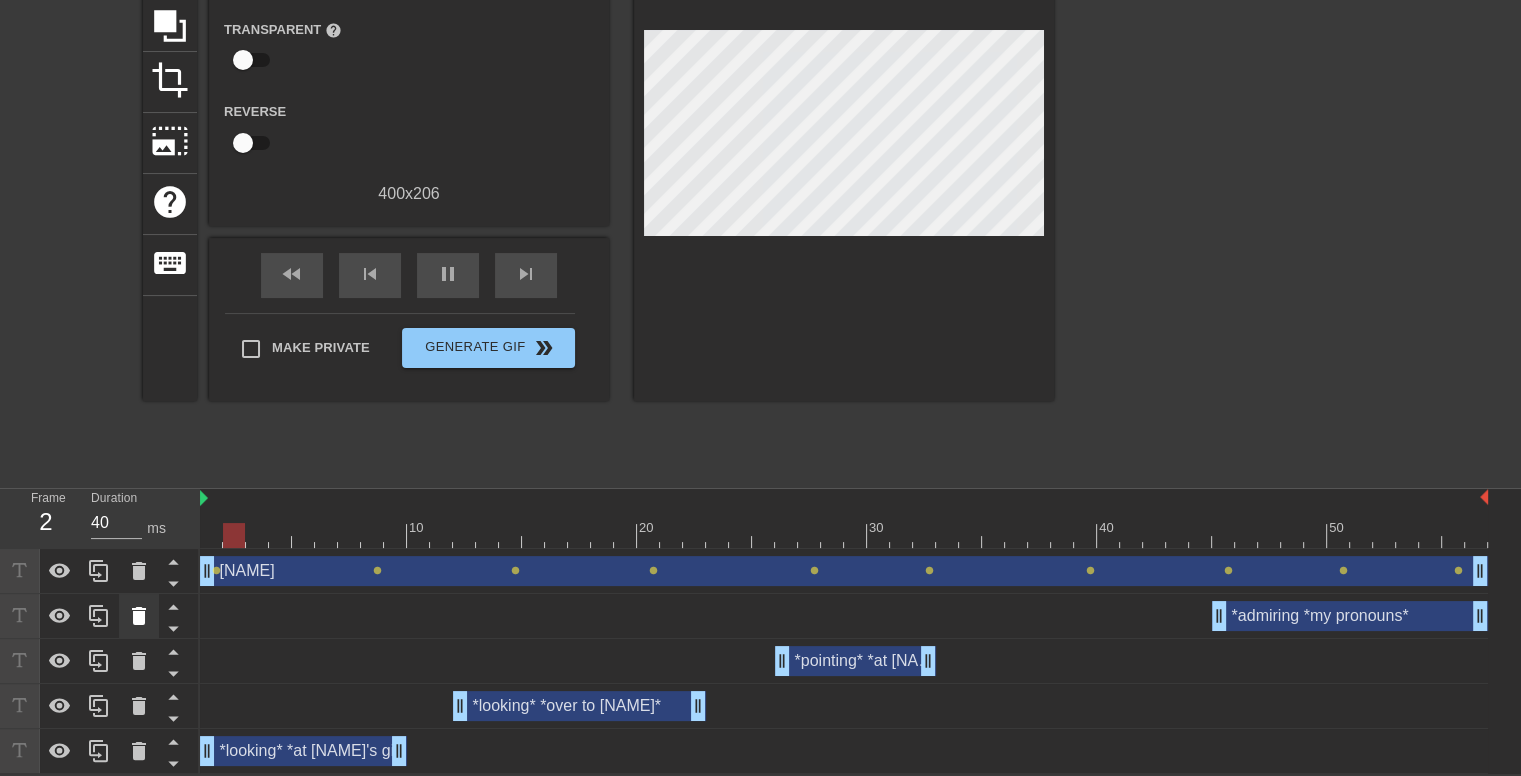 click 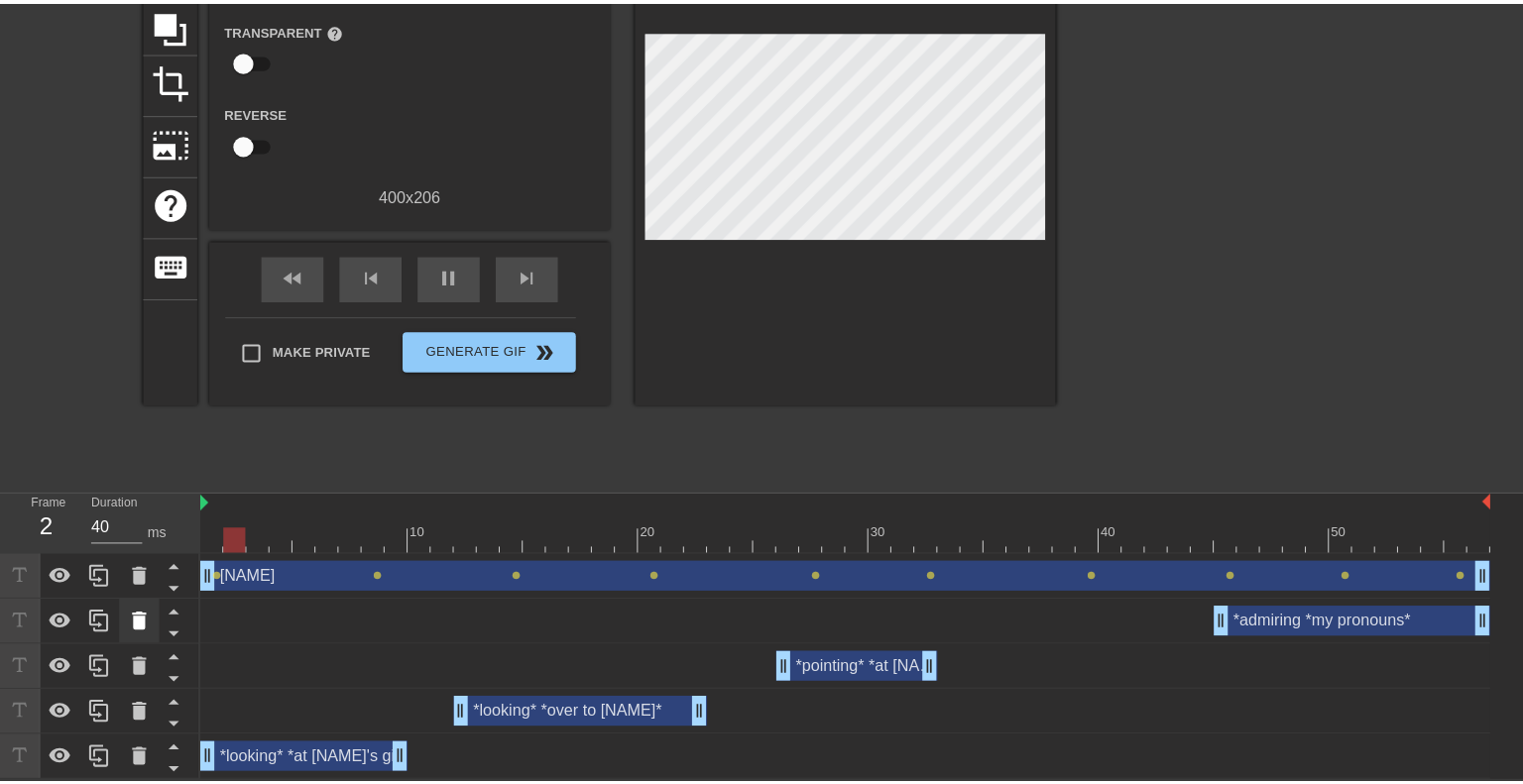 scroll, scrollTop: 187, scrollLeft: 0, axis: vertical 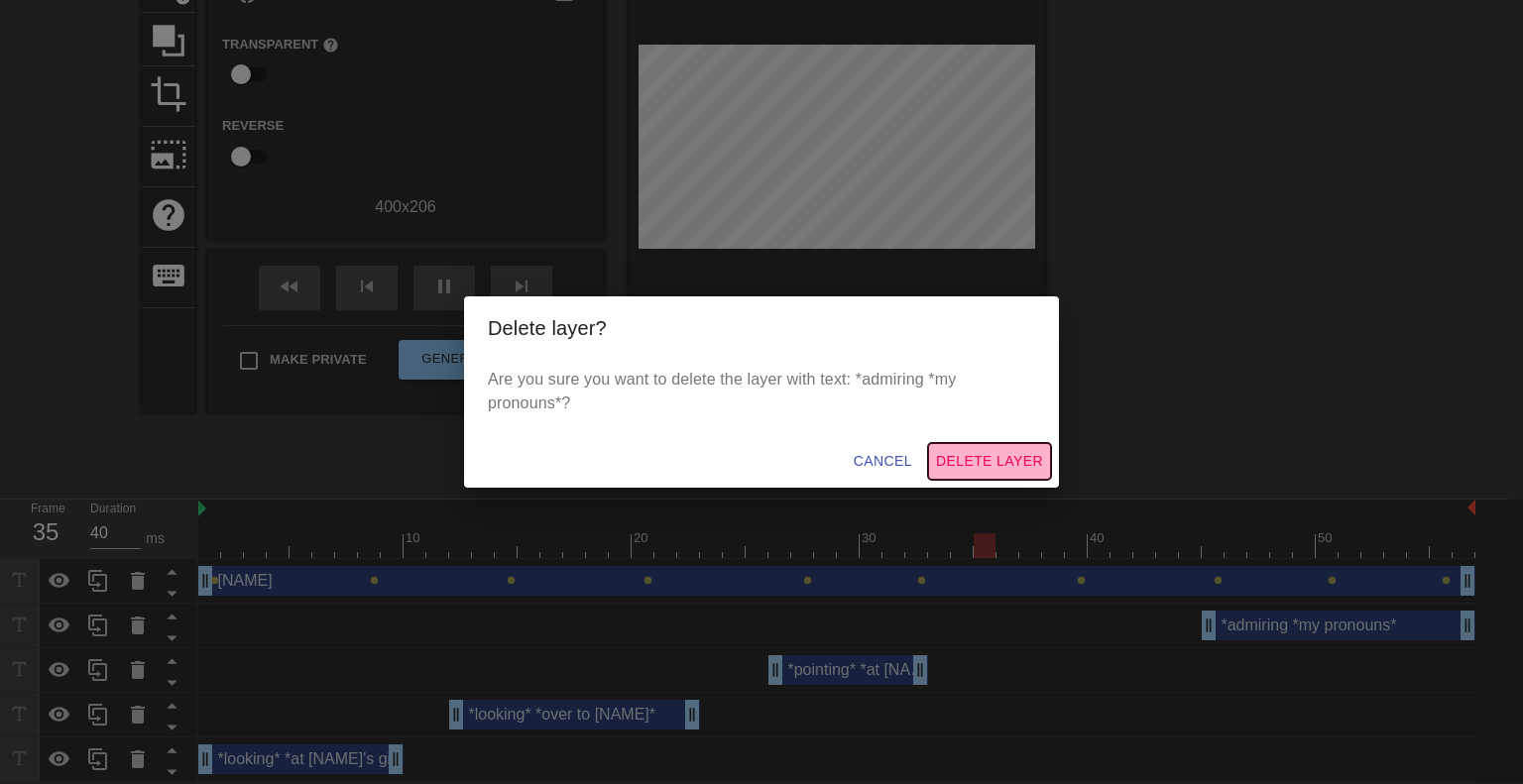 click on "Delete Layer" at bounding box center [990, 461] 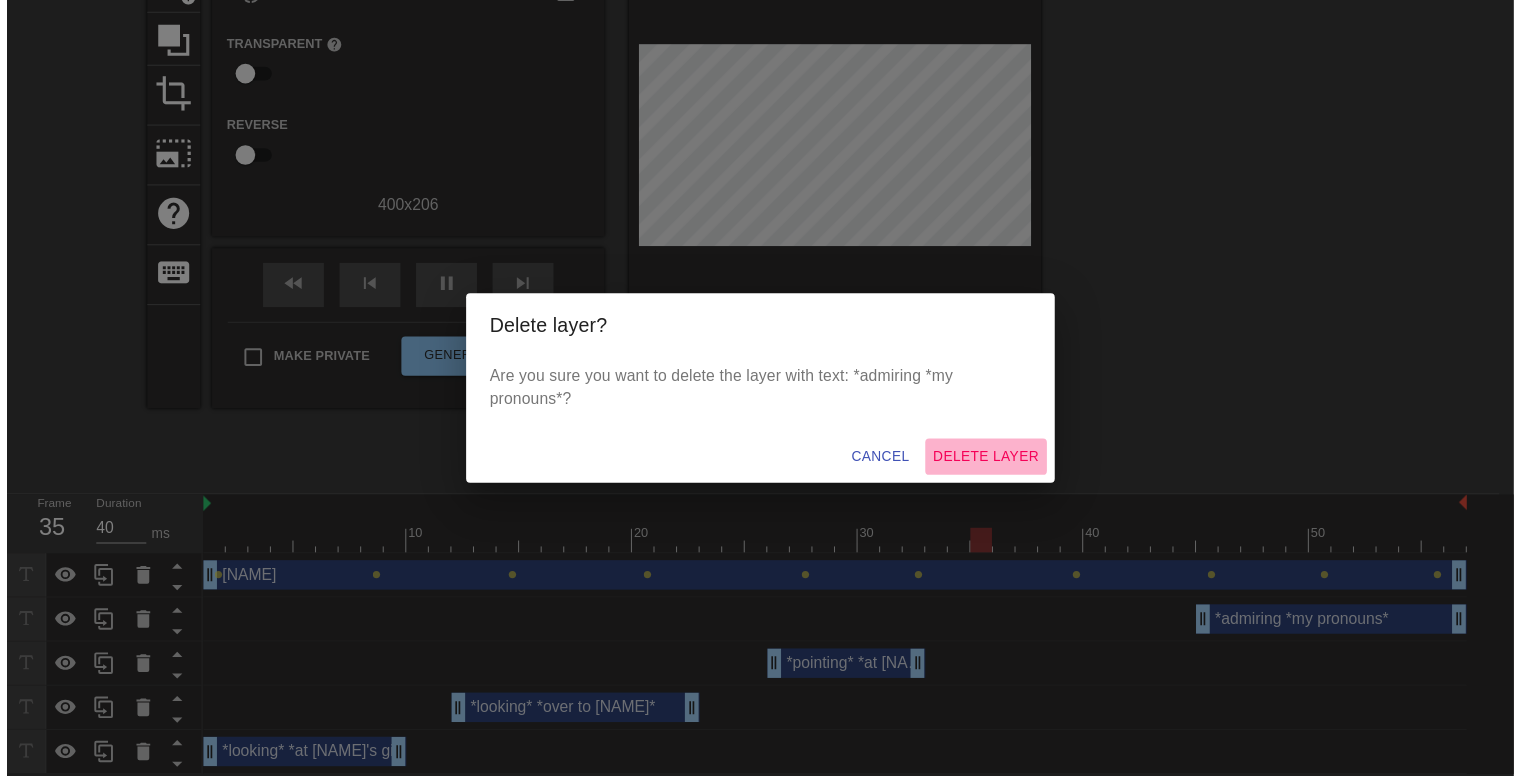 scroll, scrollTop: 160, scrollLeft: 0, axis: vertical 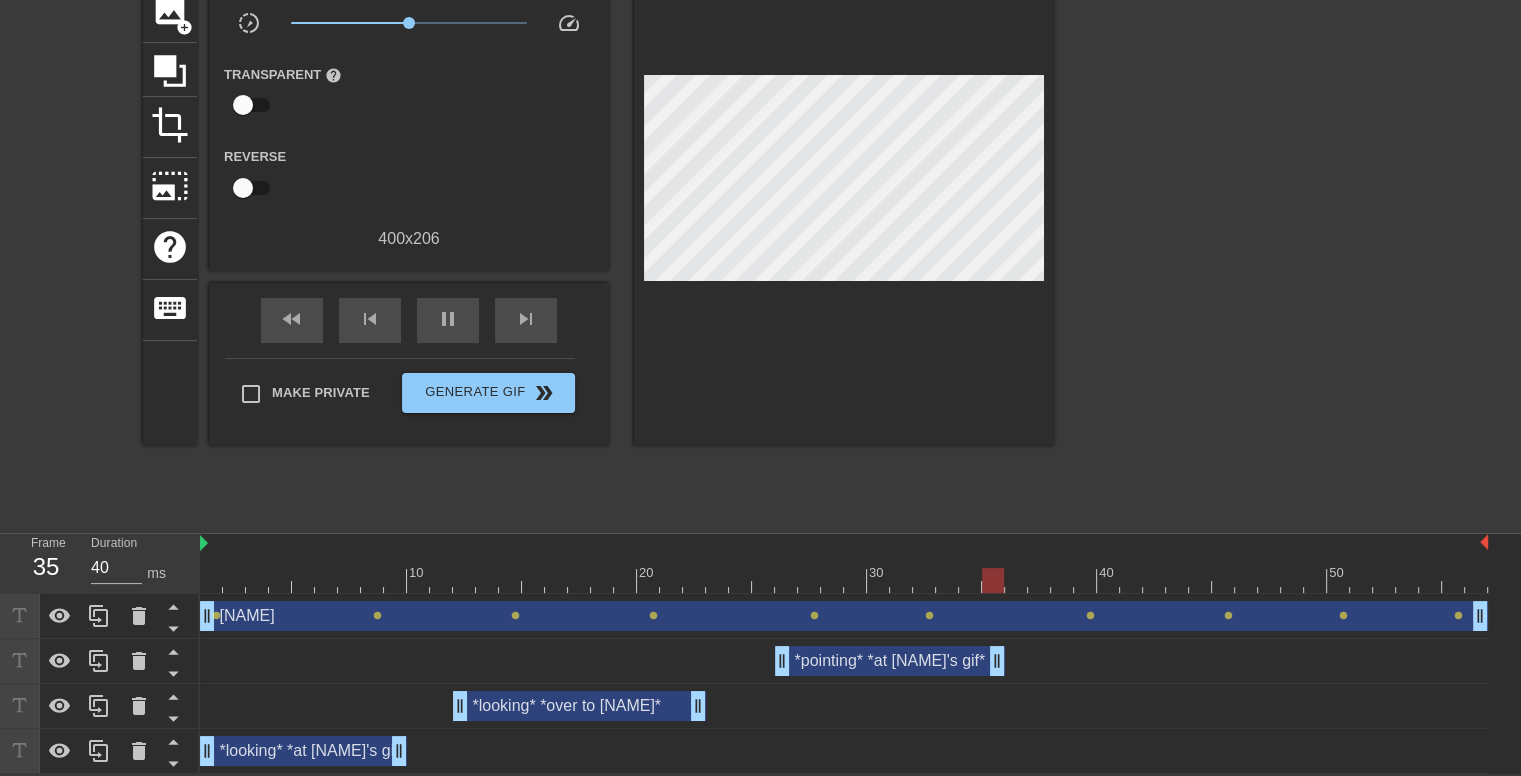 drag, startPoint x: 930, startPoint y: 655, endPoint x: 986, endPoint y: 651, distance: 56.142673 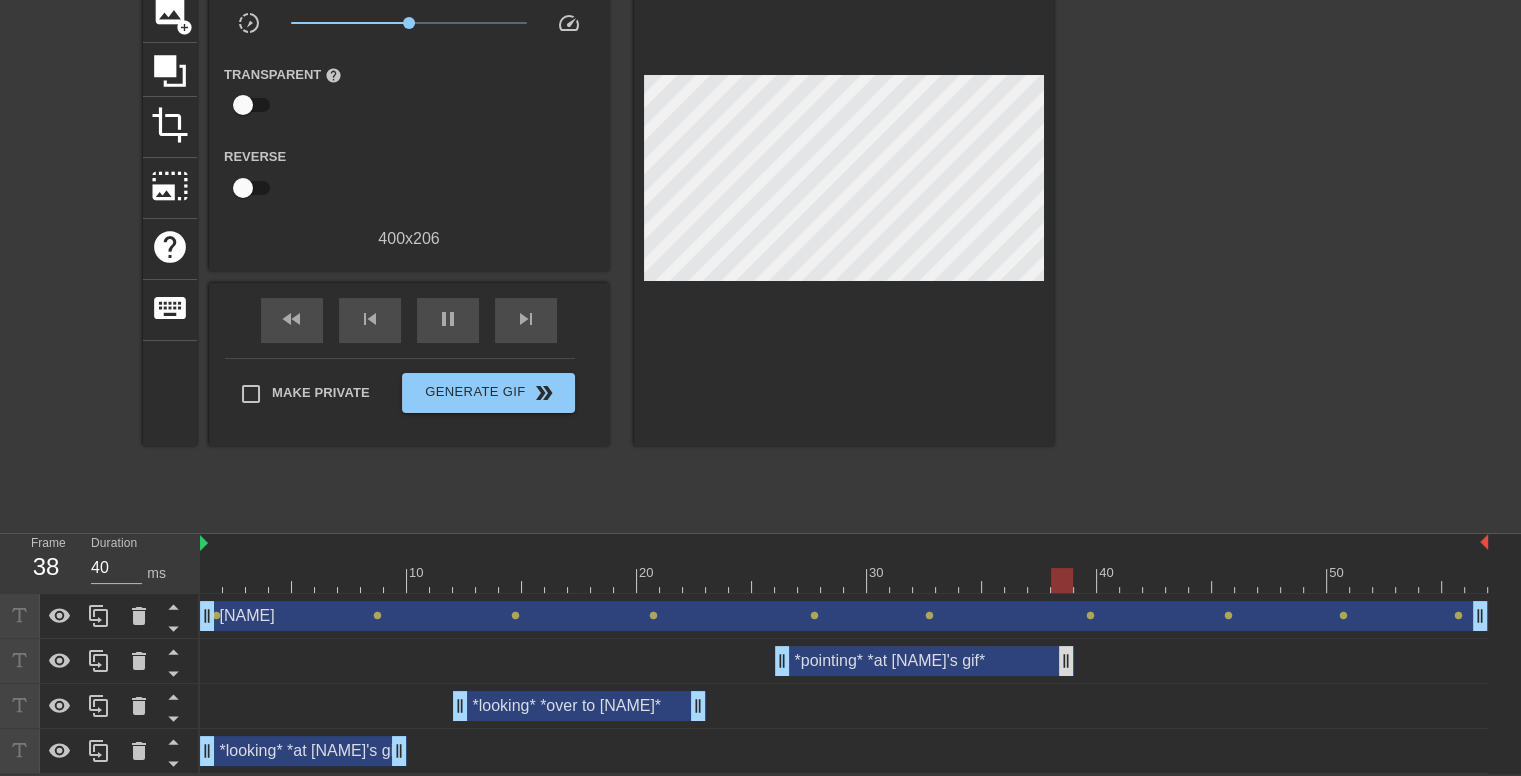 drag, startPoint x: 978, startPoint y: 663, endPoint x: 1069, endPoint y: 657, distance: 91.197586 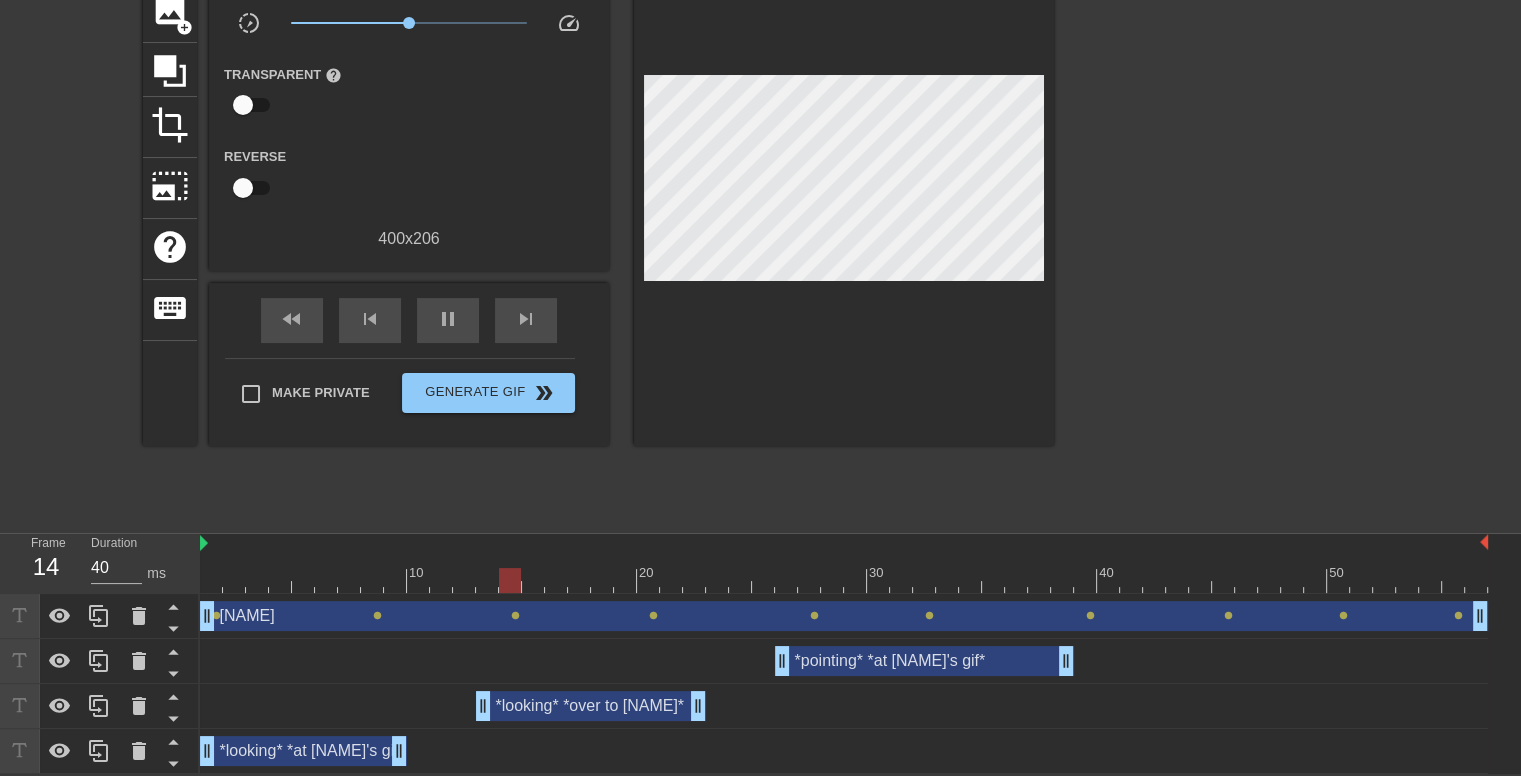 drag, startPoint x: 462, startPoint y: 697, endPoint x: 486, endPoint y: 695, distance: 24.083189 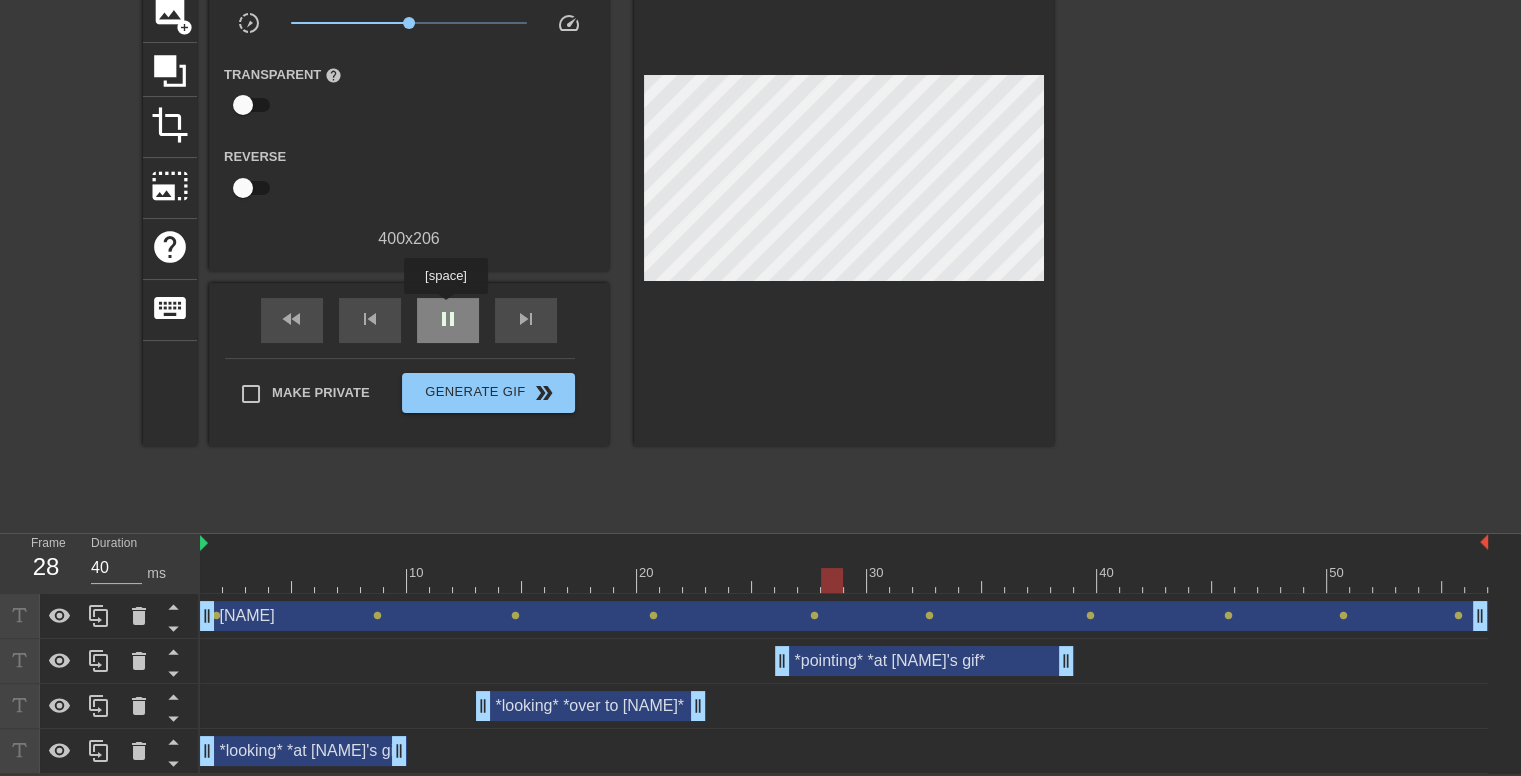 click on "pause" at bounding box center (448, 319) 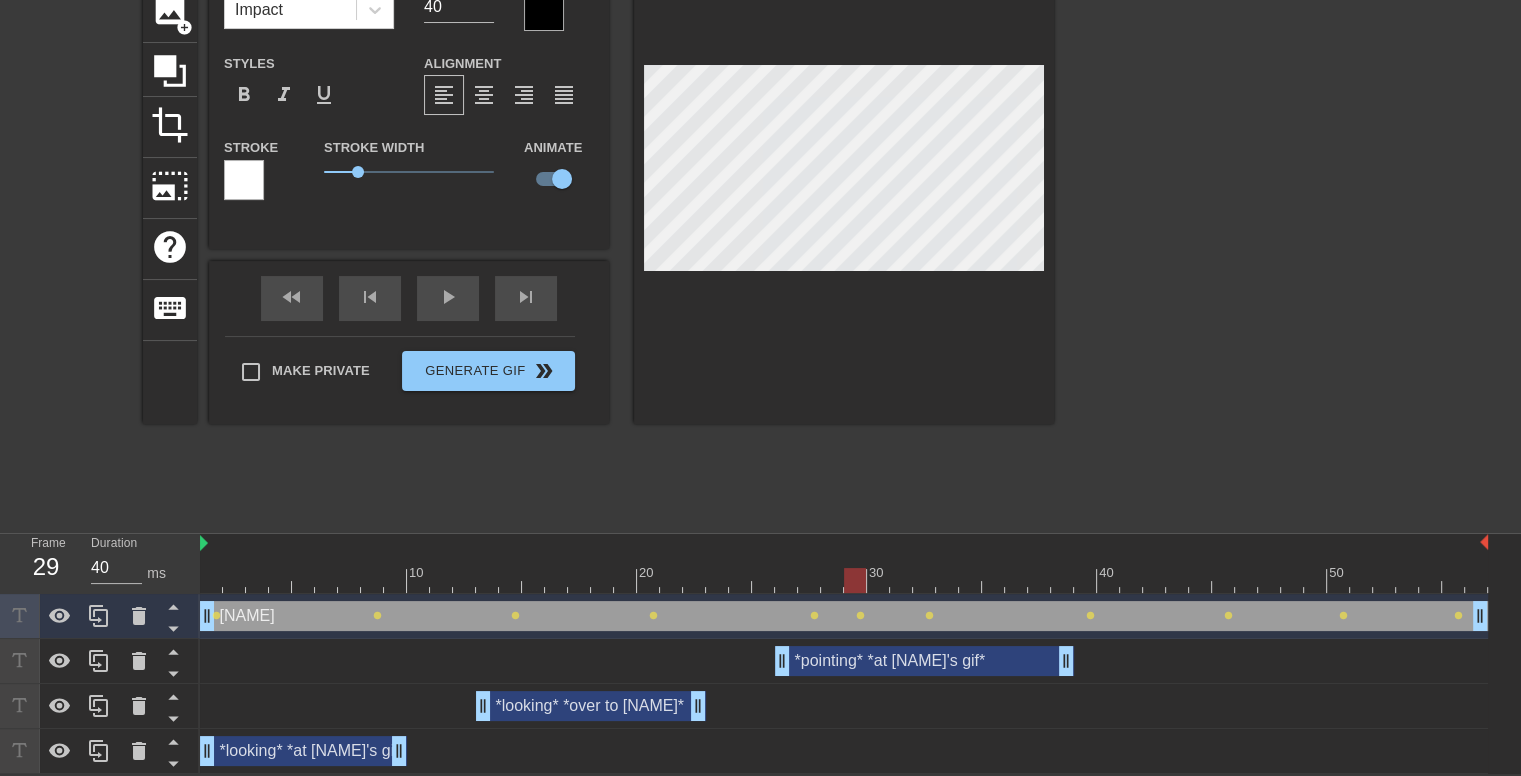 click at bounding box center [844, 580] 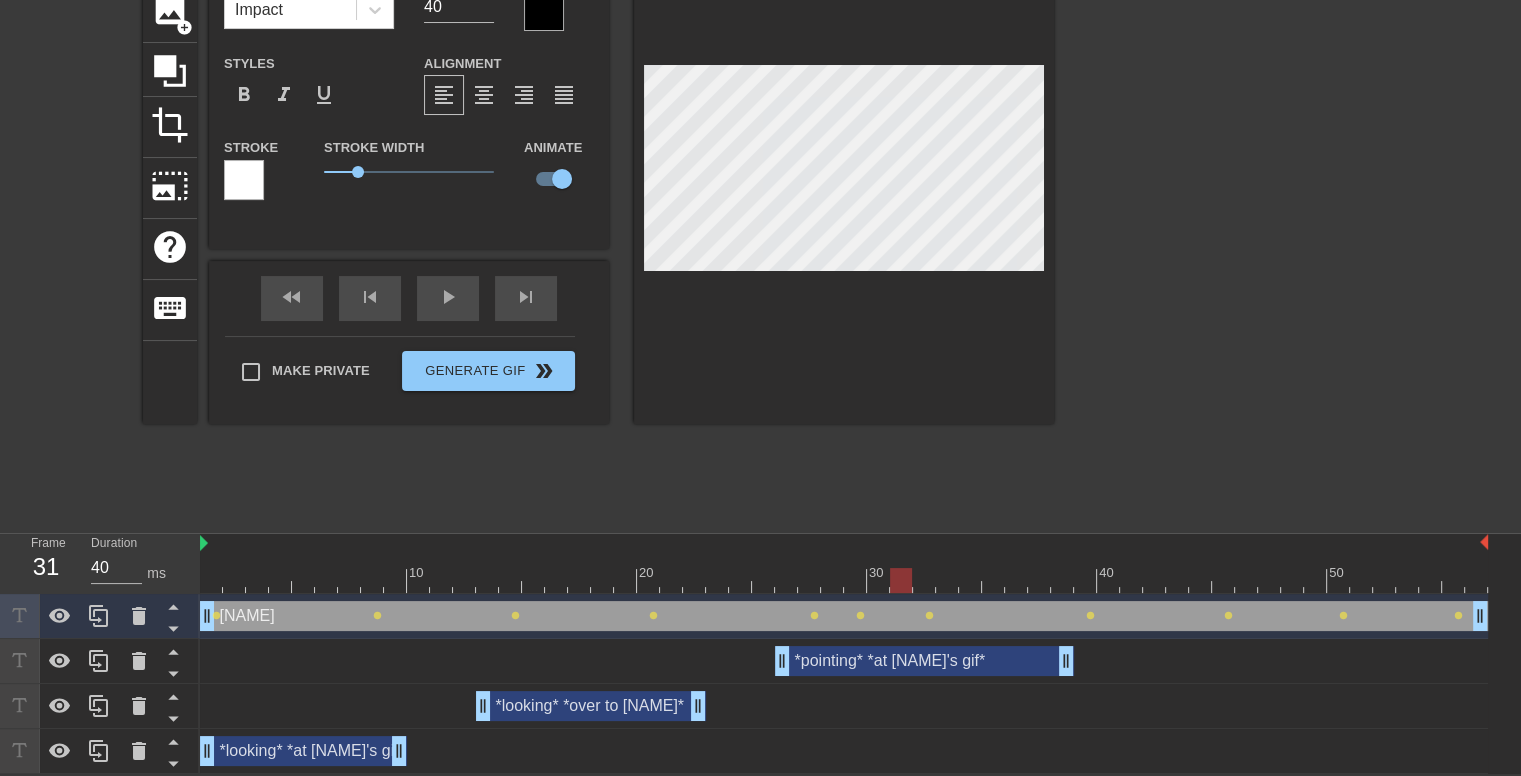 click at bounding box center [844, 580] 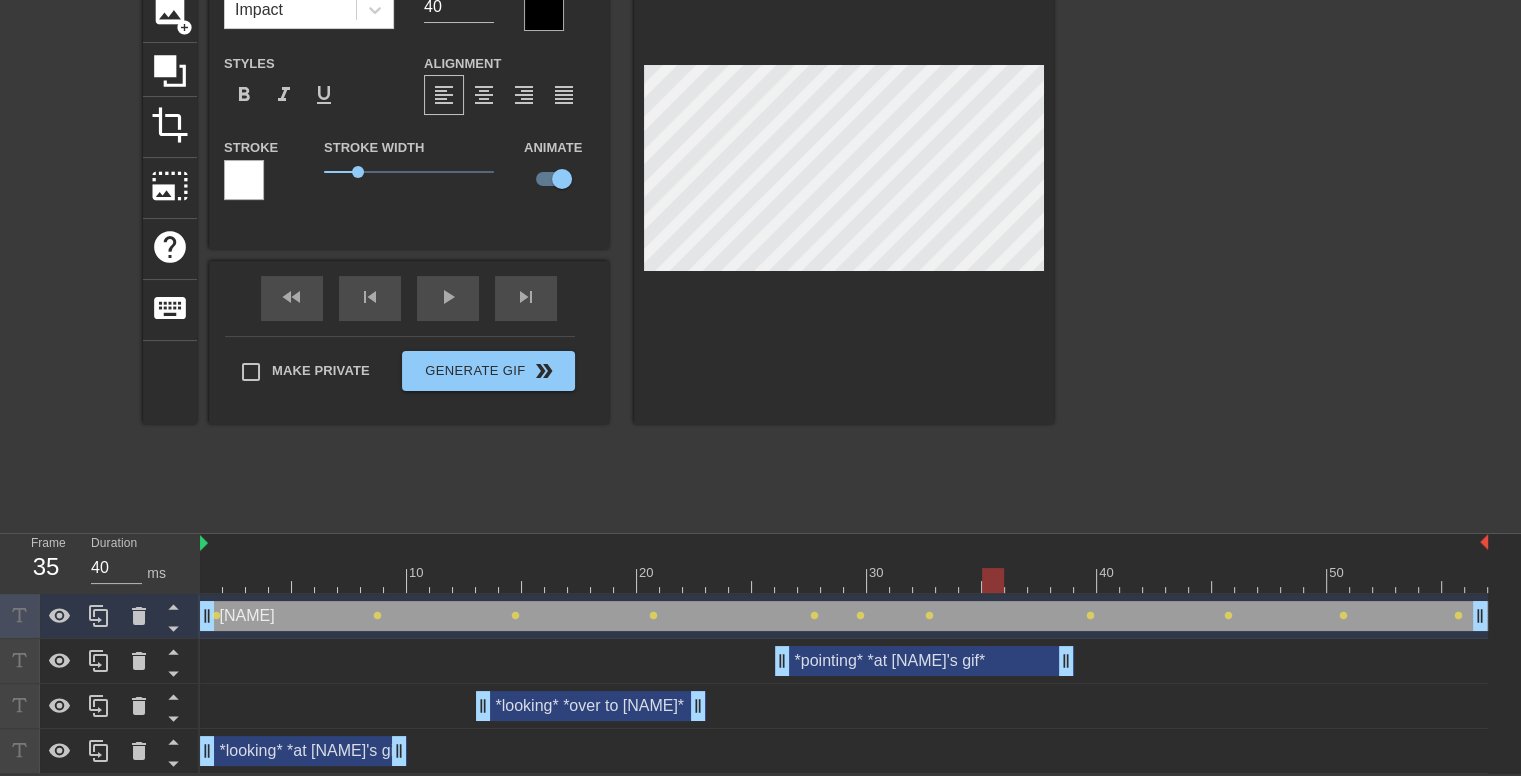 click at bounding box center [844, 580] 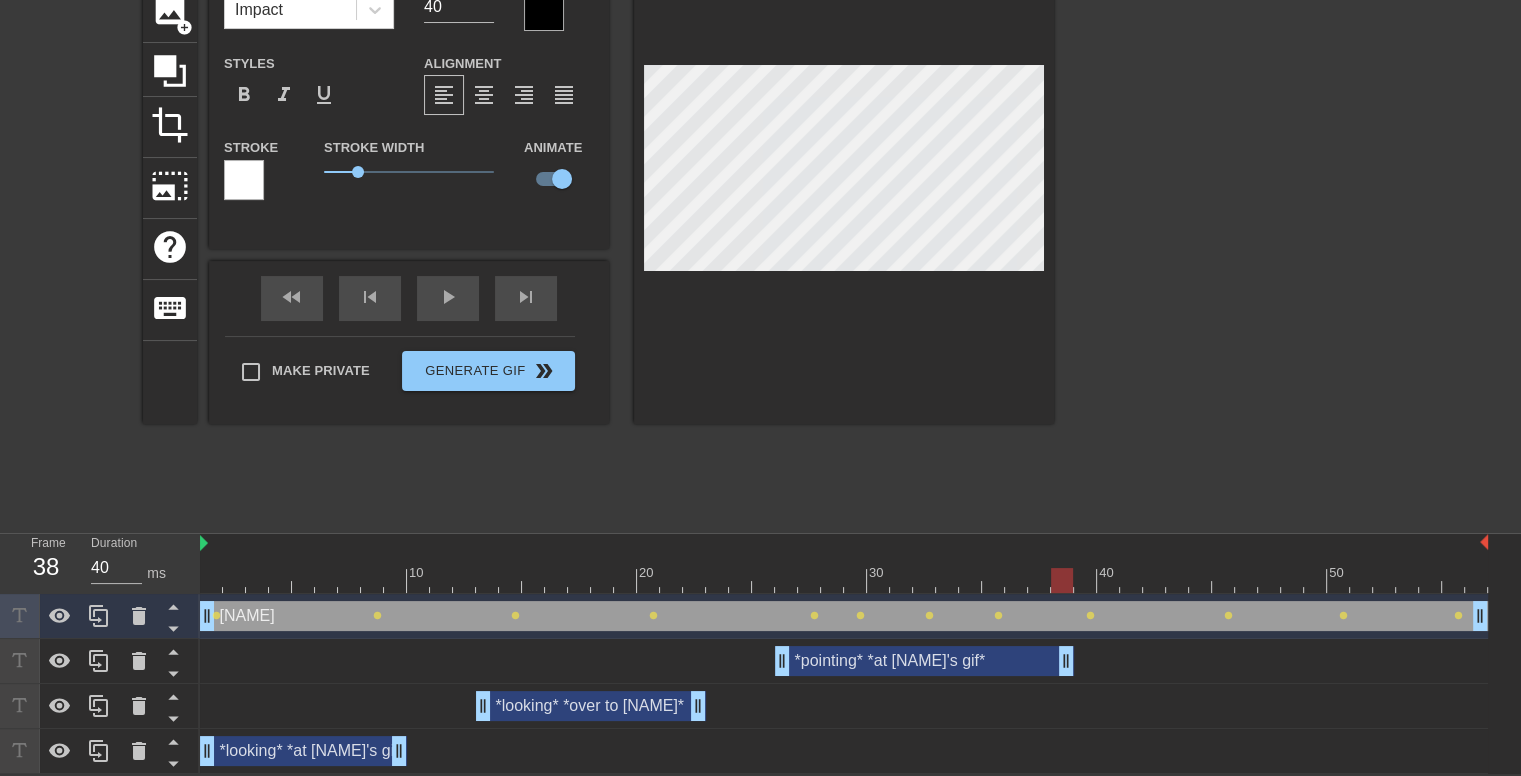 click at bounding box center (844, 580) 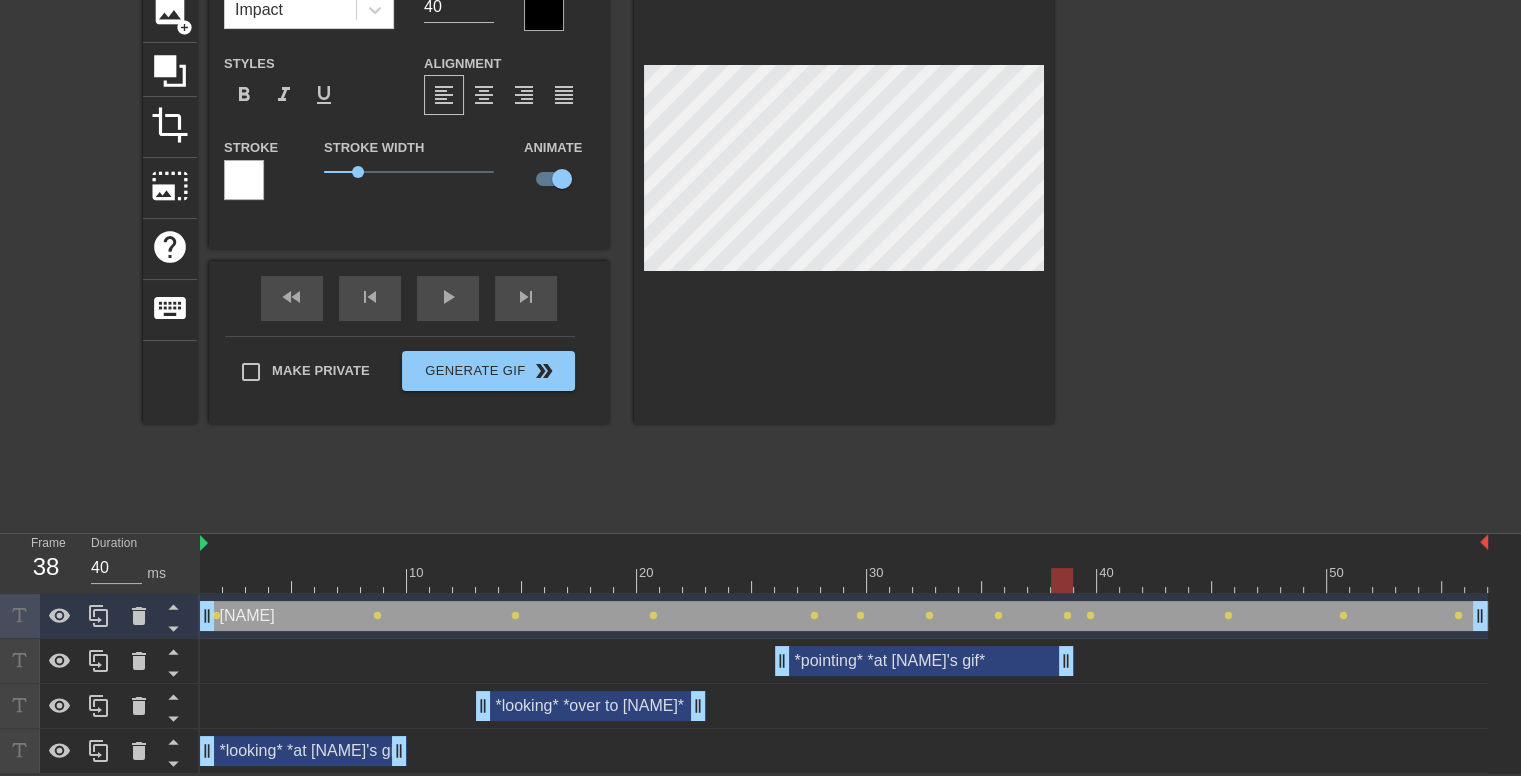 click at bounding box center [844, 580] 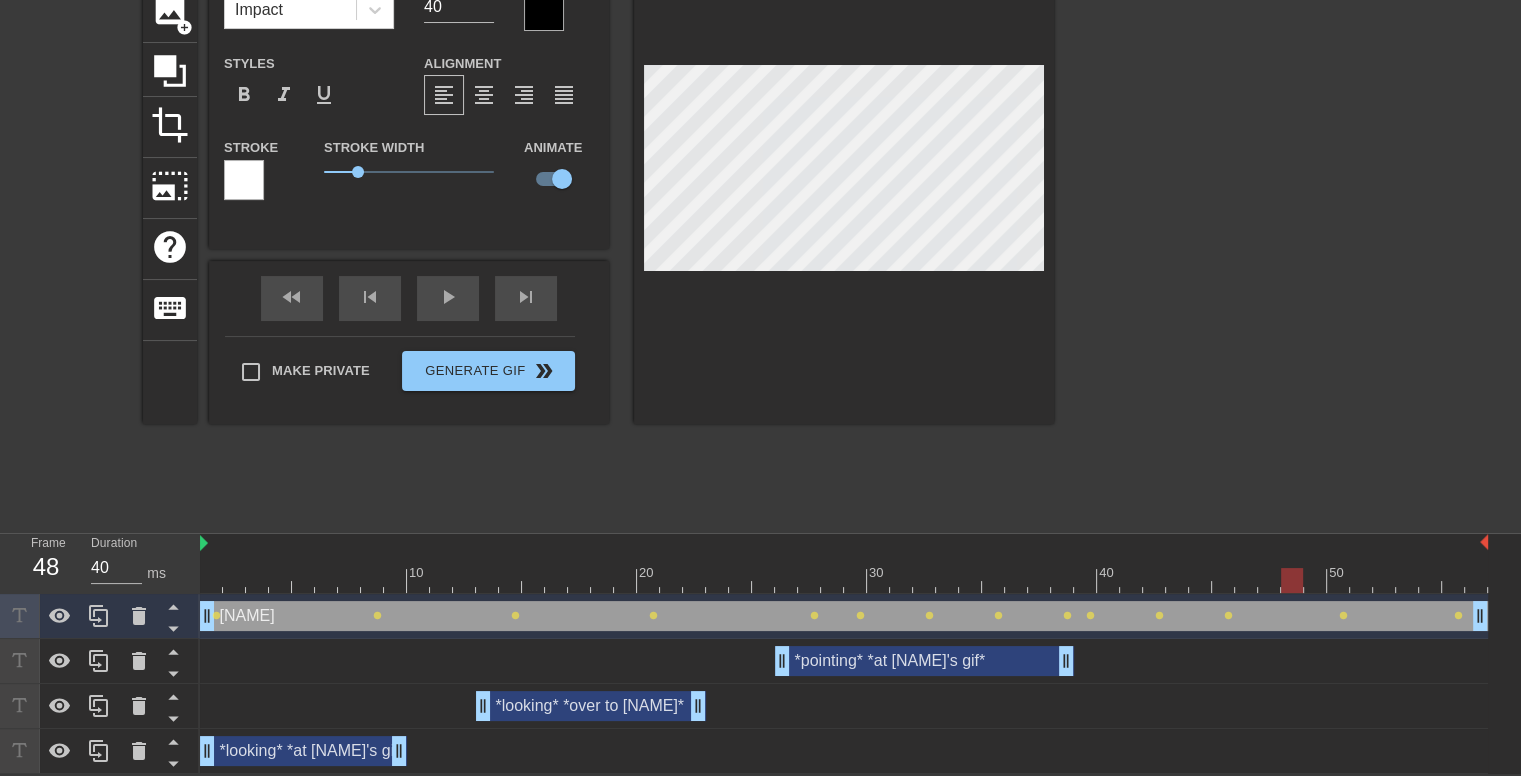 click at bounding box center [844, 580] 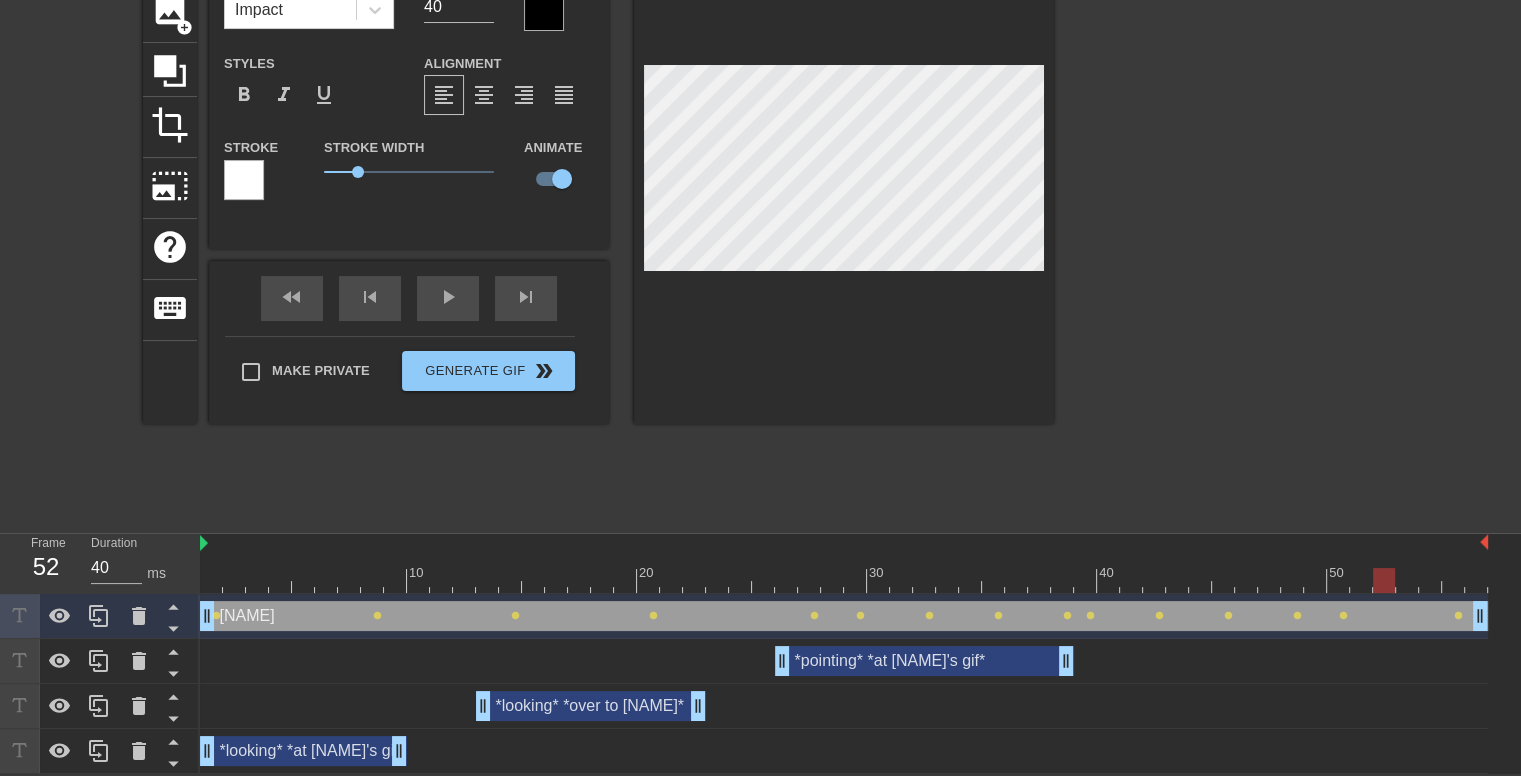 click at bounding box center [844, 580] 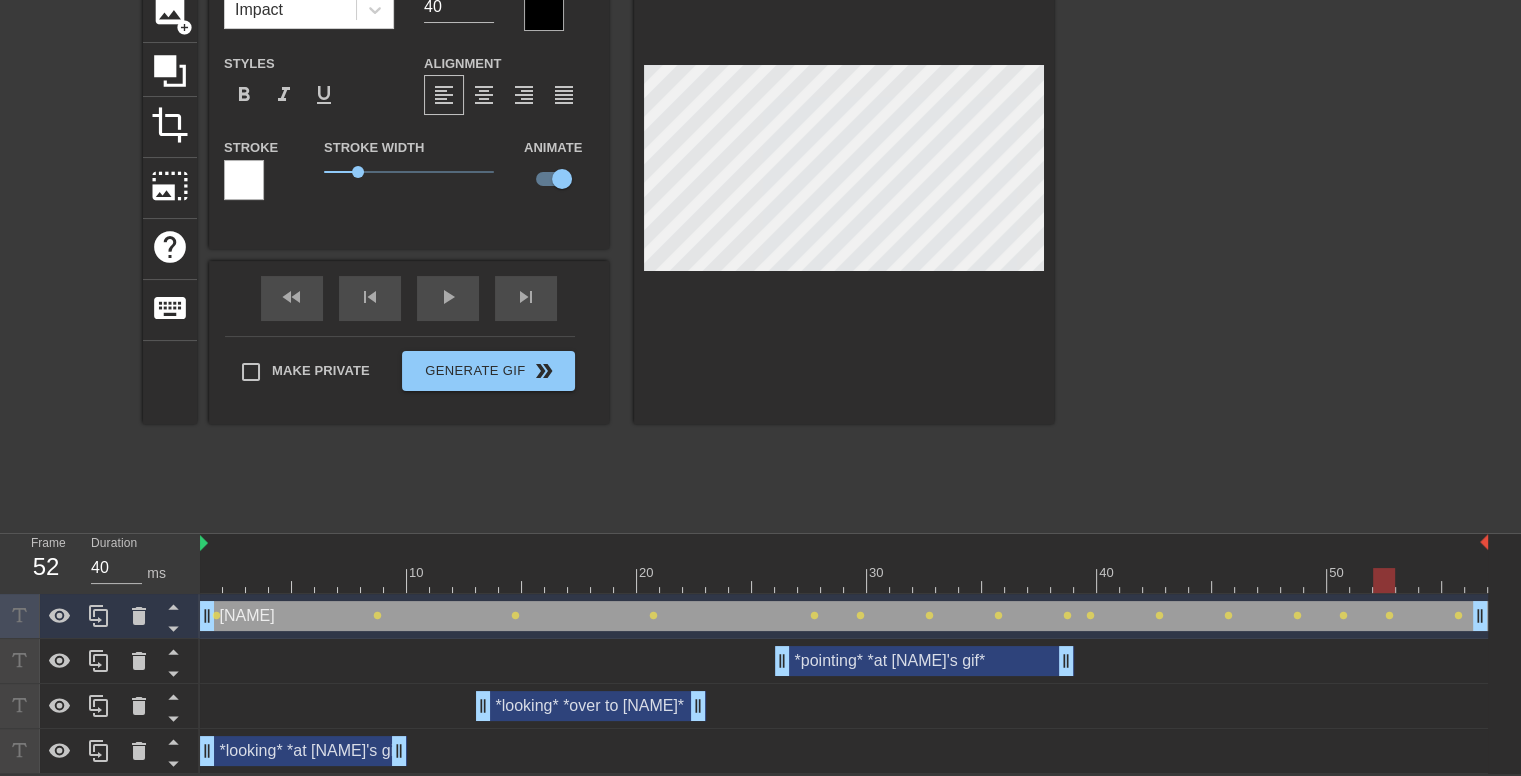 click at bounding box center [844, 580] 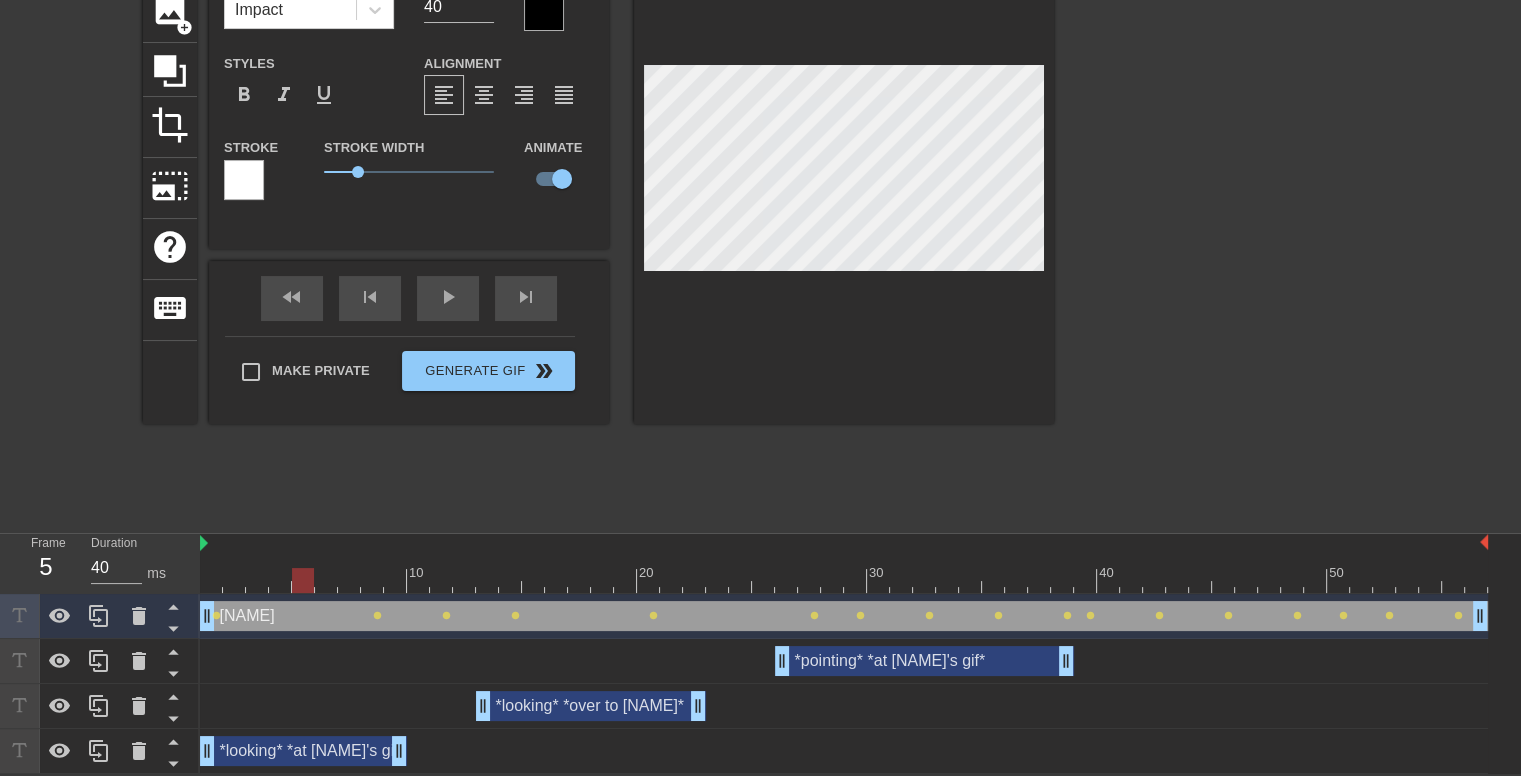 click at bounding box center [844, 580] 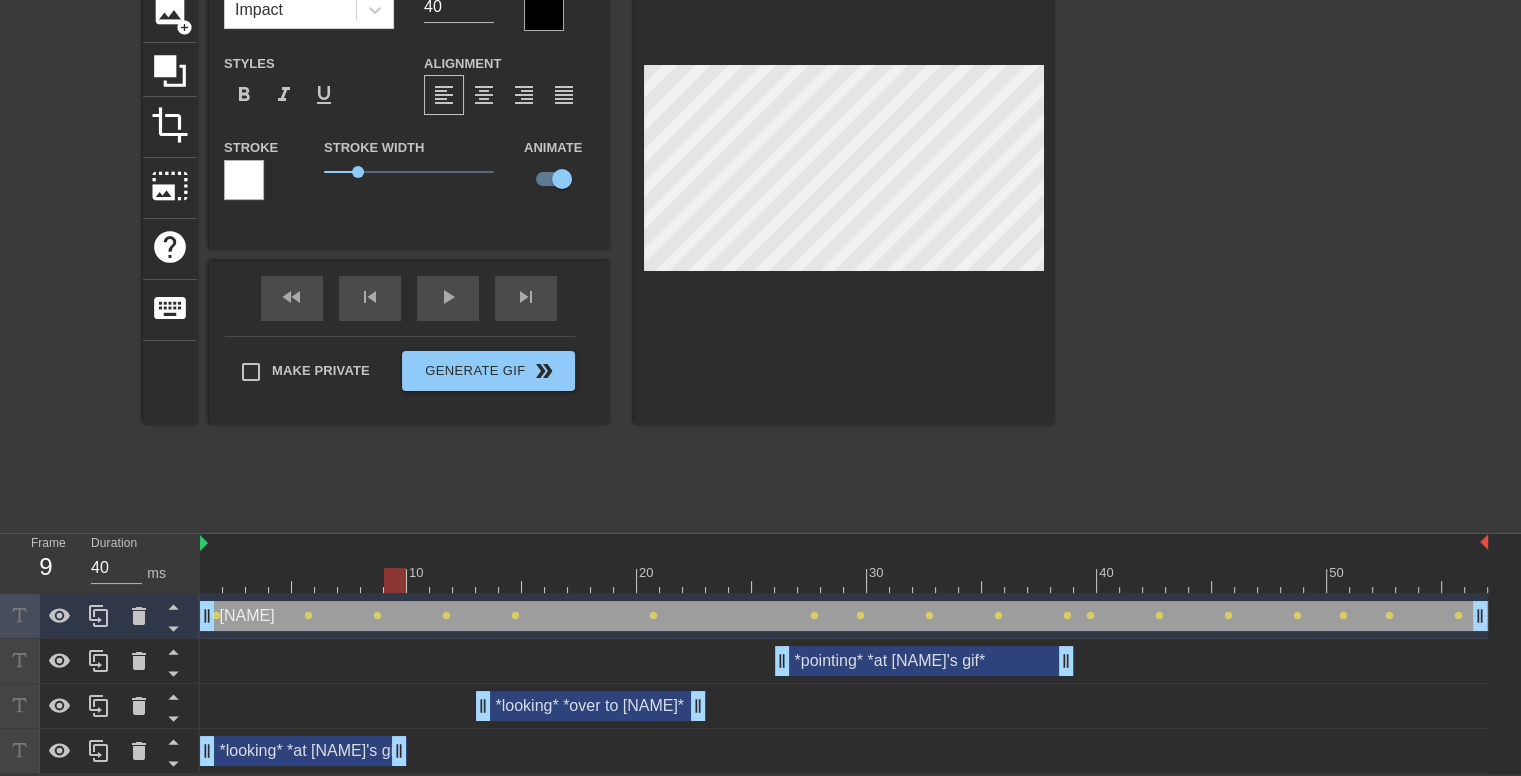 click at bounding box center [844, 580] 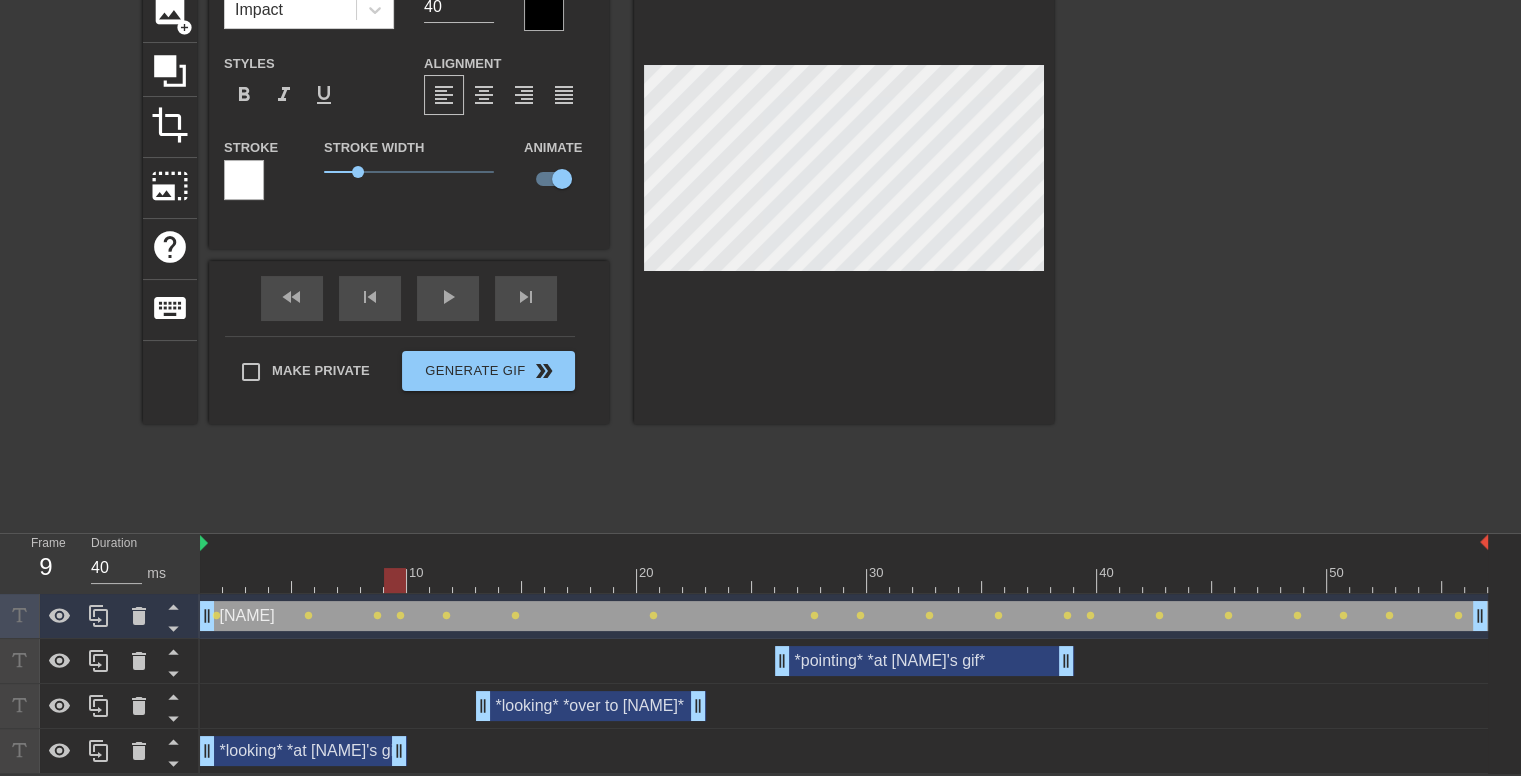 click at bounding box center [844, 580] 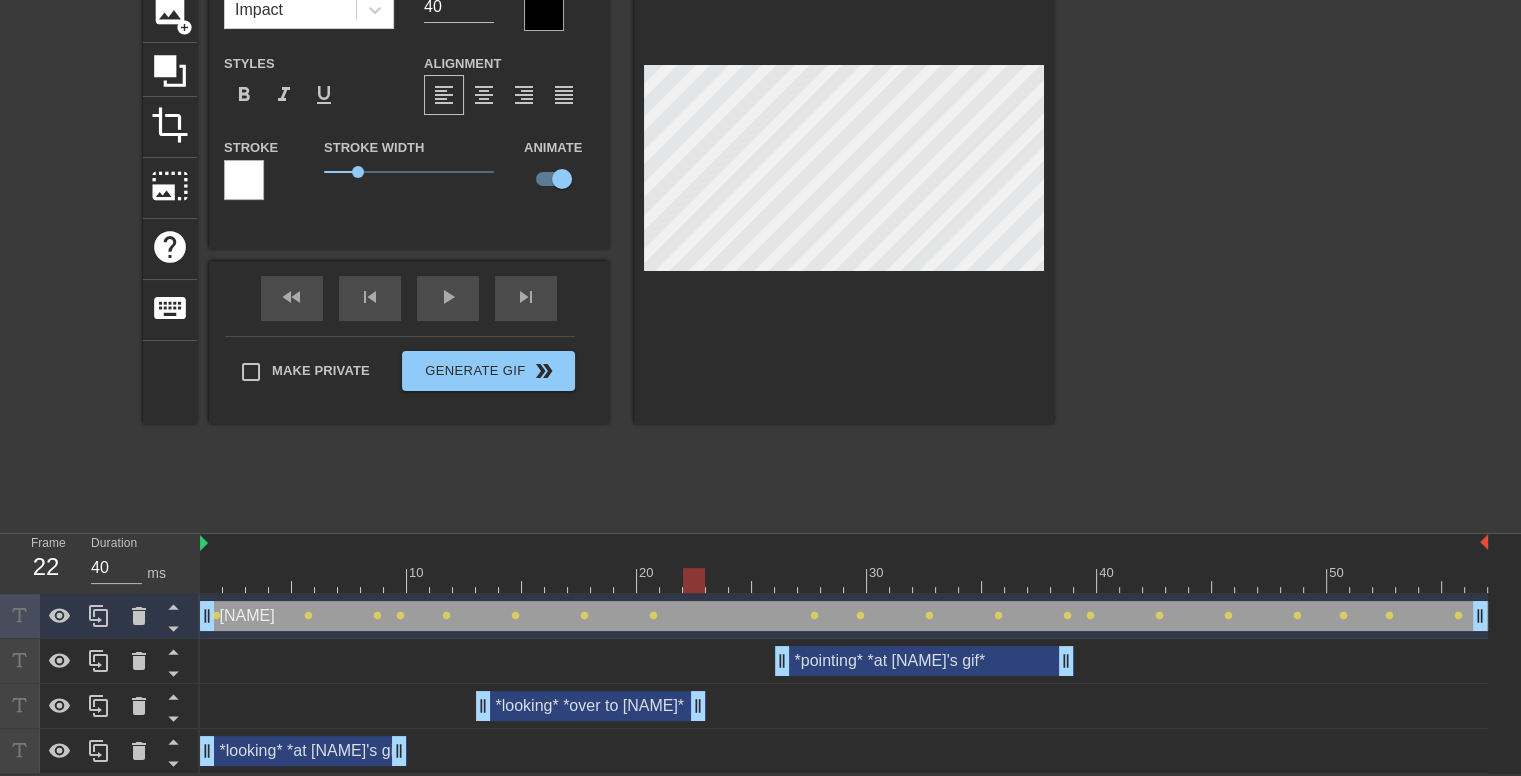 click at bounding box center (844, 580) 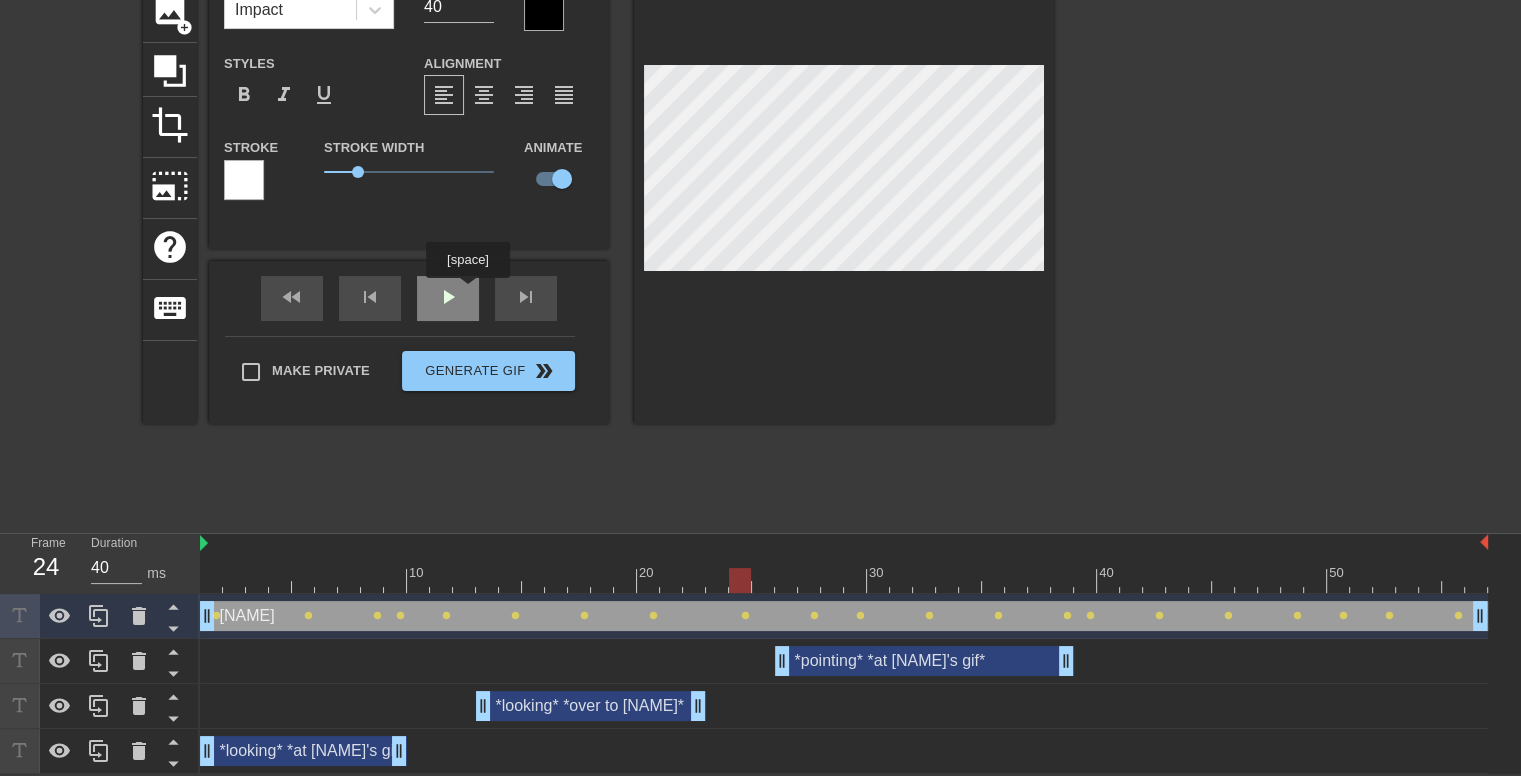 click on "fast_rewind skip_previous play_arrow skip_next" at bounding box center [409, 298] 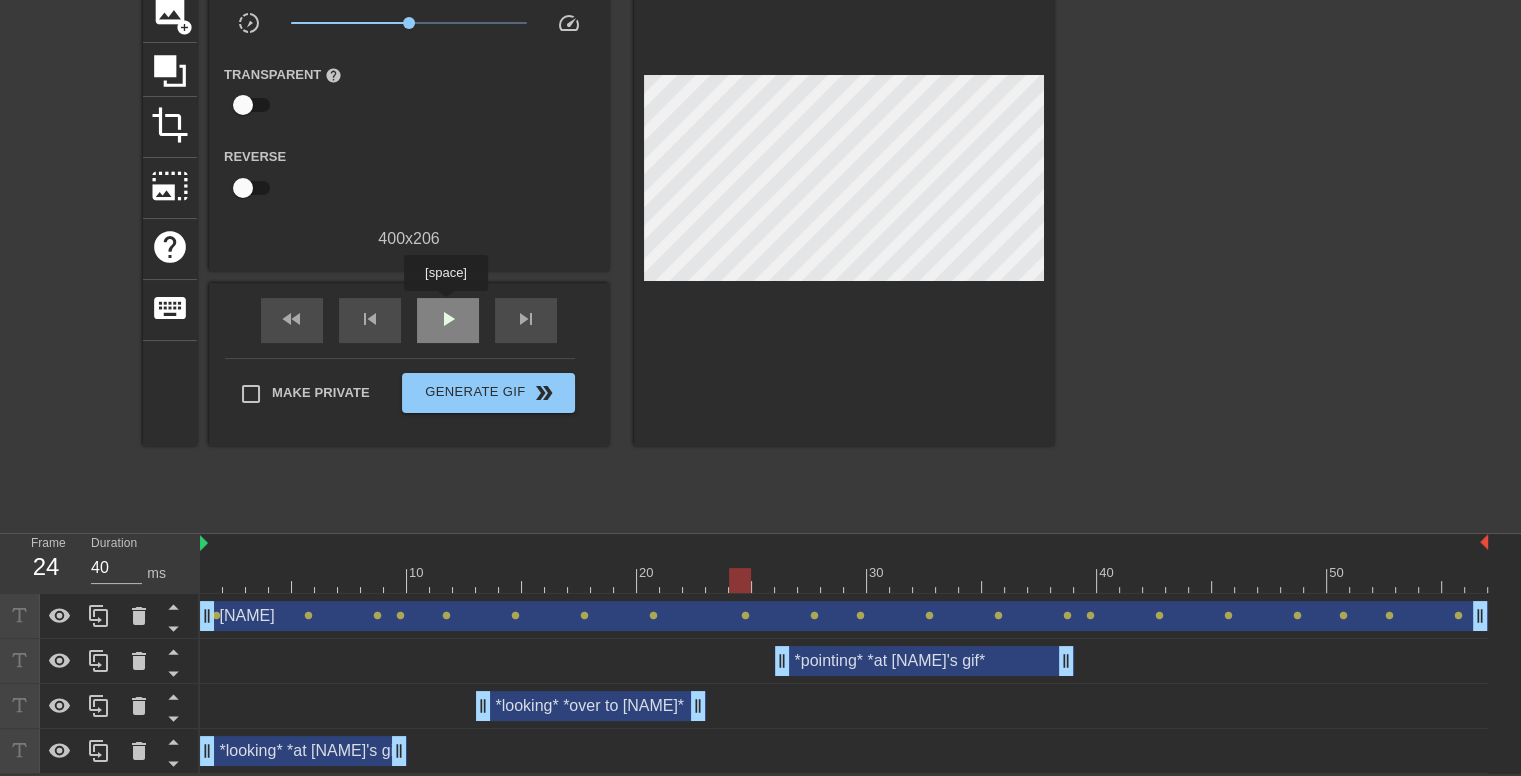 click on "play_arrow" at bounding box center [448, 319] 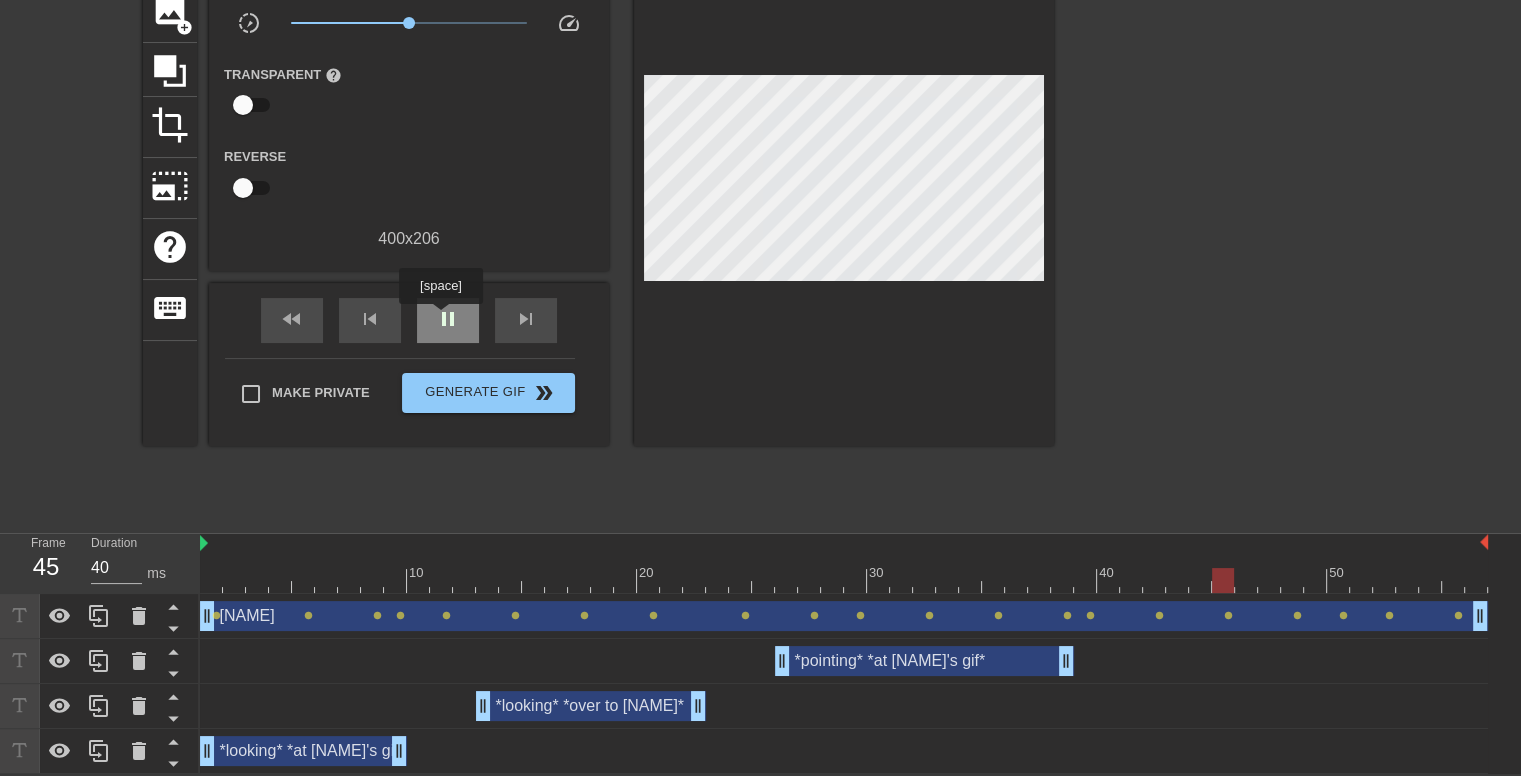 click on "pause" at bounding box center [448, 319] 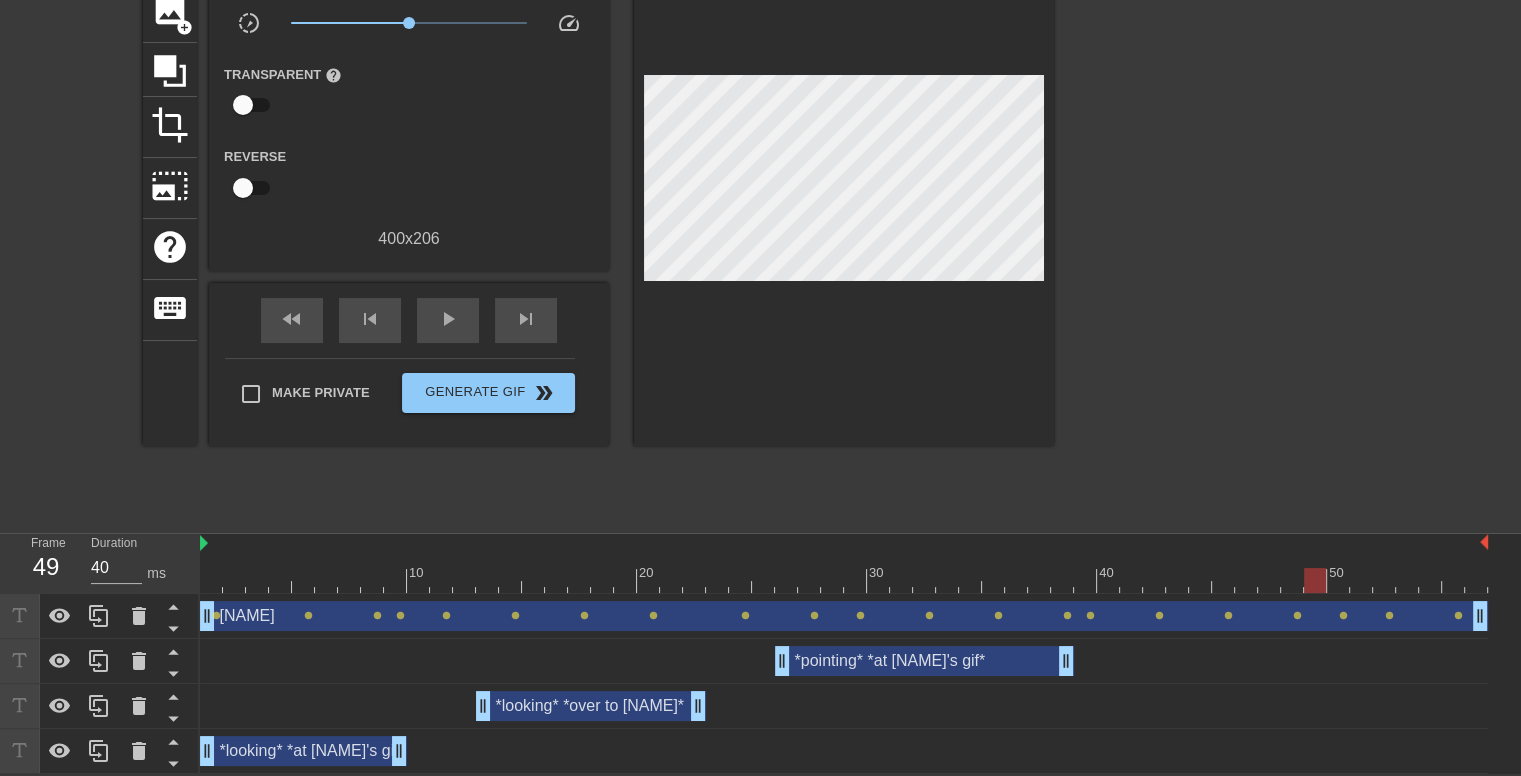 click on "*pointing*
*at [NAME]'s gif* drag_handle drag_handle" at bounding box center [924, 661] 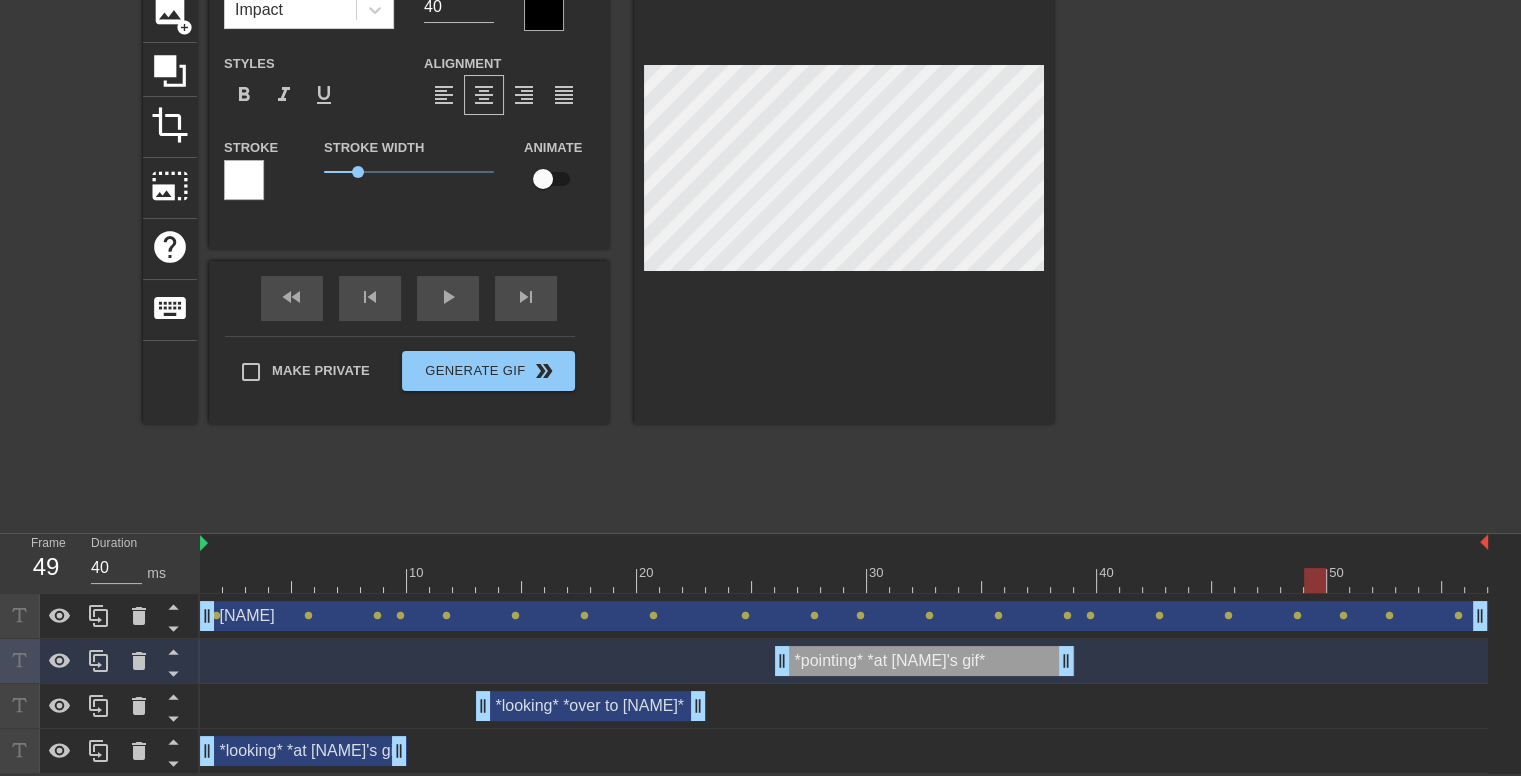 click at bounding box center (844, 580) 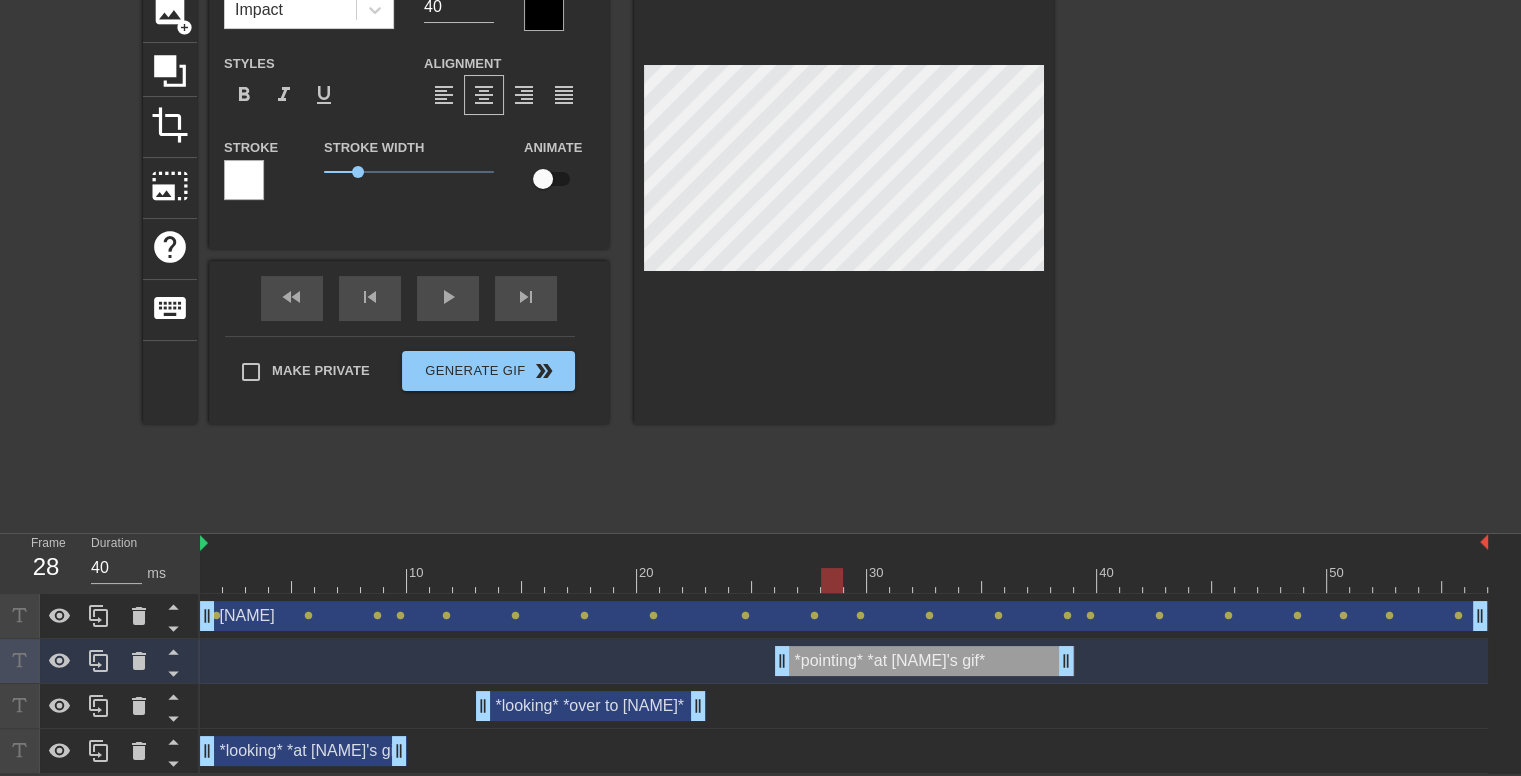 click at bounding box center (543, 179) 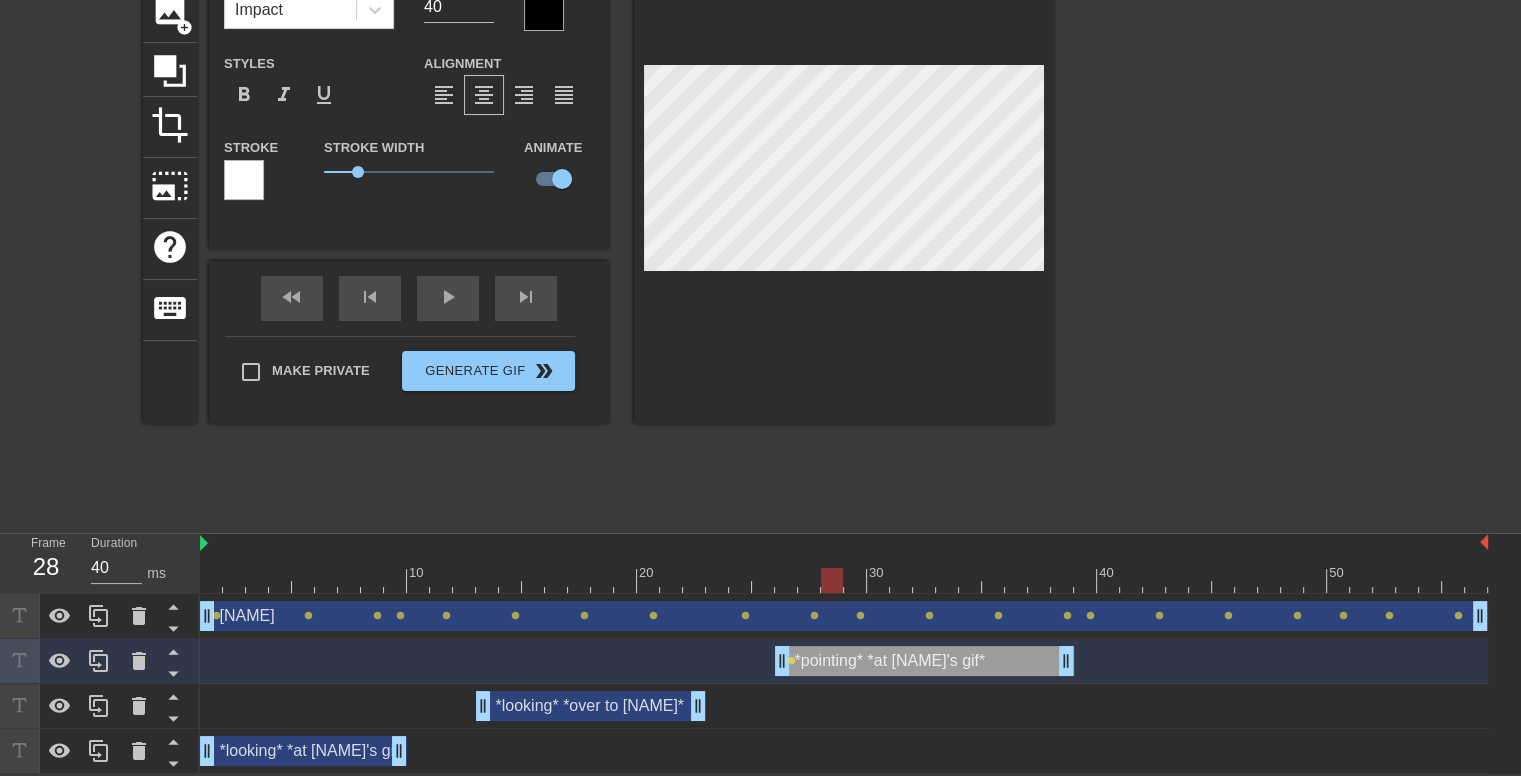 click on "*looking*
*over to [NAME]* drag_handle drag_handle" at bounding box center [591, 706] 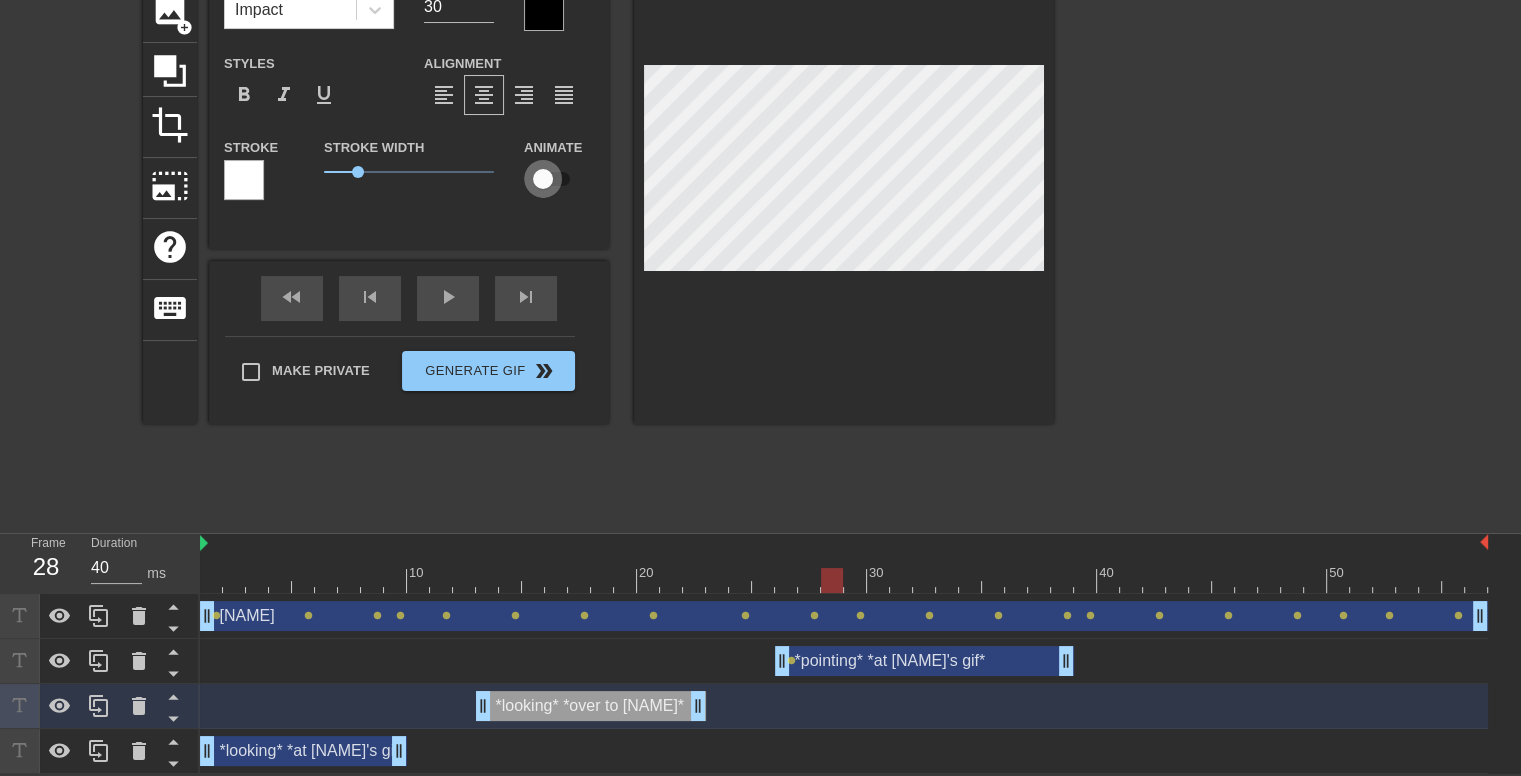 click at bounding box center [543, 179] 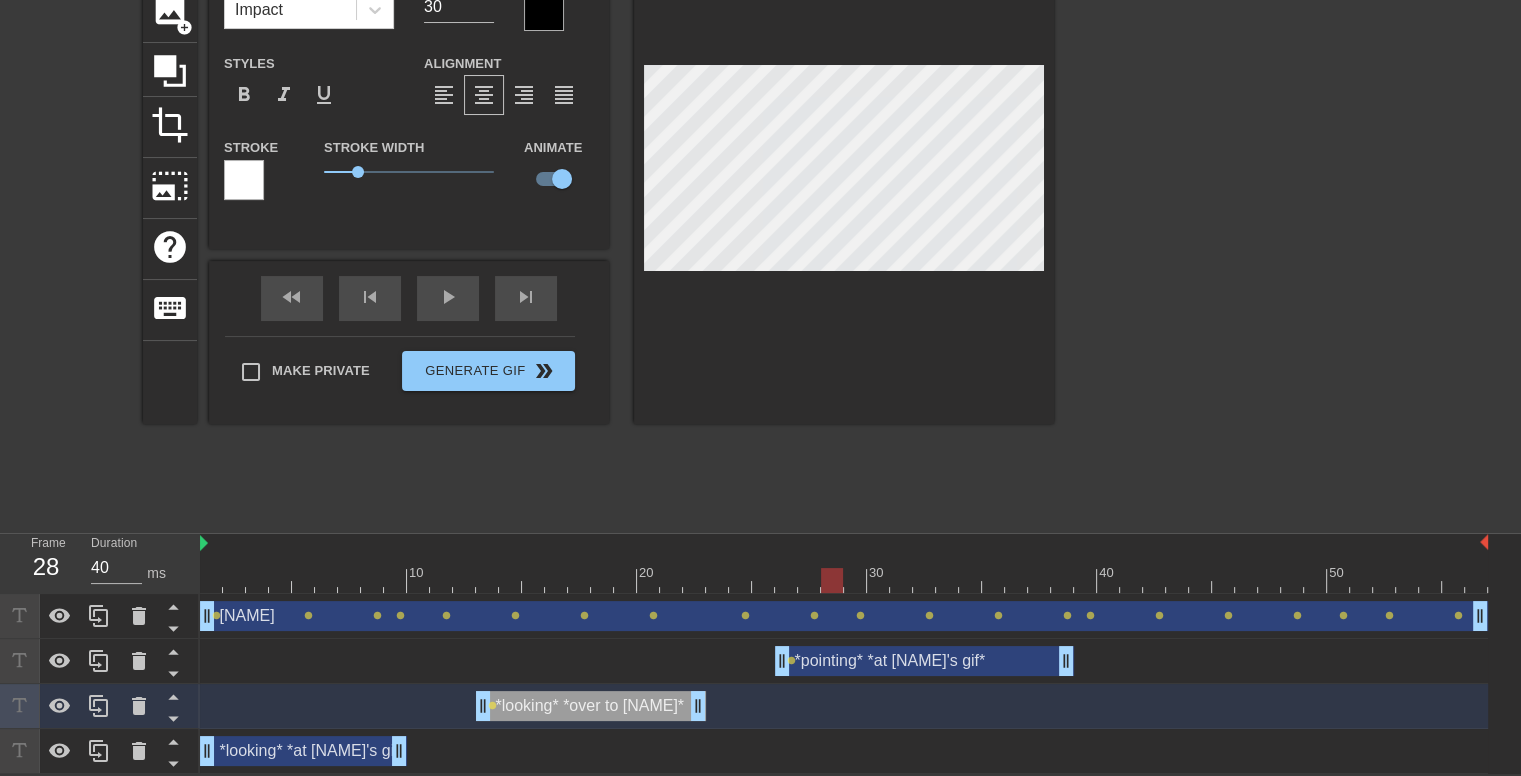 click on "*looking*
*at [NAME]'s gif* drag_handle drag_handle" at bounding box center [303, 751] 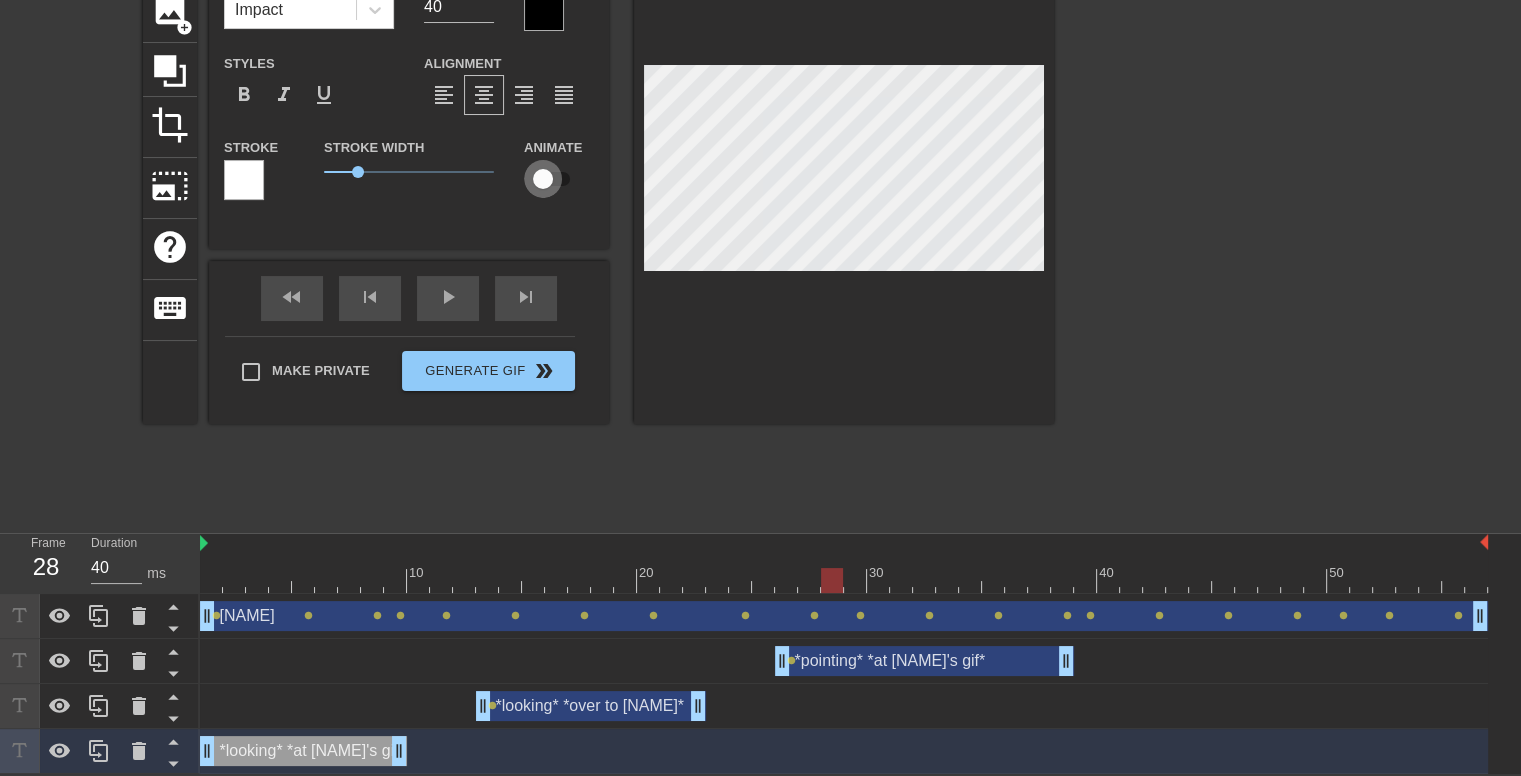 click at bounding box center (543, 179) 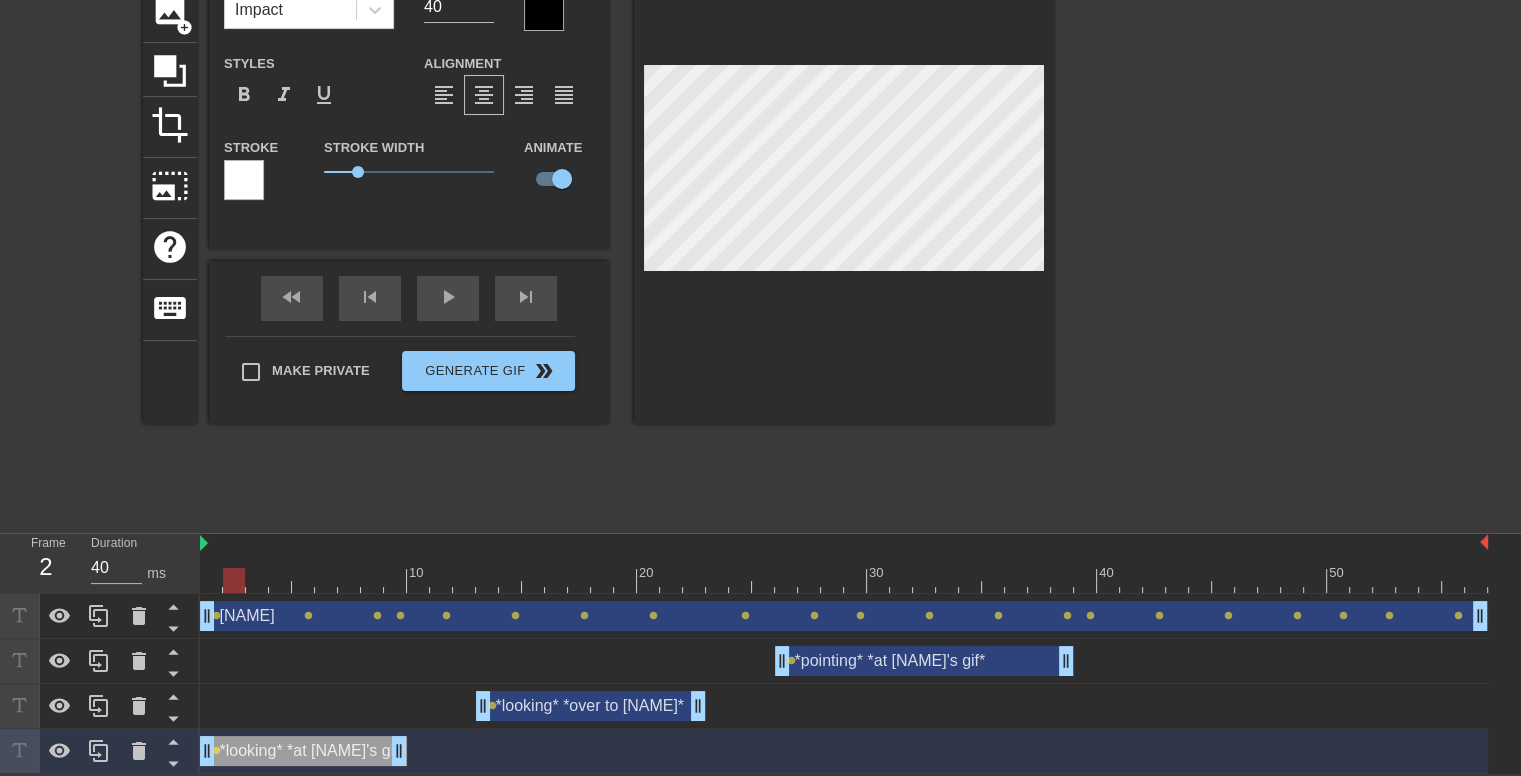 click at bounding box center [844, 580] 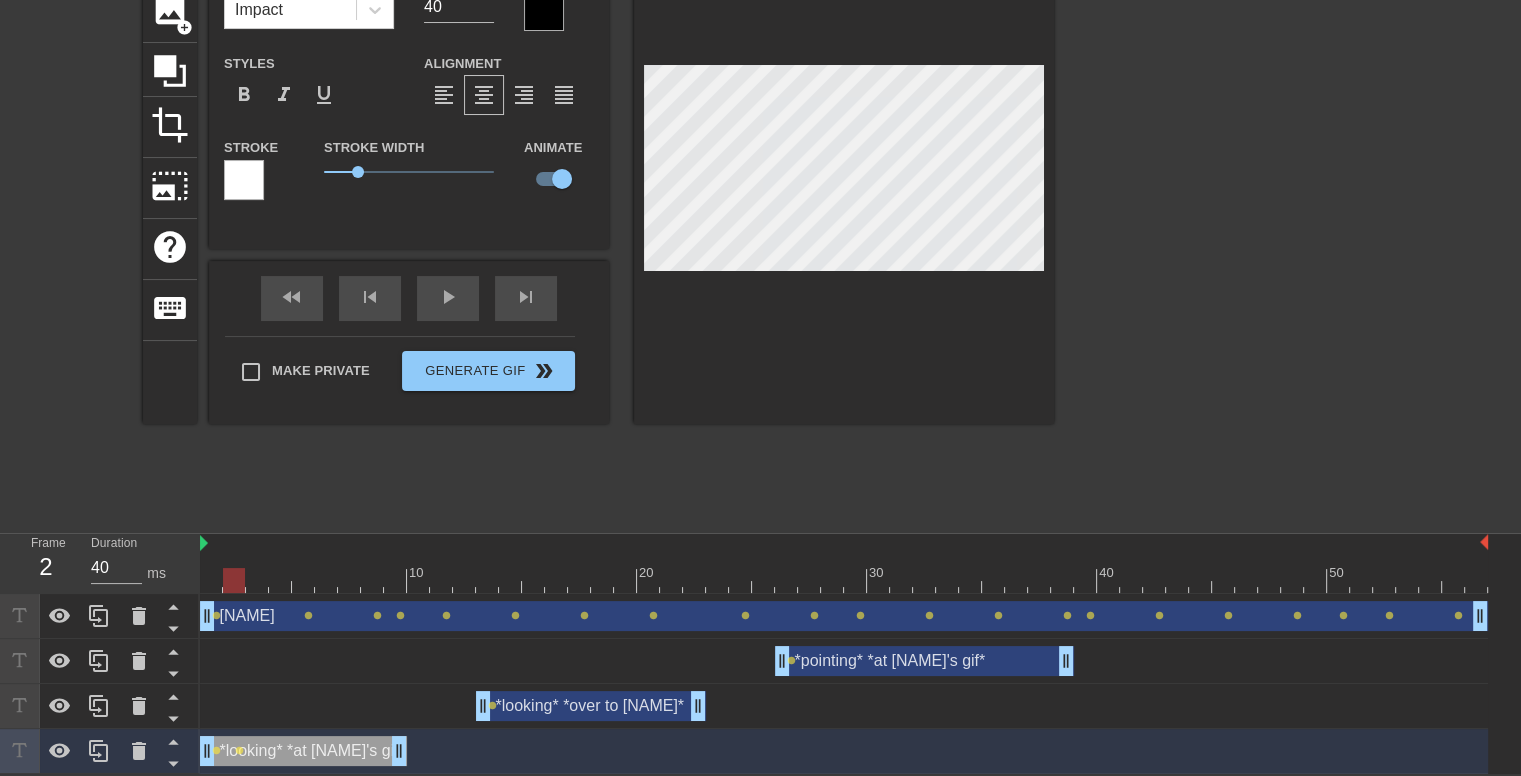 click at bounding box center (844, 580) 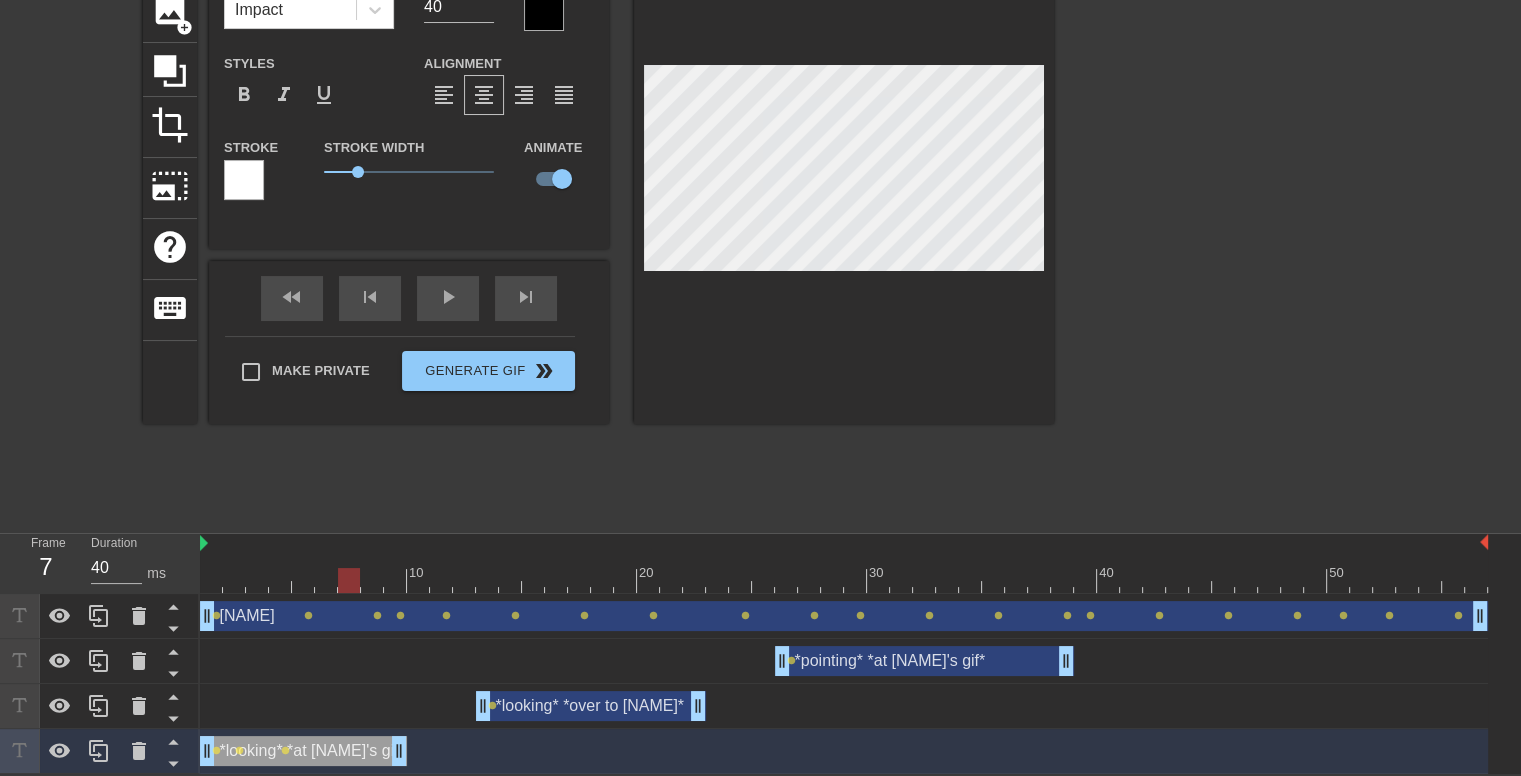 click at bounding box center (844, 580) 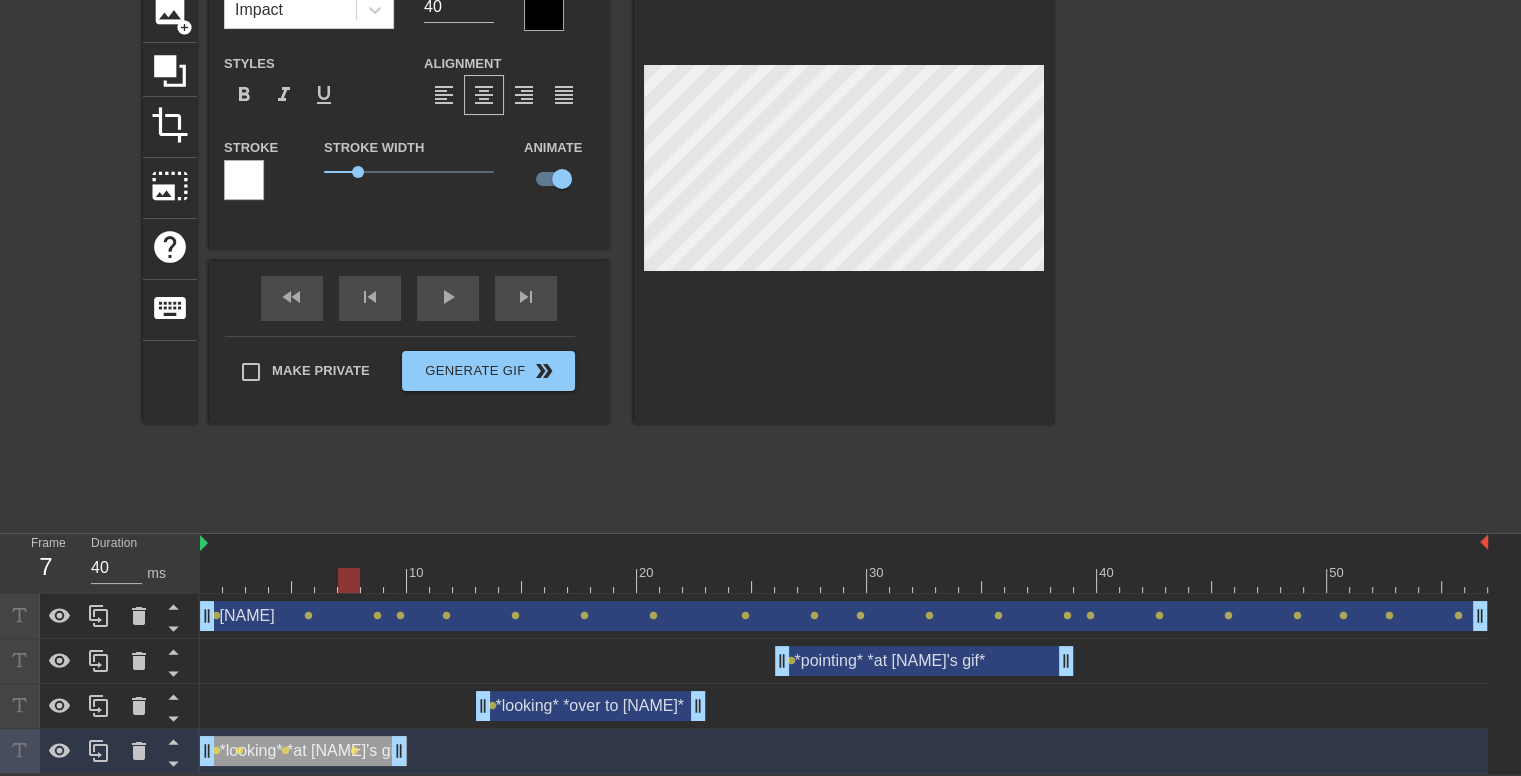 click at bounding box center (844, 580) 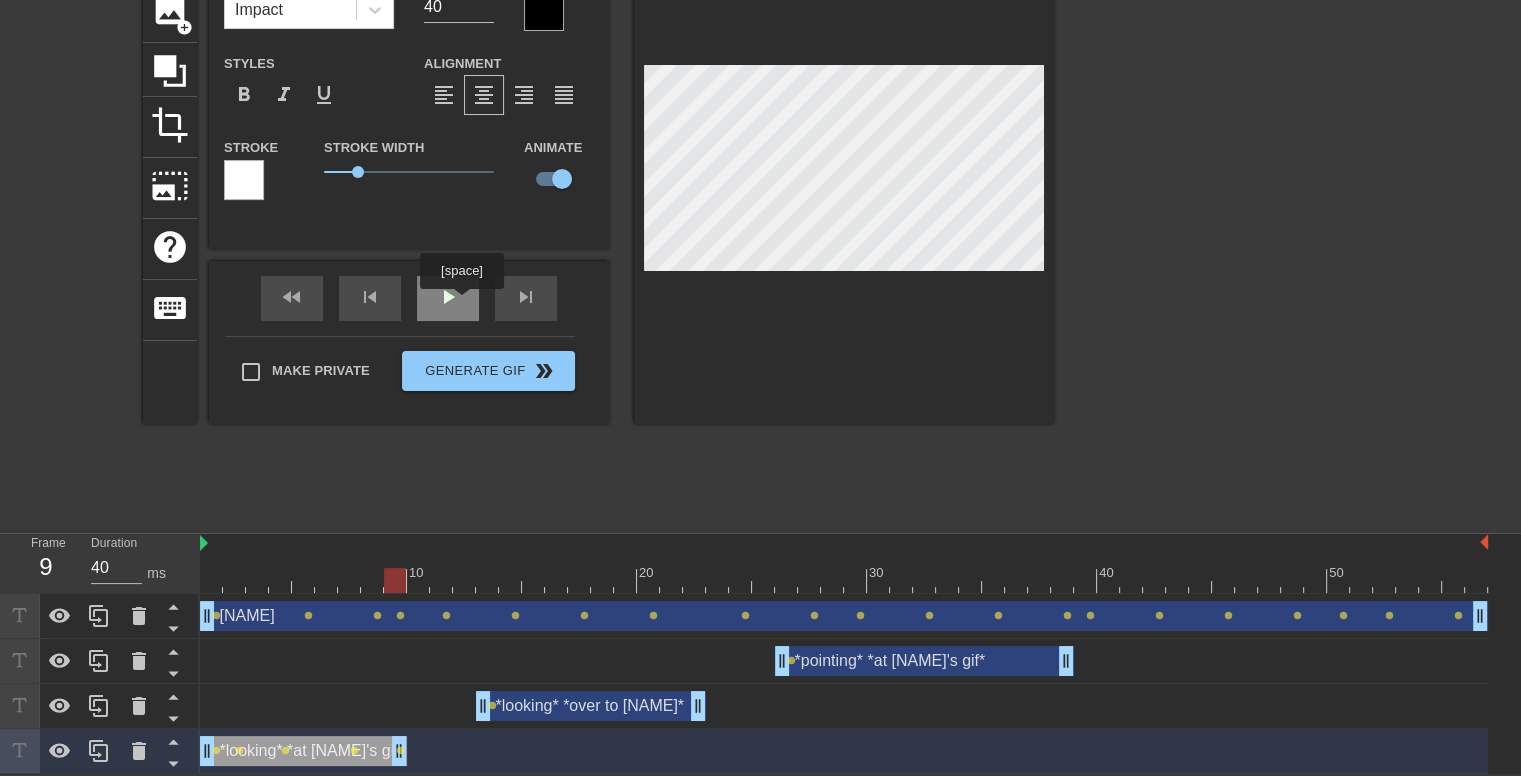 click on "play_arrow" at bounding box center [448, 298] 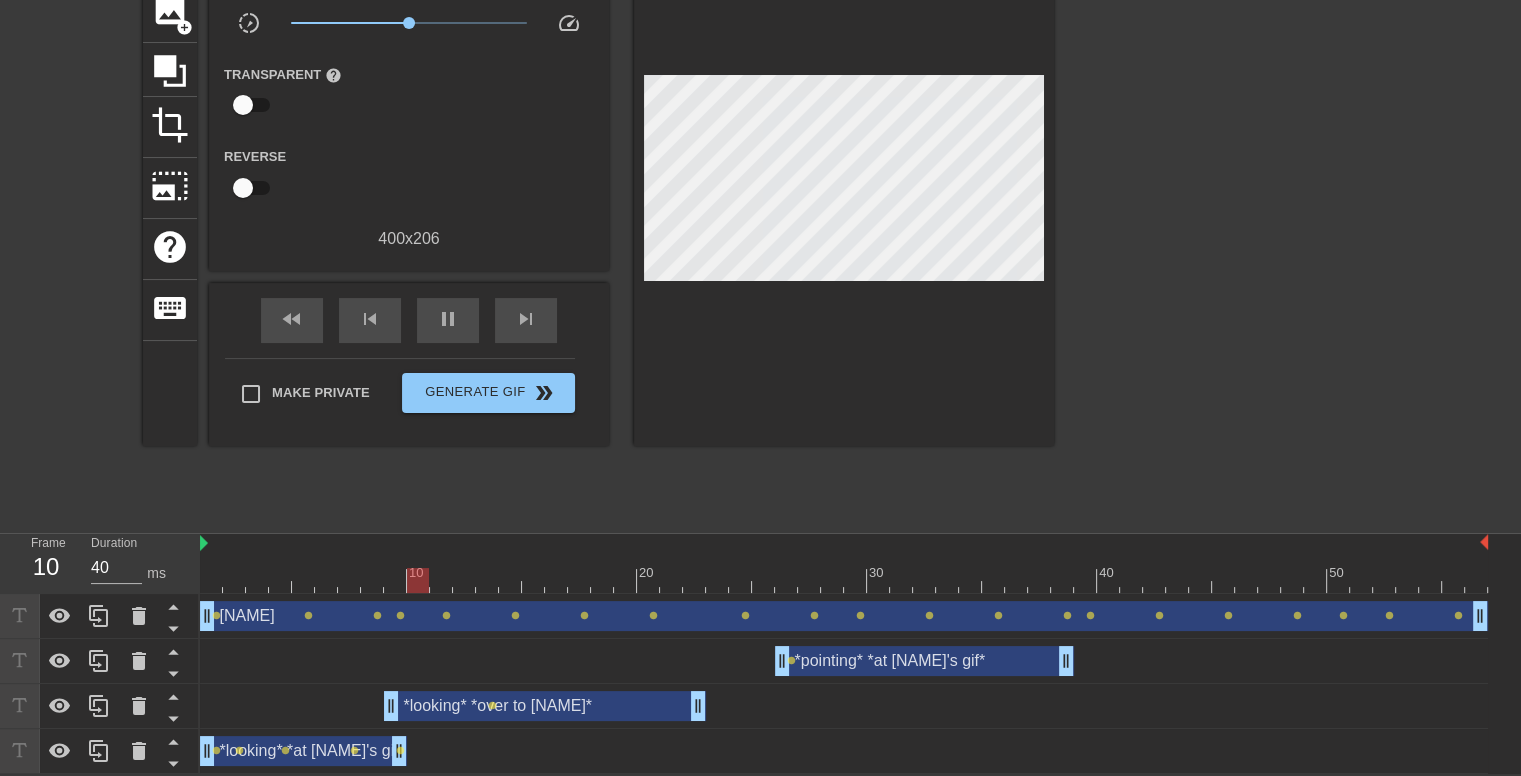 drag, startPoint x: 481, startPoint y: 696, endPoint x: 386, endPoint y: 695, distance: 95.005264 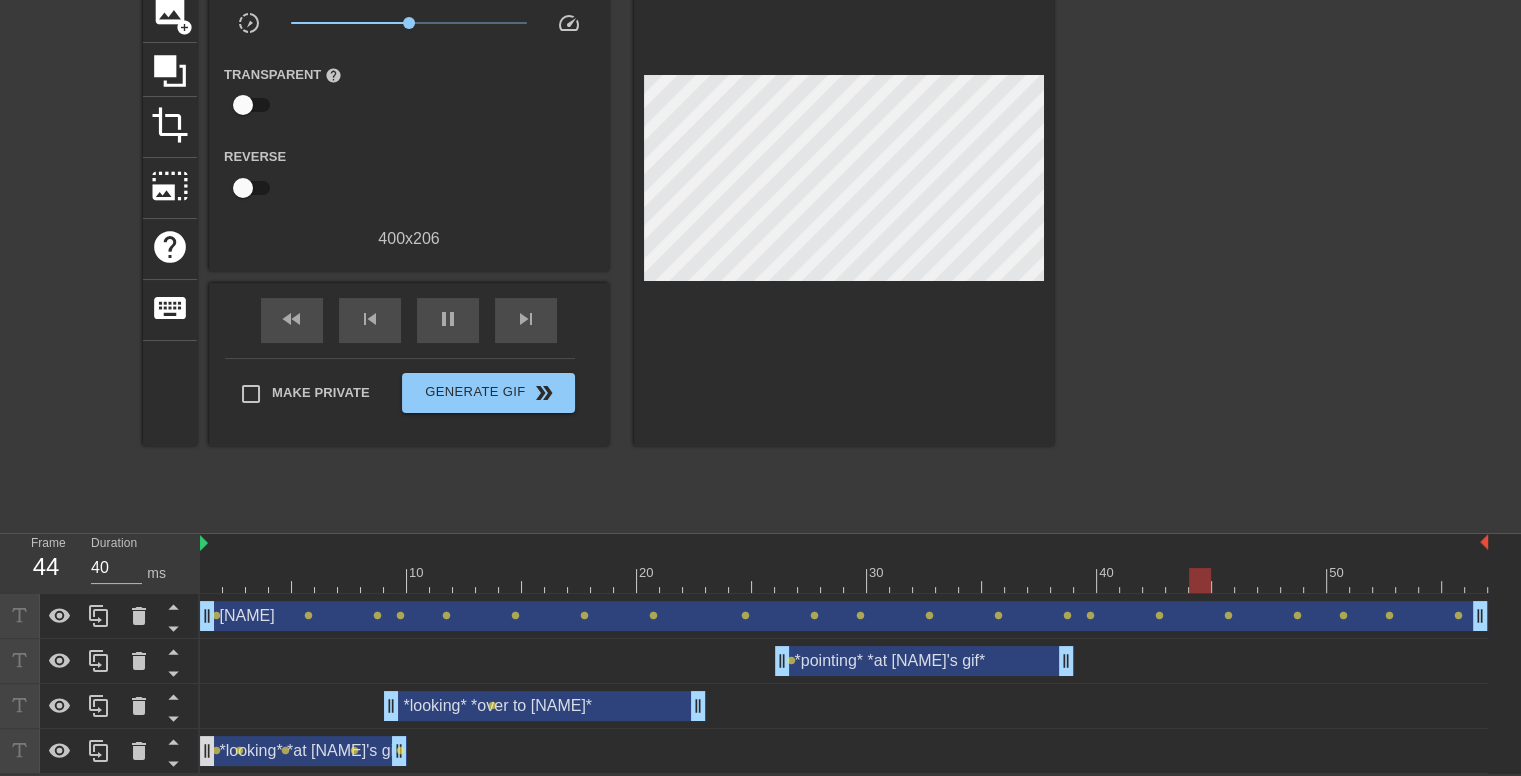 drag, startPoint x: 399, startPoint y: 743, endPoint x: 206, endPoint y: 742, distance: 193.0026 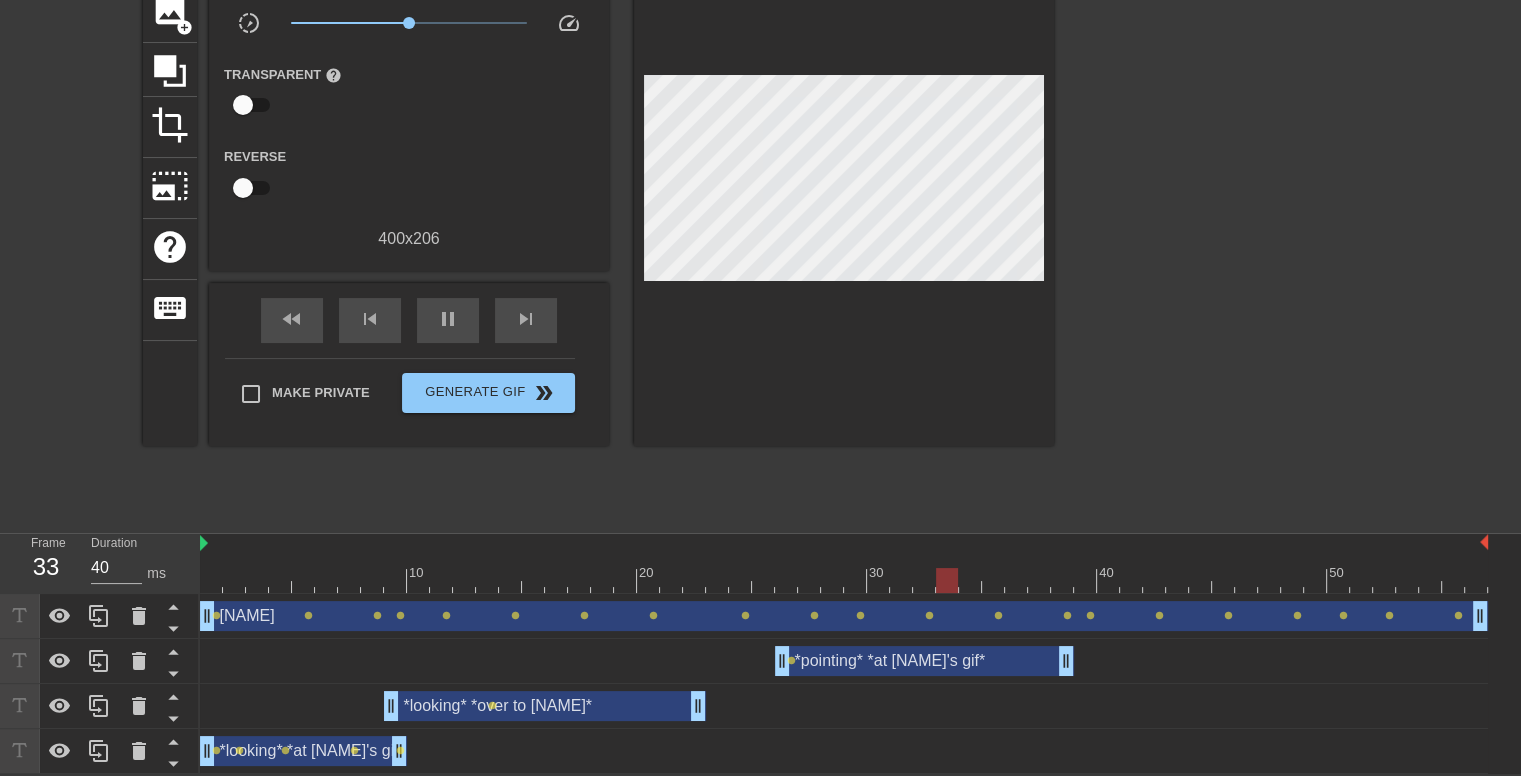 drag, startPoint x: 284, startPoint y: 747, endPoint x: 384, endPoint y: 747, distance: 100 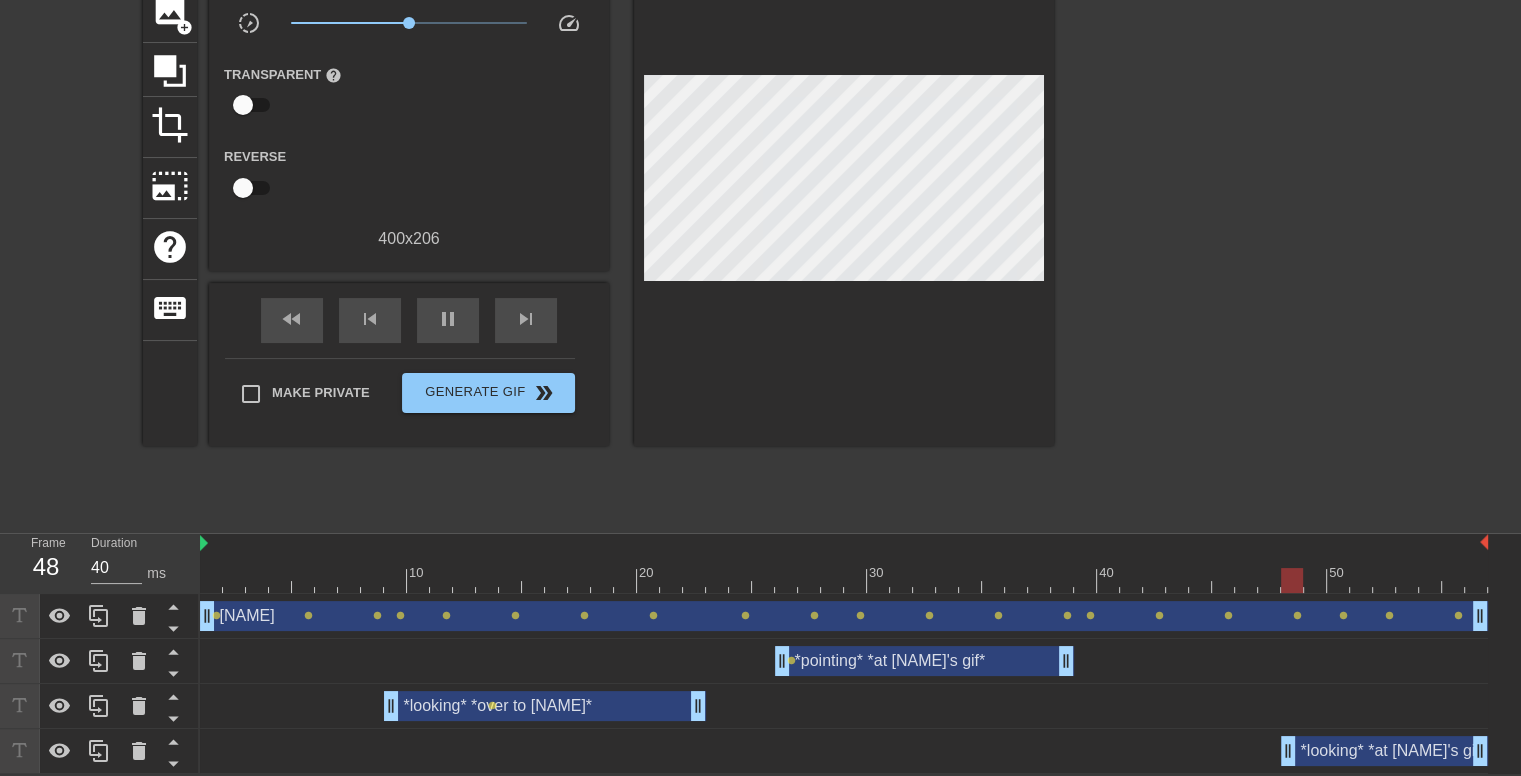 drag, startPoint x: 367, startPoint y: 747, endPoint x: 1455, endPoint y: 729, distance: 1088.1489 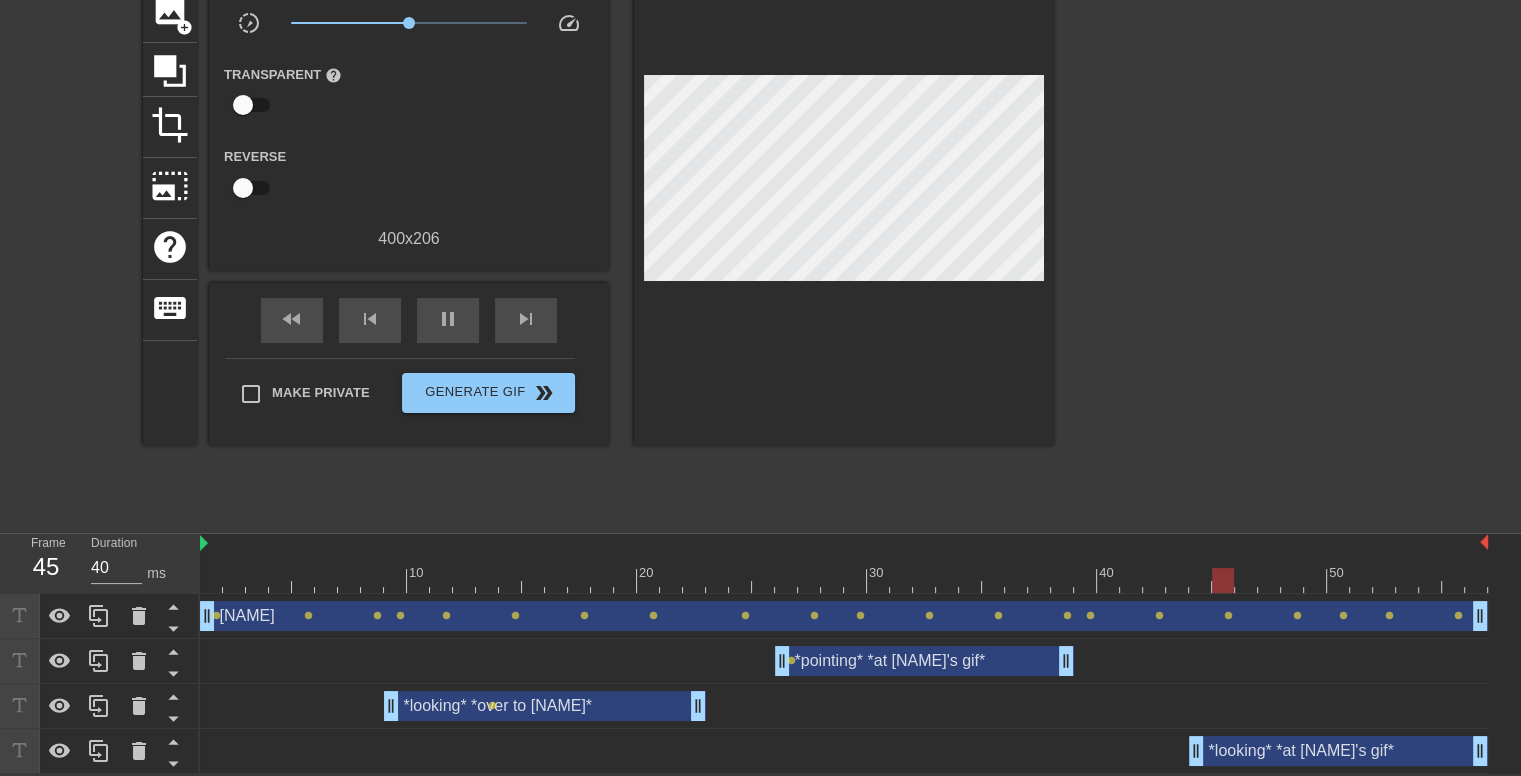 drag, startPoint x: 1289, startPoint y: 749, endPoint x: 1187, endPoint y: 741, distance: 102.31325 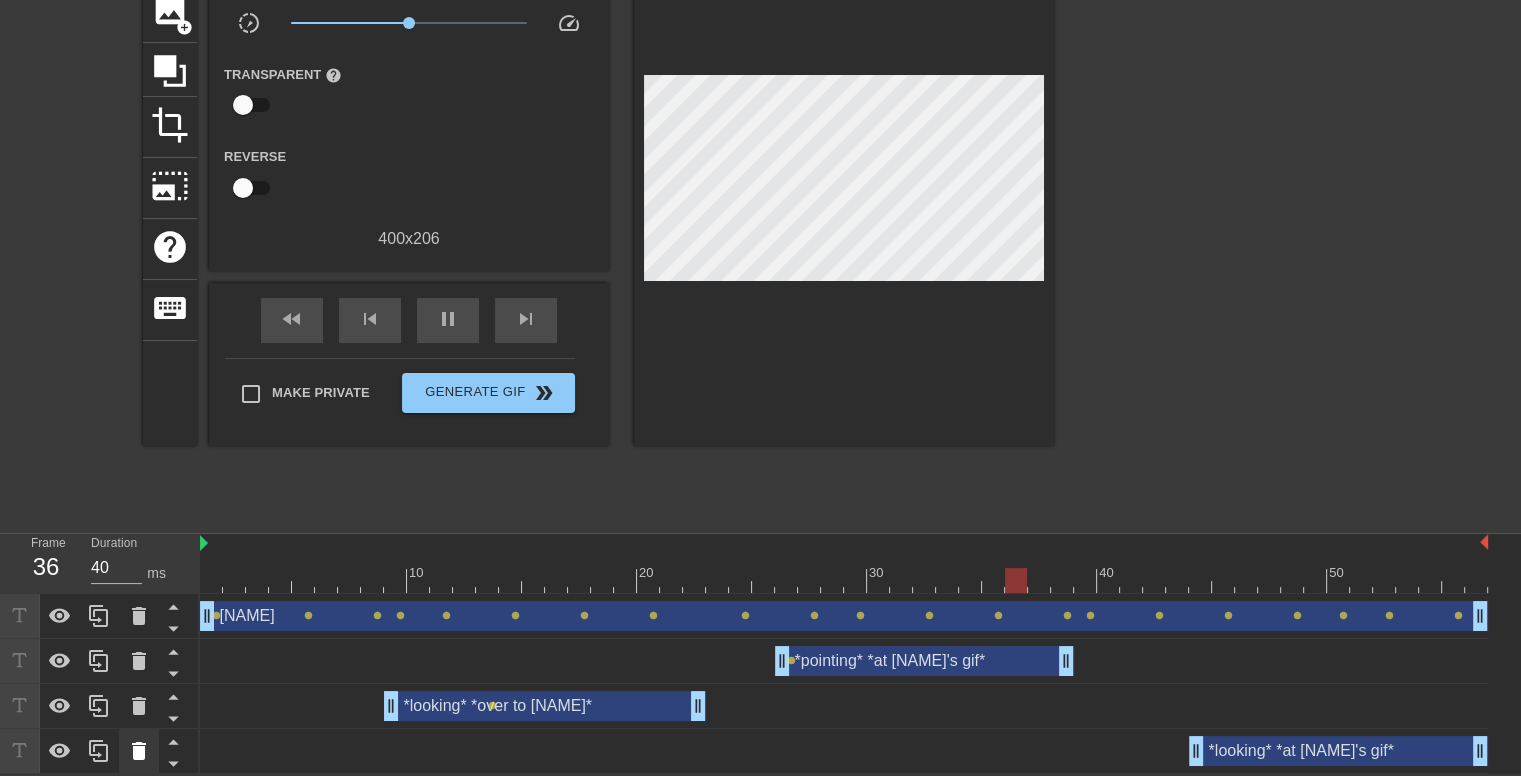 click 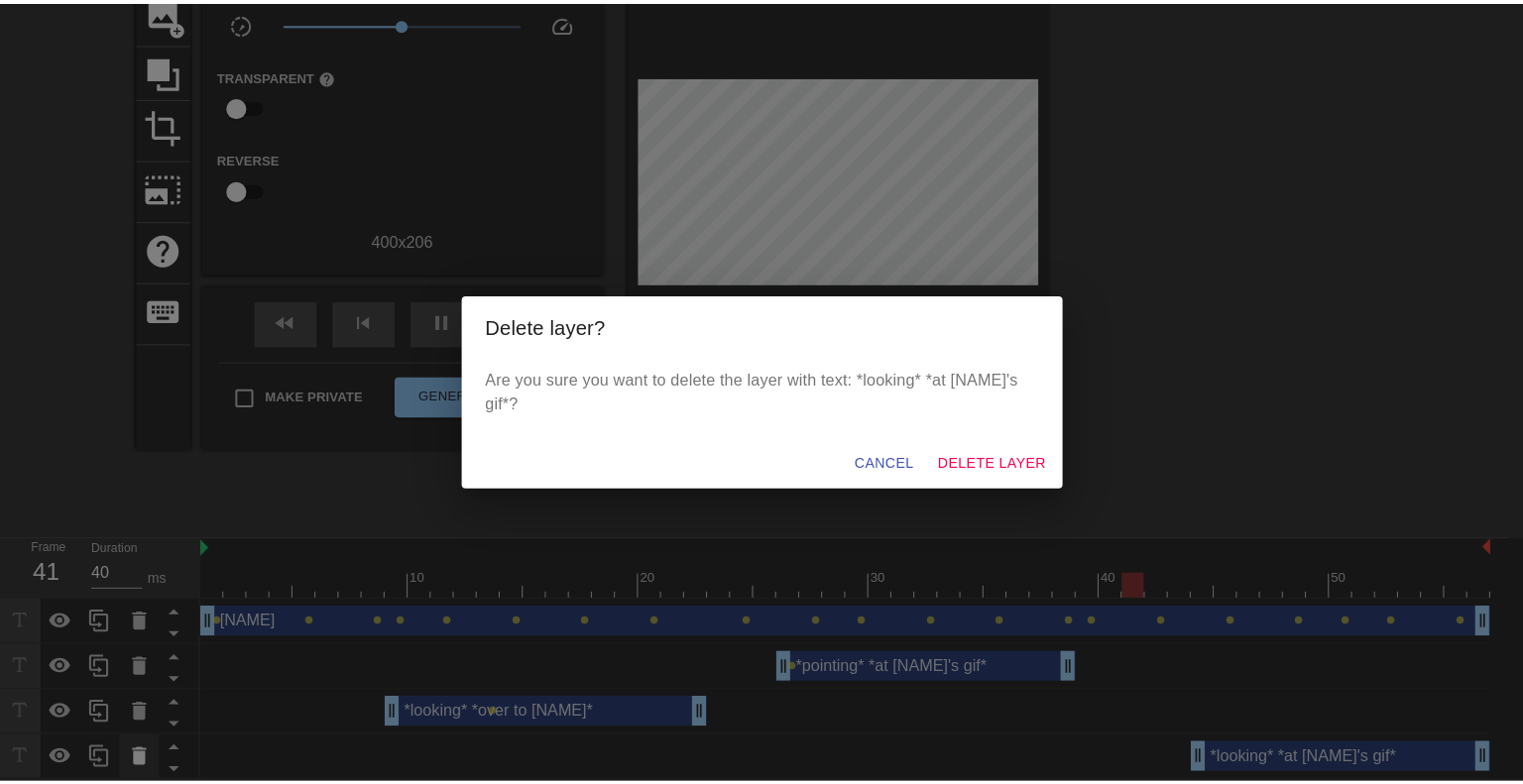 scroll, scrollTop: 143, scrollLeft: 0, axis: vertical 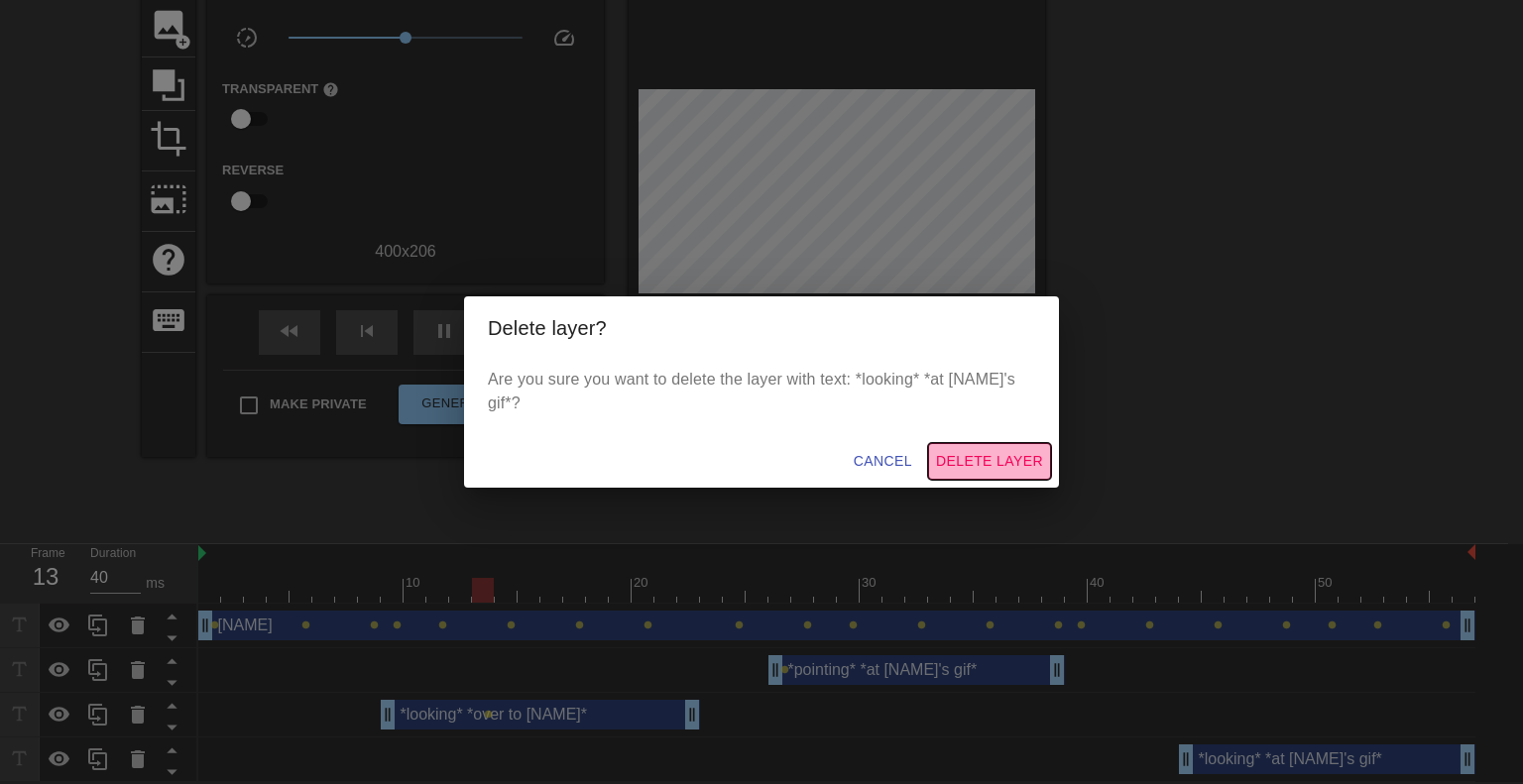 click on "Delete Layer" at bounding box center (990, 461) 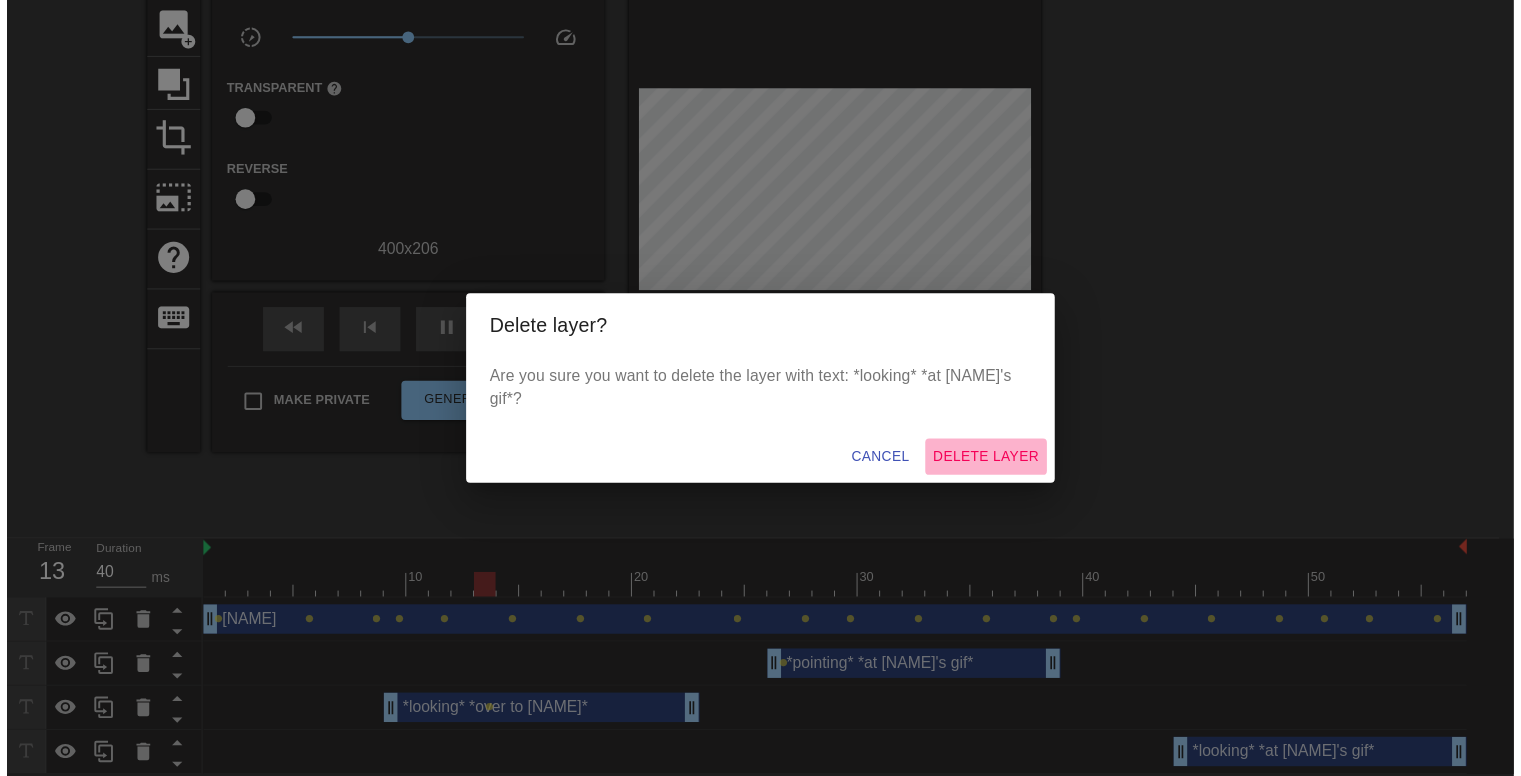 scroll, scrollTop: 115, scrollLeft: 0, axis: vertical 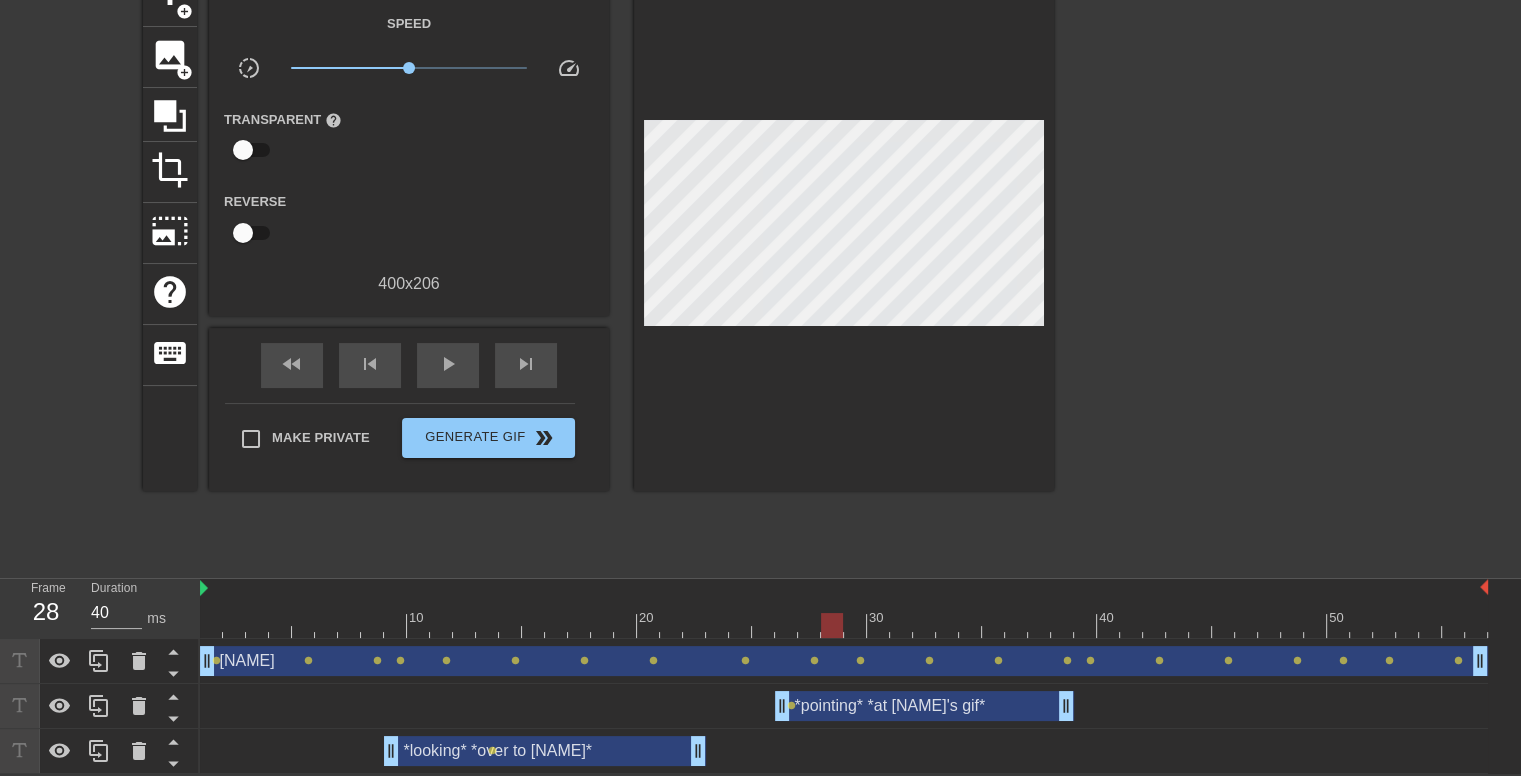 click at bounding box center [844, 625] 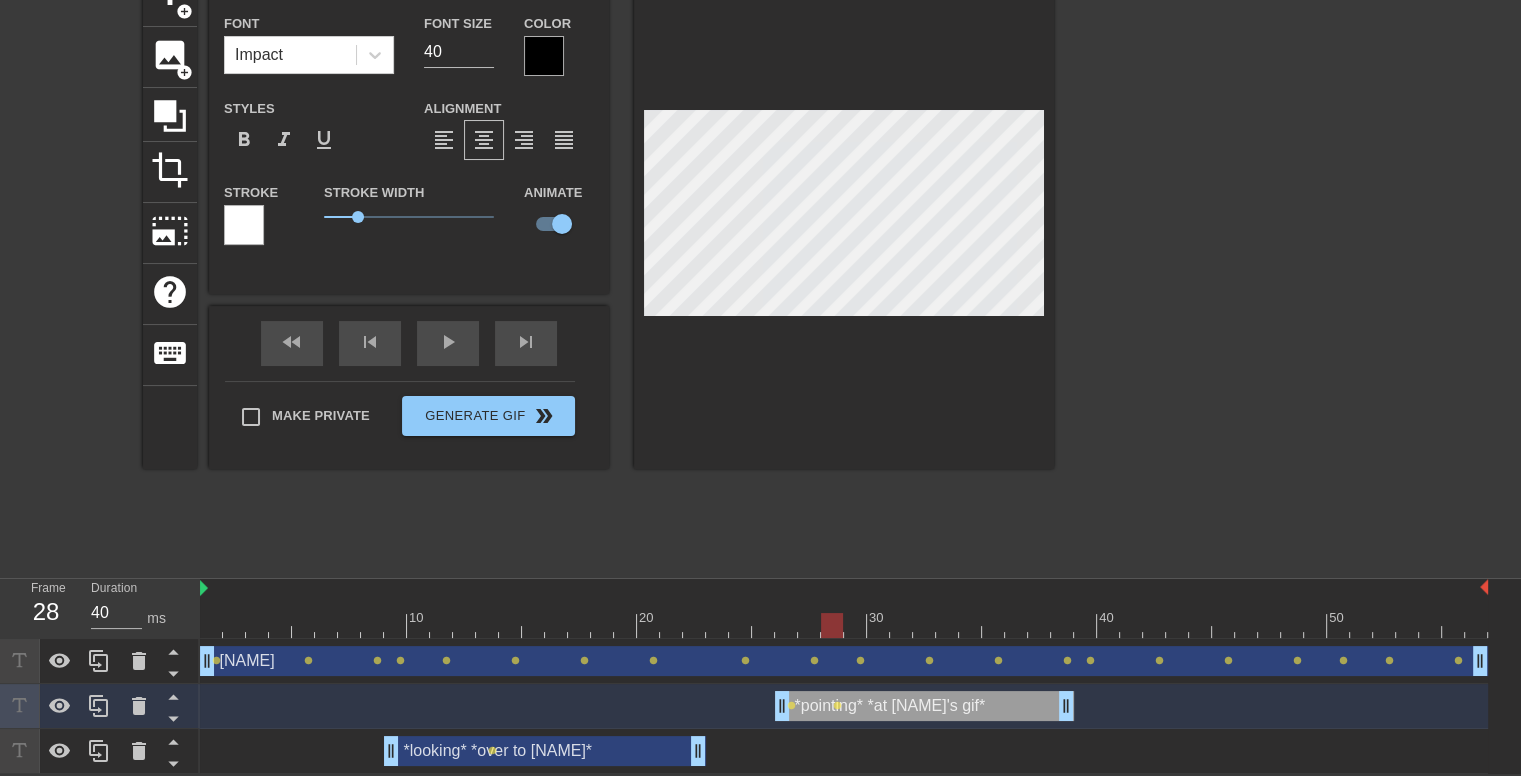click at bounding box center (844, 625) 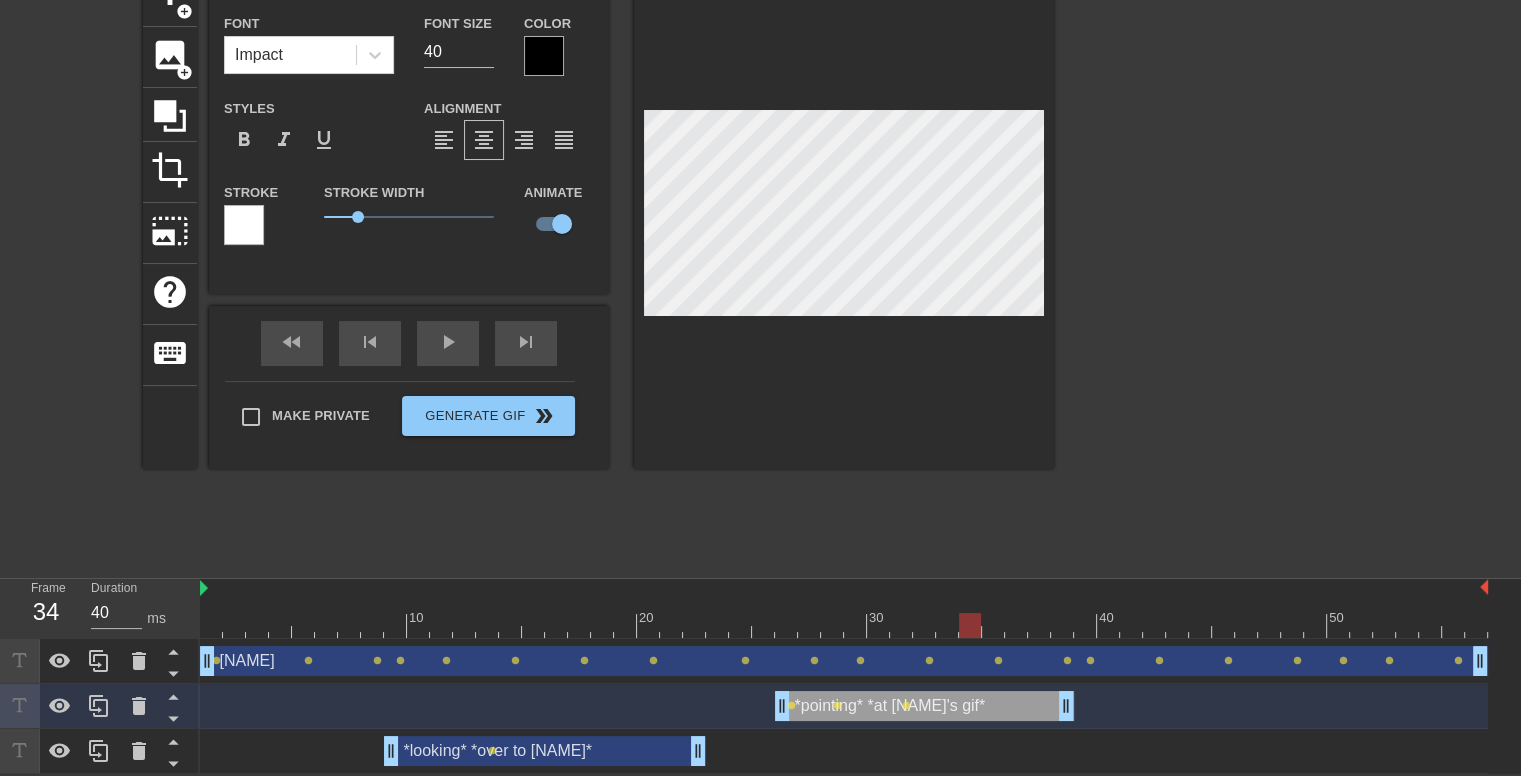 click at bounding box center [844, 625] 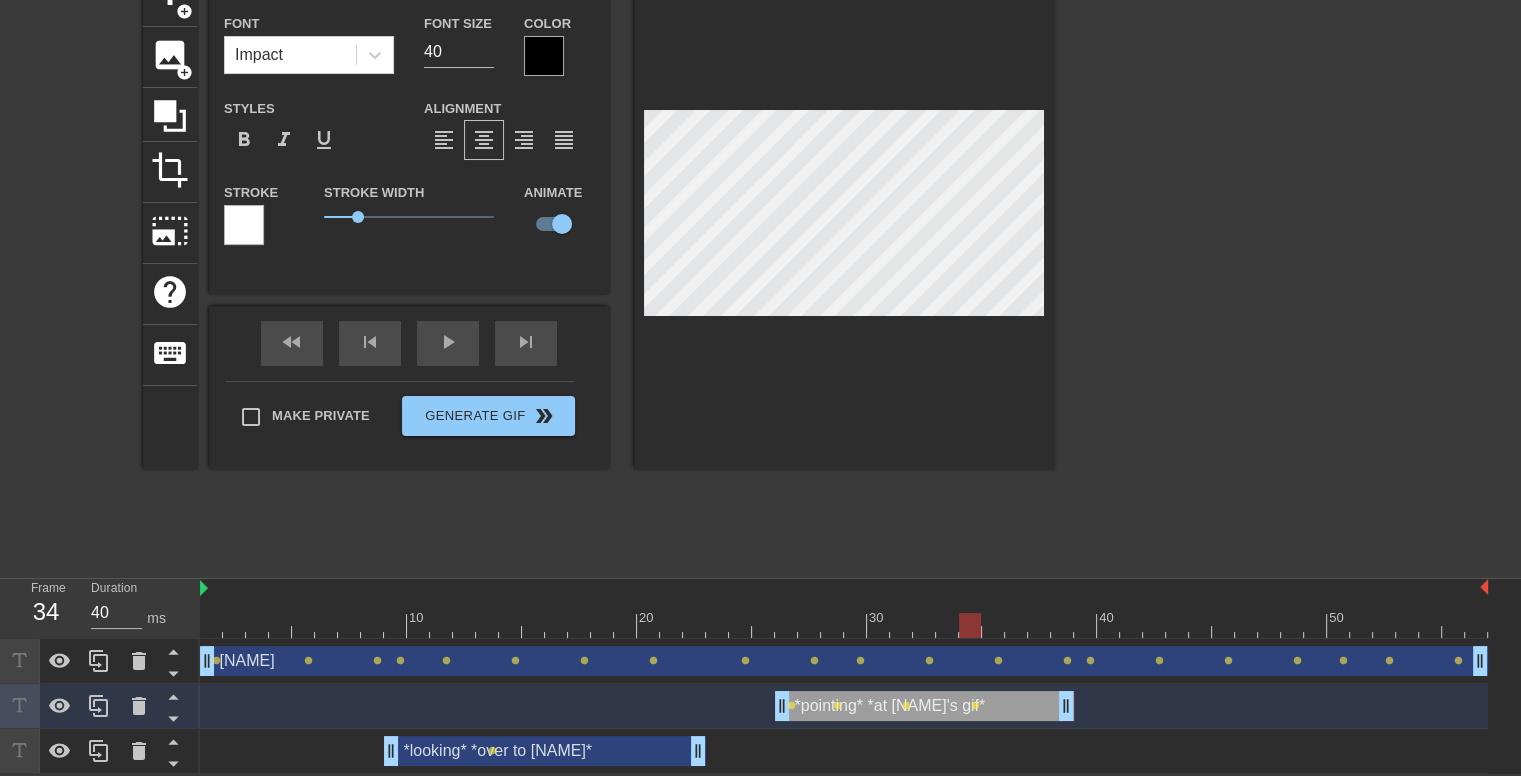 click at bounding box center [844, 625] 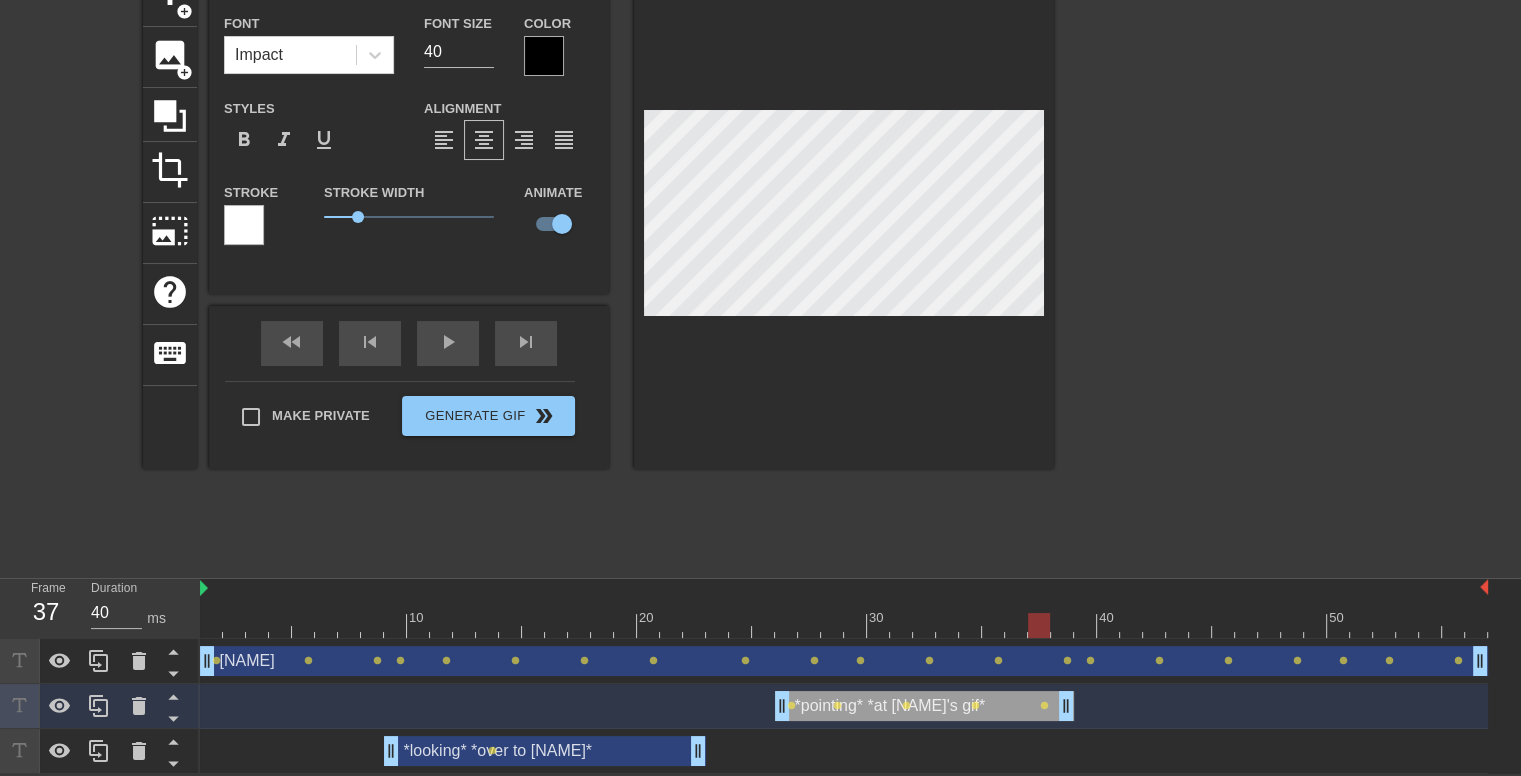 click at bounding box center [844, 625] 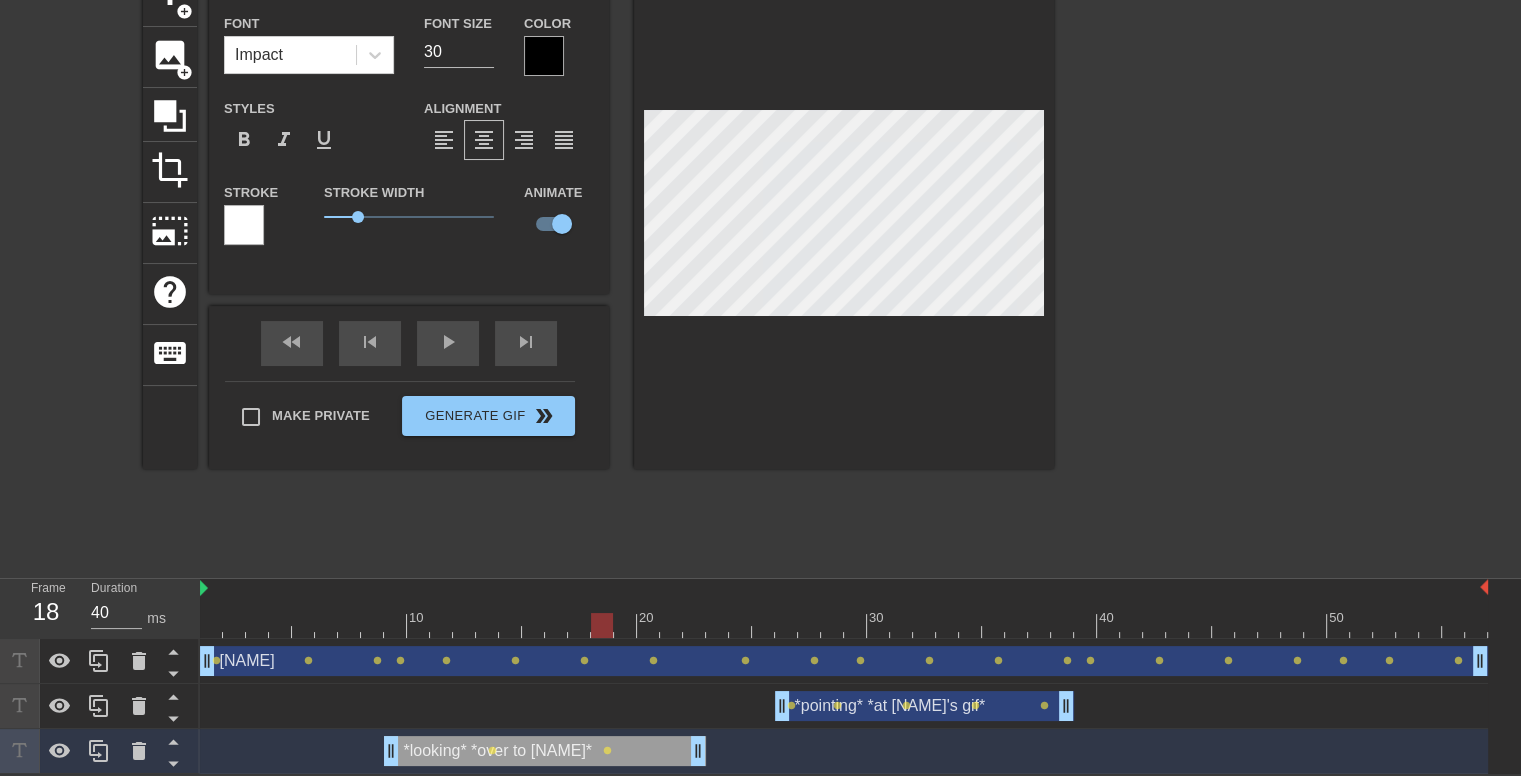 click at bounding box center [844, 625] 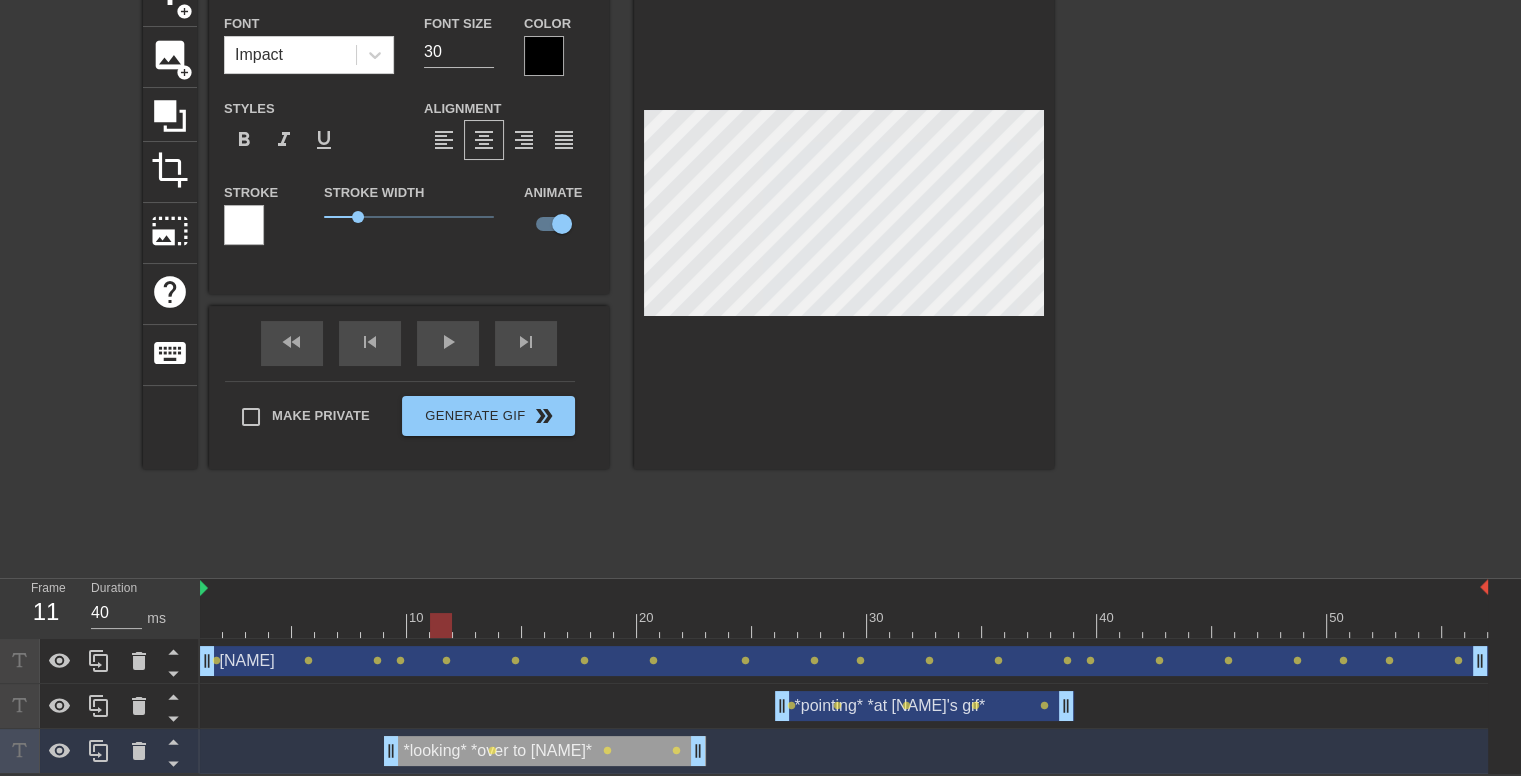 click at bounding box center (844, 625) 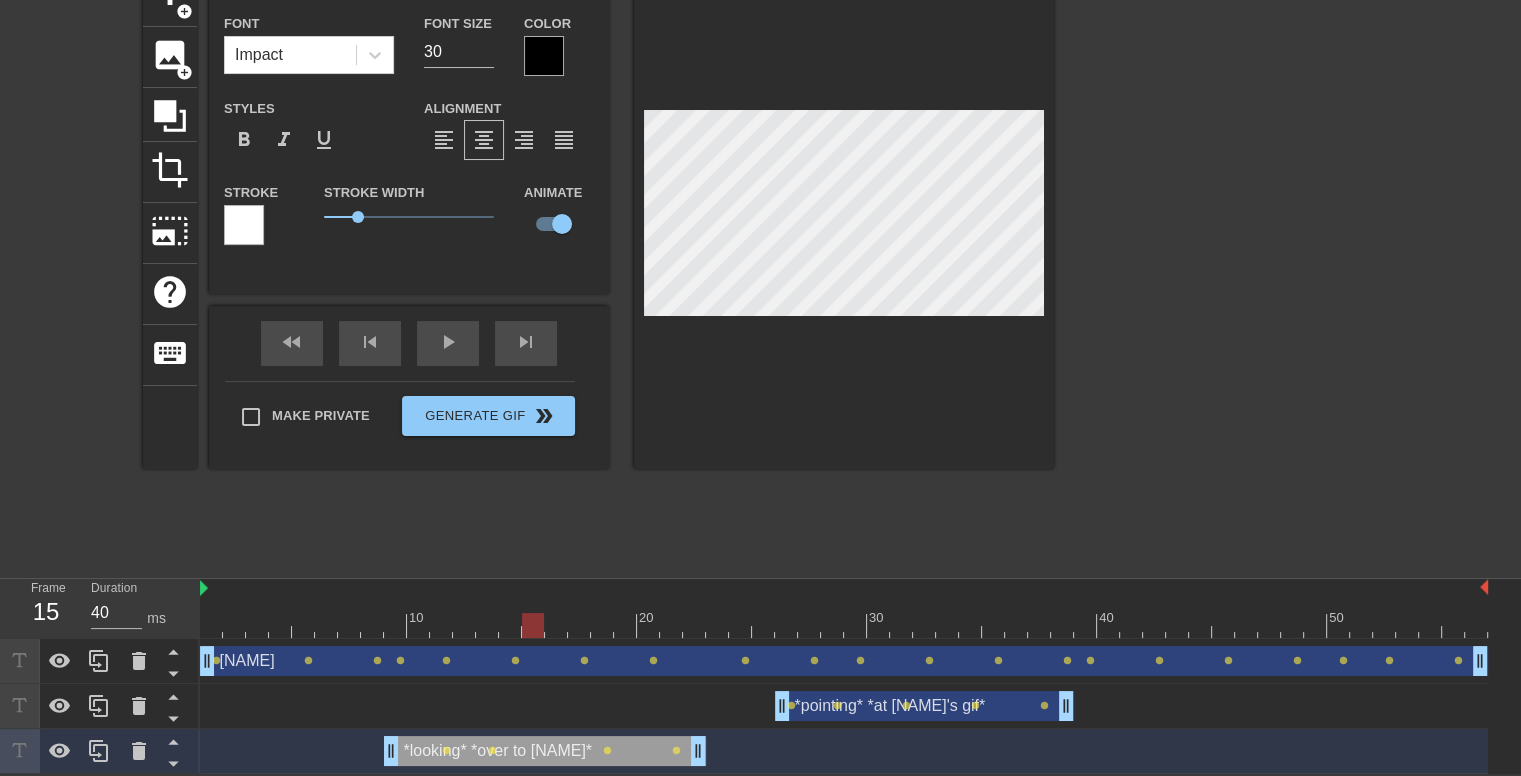 click at bounding box center (844, 625) 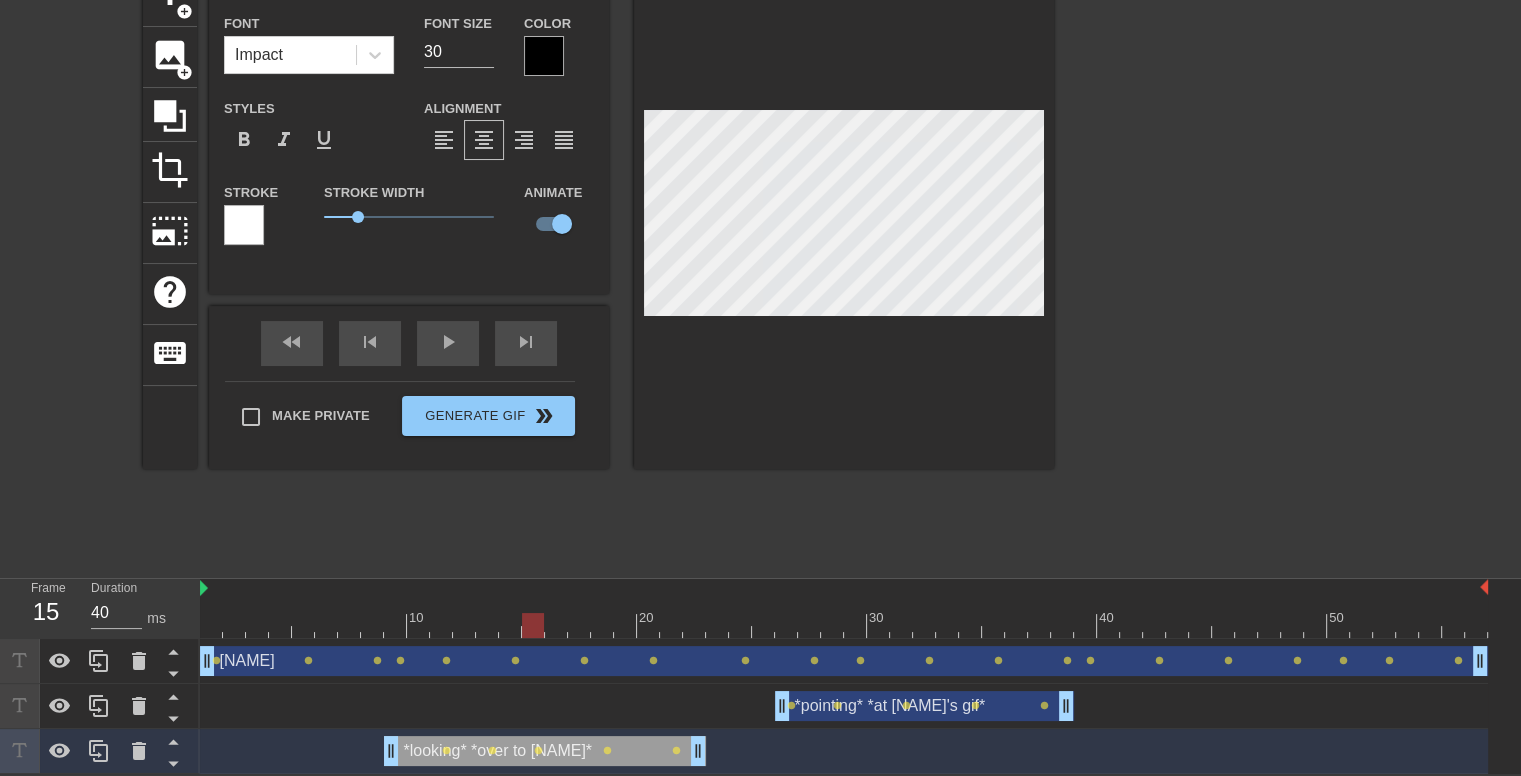 click at bounding box center [844, 625] 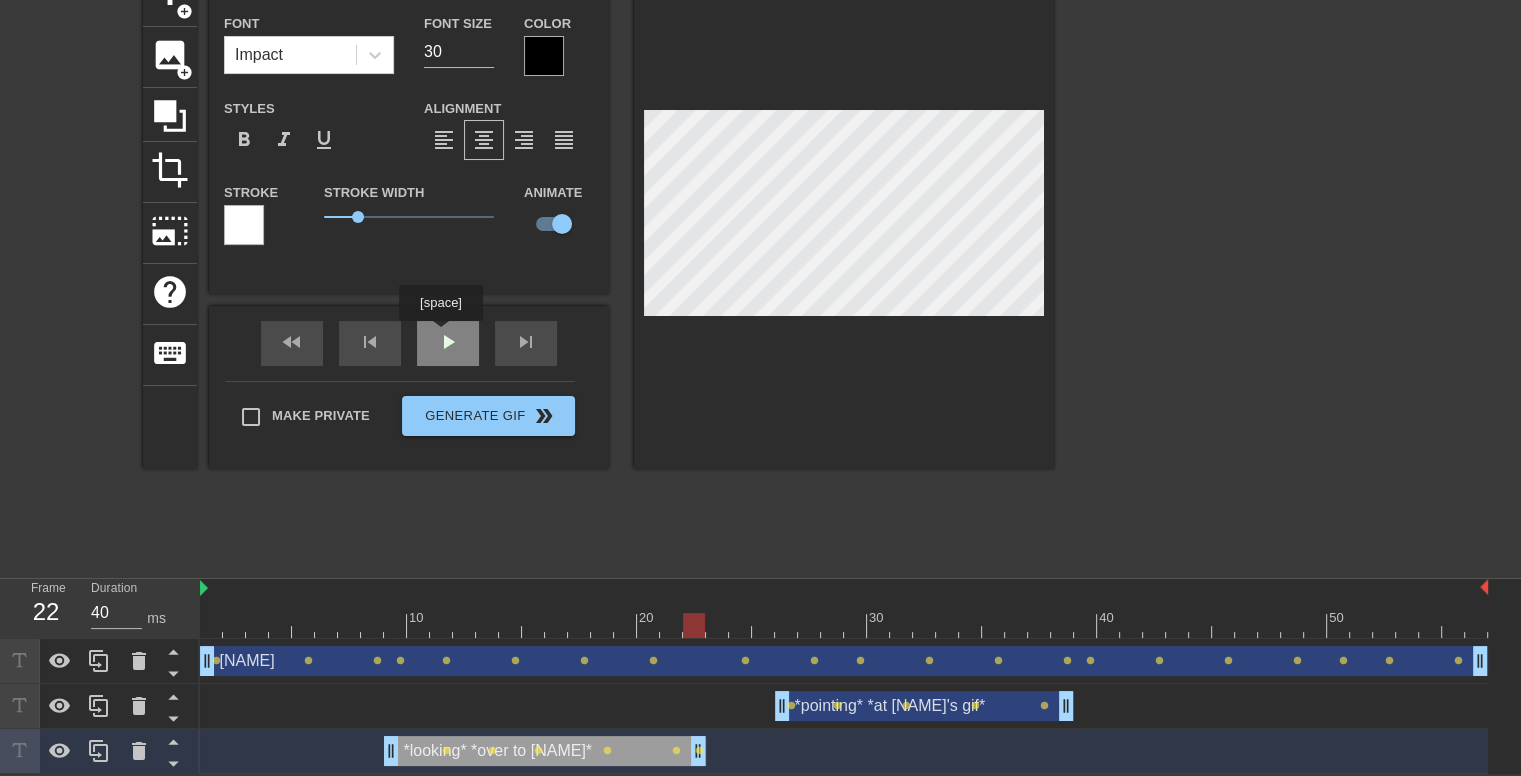 click on "play_arrow" at bounding box center (448, 343) 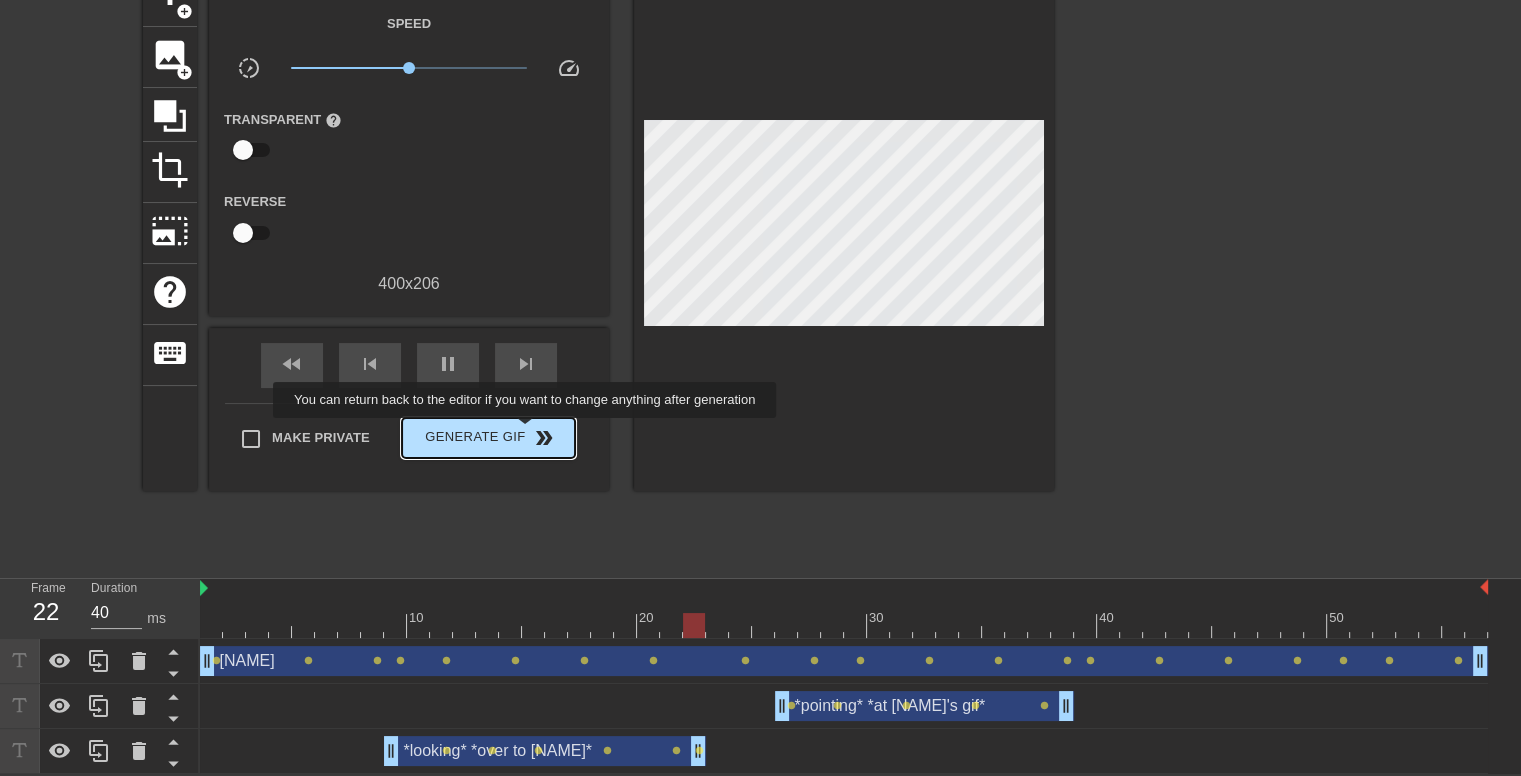 click on "Generate Gif double_arrow" at bounding box center [488, 438] 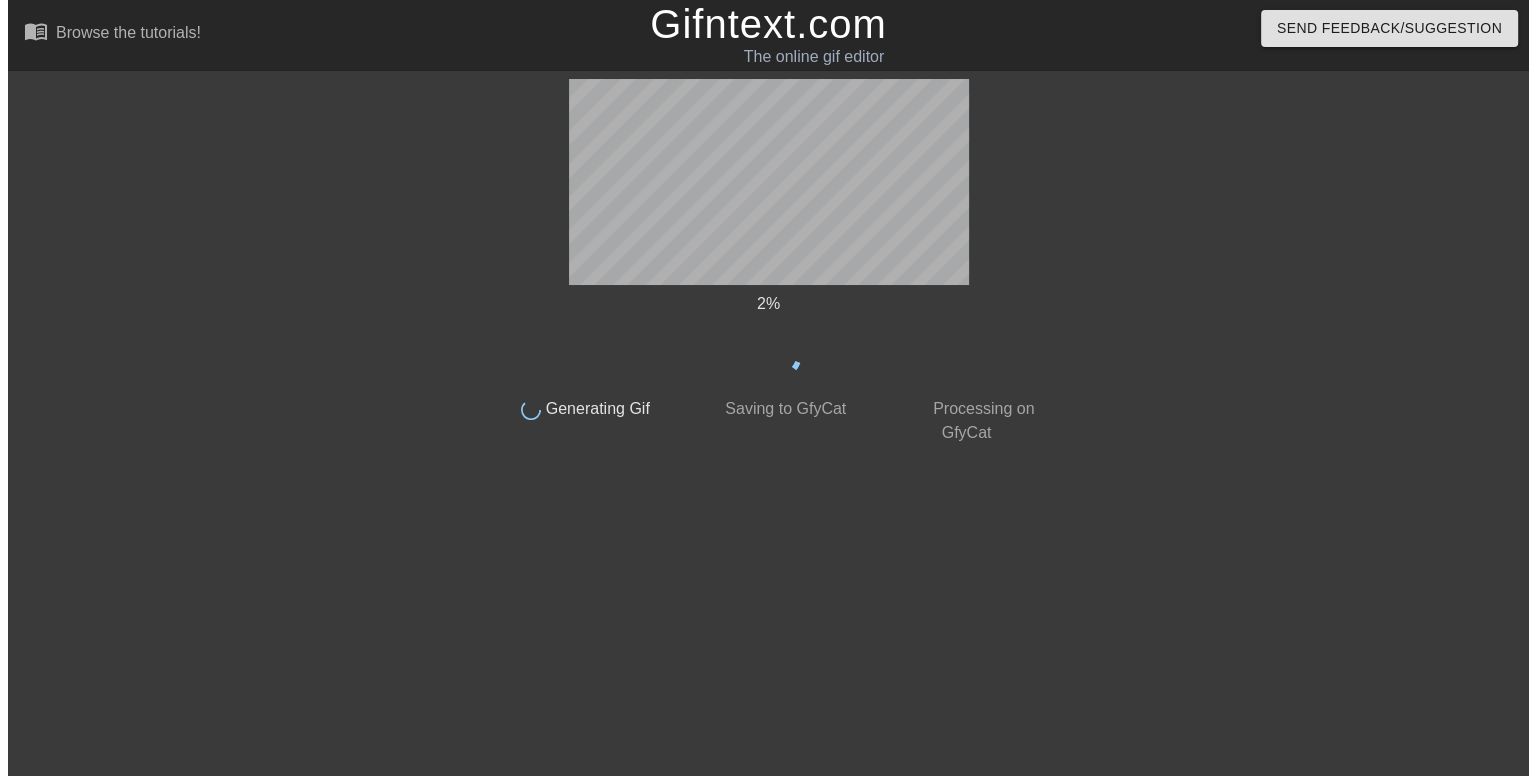 scroll, scrollTop: 0, scrollLeft: 0, axis: both 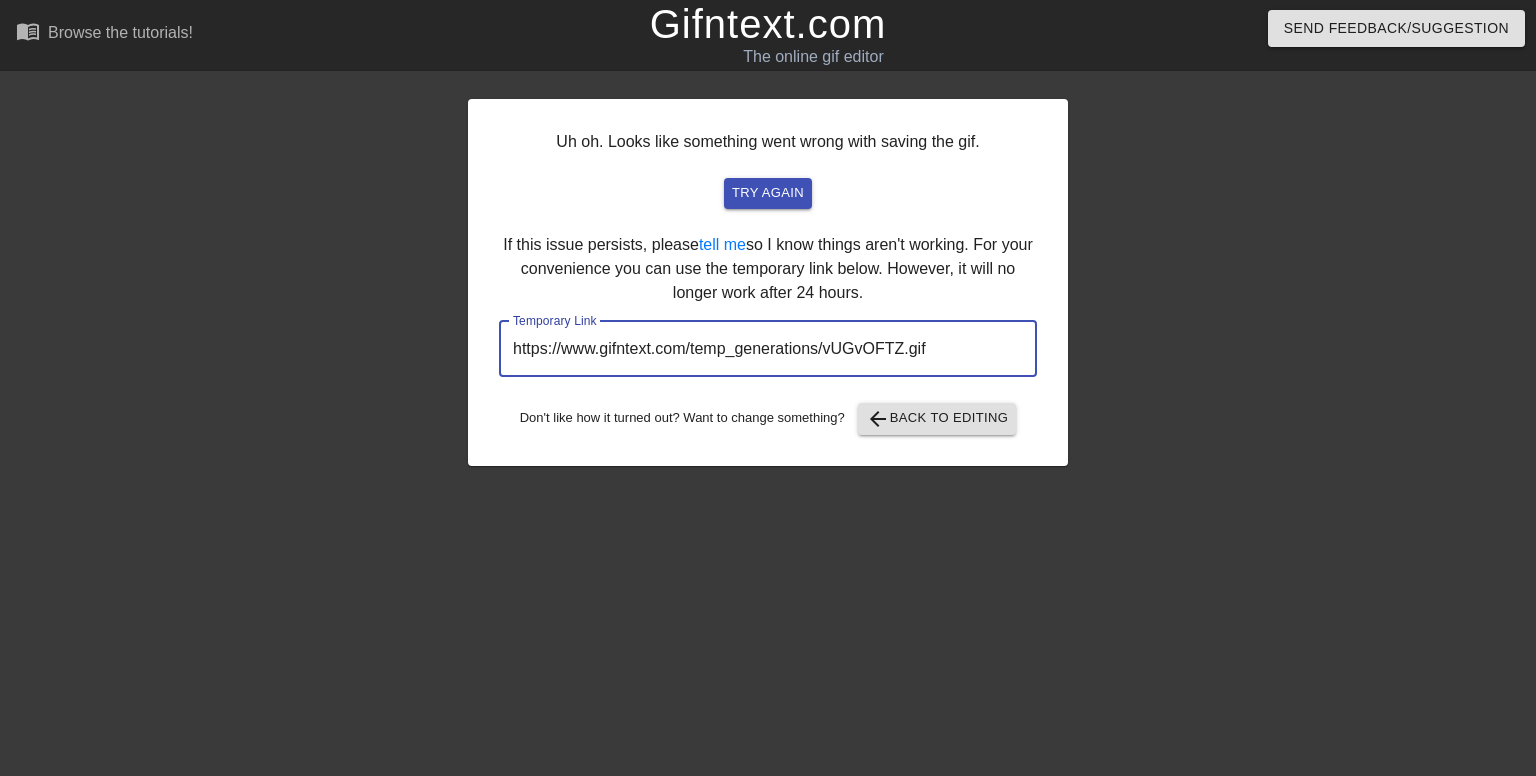 drag, startPoint x: 944, startPoint y: 356, endPoint x: 400, endPoint y: 358, distance: 544.00366 